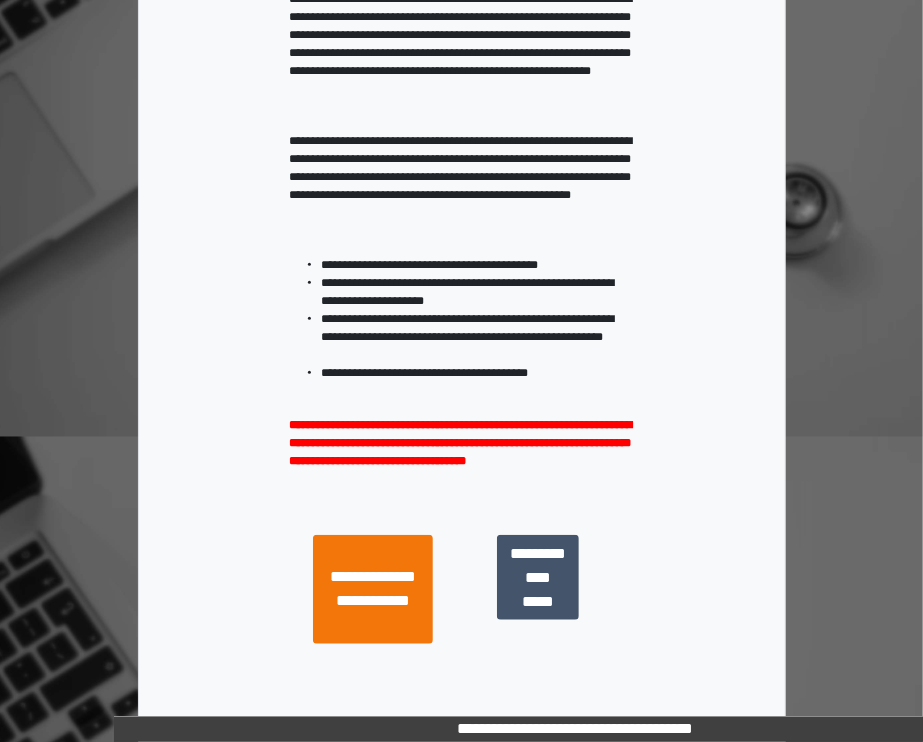 scroll, scrollTop: 307, scrollLeft: 0, axis: vertical 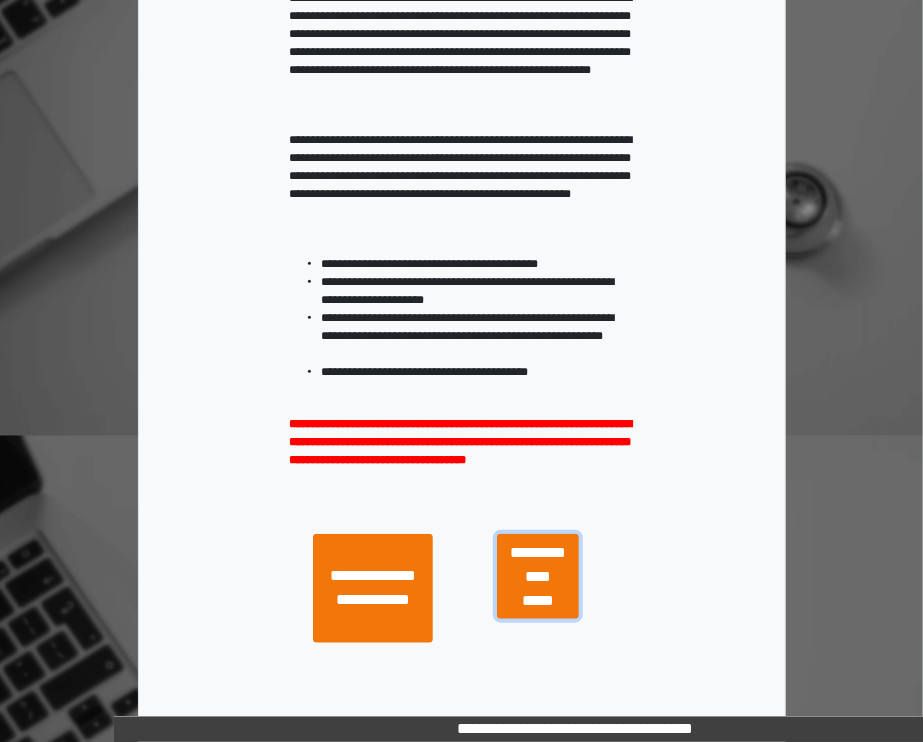 click on "**********" at bounding box center (538, 577) 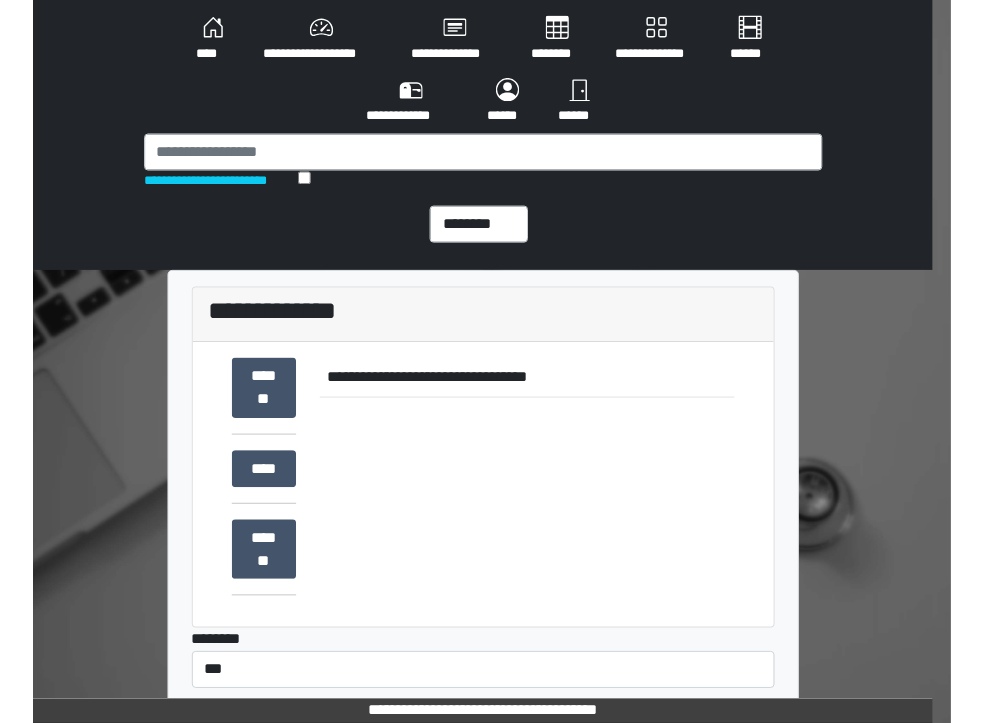 scroll, scrollTop: 0, scrollLeft: 0, axis: both 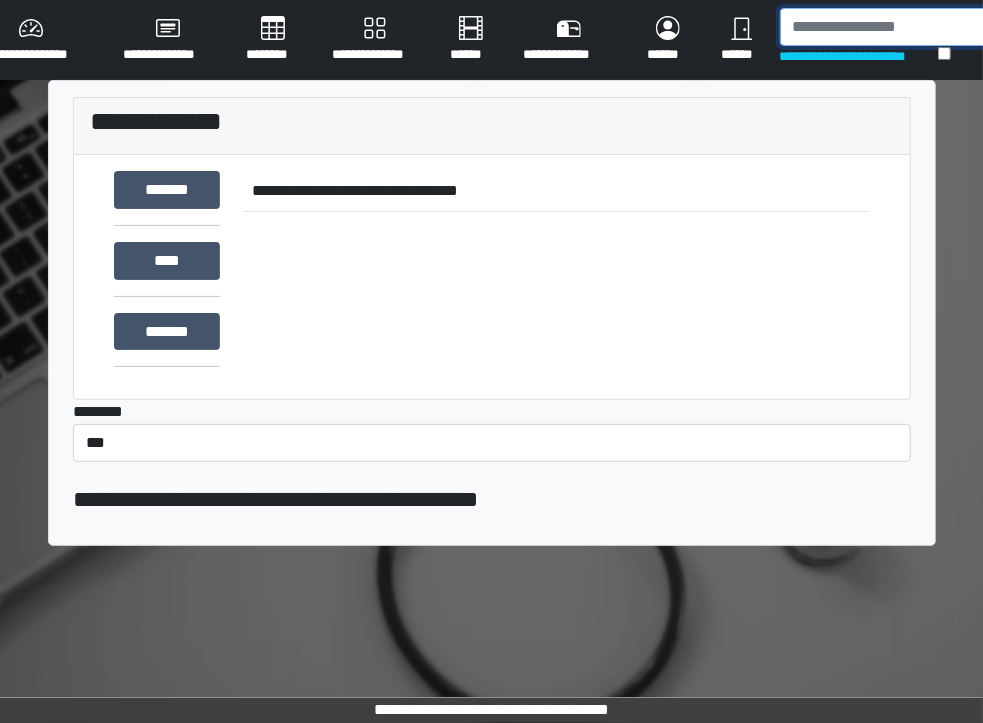 click at bounding box center [884, 27] 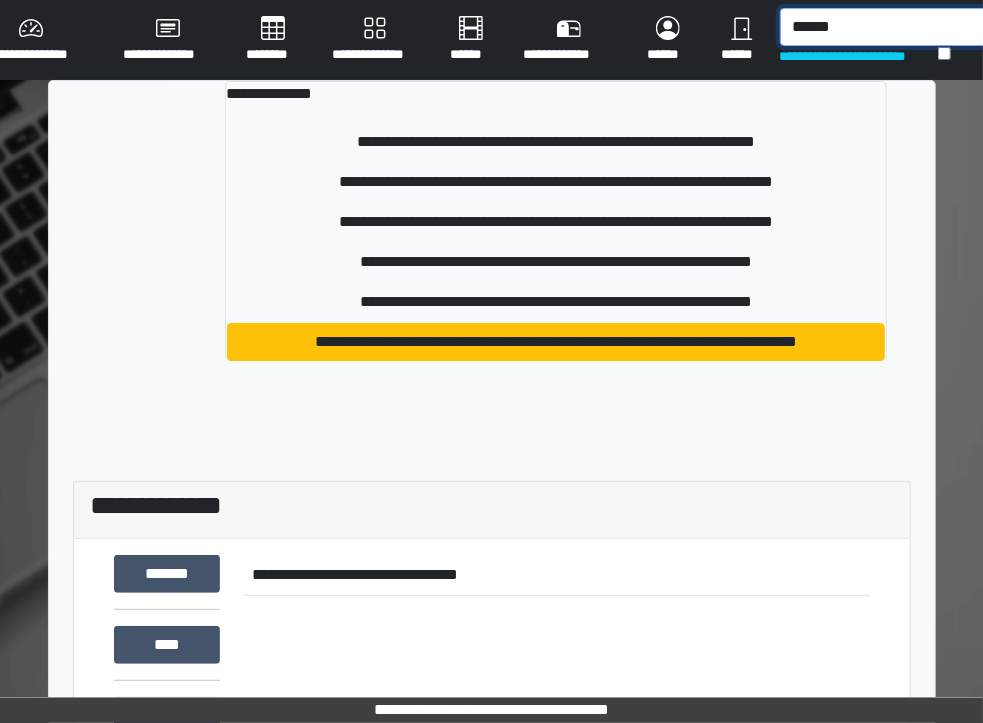 scroll, scrollTop: 0, scrollLeft: 2, axis: horizontal 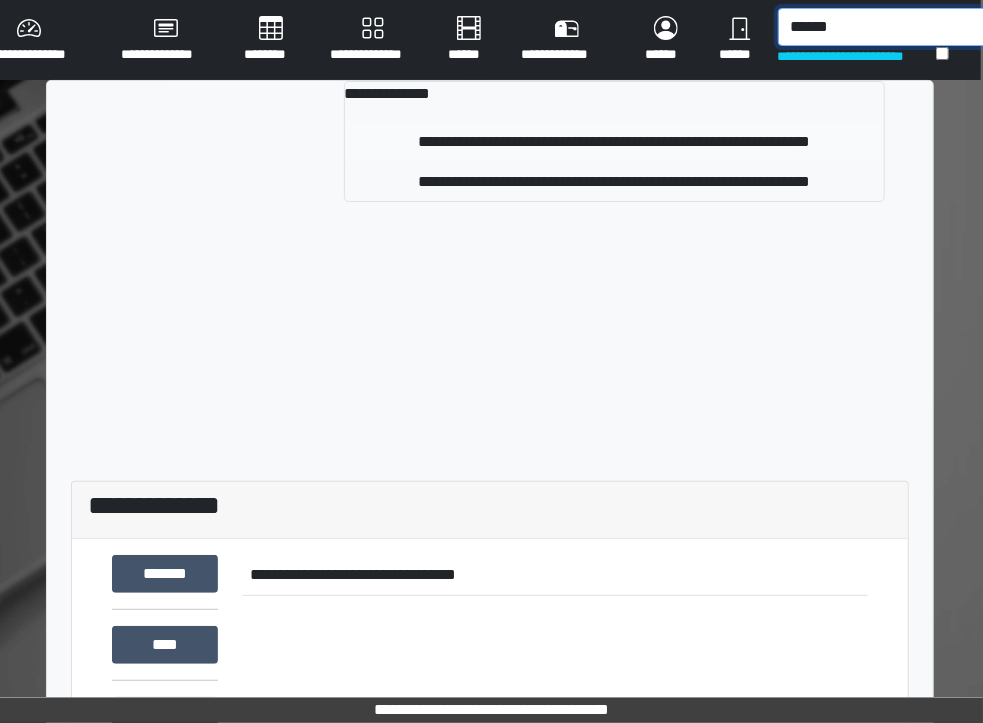 type on "******" 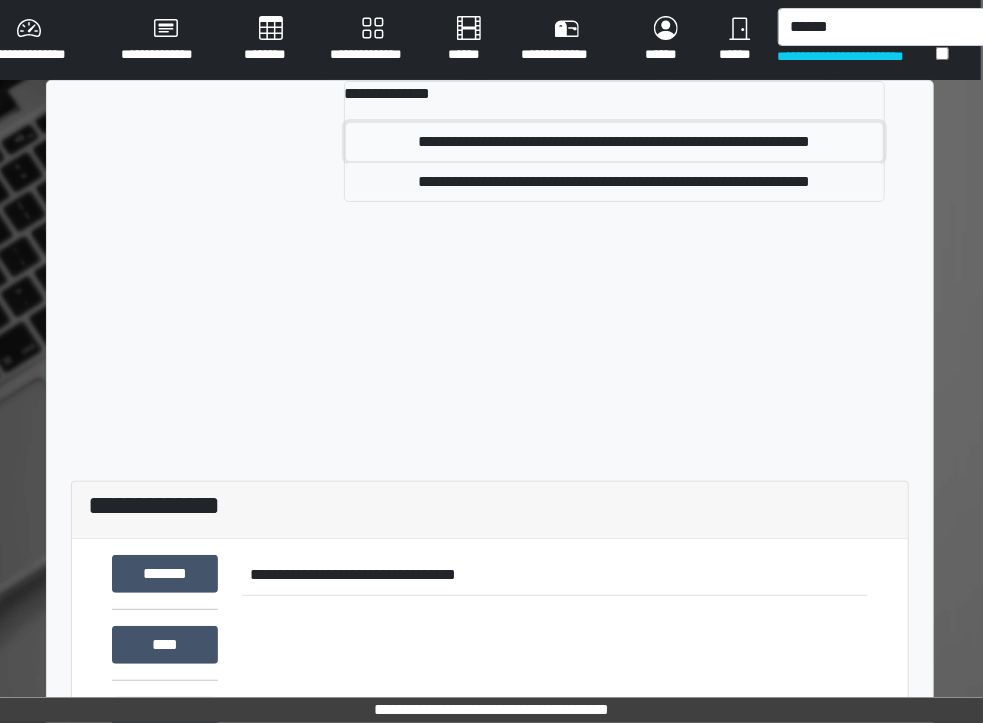 click on "**********" at bounding box center (615, 142) 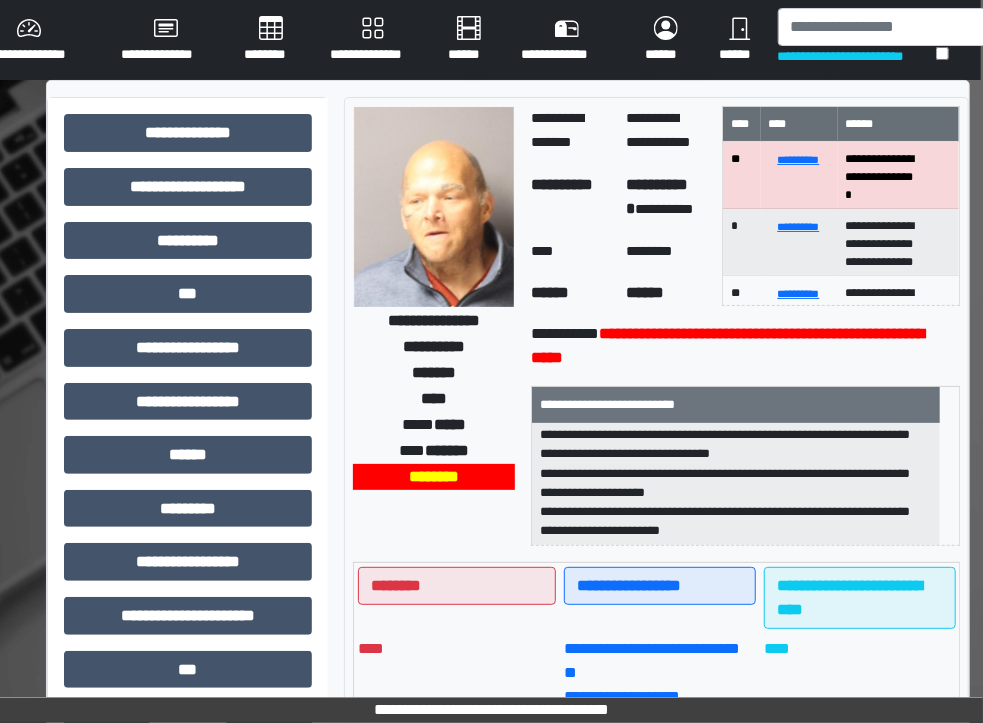 scroll, scrollTop: 83, scrollLeft: 0, axis: vertical 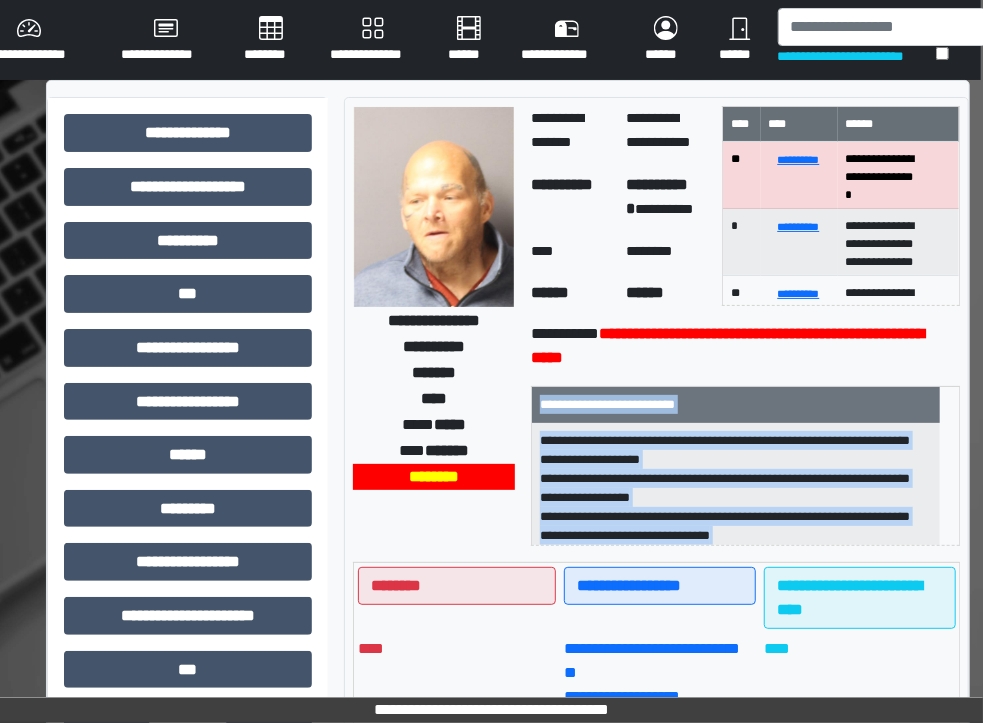 drag, startPoint x: 736, startPoint y: 535, endPoint x: 530, endPoint y: 419, distance: 236.41489 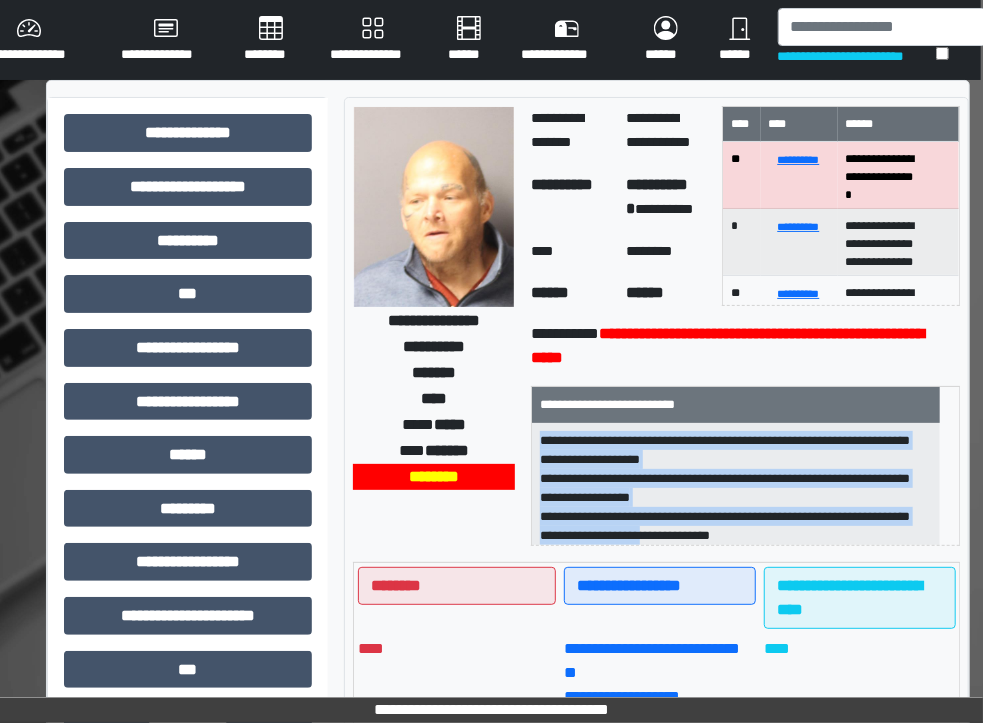 scroll, scrollTop: 83, scrollLeft: 0, axis: vertical 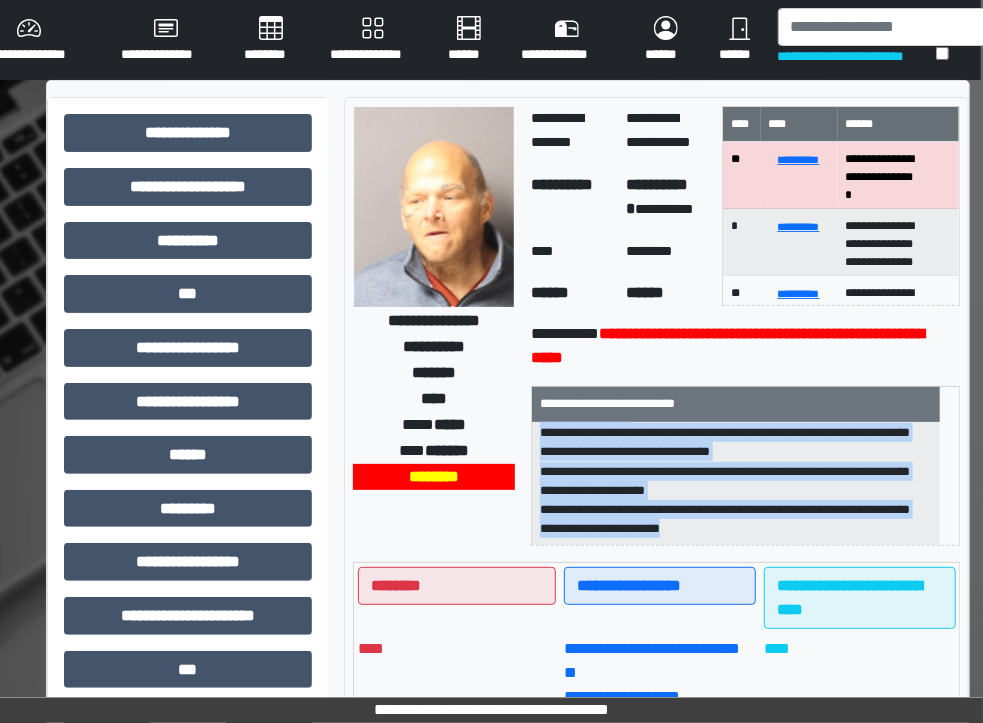 drag, startPoint x: 540, startPoint y: 437, endPoint x: 771, endPoint y: 537, distance: 251.71611 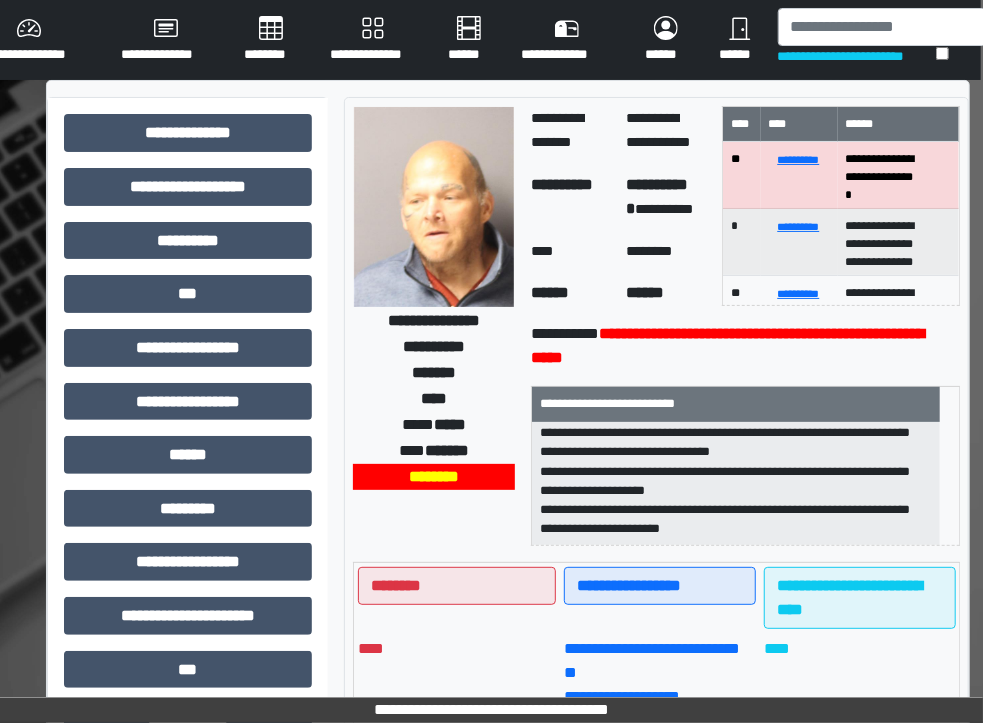 click on "**********" at bounding box center [434, 347] 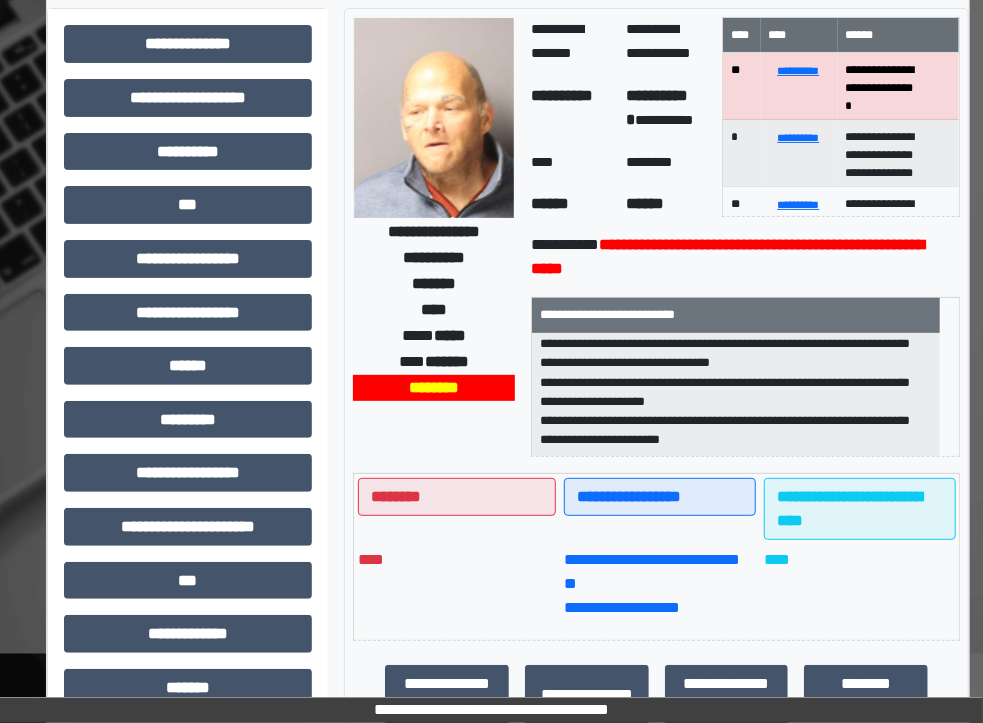 scroll, scrollTop: 90, scrollLeft: 2, axis: both 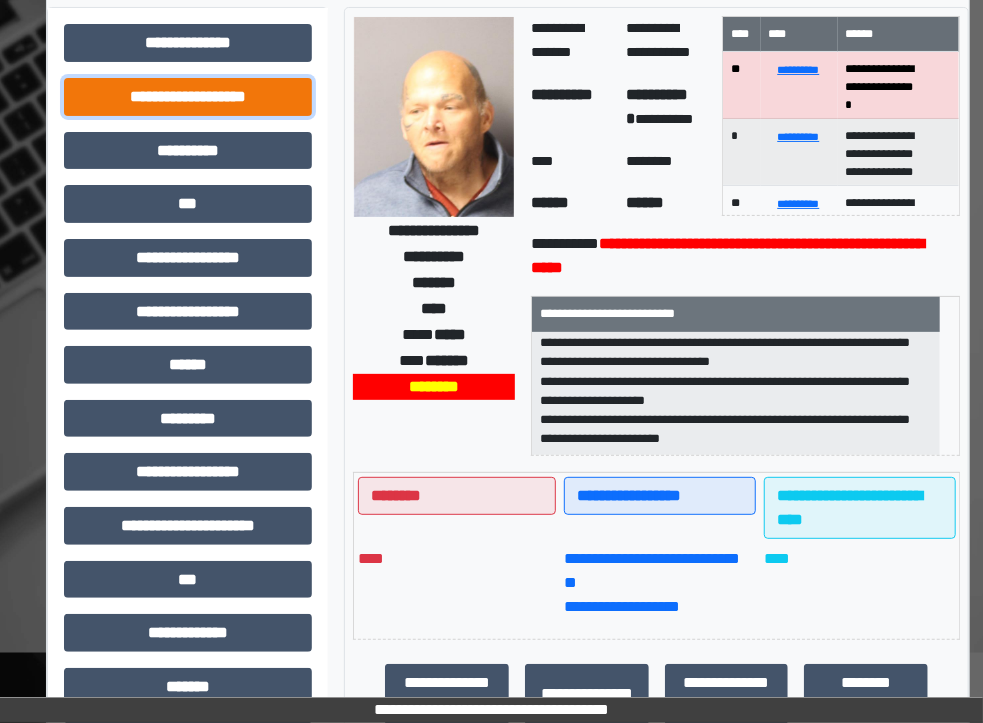 click on "**********" at bounding box center (188, 97) 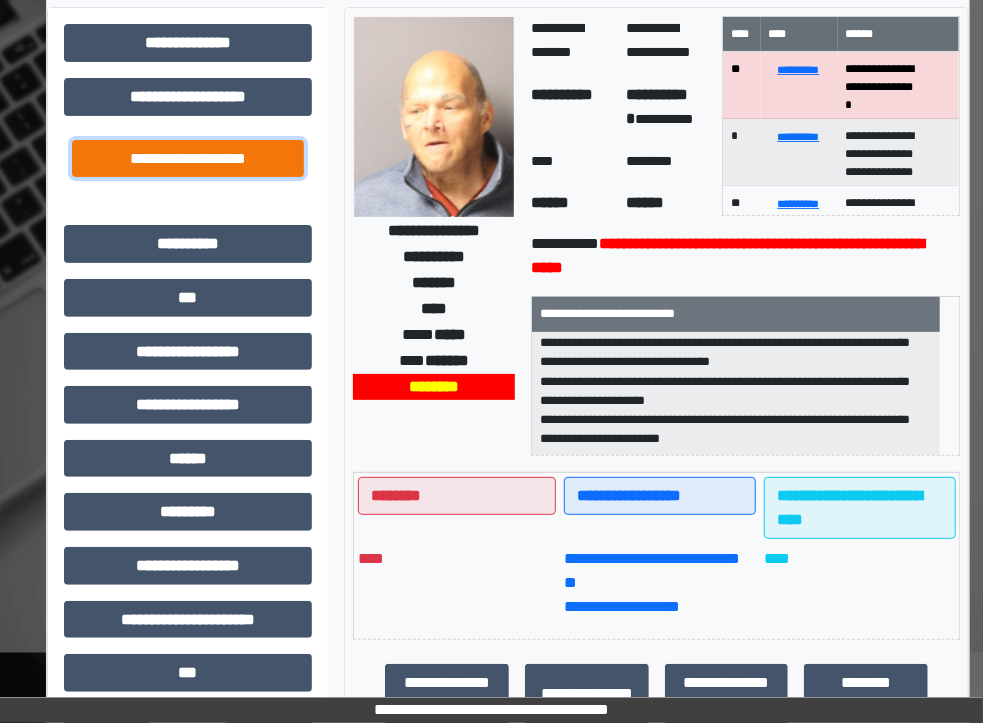 click on "**********" at bounding box center [188, 159] 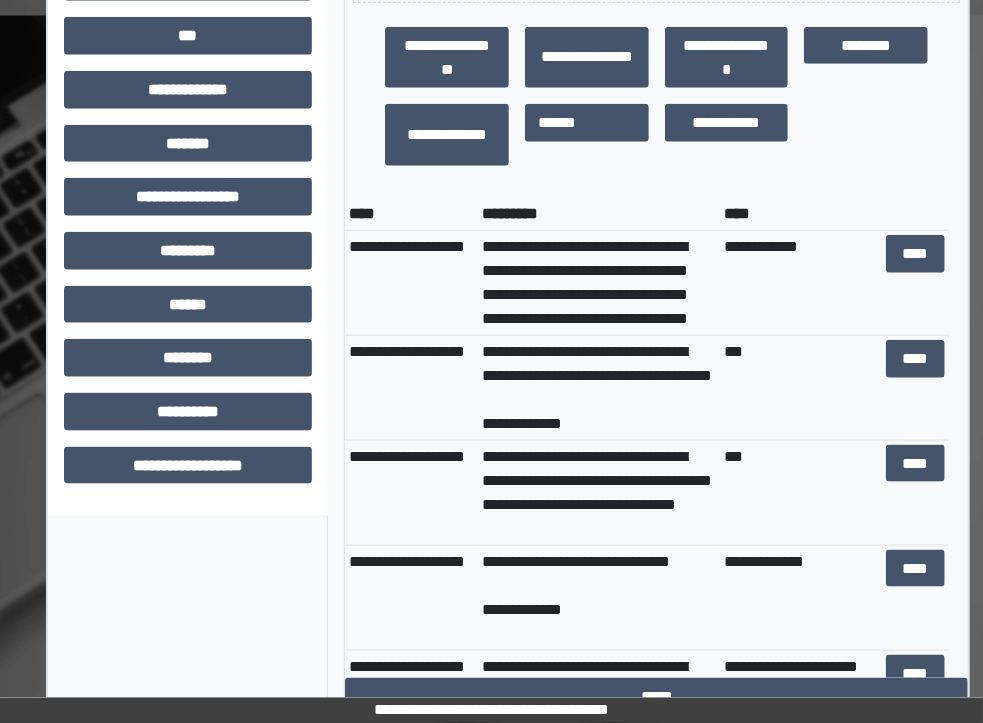 scroll, scrollTop: 731, scrollLeft: 2, axis: both 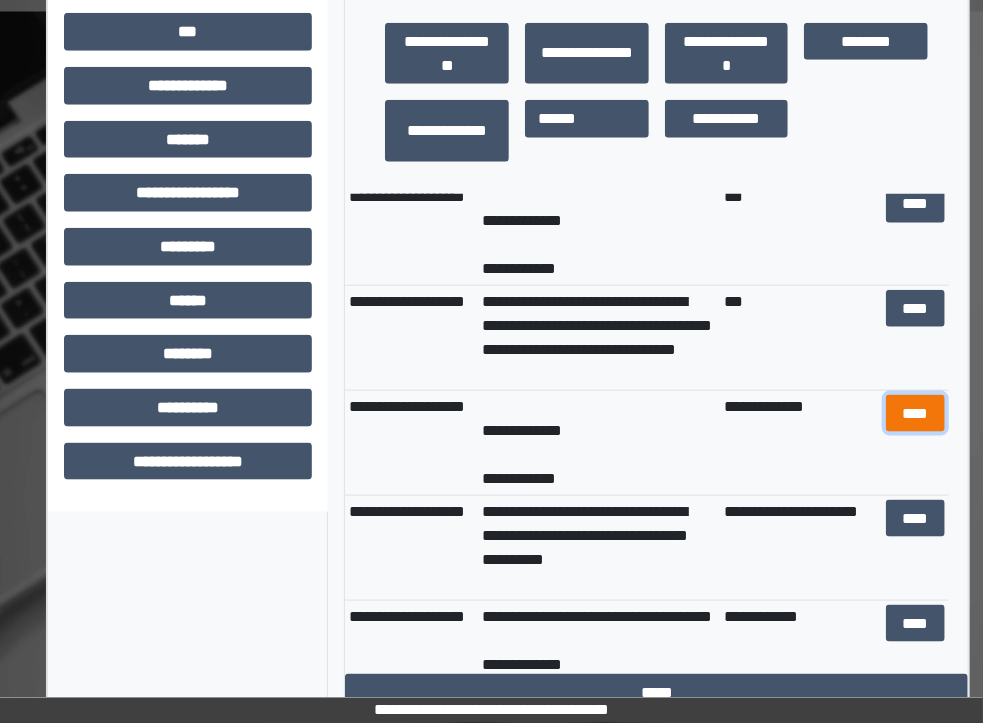 click on "****" at bounding box center [915, 414] 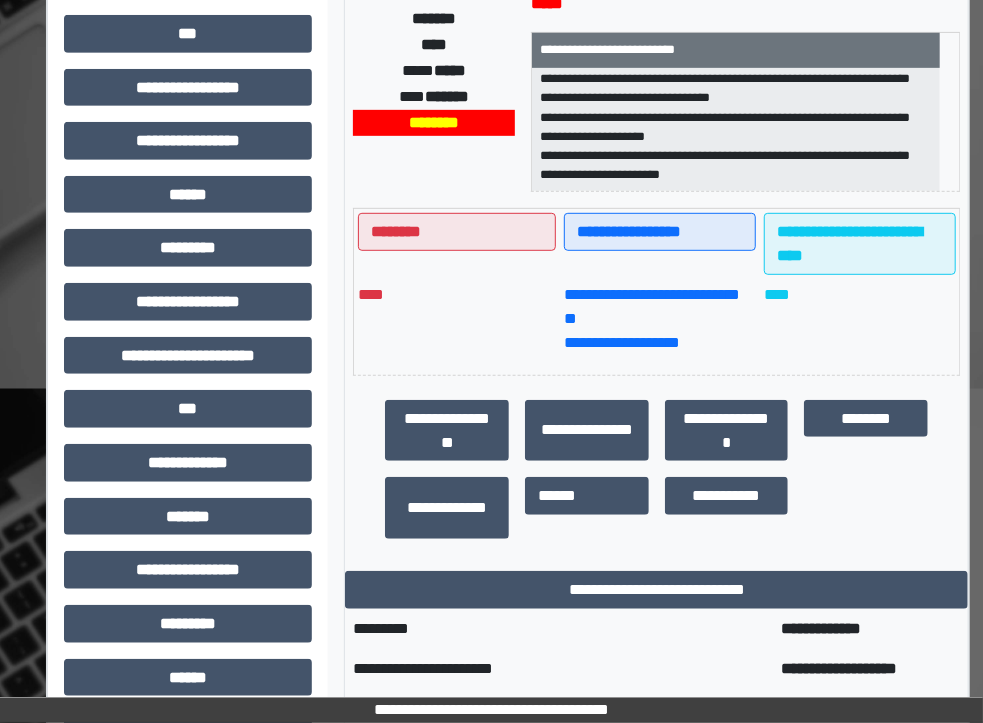 scroll, scrollTop: 601, scrollLeft: 2, axis: both 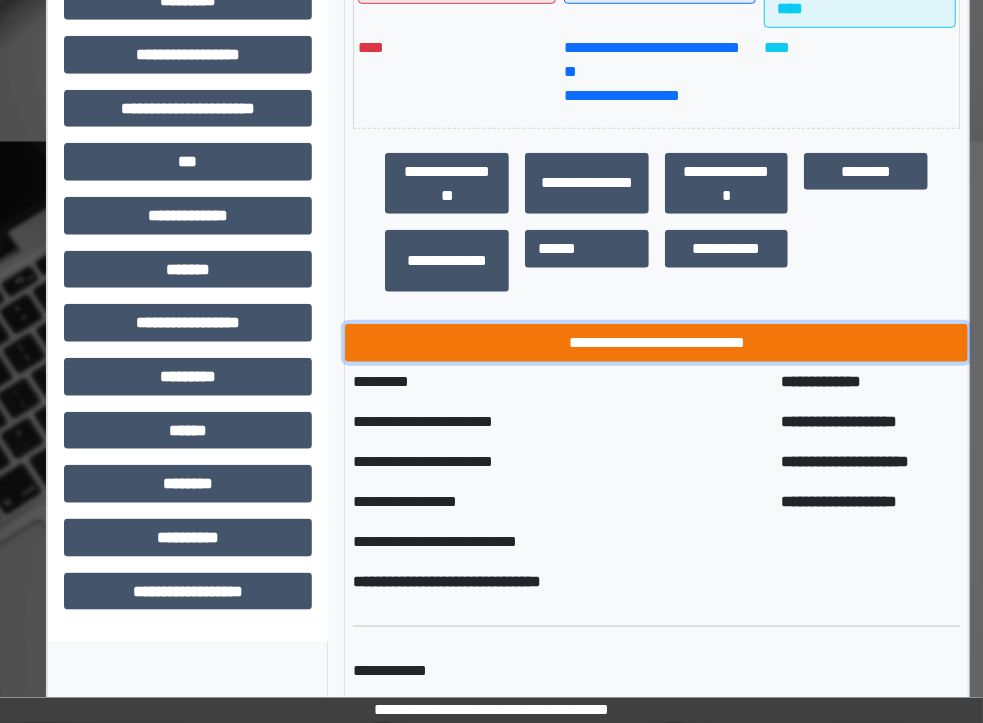click on "**********" at bounding box center (656, 343) 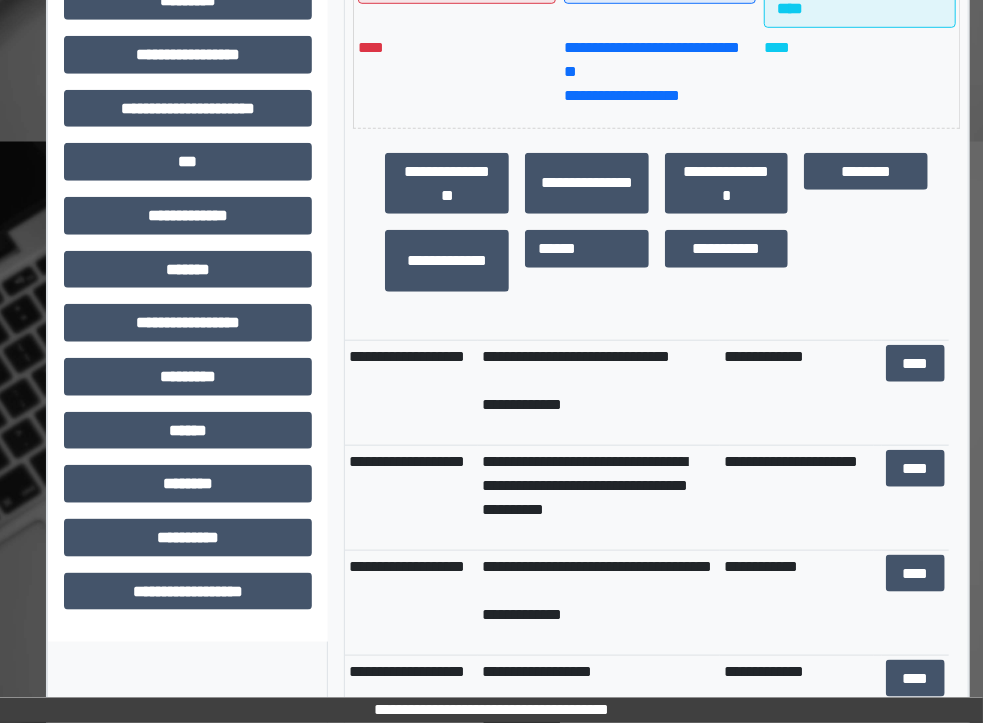 scroll, scrollTop: 332, scrollLeft: 0, axis: vertical 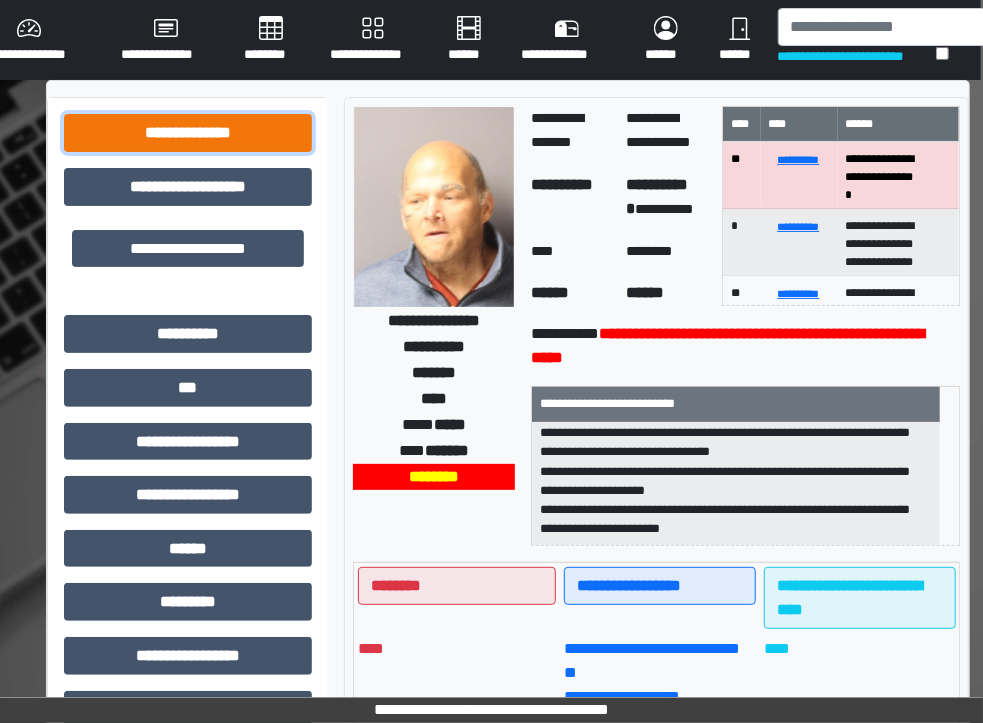 click on "**********" at bounding box center [188, 133] 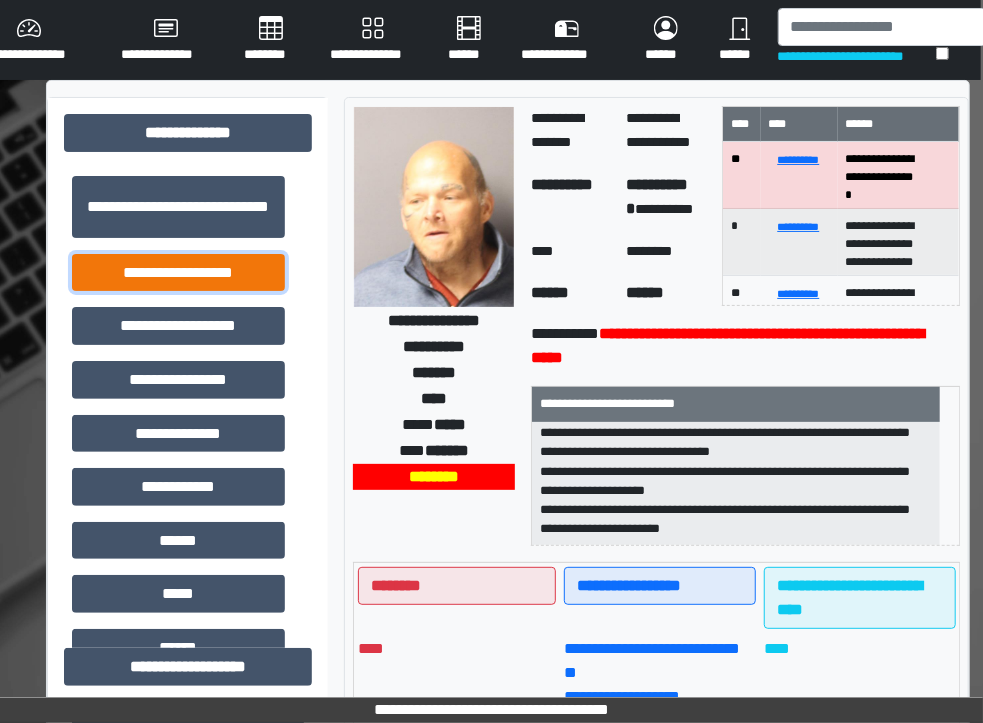 click on "**********" at bounding box center (178, 273) 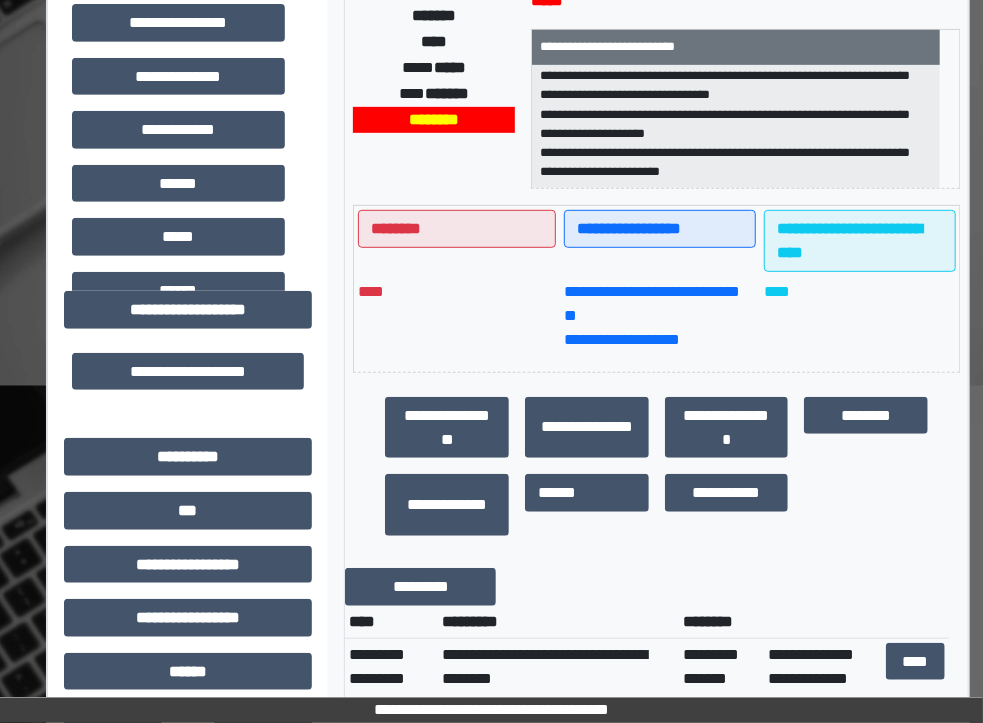 scroll, scrollTop: 369, scrollLeft: 2, axis: both 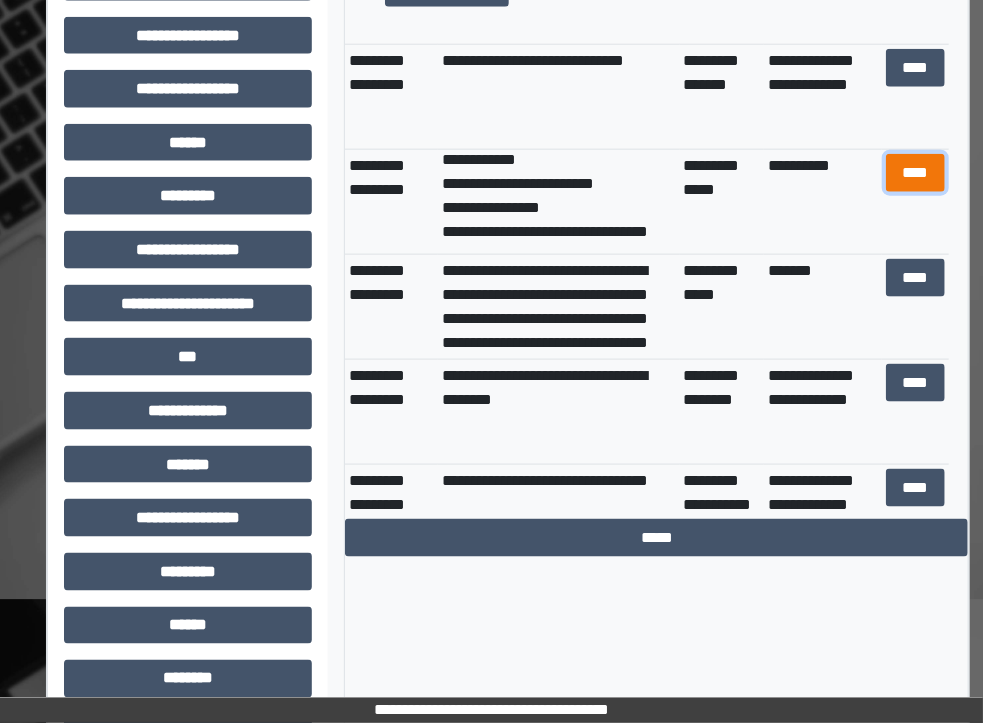 click on "****" at bounding box center (915, 173) 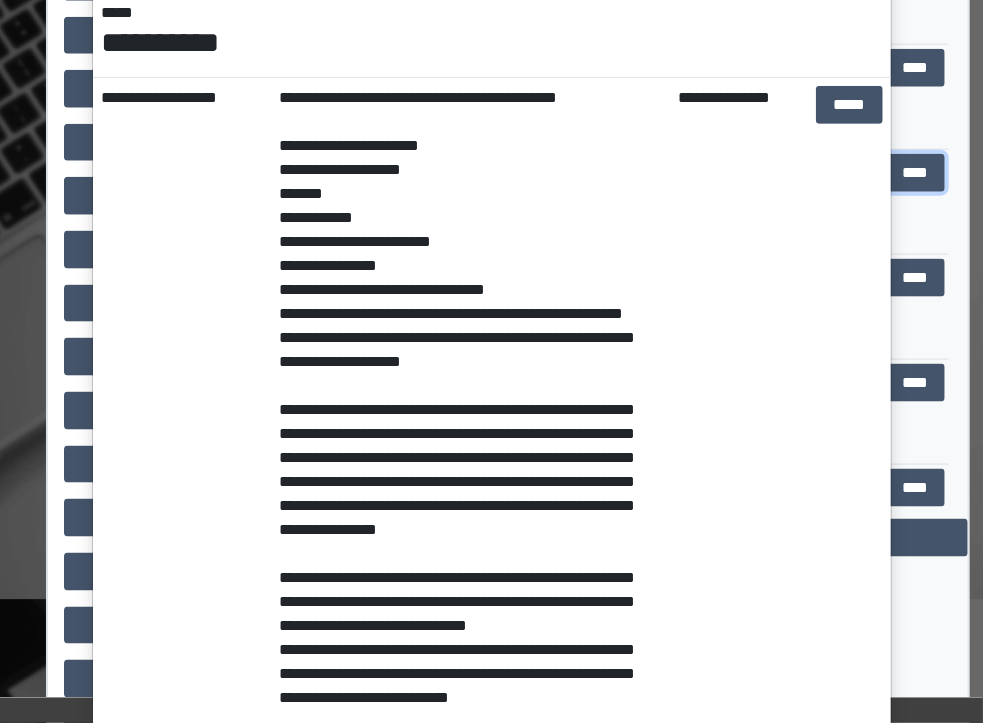 scroll, scrollTop: 0, scrollLeft: 0, axis: both 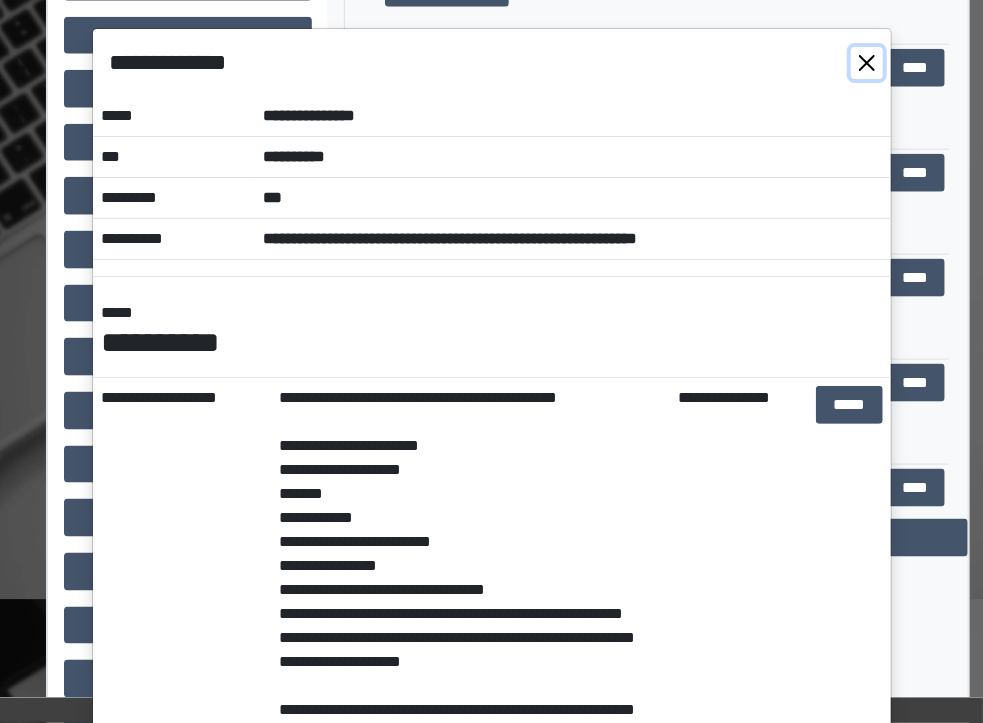 click at bounding box center [867, 63] 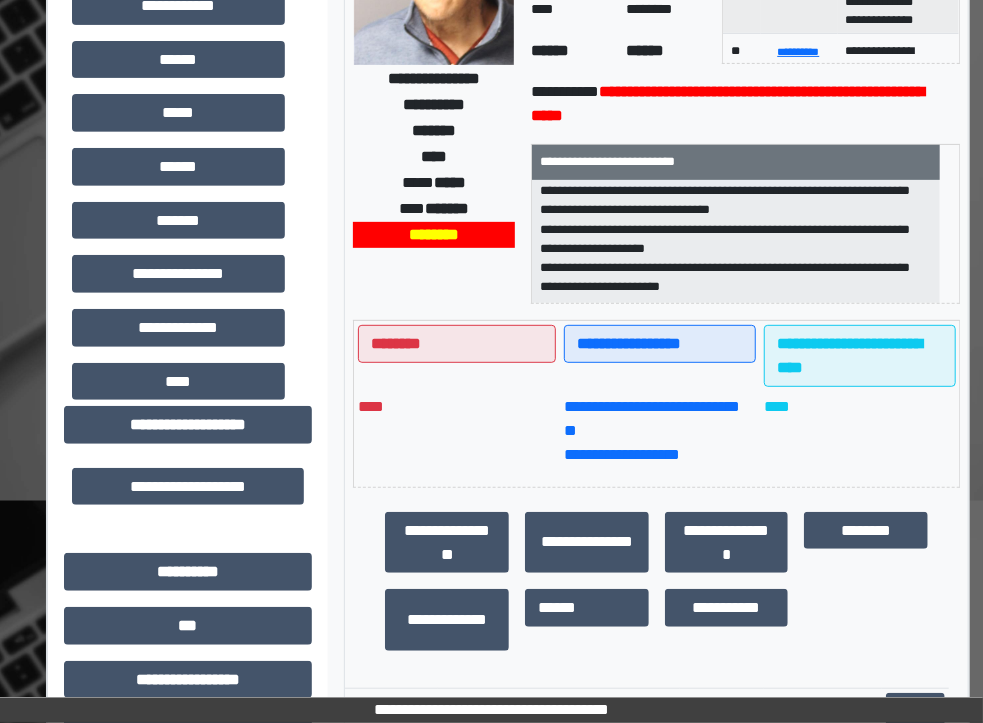 scroll, scrollTop: 0, scrollLeft: 2, axis: horizontal 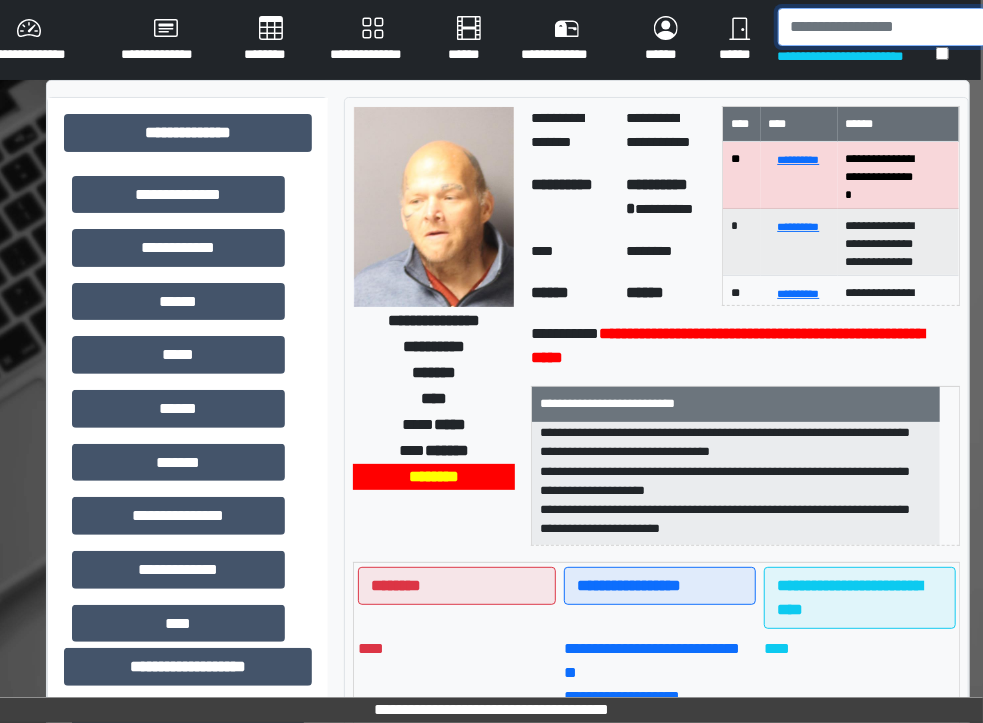 click at bounding box center [882, 27] 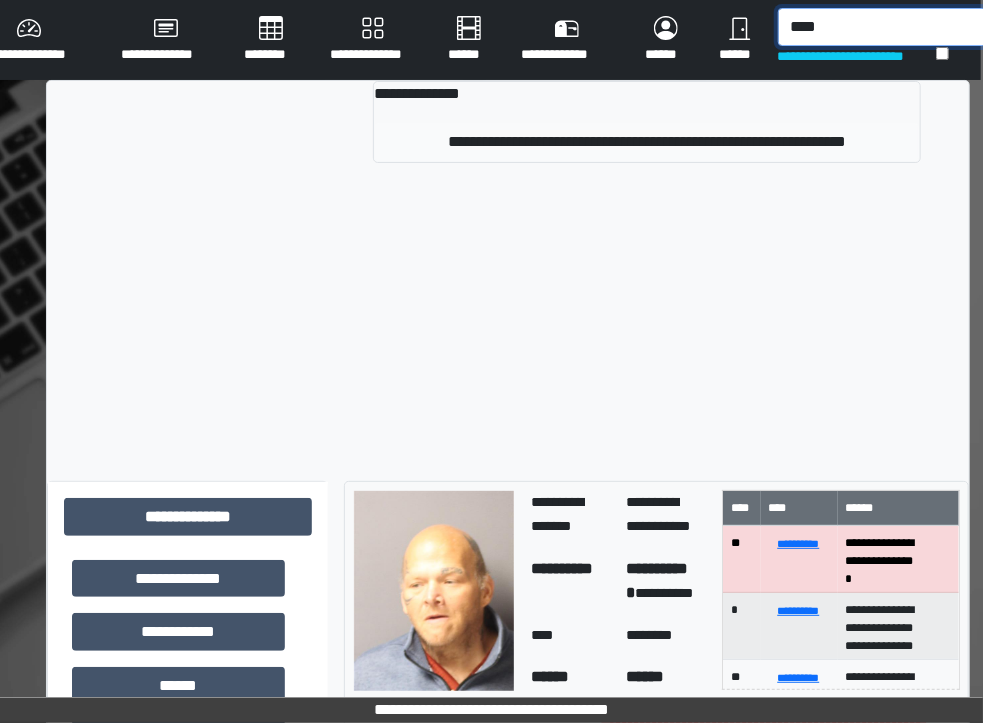 type on "****" 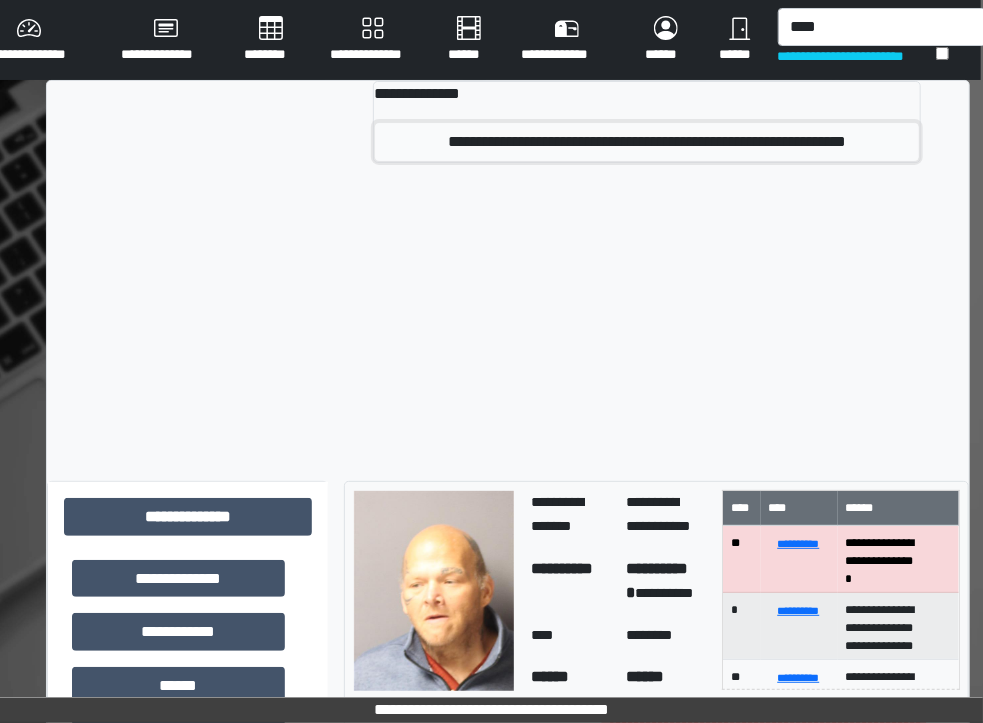 click on "**********" at bounding box center [647, 142] 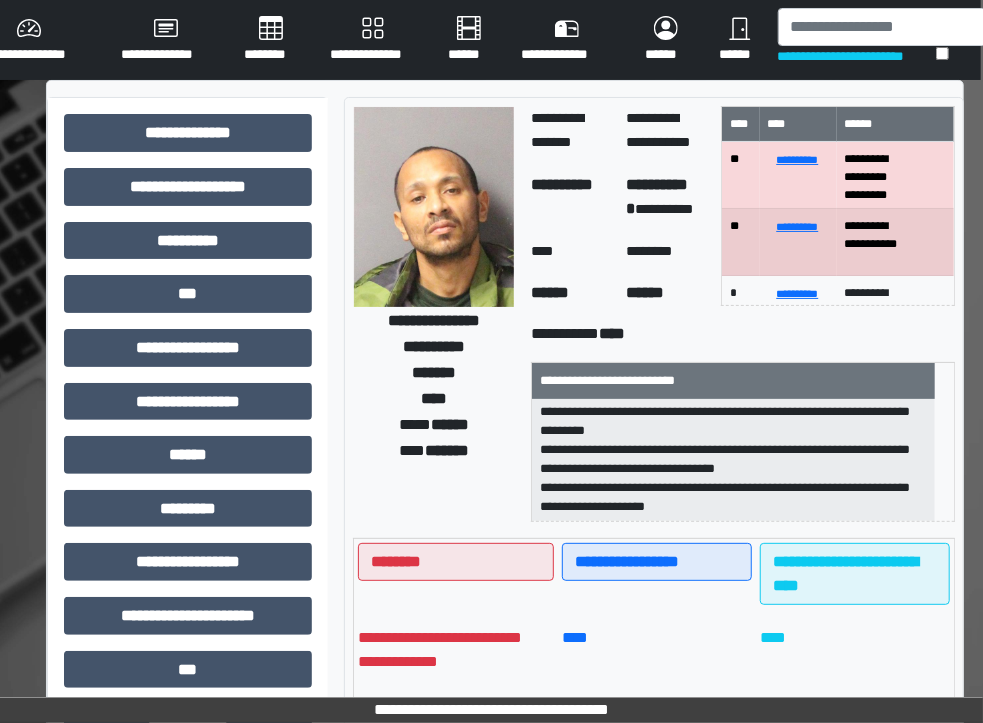 scroll, scrollTop: 0, scrollLeft: 0, axis: both 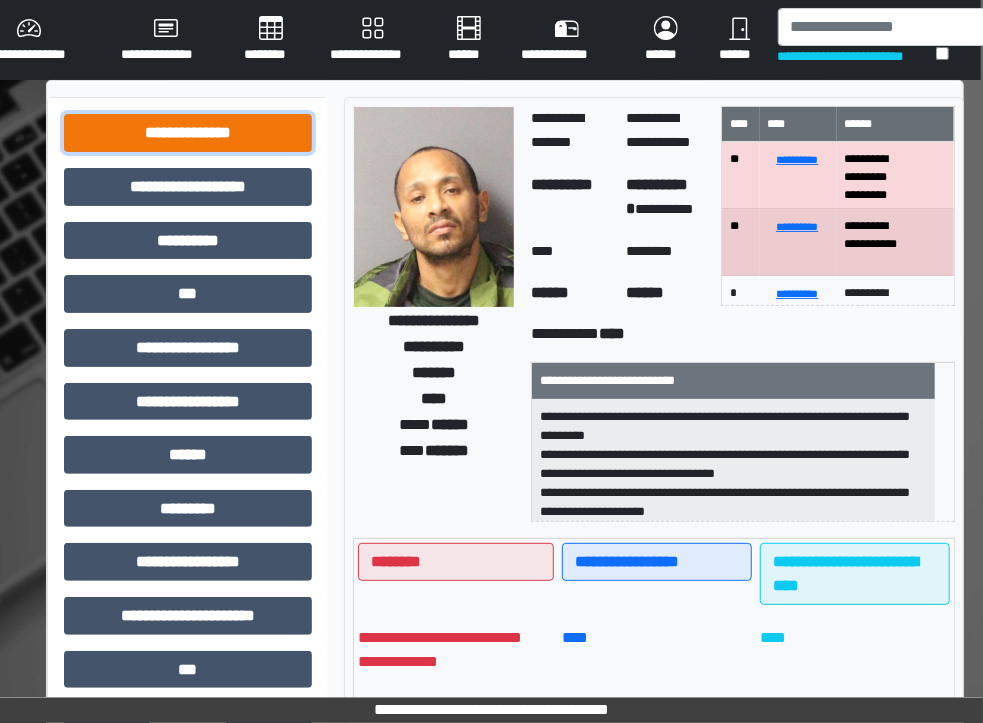 click on "**********" at bounding box center [188, 133] 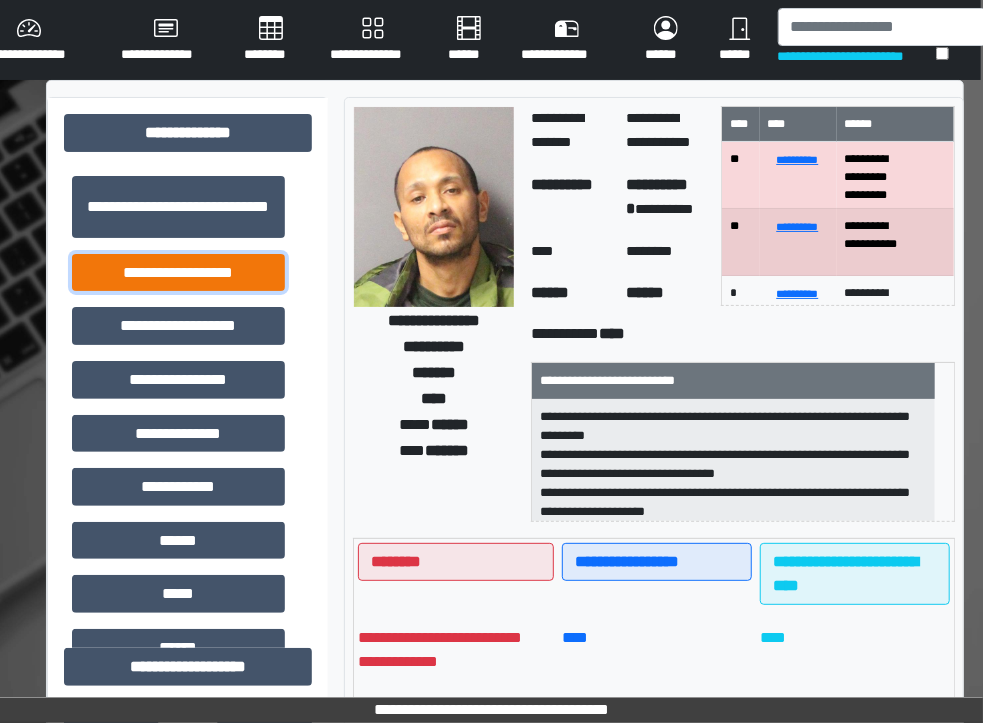 click on "**********" at bounding box center (178, 273) 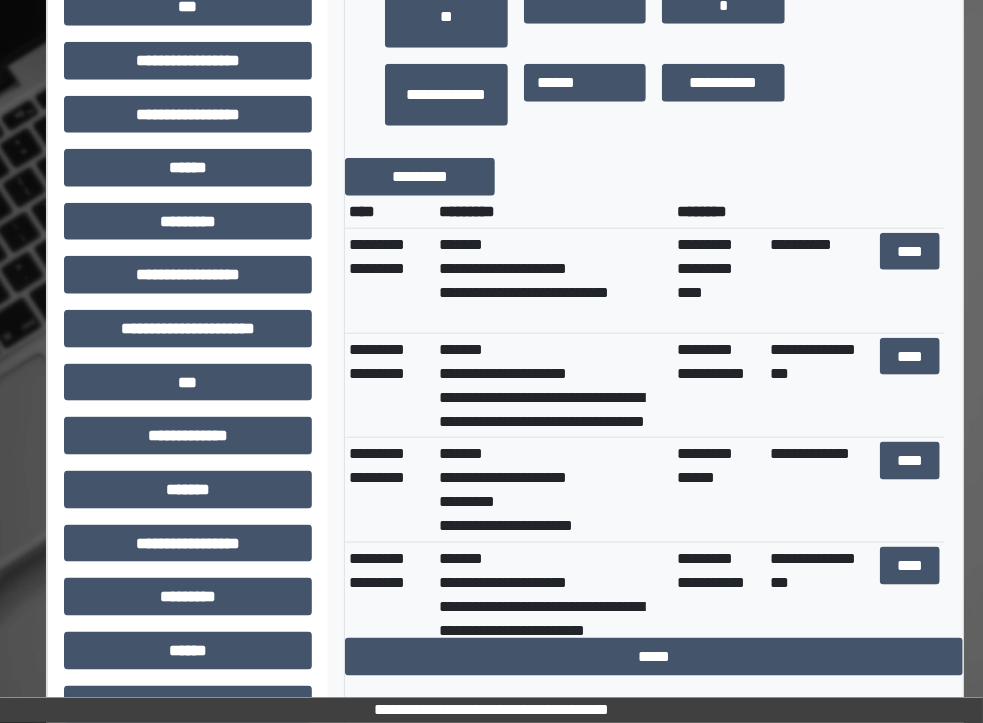 scroll, scrollTop: 769, scrollLeft: 2, axis: both 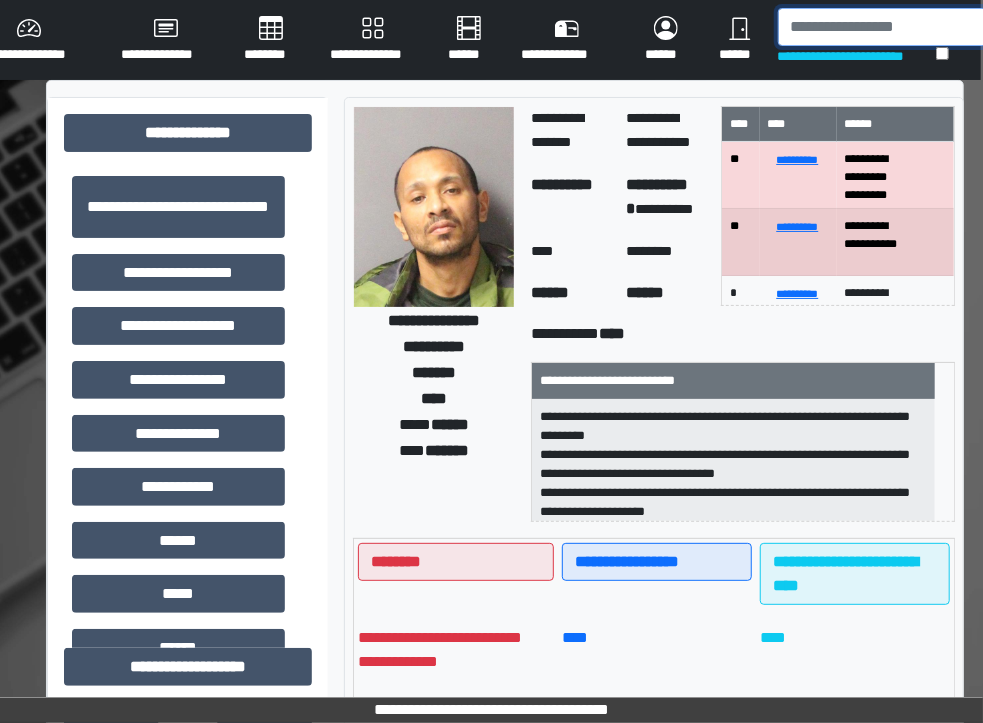 click at bounding box center [882, 27] 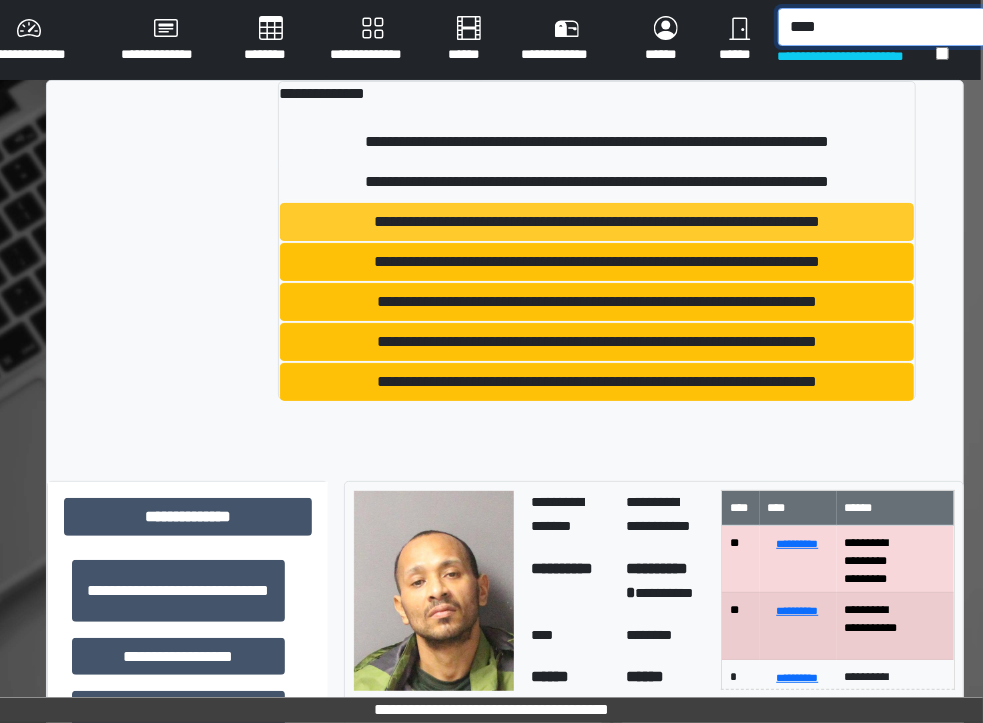type on "****" 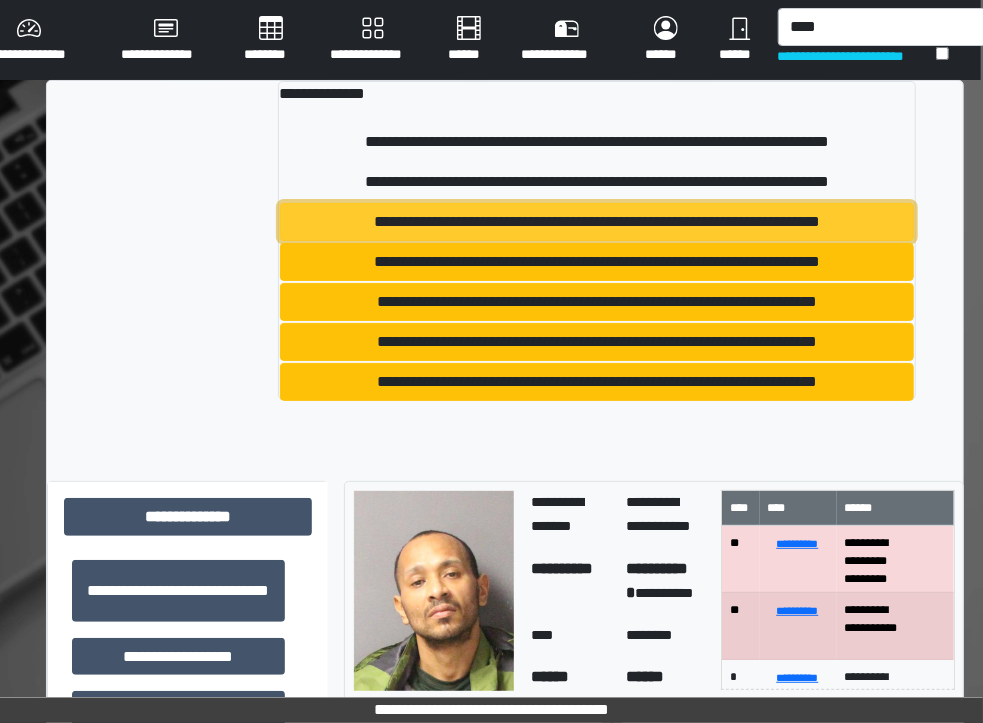 click on "**********" at bounding box center (596, 222) 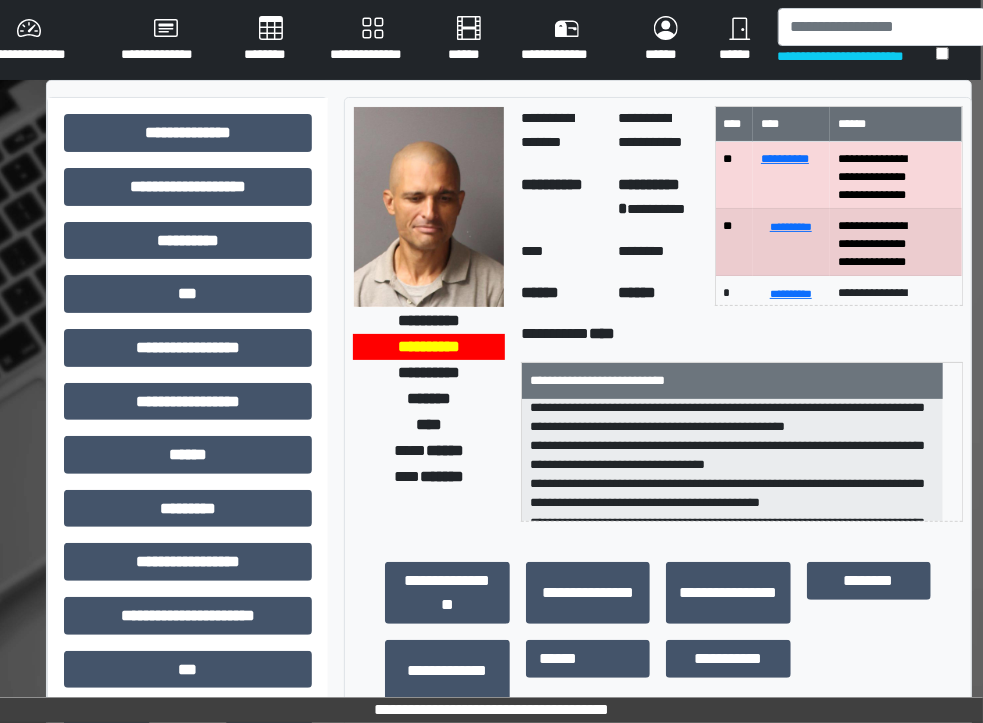scroll, scrollTop: 0, scrollLeft: 0, axis: both 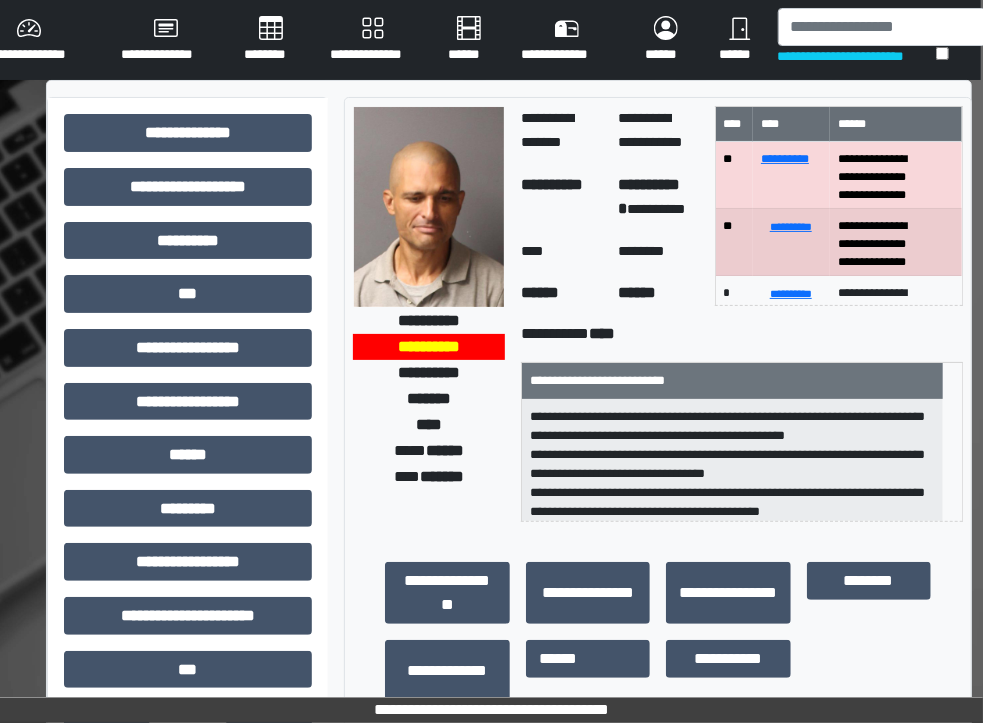click on "**********" at bounding box center (429, 314) 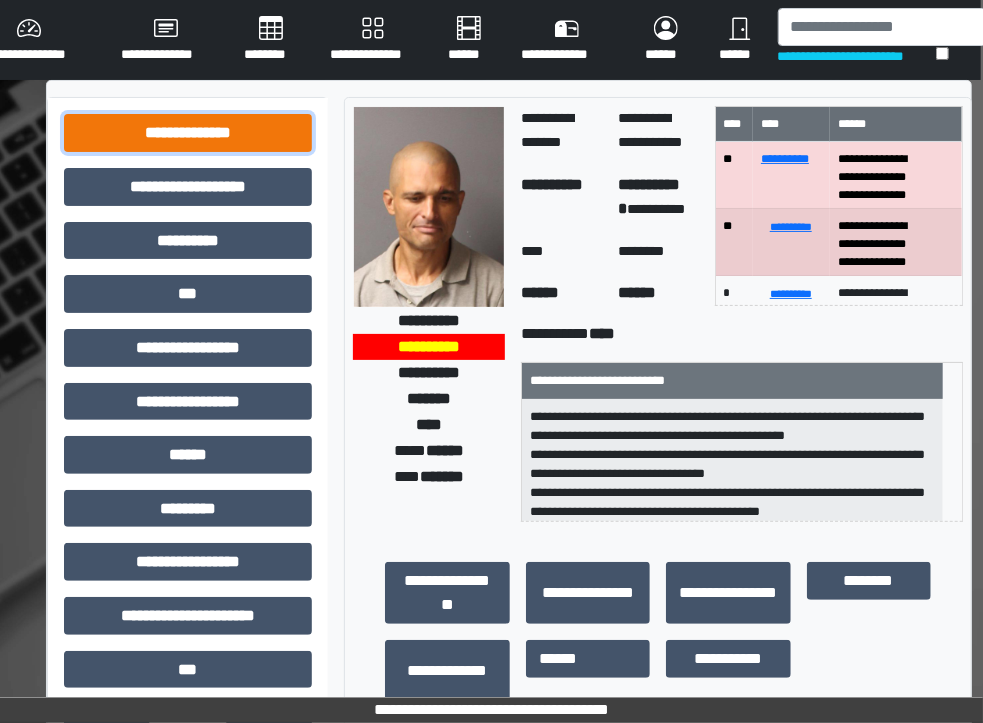 click on "**********" at bounding box center [188, 133] 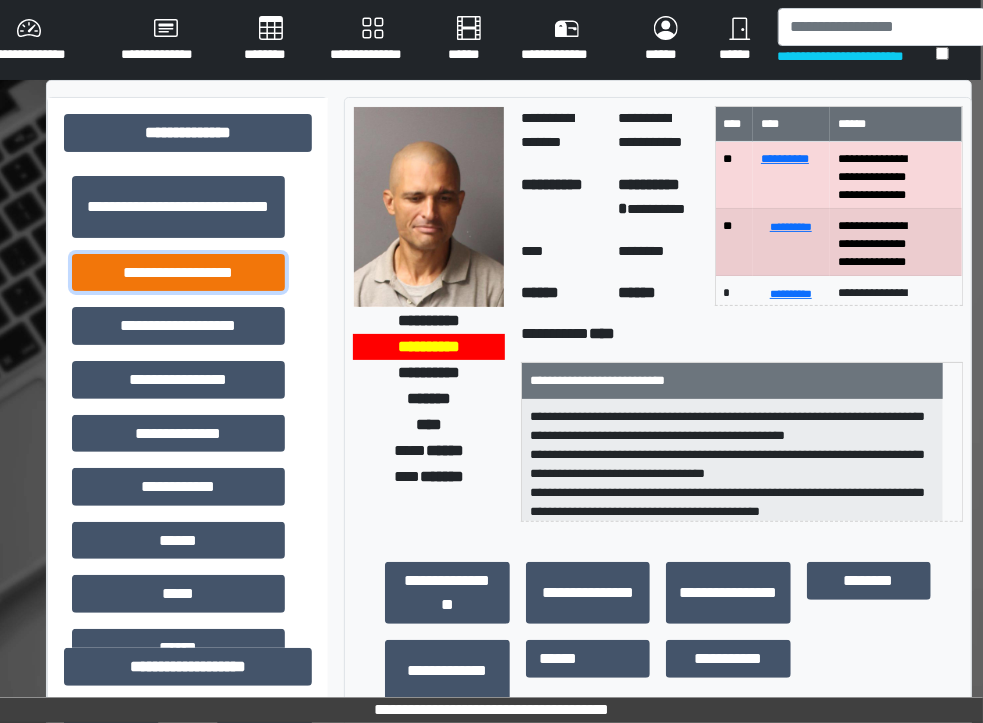 click on "**********" at bounding box center (178, 273) 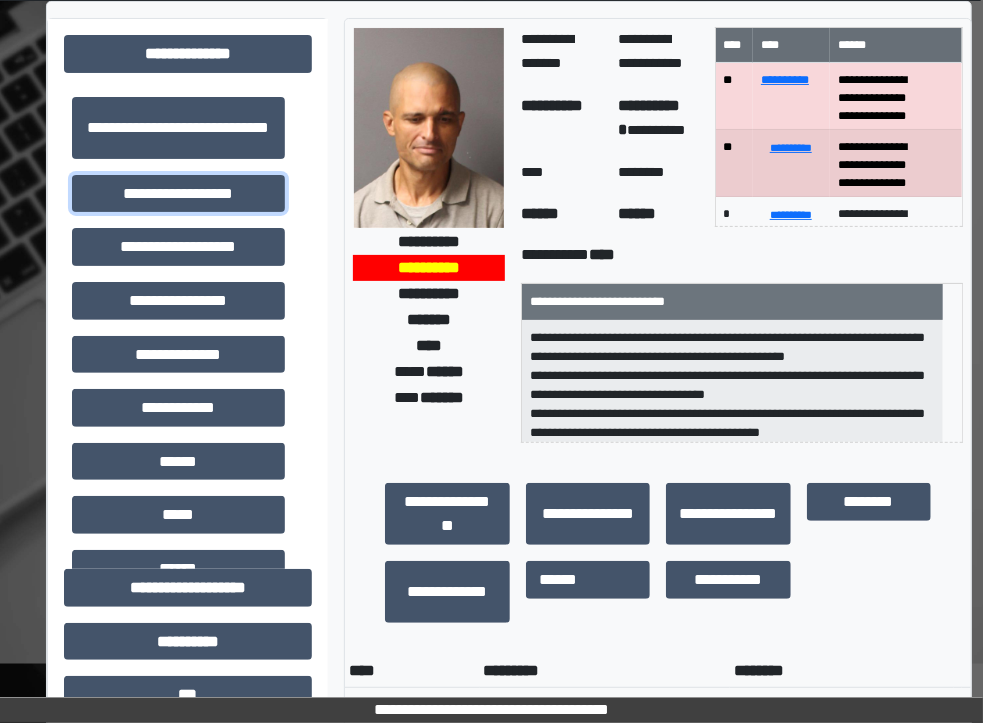 scroll, scrollTop: 77, scrollLeft: 2, axis: both 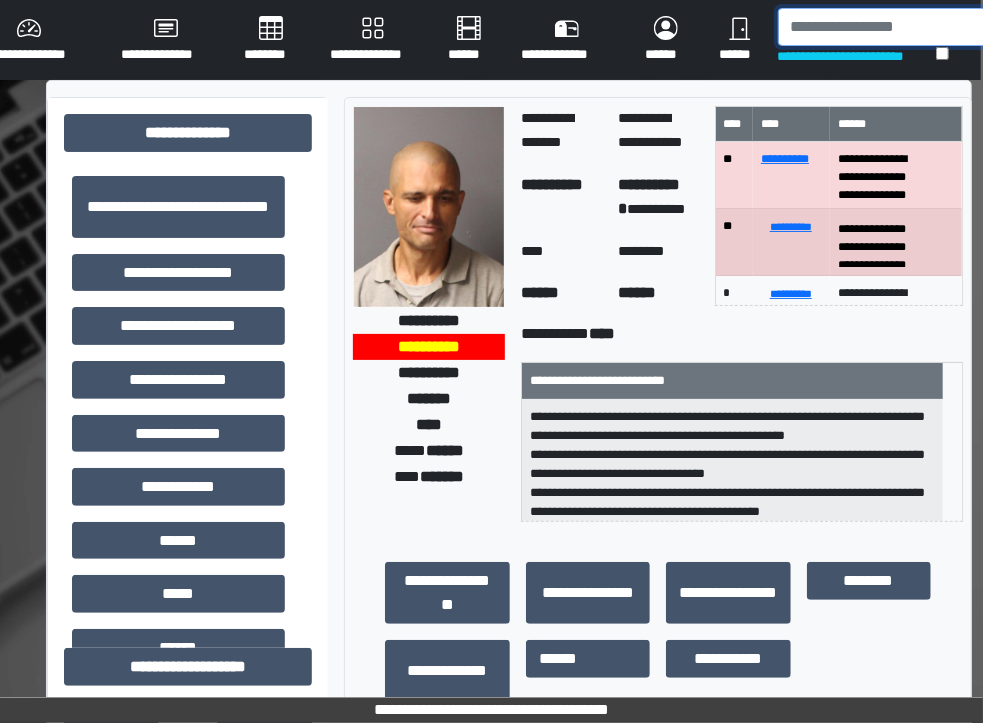 click at bounding box center [882, 27] 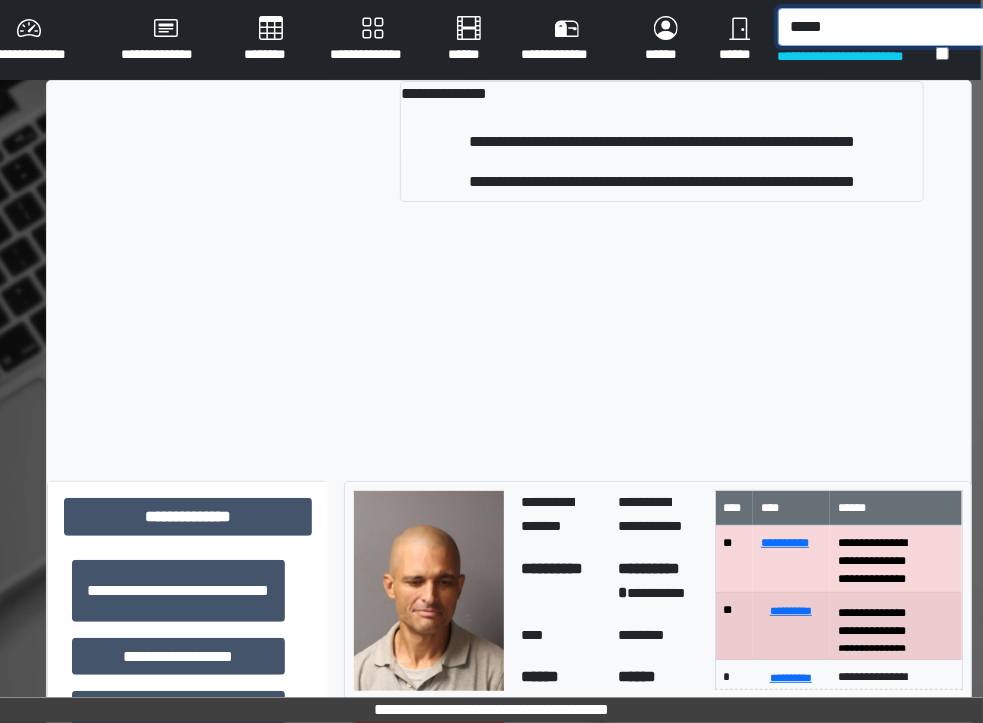 type on "*****" 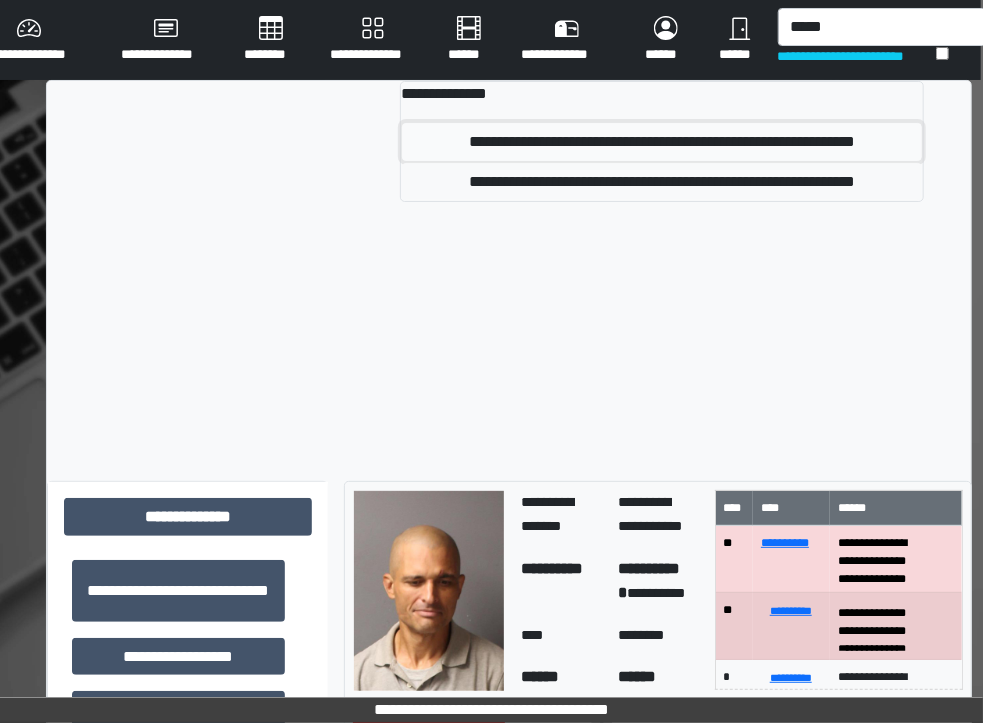 click on "**********" at bounding box center [662, 142] 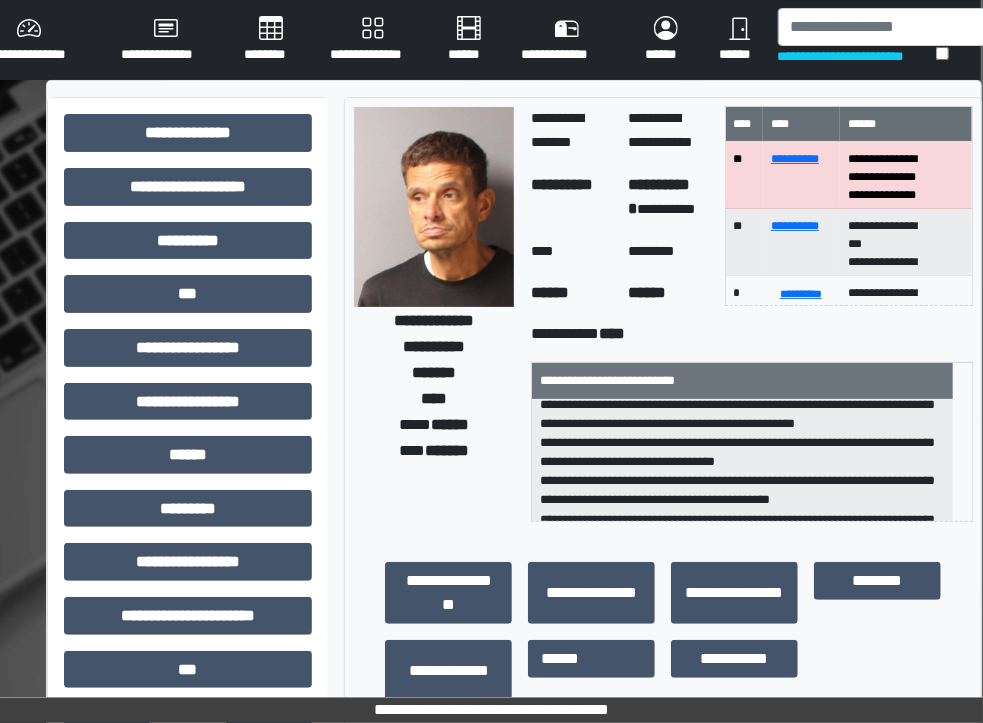 scroll, scrollTop: 10, scrollLeft: 0, axis: vertical 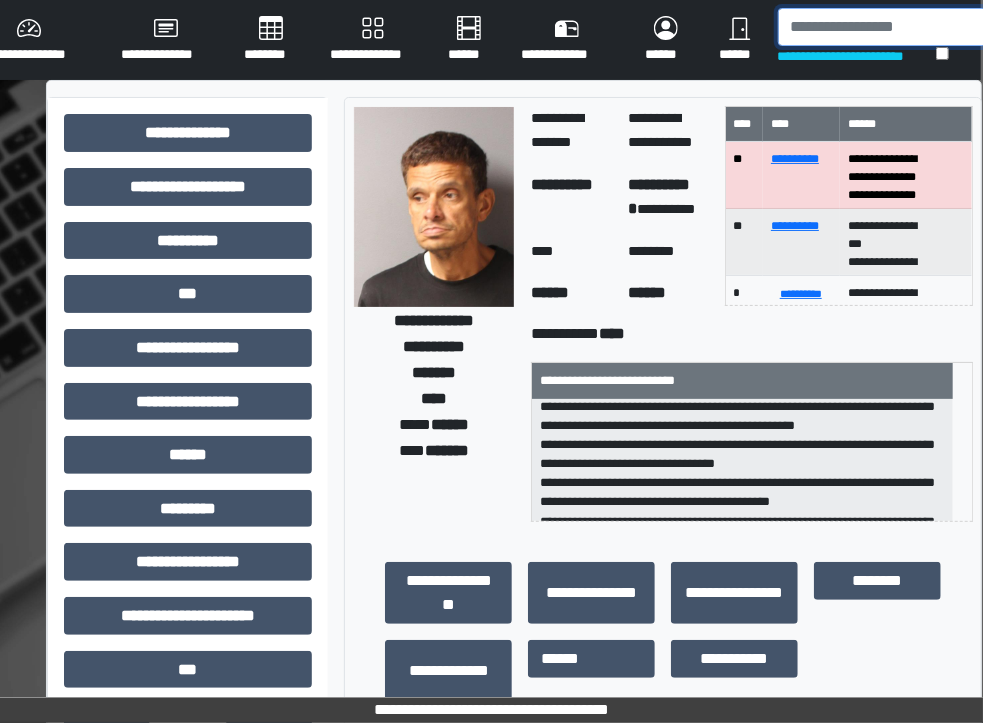 click at bounding box center [882, 27] 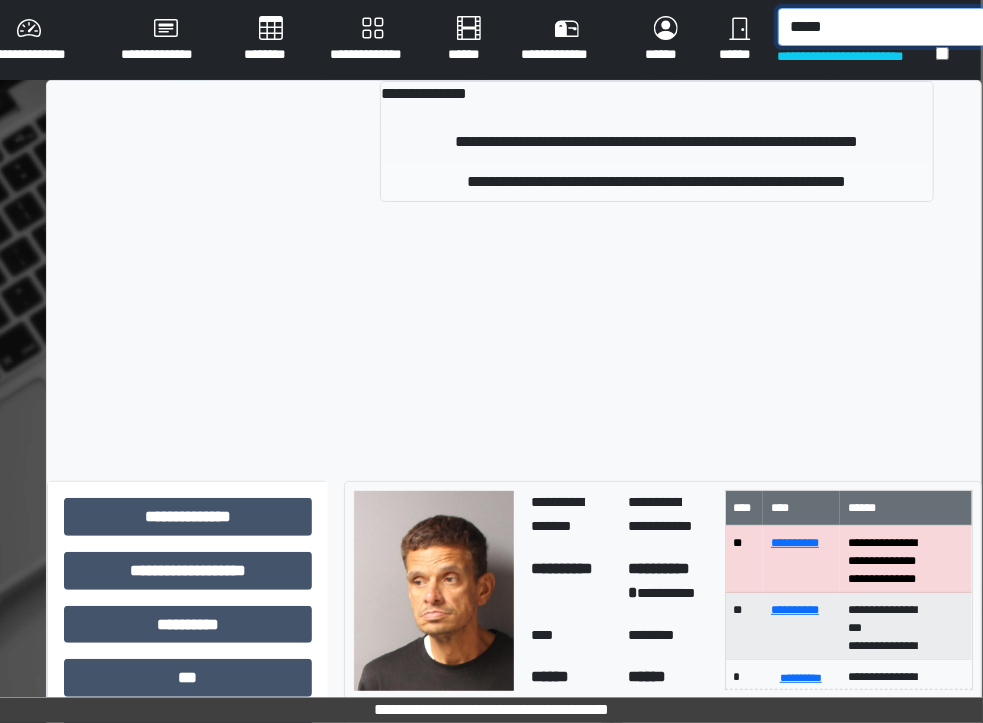 type on "*****" 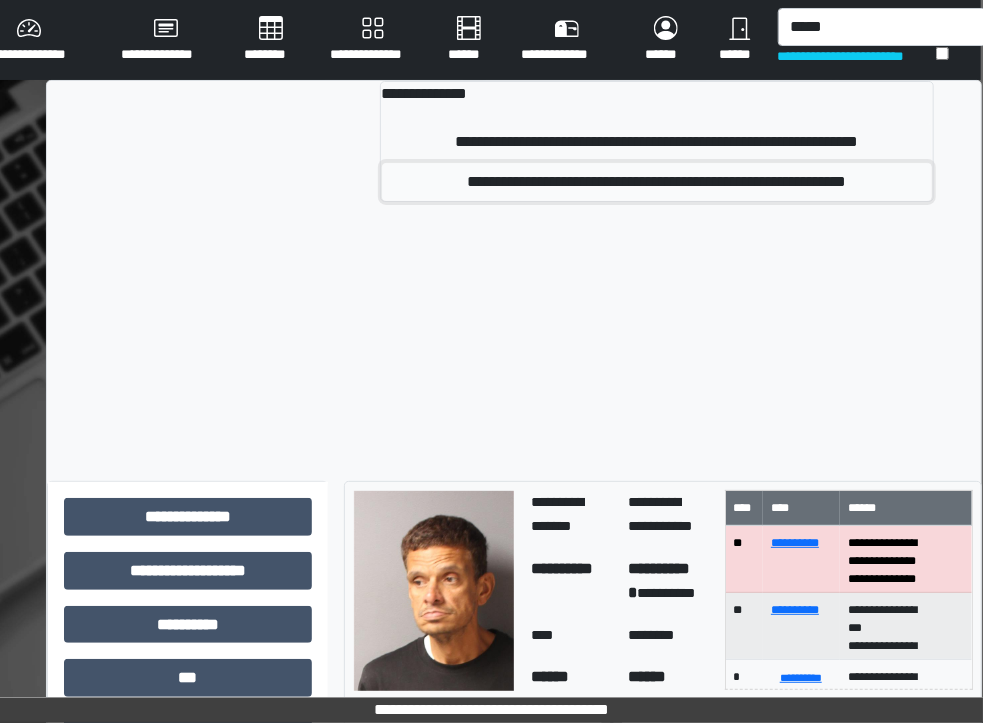 click on "**********" at bounding box center (657, 182) 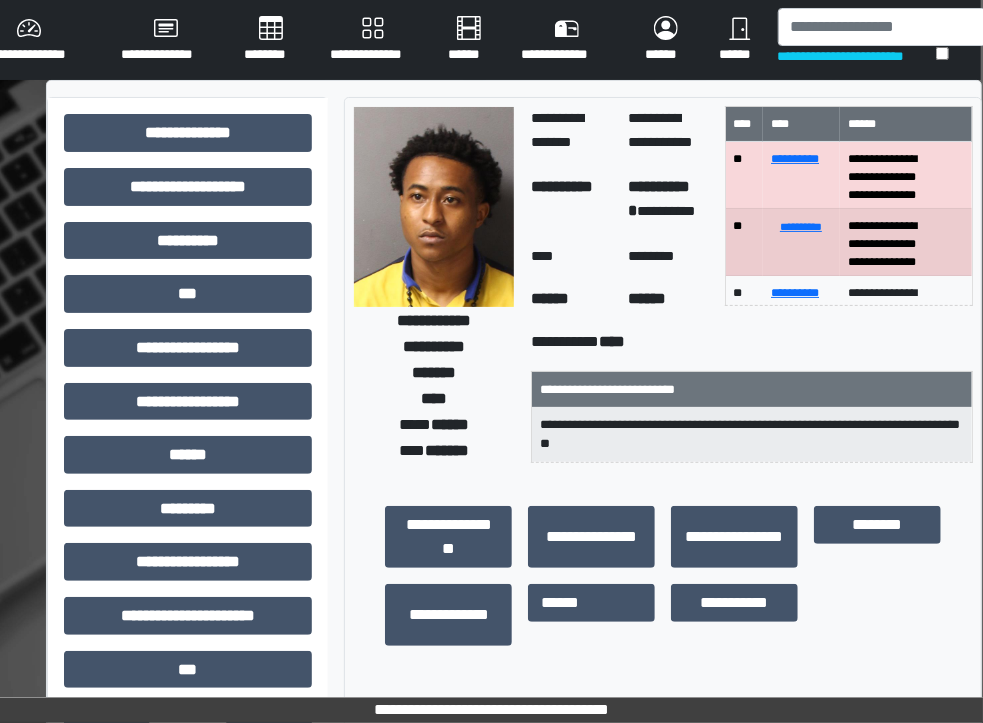 click on "**********" at bounding box center (514, 615) 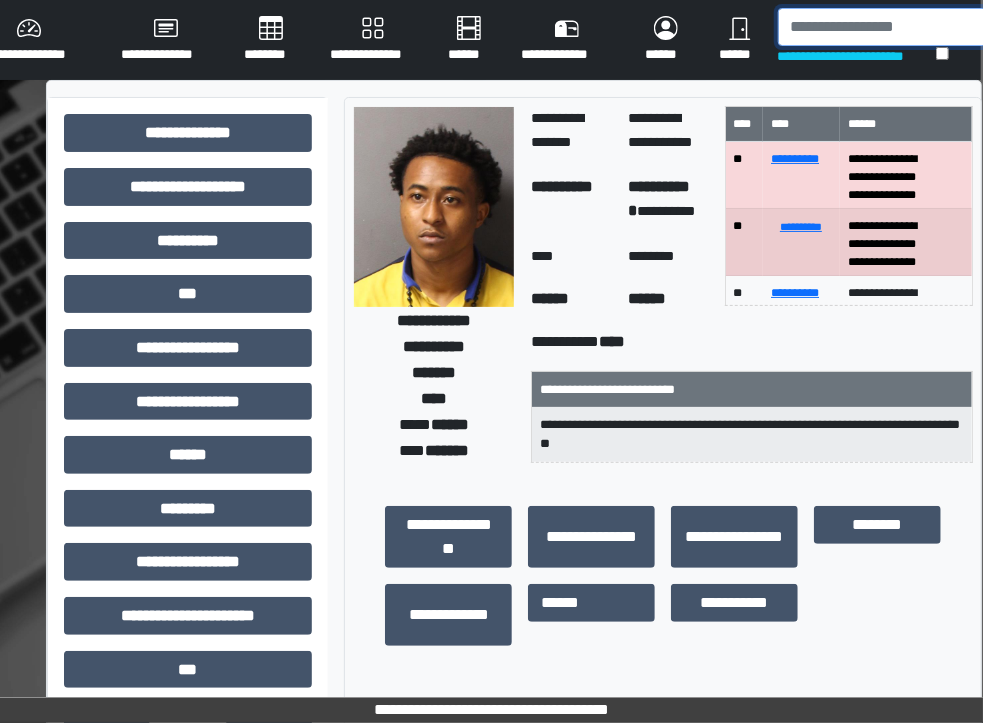 click at bounding box center (882, 27) 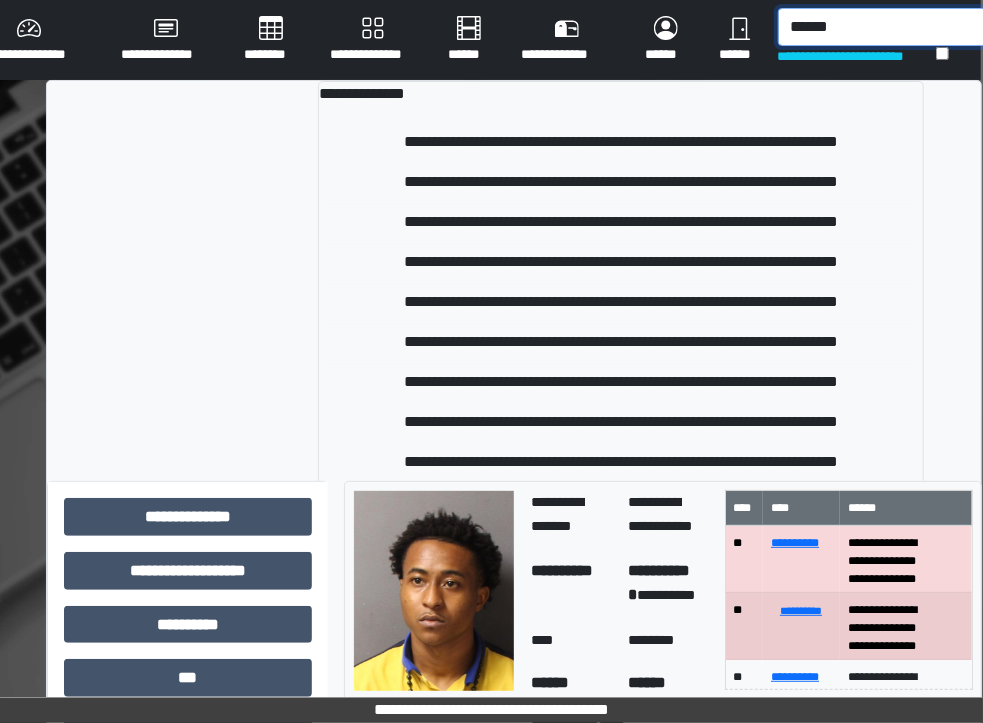 scroll, scrollTop: 0, scrollLeft: 6, axis: horizontal 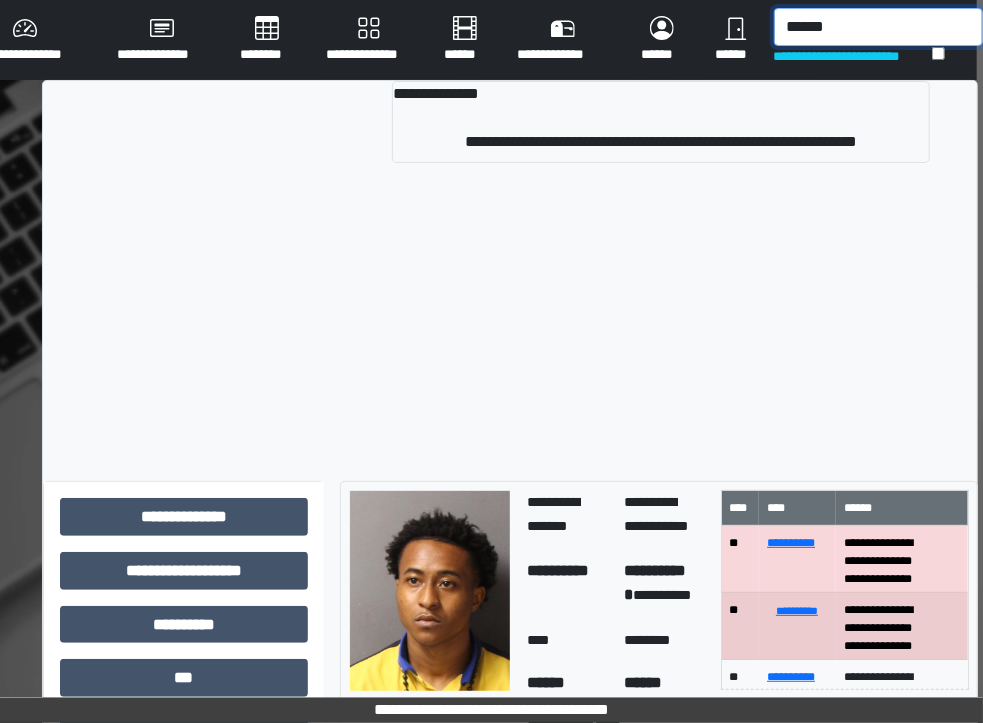 type on "******" 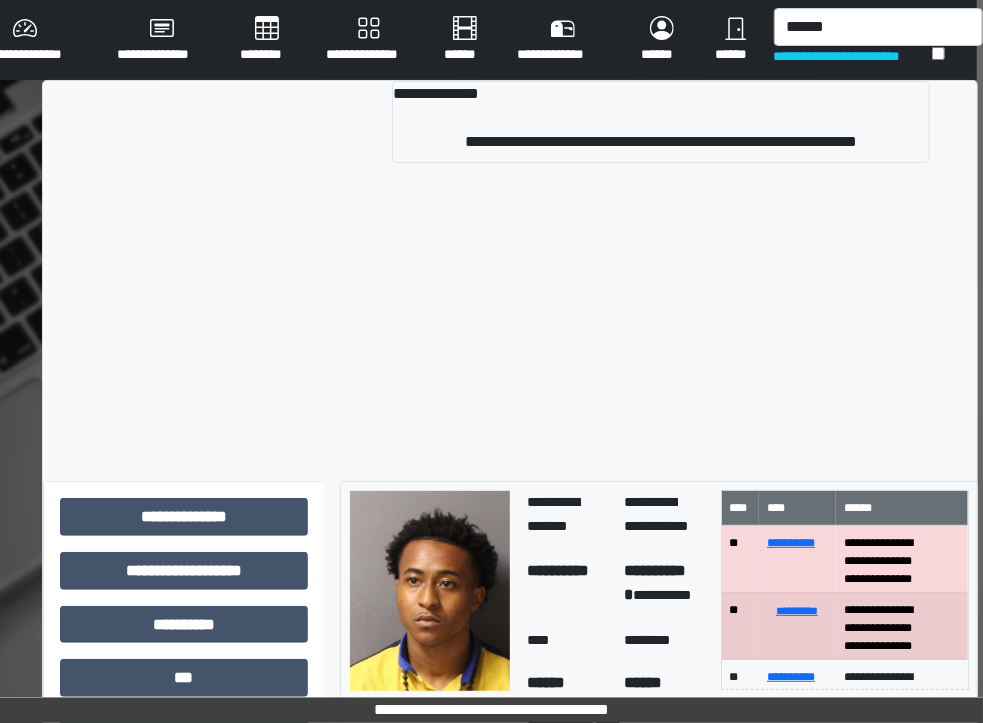 click on "**********" at bounding box center [661, 142] 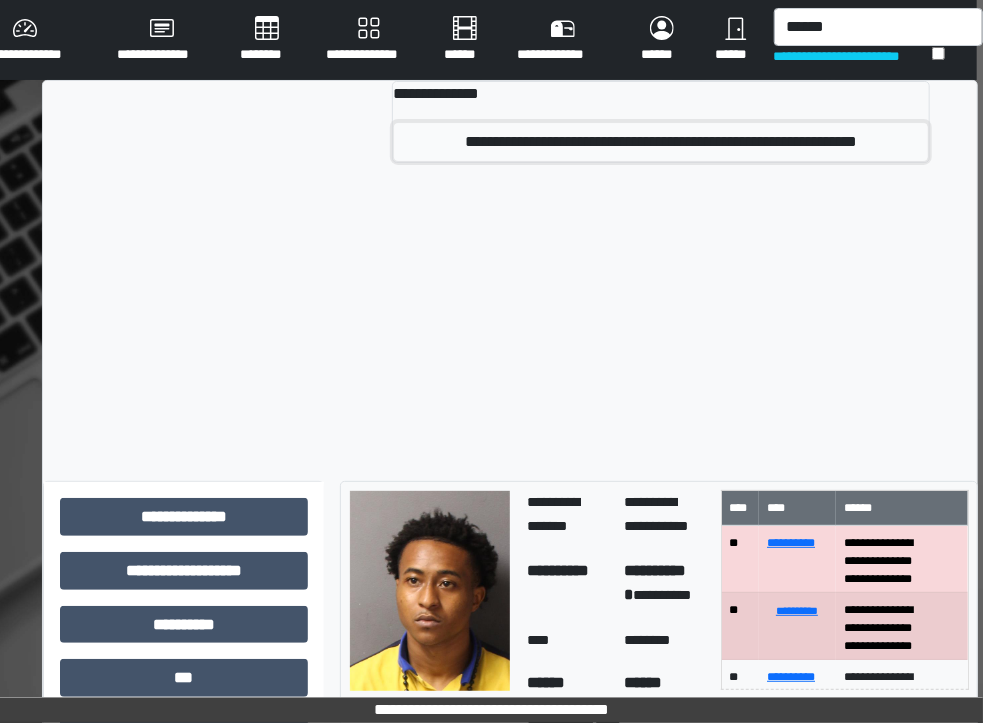 click on "**********" at bounding box center (661, 142) 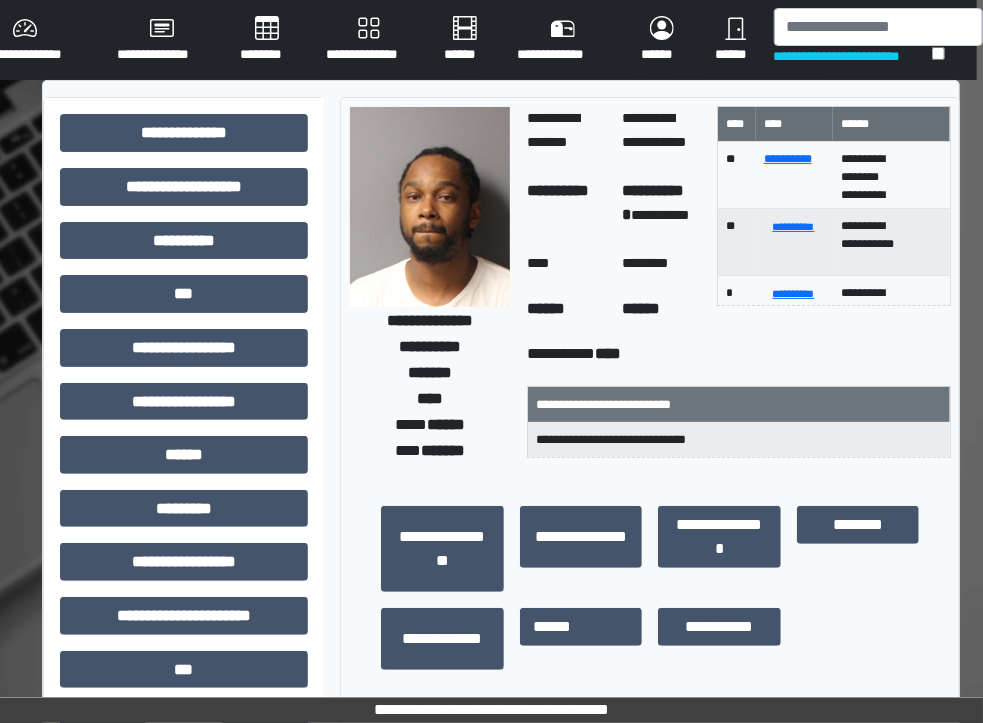 click on "**********" at bounding box center (184, 623) 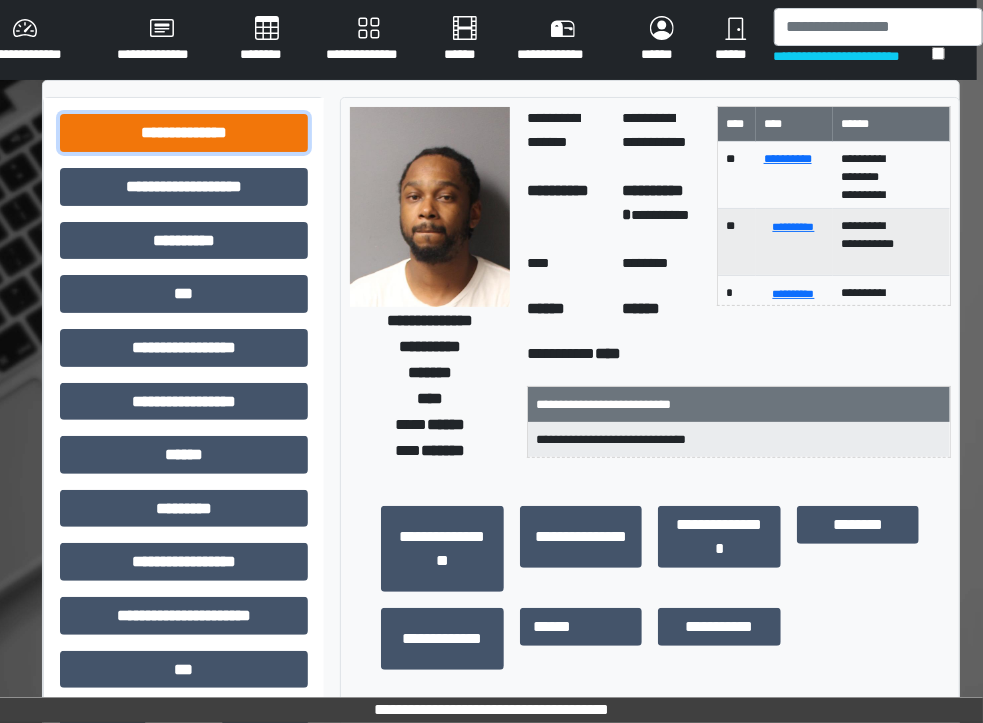 click on "**********" at bounding box center [184, 133] 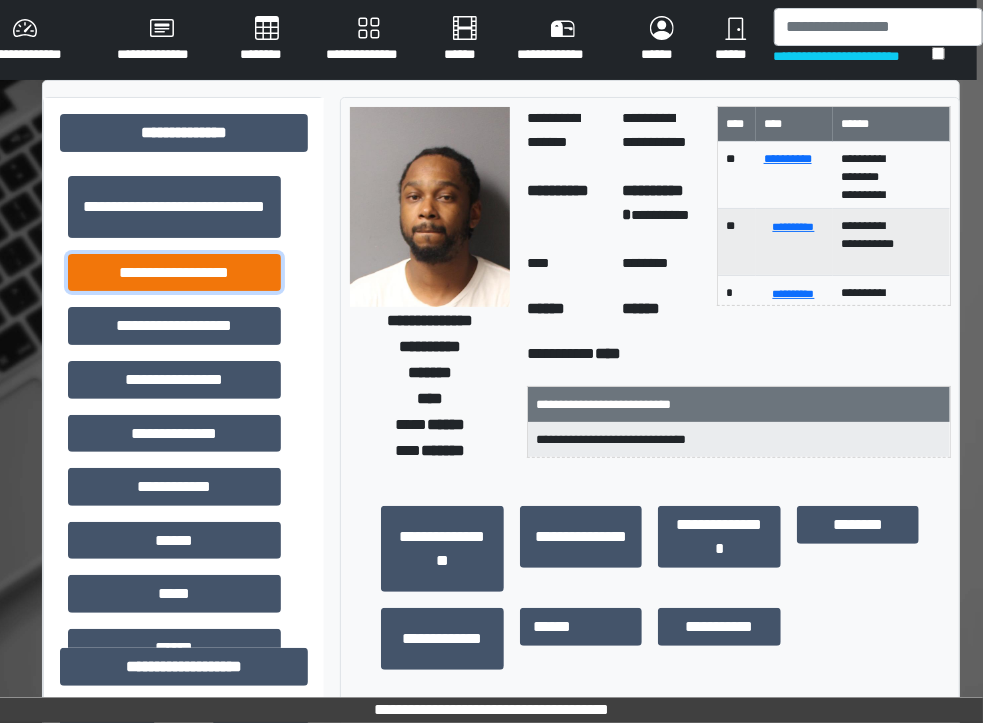 click on "**********" at bounding box center [174, 273] 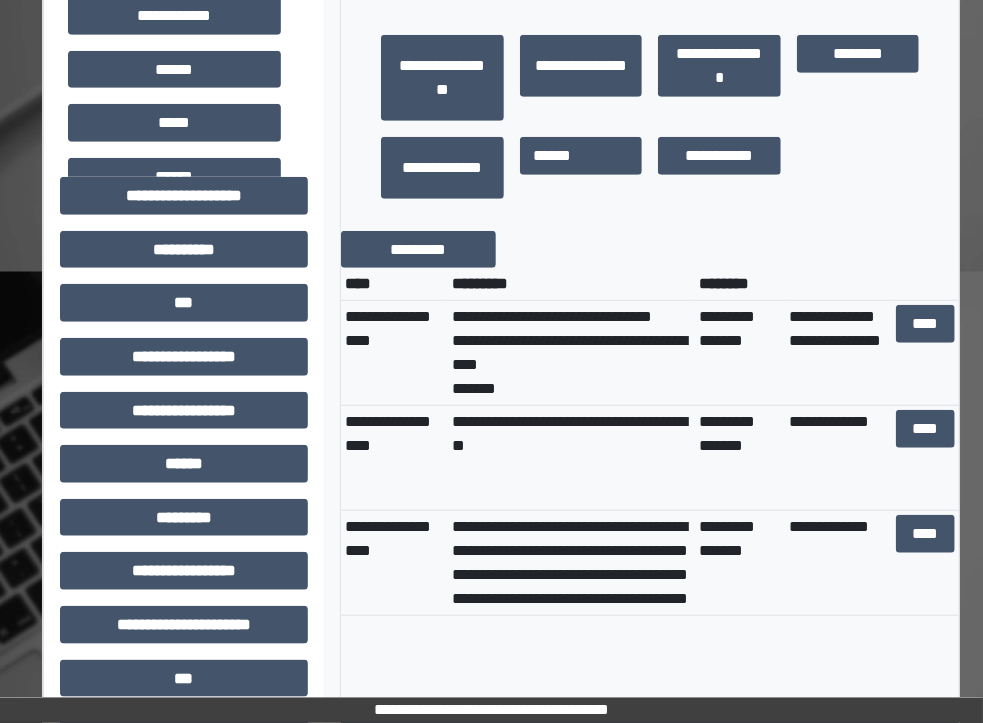 scroll, scrollTop: 472, scrollLeft: 6, axis: both 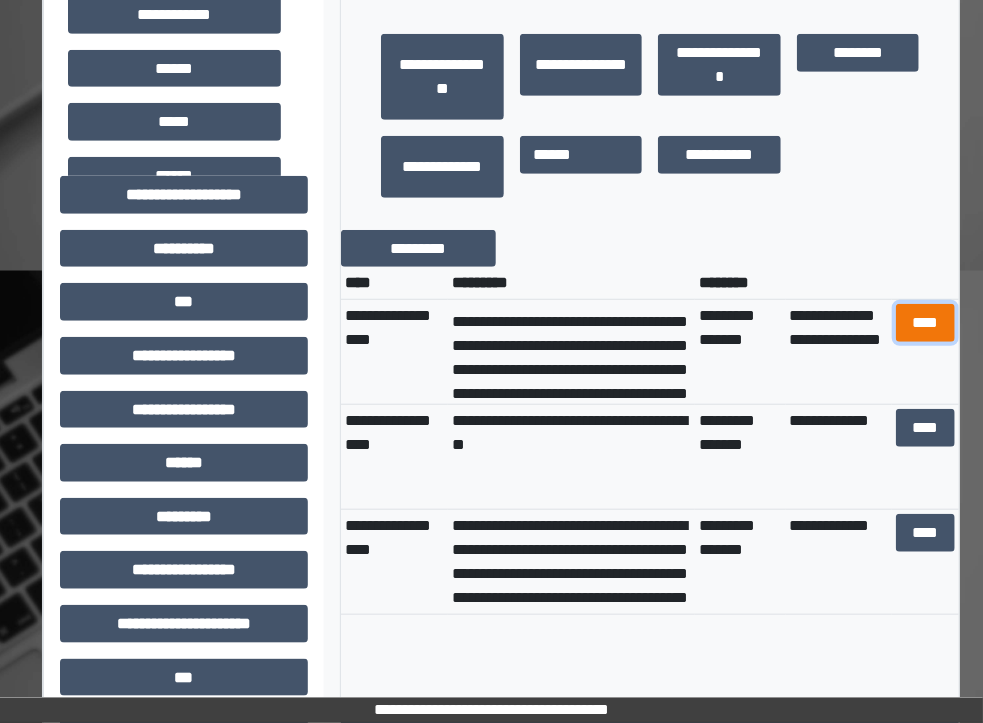 click on "****" at bounding box center [925, 323] 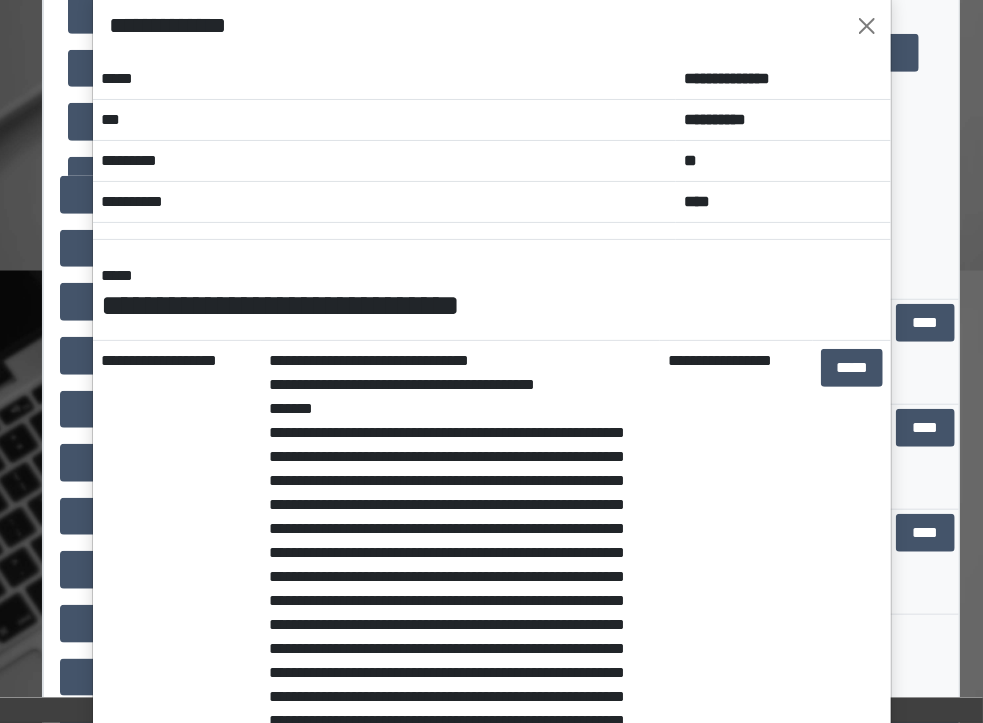 scroll, scrollTop: 36, scrollLeft: 0, axis: vertical 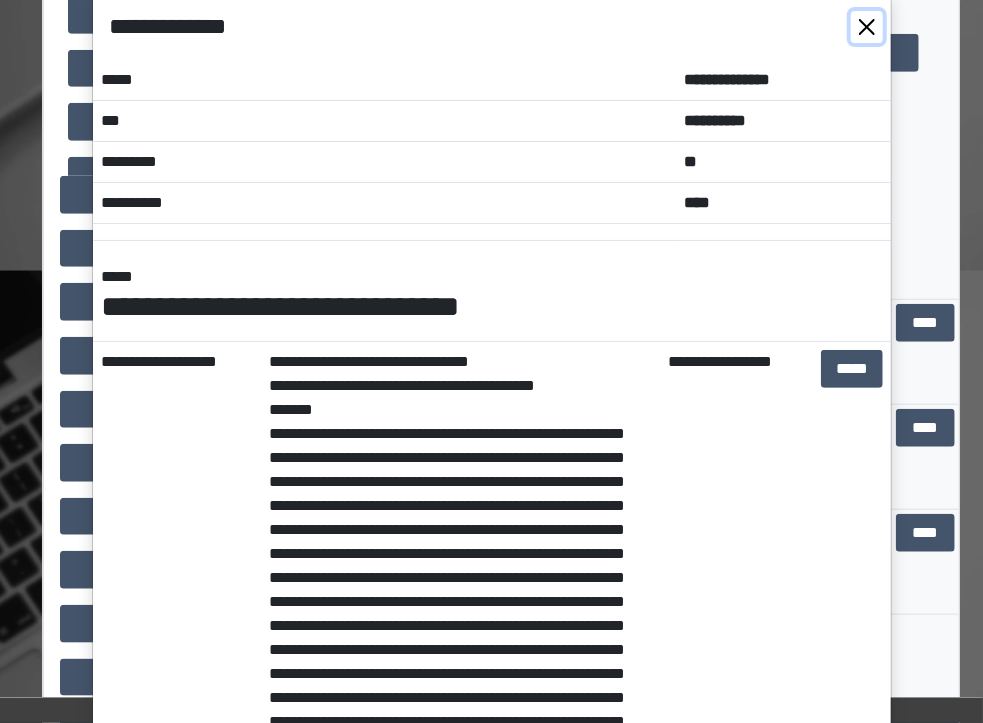 click at bounding box center [867, 27] 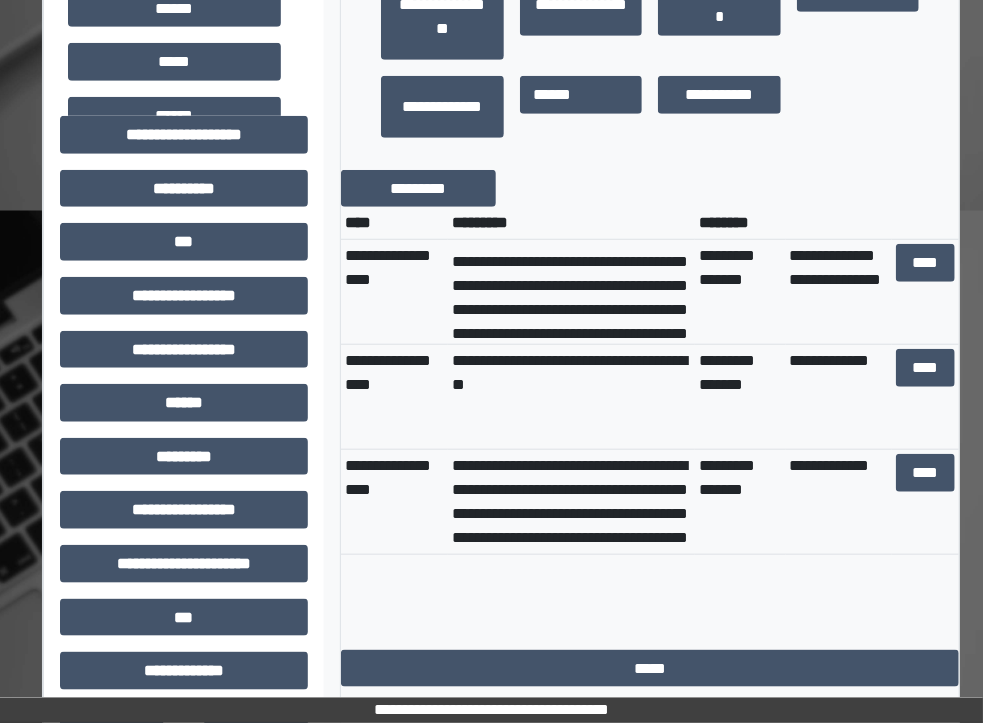 scroll, scrollTop: 534, scrollLeft: 6, axis: both 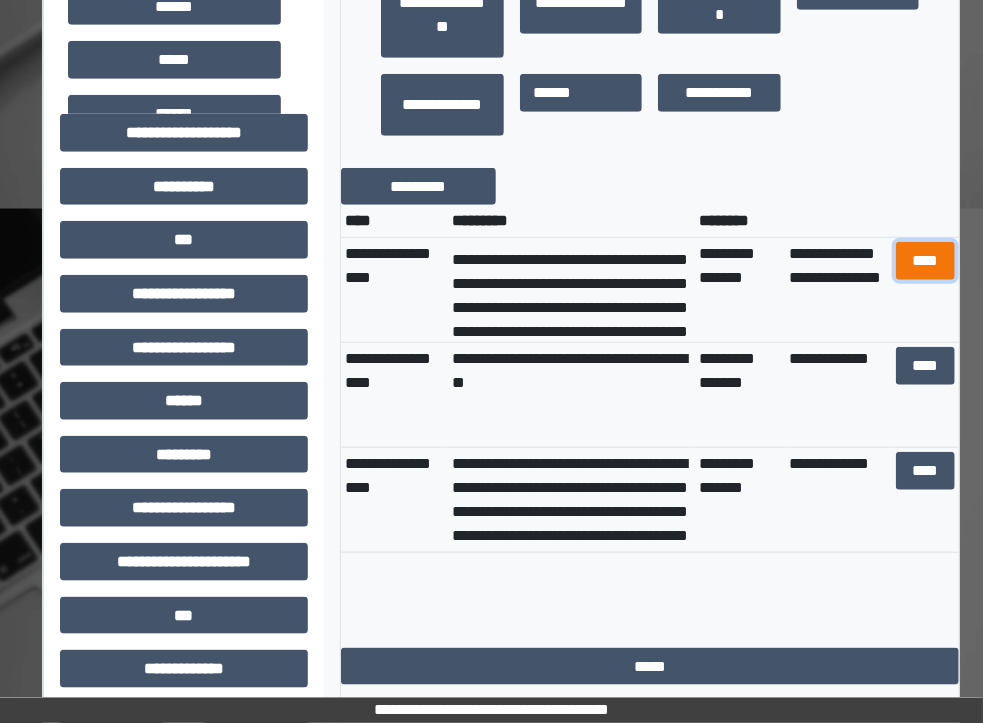 click on "****" at bounding box center [925, 261] 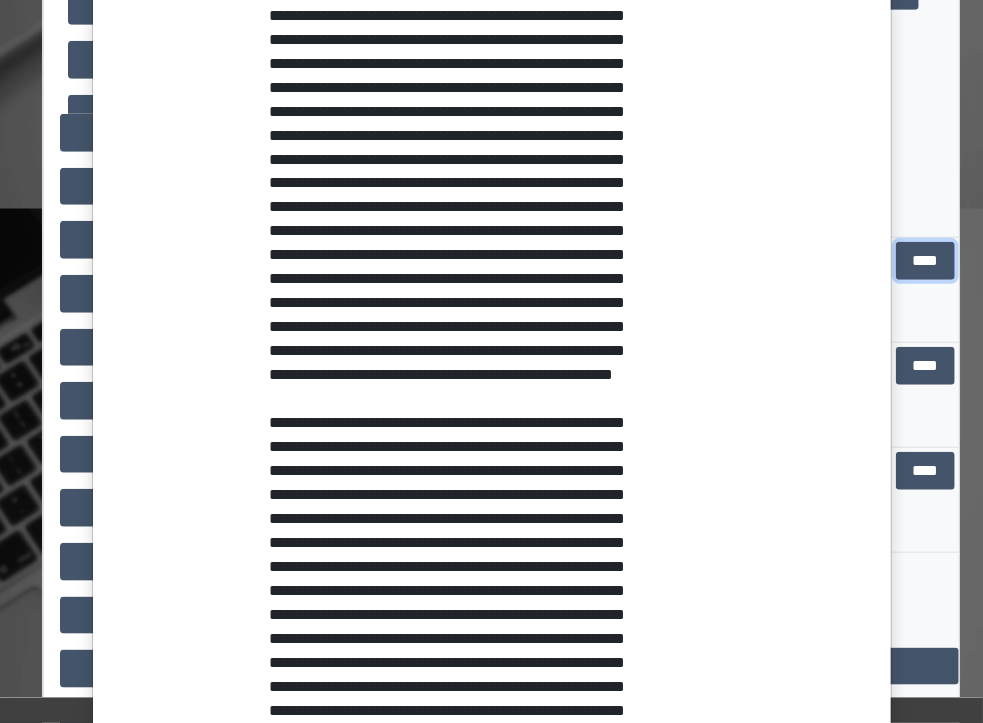 scroll, scrollTop: 1295, scrollLeft: 0, axis: vertical 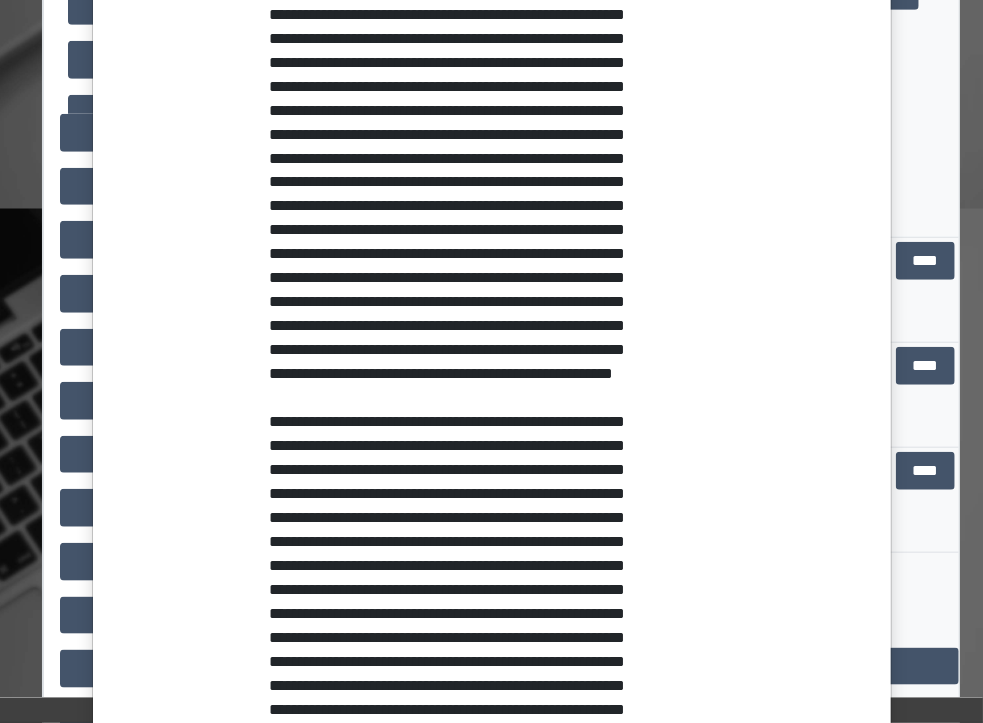 click on "**********" at bounding box center (460, -69) 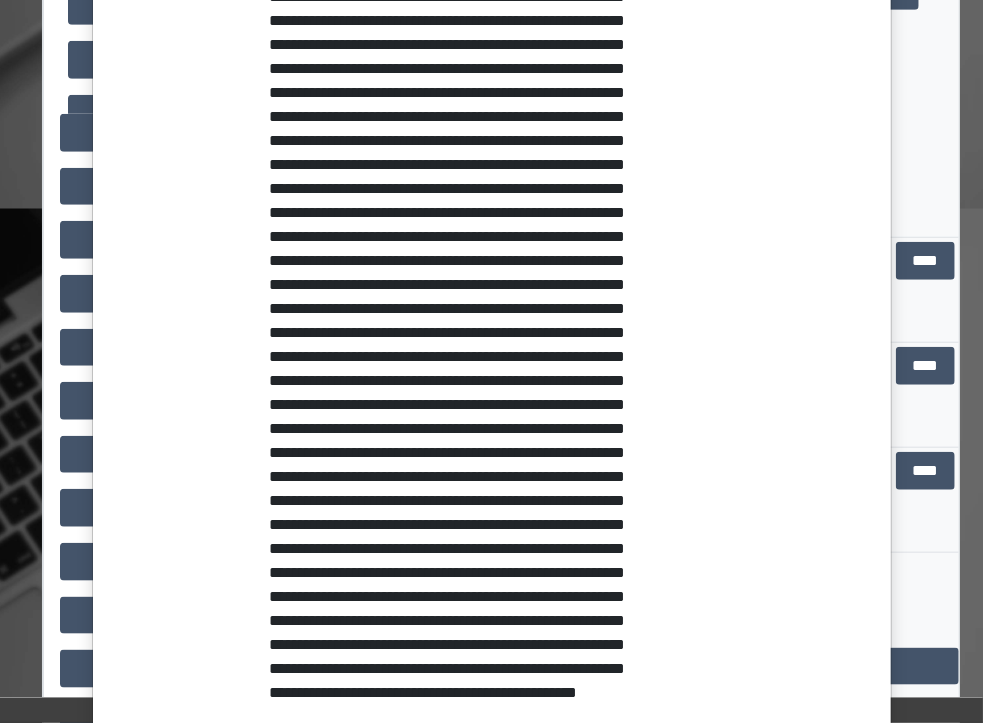 scroll, scrollTop: 0, scrollLeft: 0, axis: both 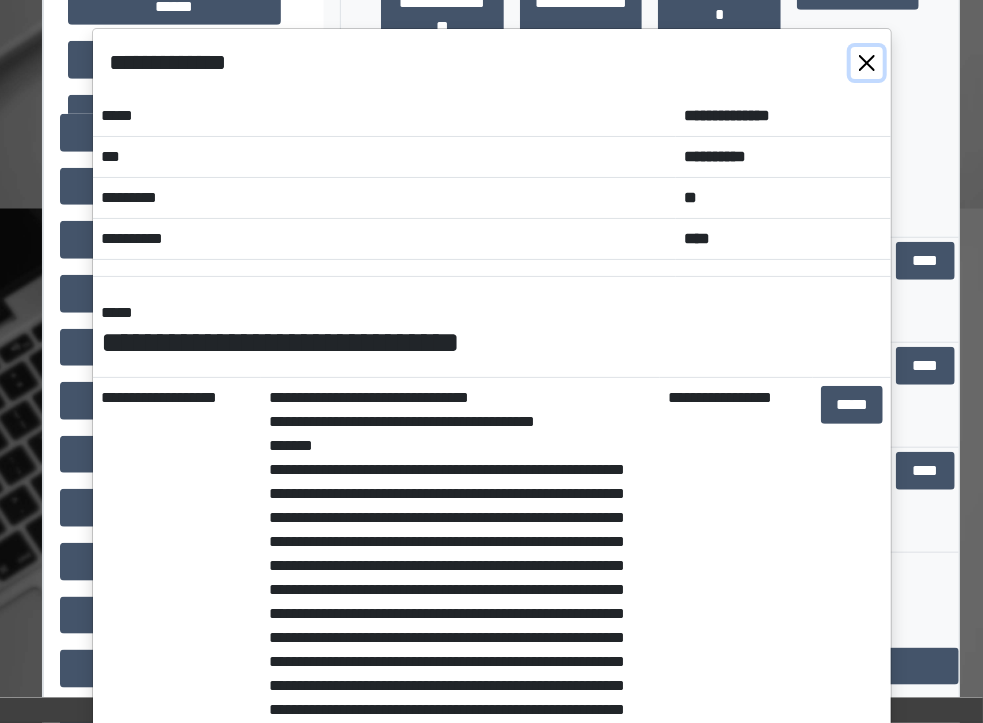click at bounding box center (867, 63) 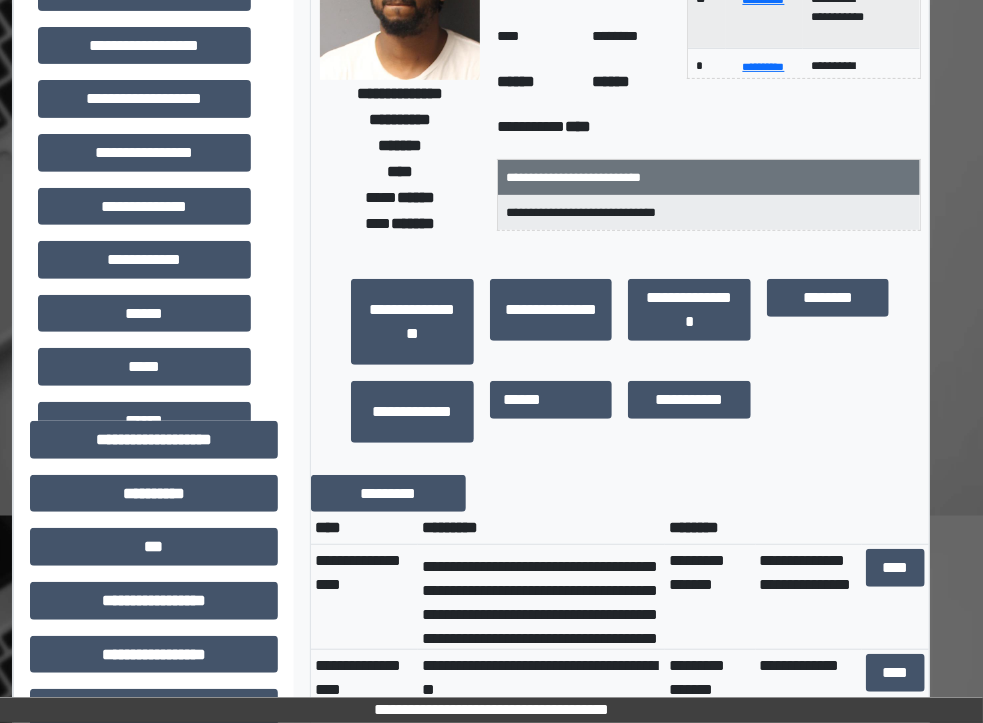 scroll, scrollTop: 0, scrollLeft: 36, axis: horizontal 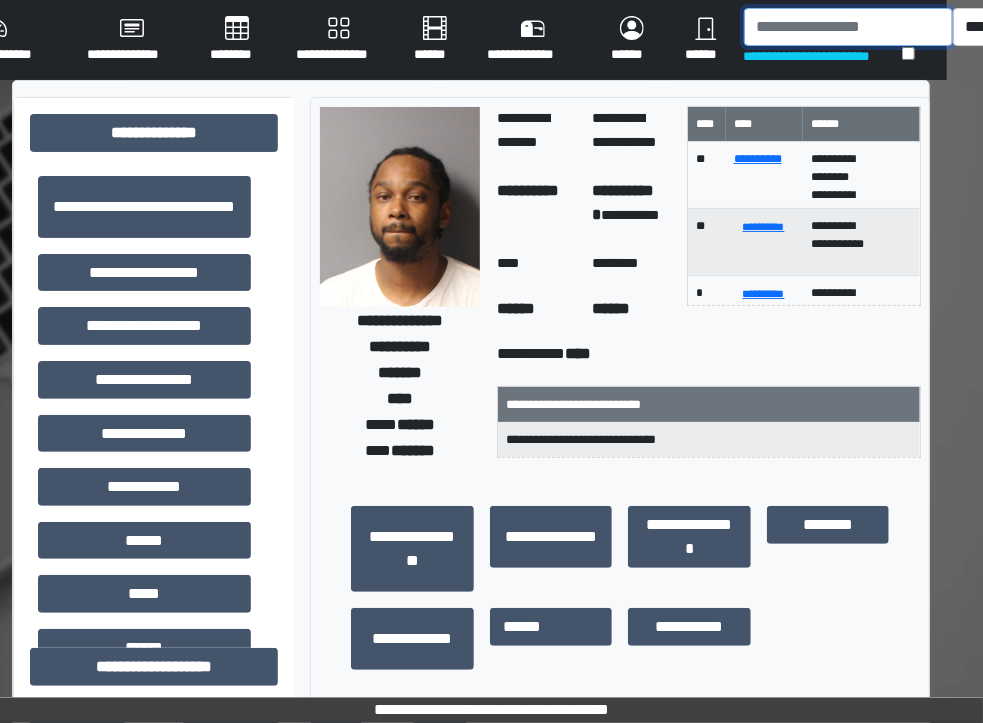 click at bounding box center (848, 27) 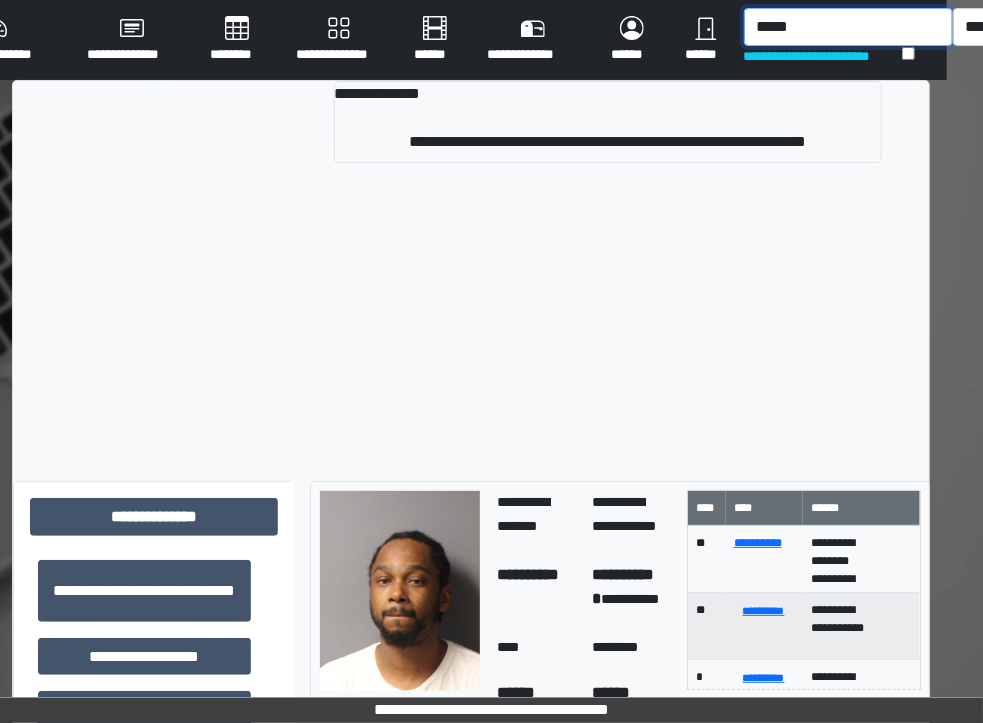 type on "*****" 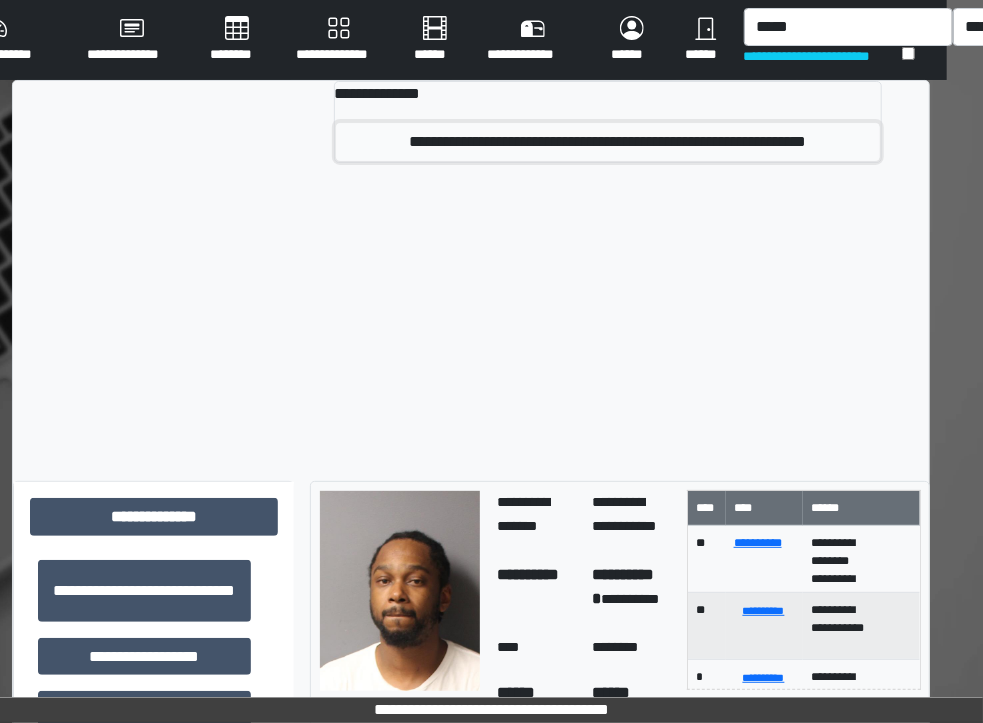 click on "**********" at bounding box center (608, 142) 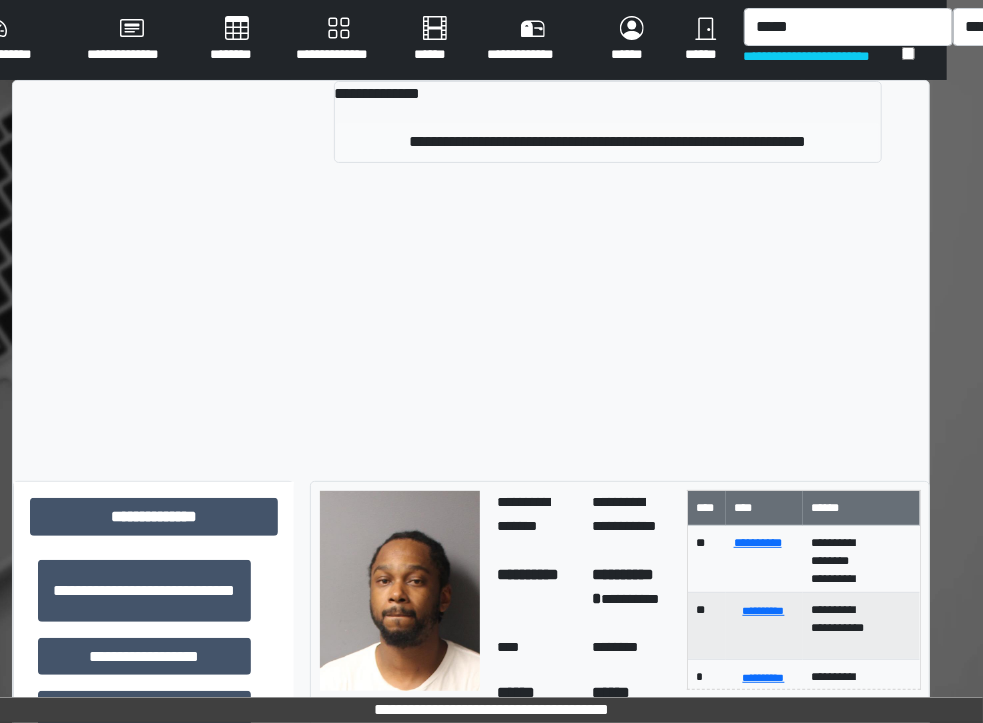 type 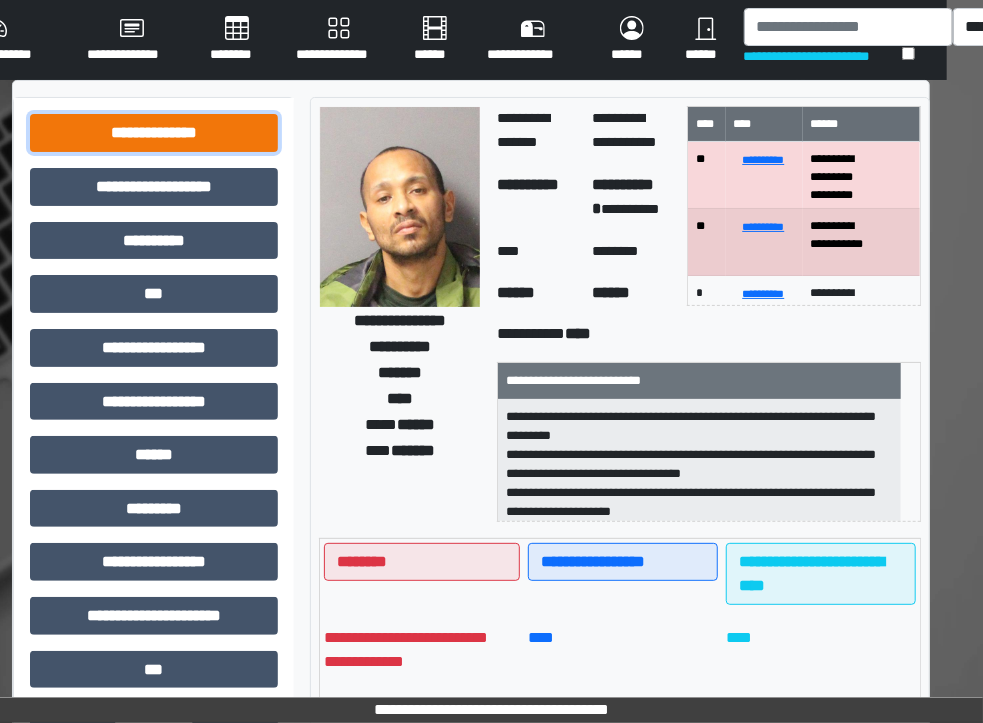 click on "**********" at bounding box center [154, 133] 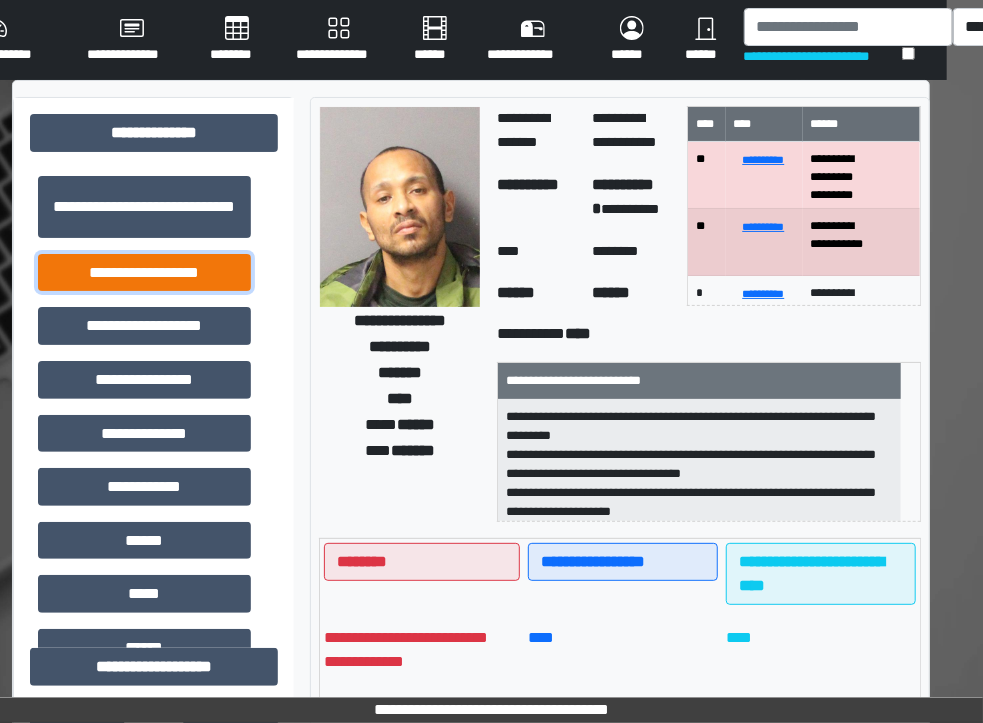 click on "**********" at bounding box center [144, 273] 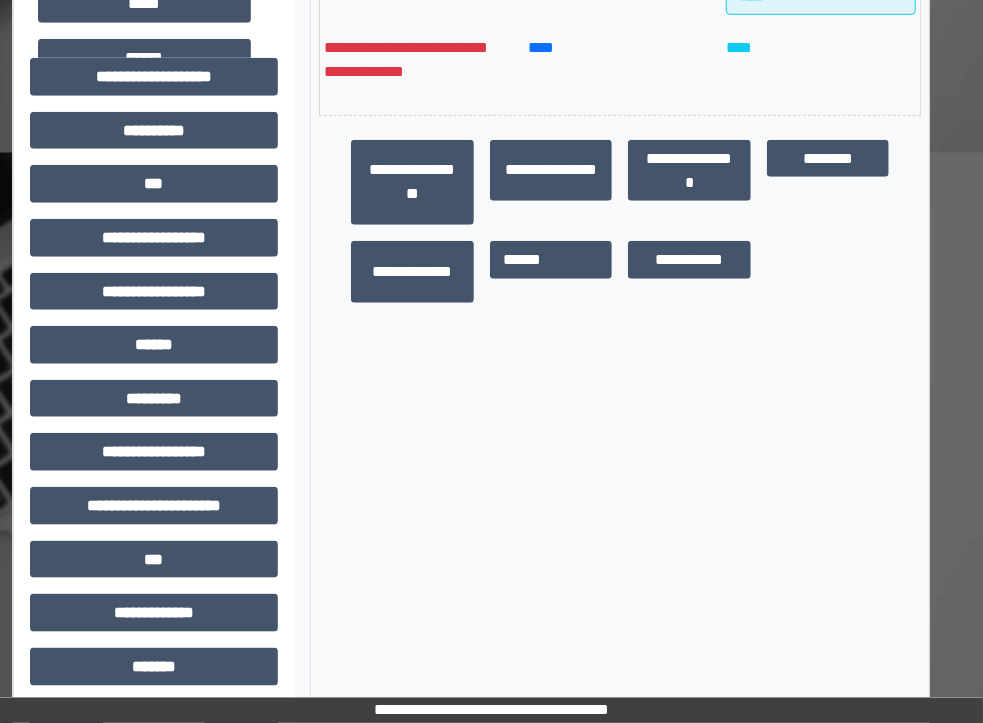scroll, scrollTop: 799, scrollLeft: 36, axis: both 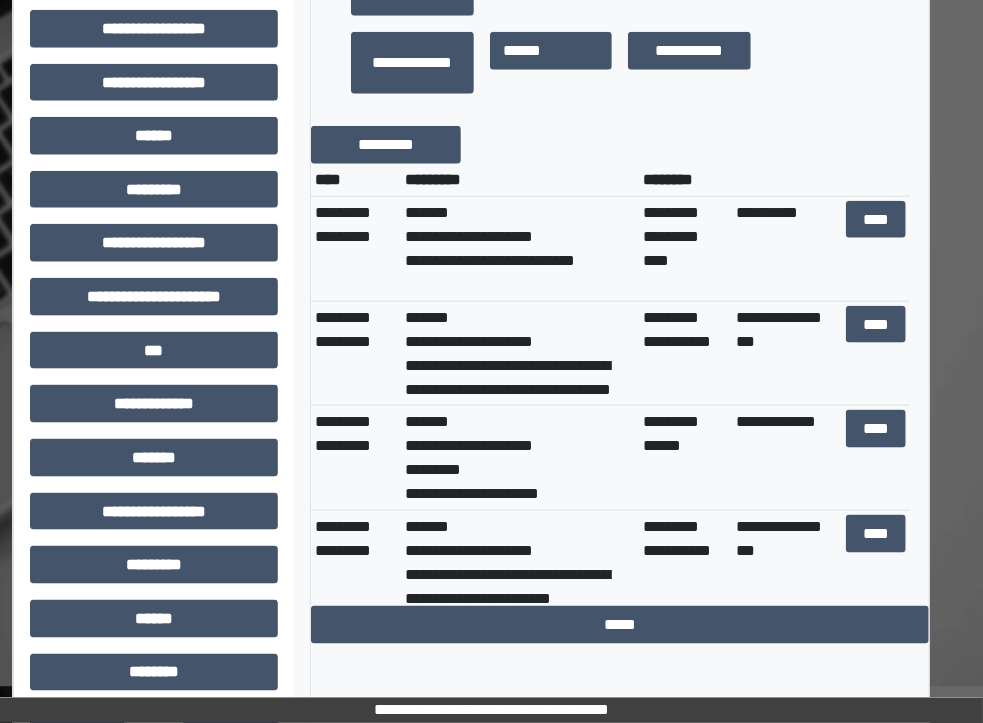 click on "**********" at bounding box center (685, 353) 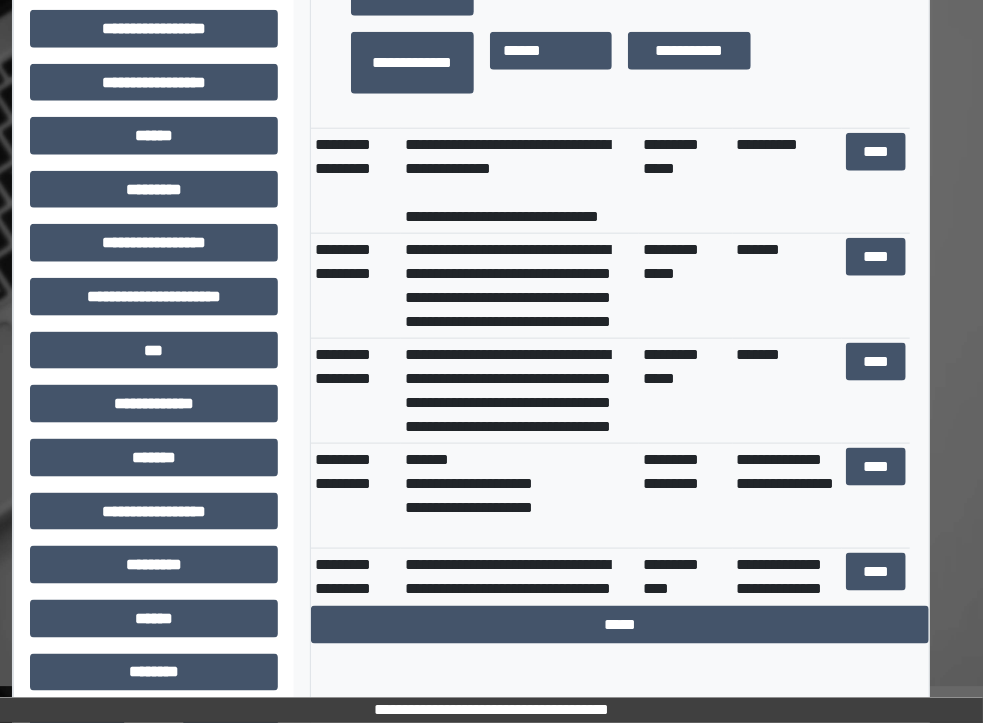 scroll, scrollTop: 1751, scrollLeft: 0, axis: vertical 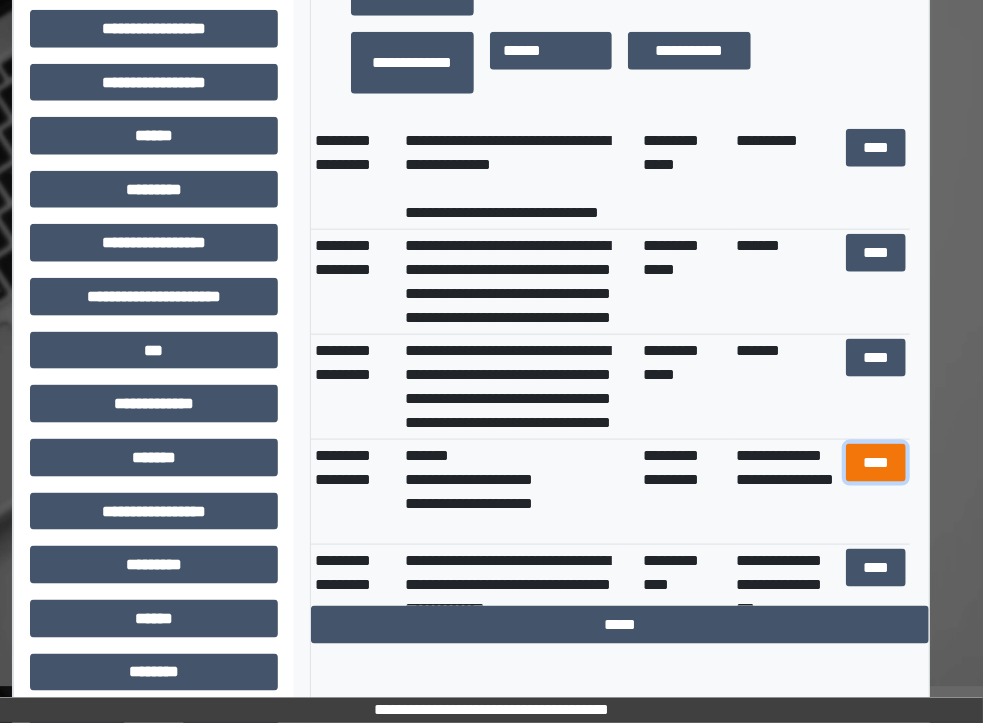 click on "****" at bounding box center [875, 463] 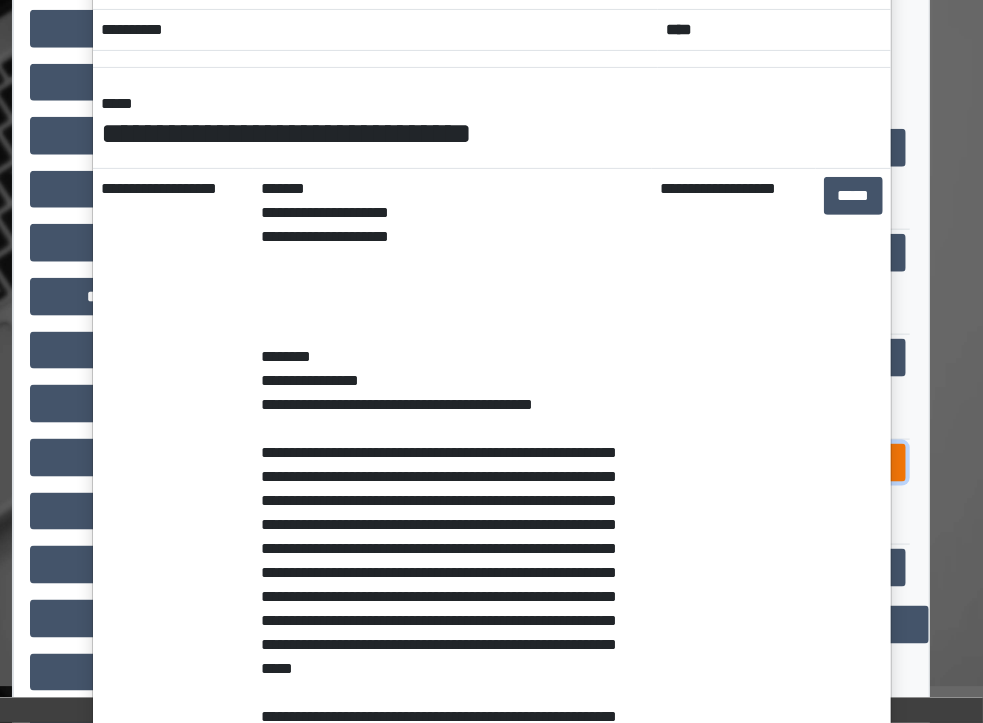 scroll, scrollTop: 209, scrollLeft: 0, axis: vertical 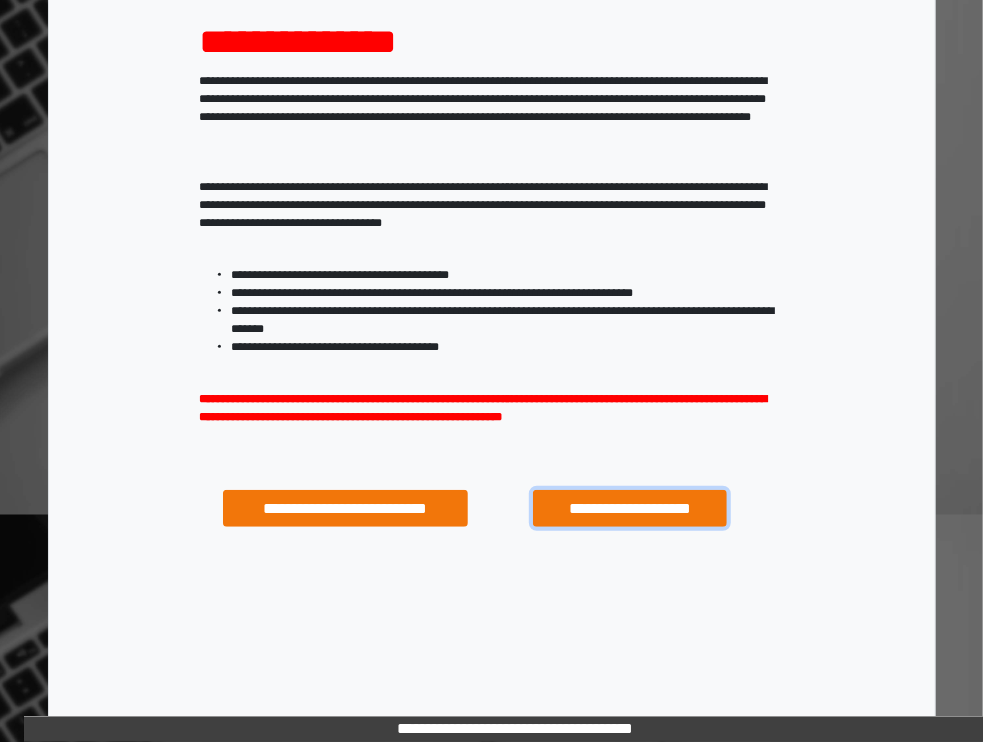 click on "**********" at bounding box center (630, 509) 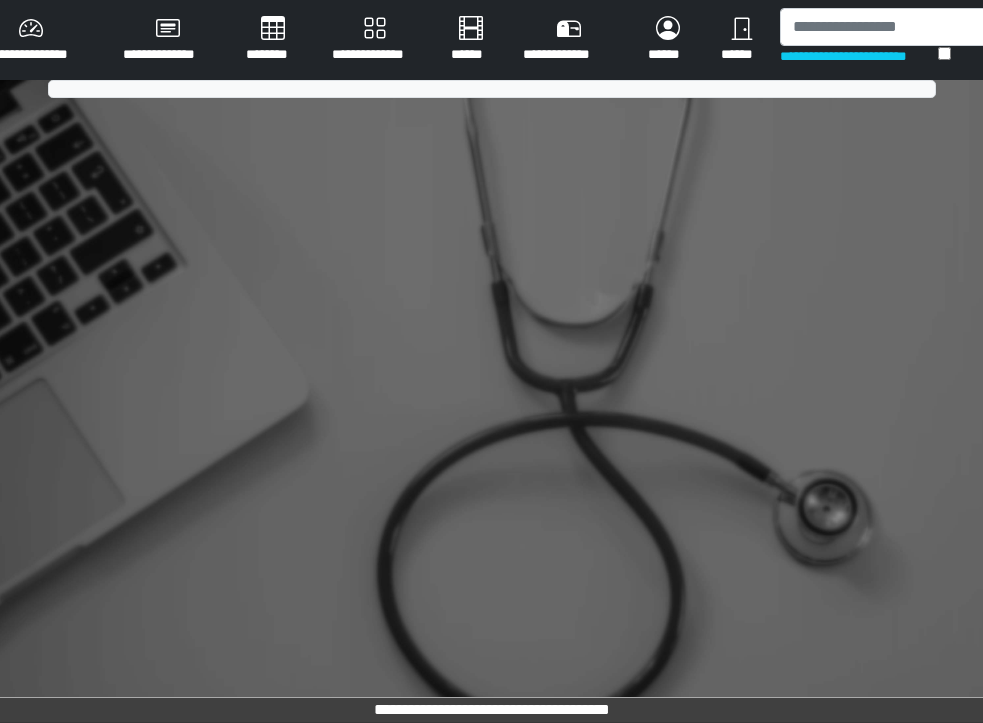 scroll, scrollTop: 0, scrollLeft: 0, axis: both 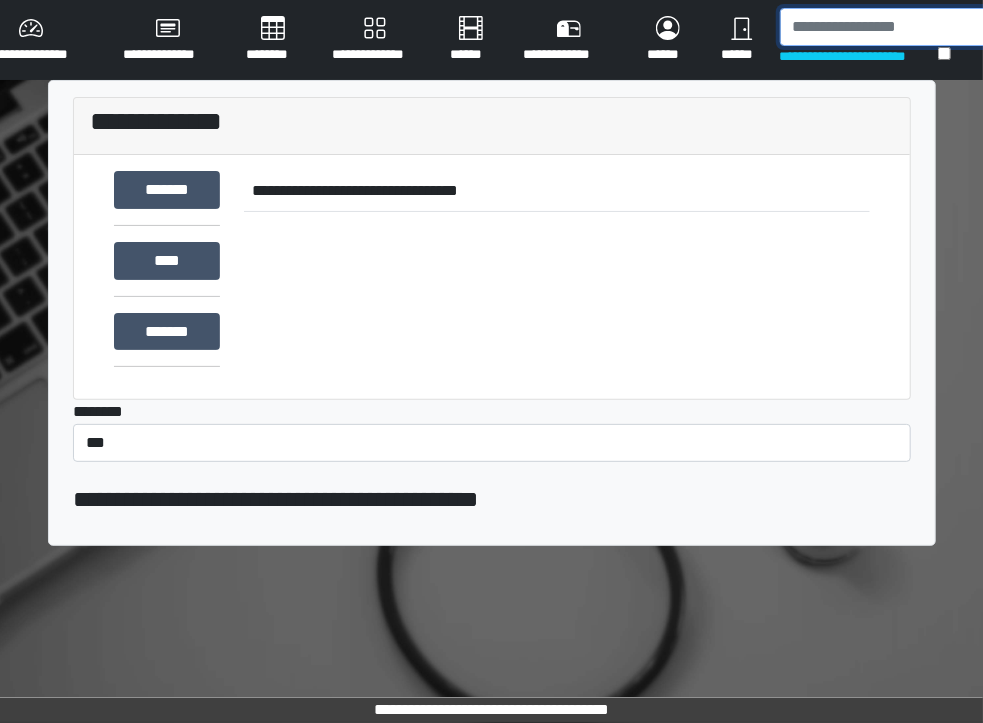 click at bounding box center (884, 27) 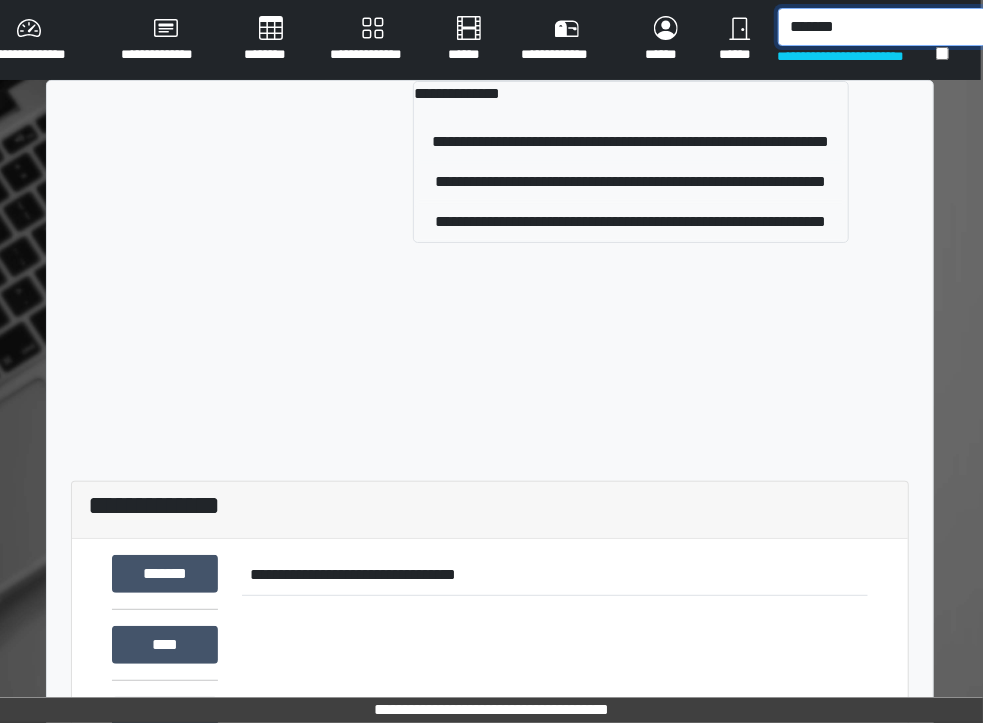 scroll, scrollTop: 0, scrollLeft: 10, axis: horizontal 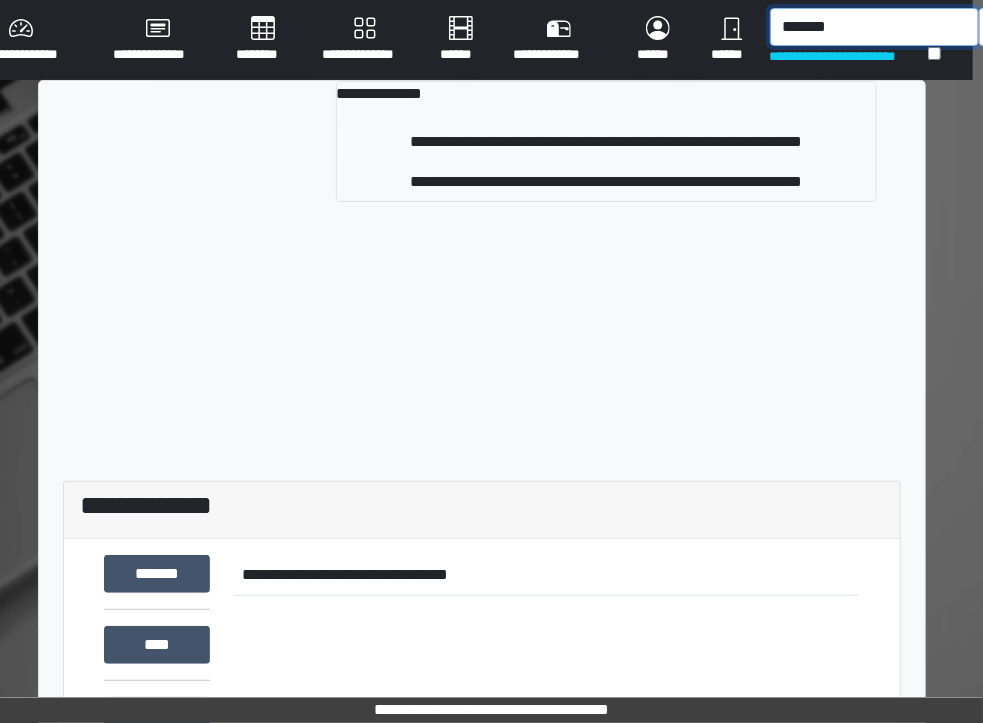 type on "*******" 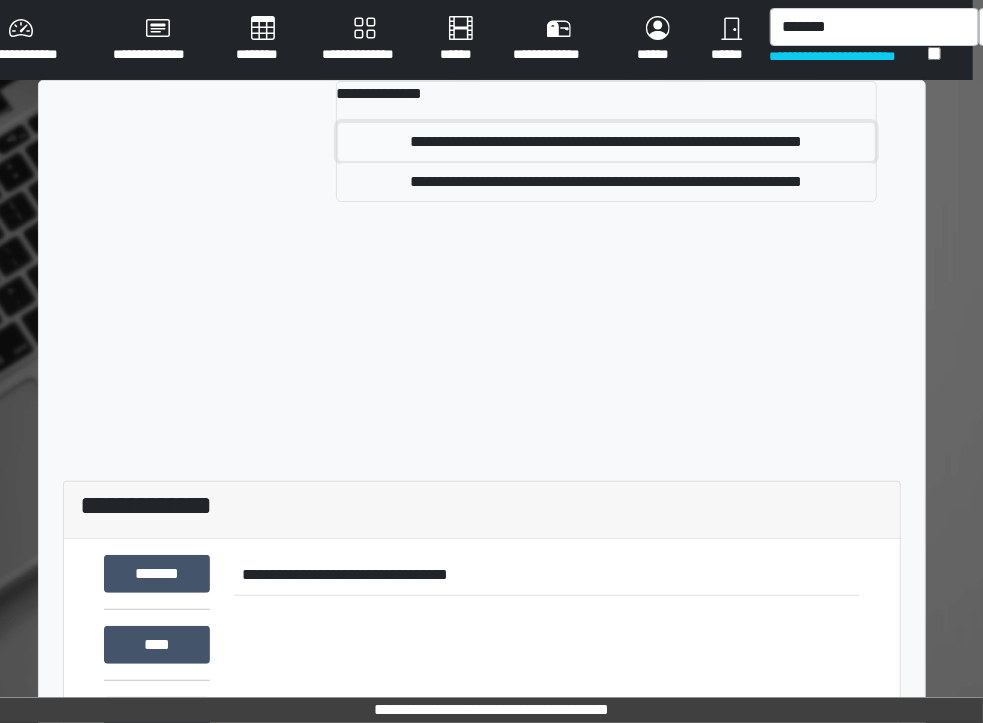 click on "**********" at bounding box center [607, 142] 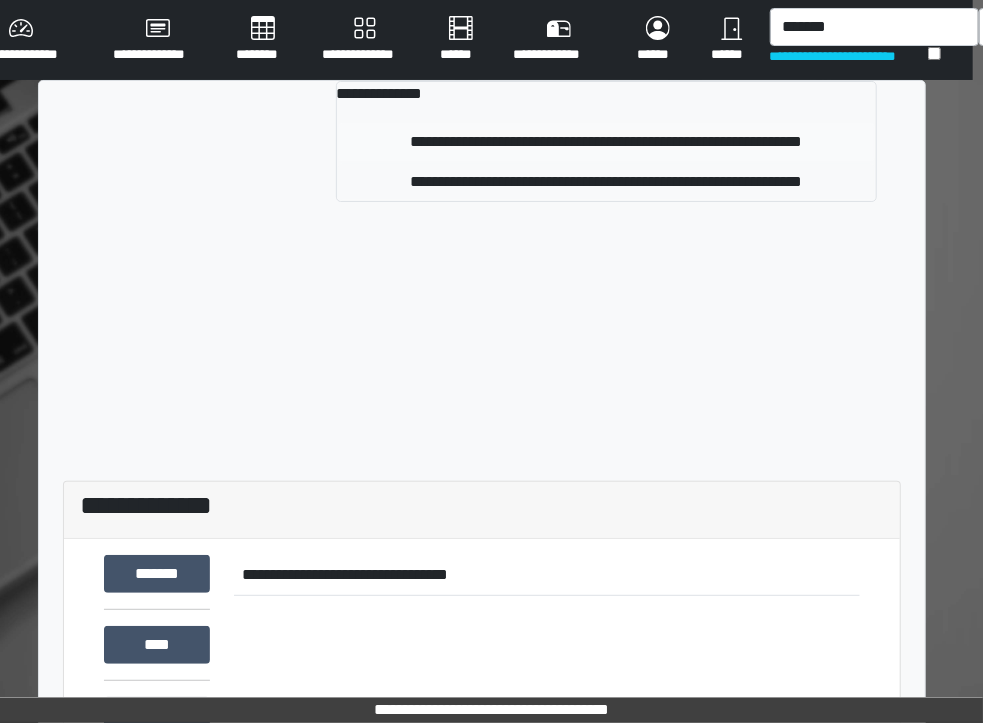 type 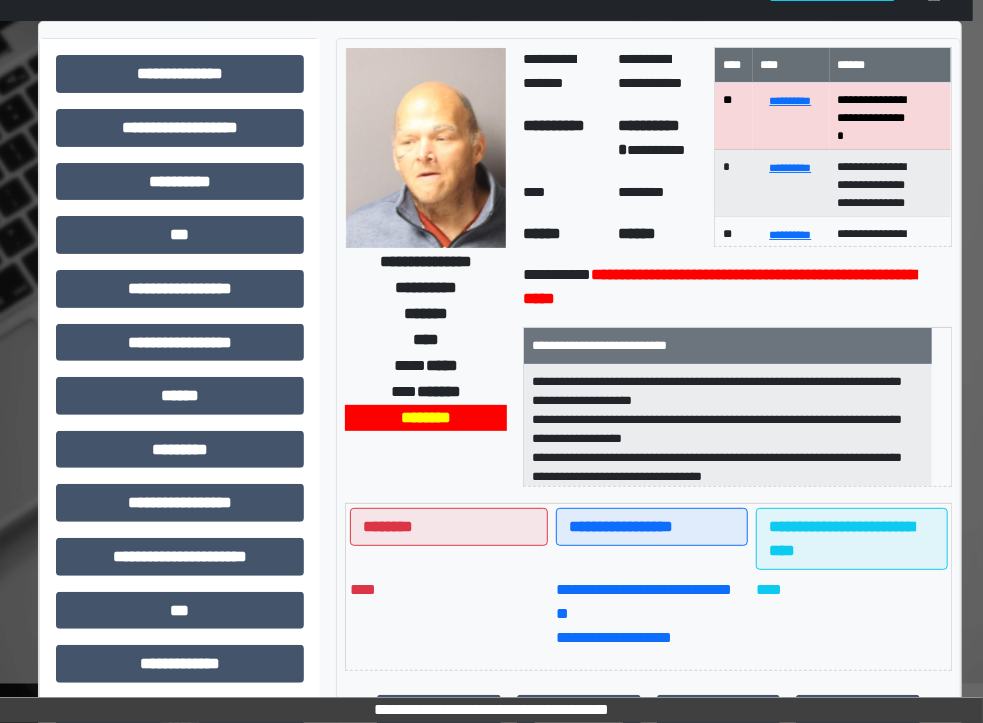 scroll, scrollTop: 59, scrollLeft: 10, axis: both 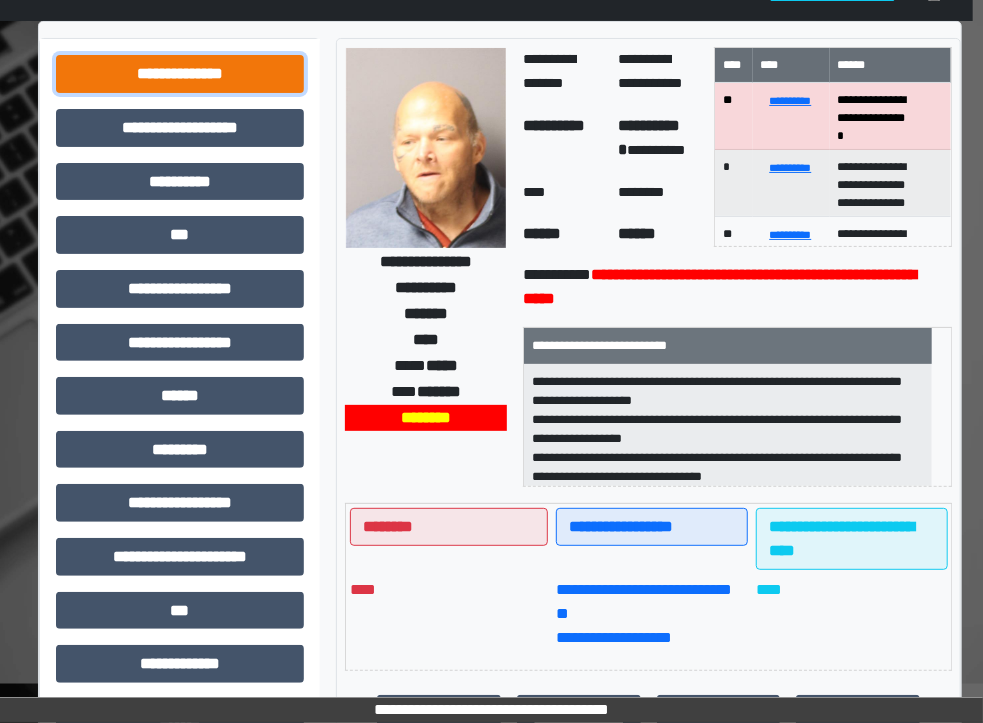 click on "**********" at bounding box center [180, 74] 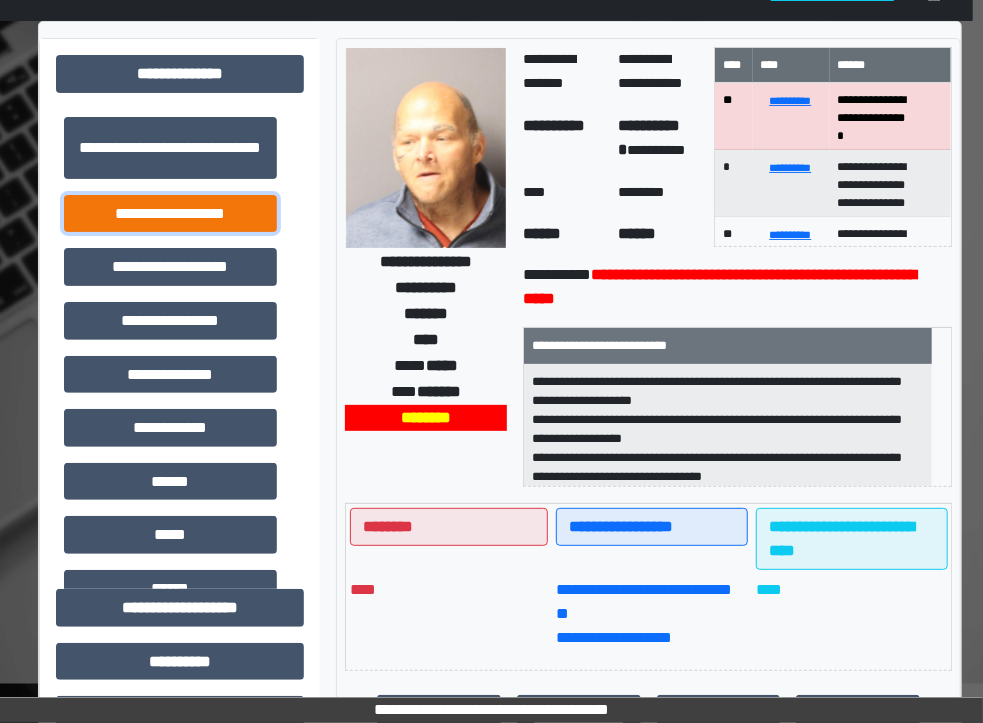click on "**********" at bounding box center (170, 214) 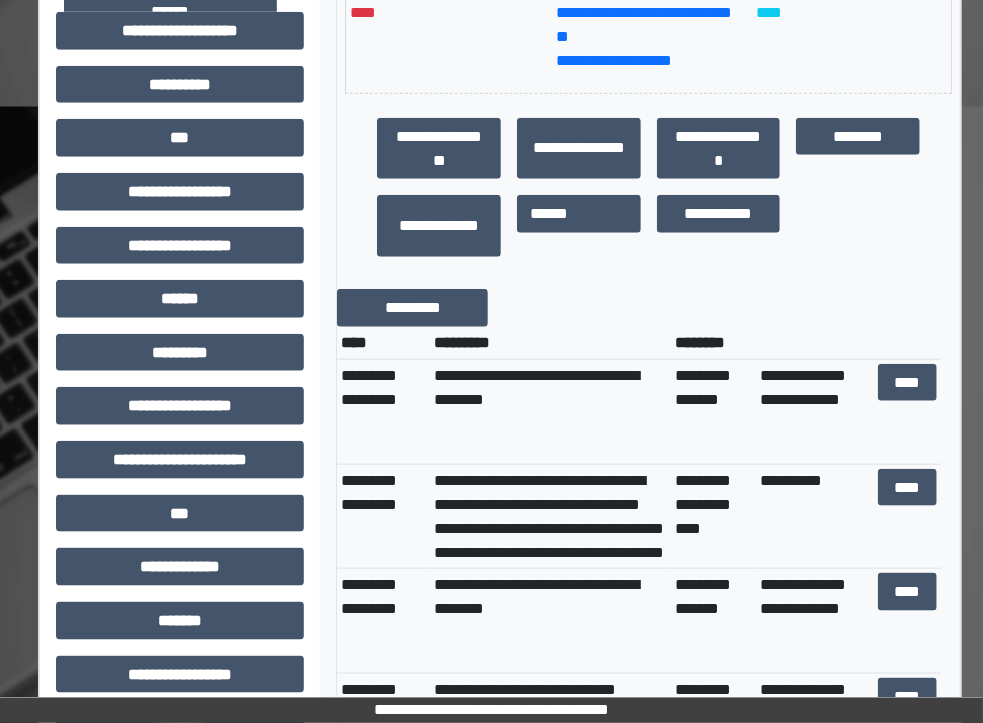 scroll, scrollTop: 647, scrollLeft: 10, axis: both 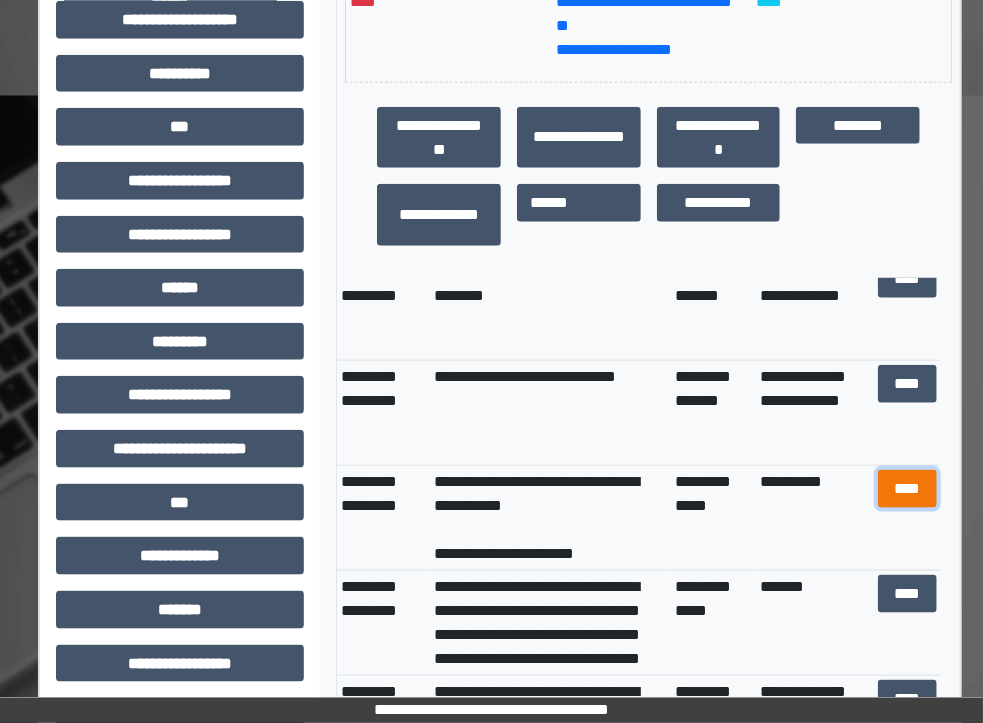 click on "****" at bounding box center [907, 489] 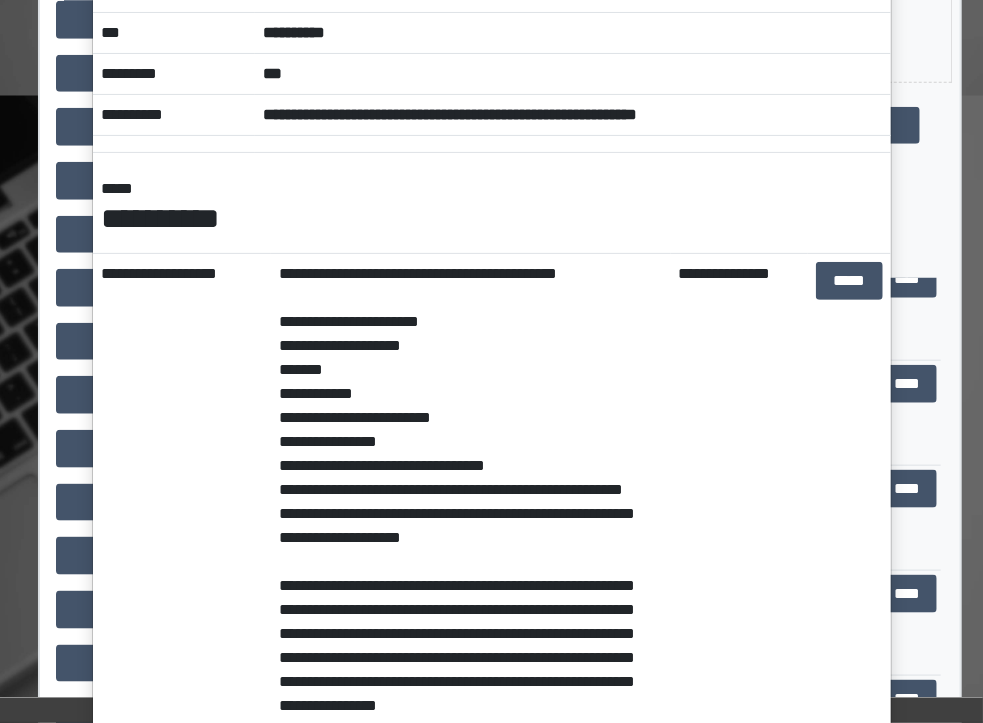 scroll, scrollTop: 19, scrollLeft: 0, axis: vertical 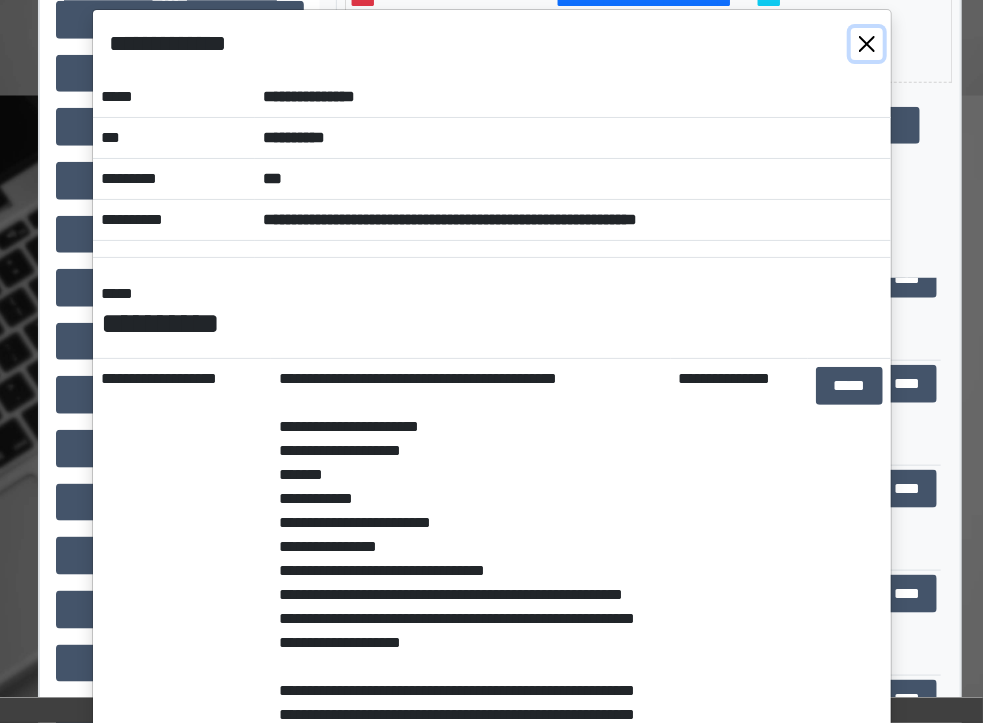 click at bounding box center (867, 44) 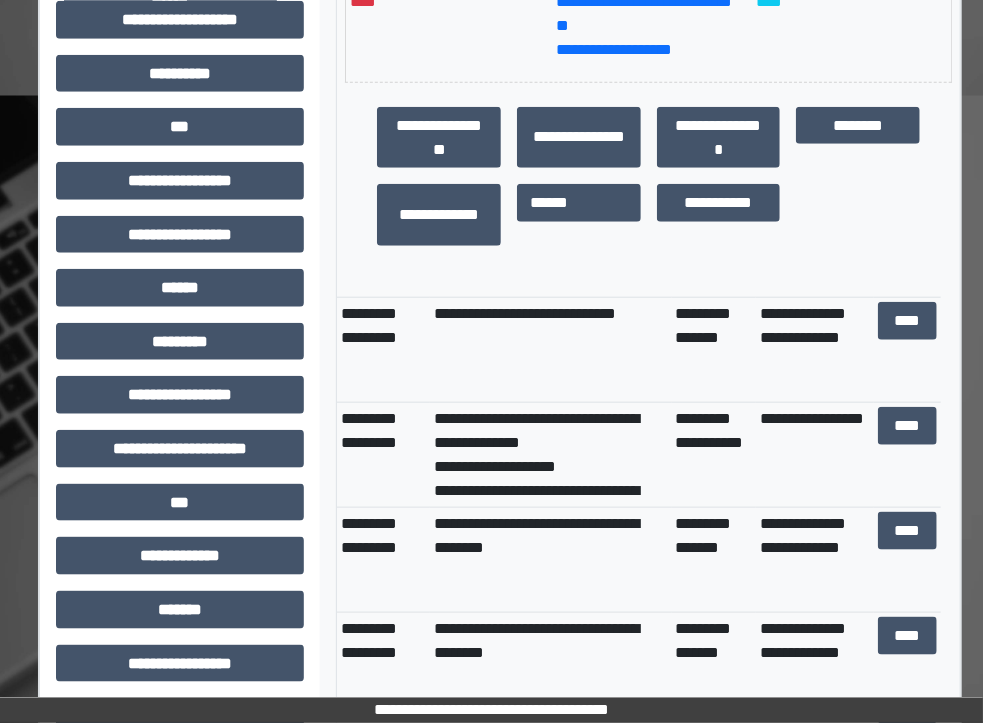 scroll, scrollTop: 2481, scrollLeft: 0, axis: vertical 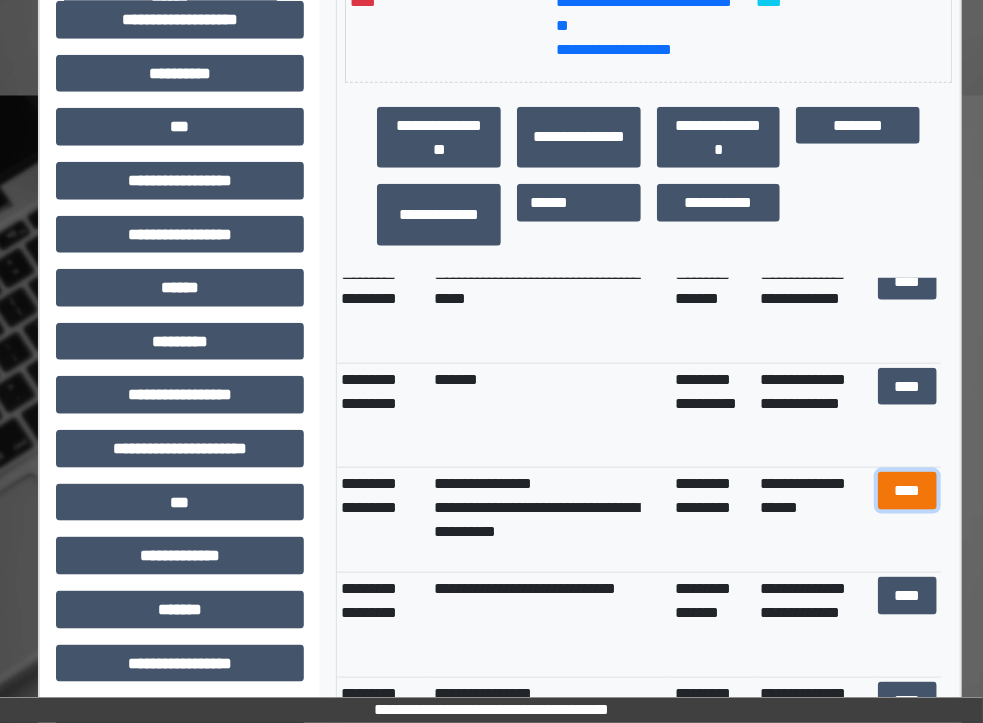 click on "****" at bounding box center [907, 491] 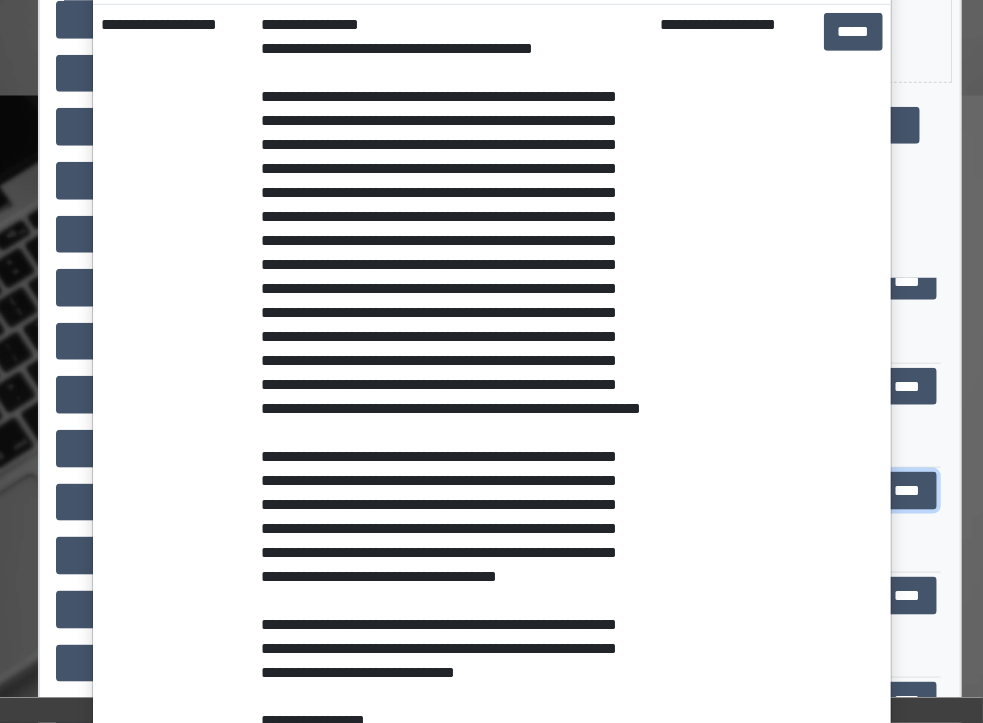 scroll, scrollTop: 371, scrollLeft: 0, axis: vertical 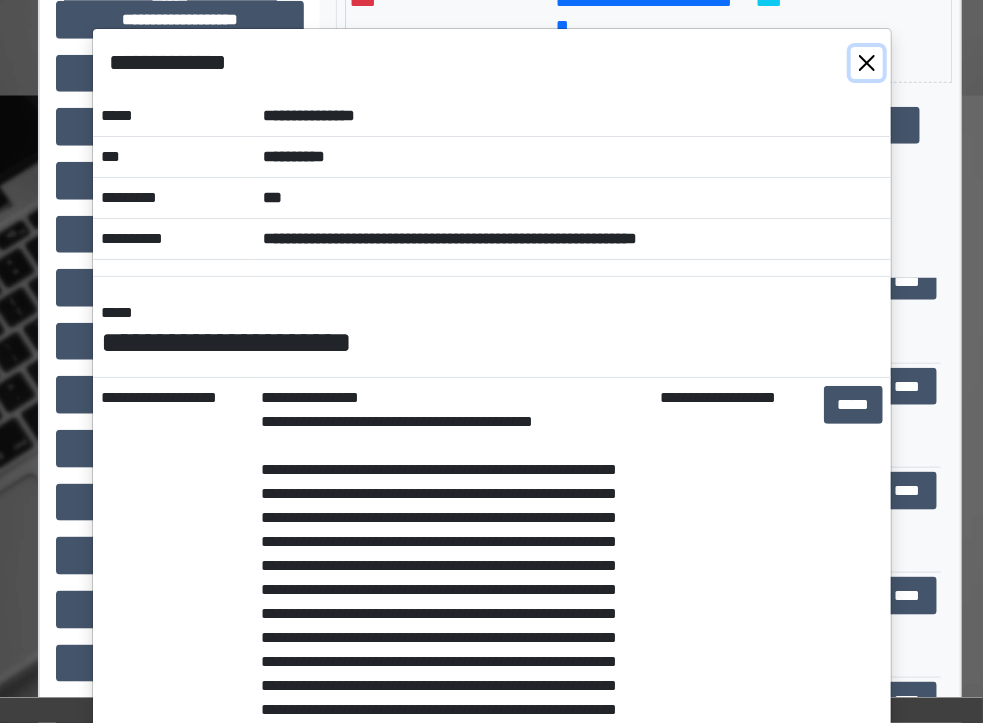 click at bounding box center (867, 63) 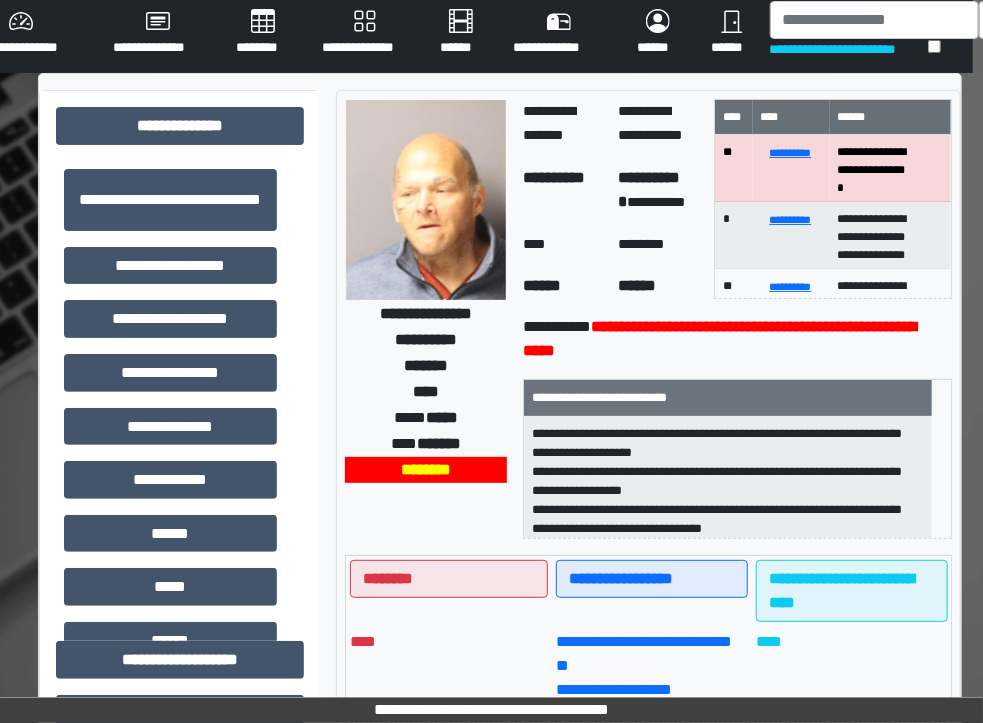 scroll, scrollTop: 0, scrollLeft: 10, axis: horizontal 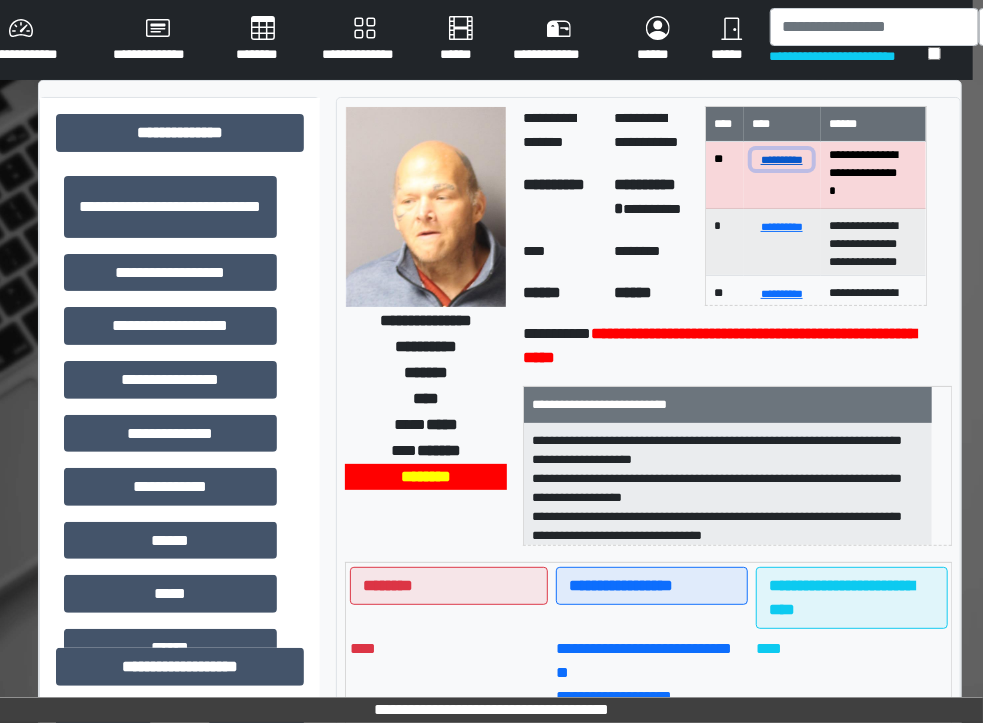 click on "**********" at bounding box center [782, 159] 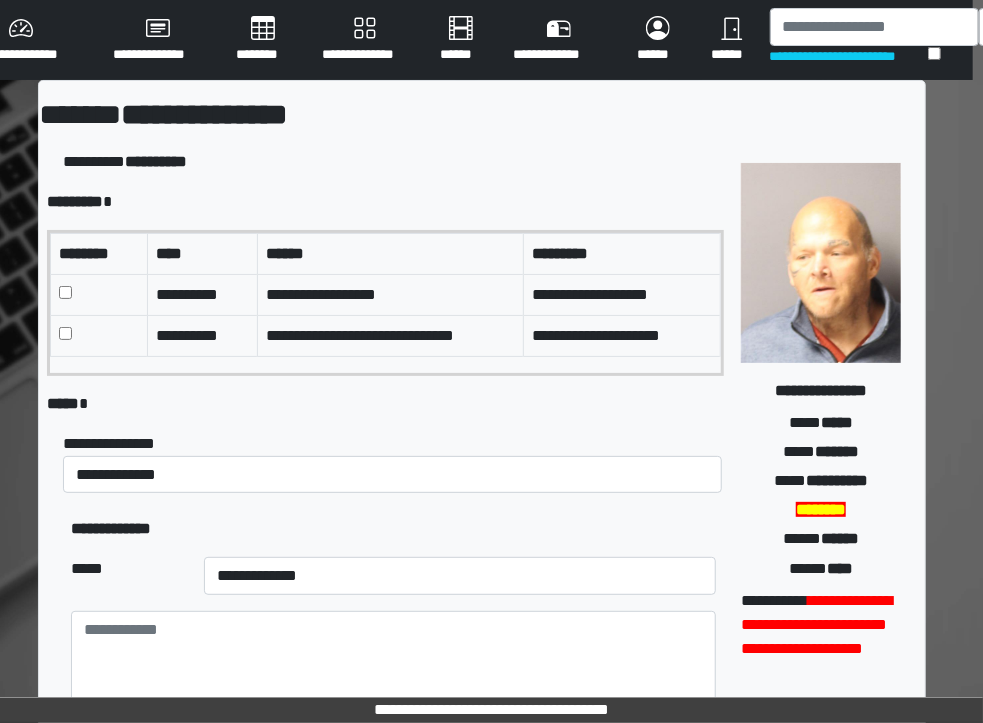 click on "***** *" at bounding box center [386, 404] 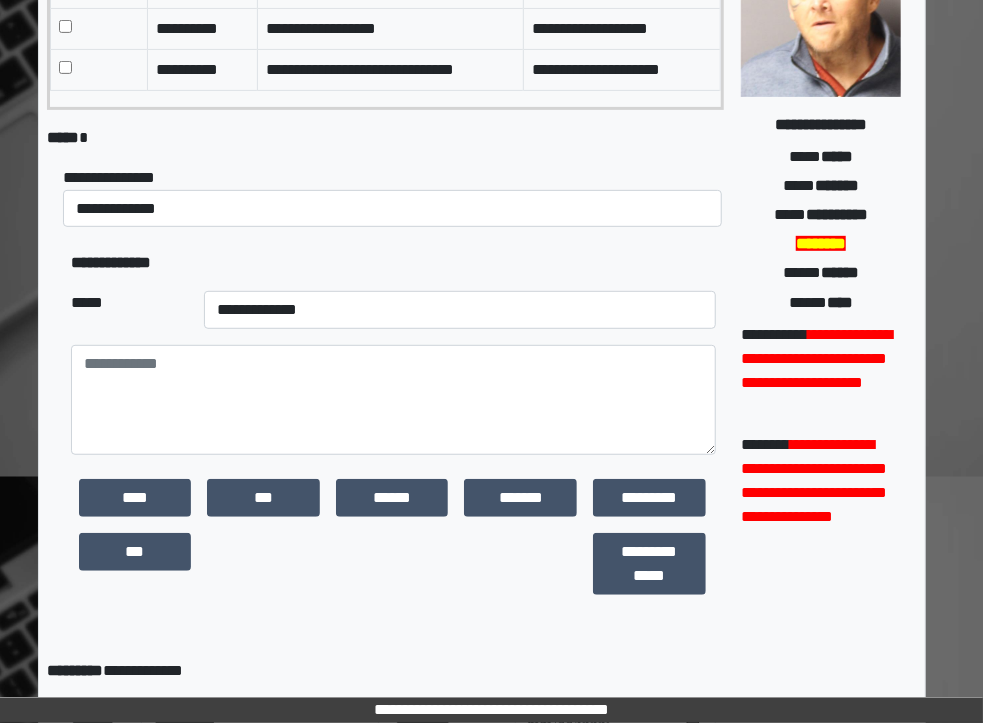 scroll, scrollTop: 270, scrollLeft: 10, axis: both 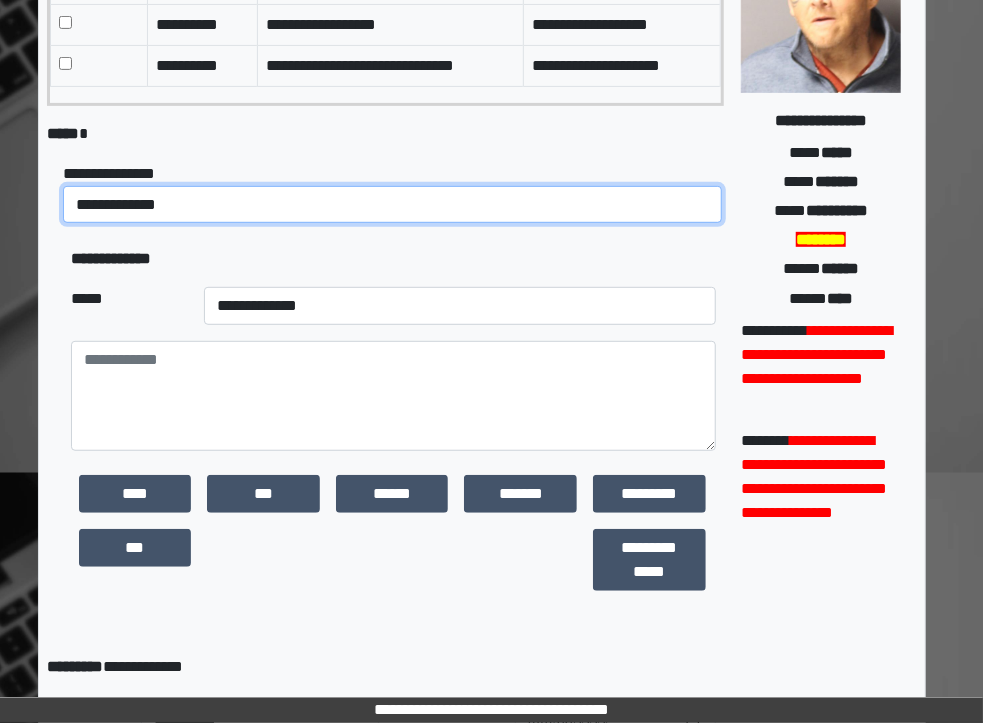 click on "**********" at bounding box center (392, 205) 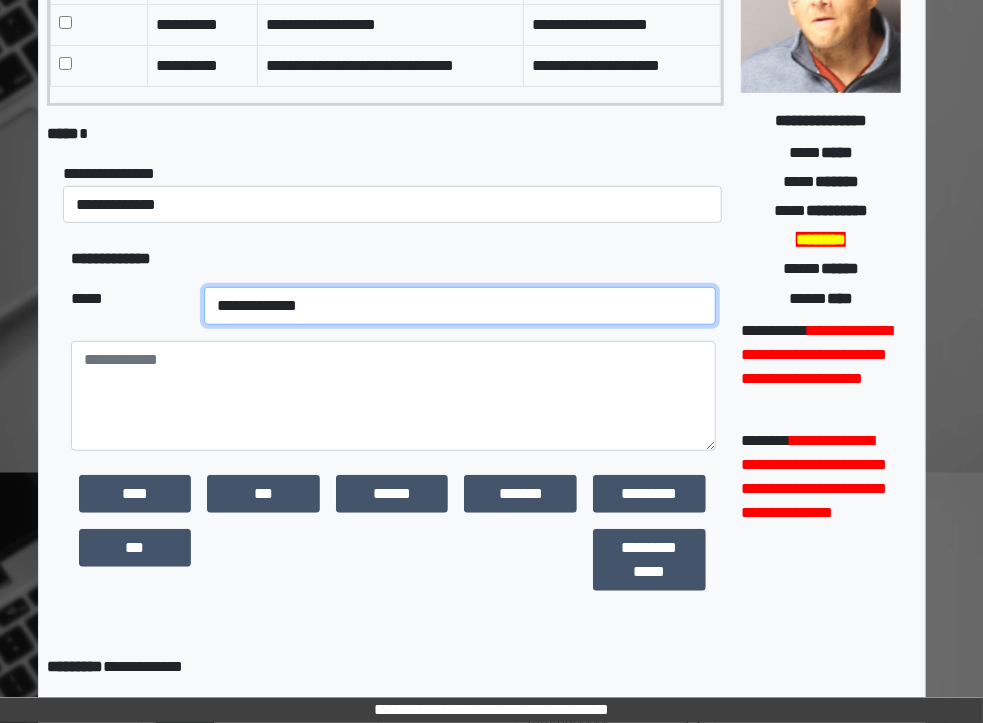 click on "**********" at bounding box center (460, 306) 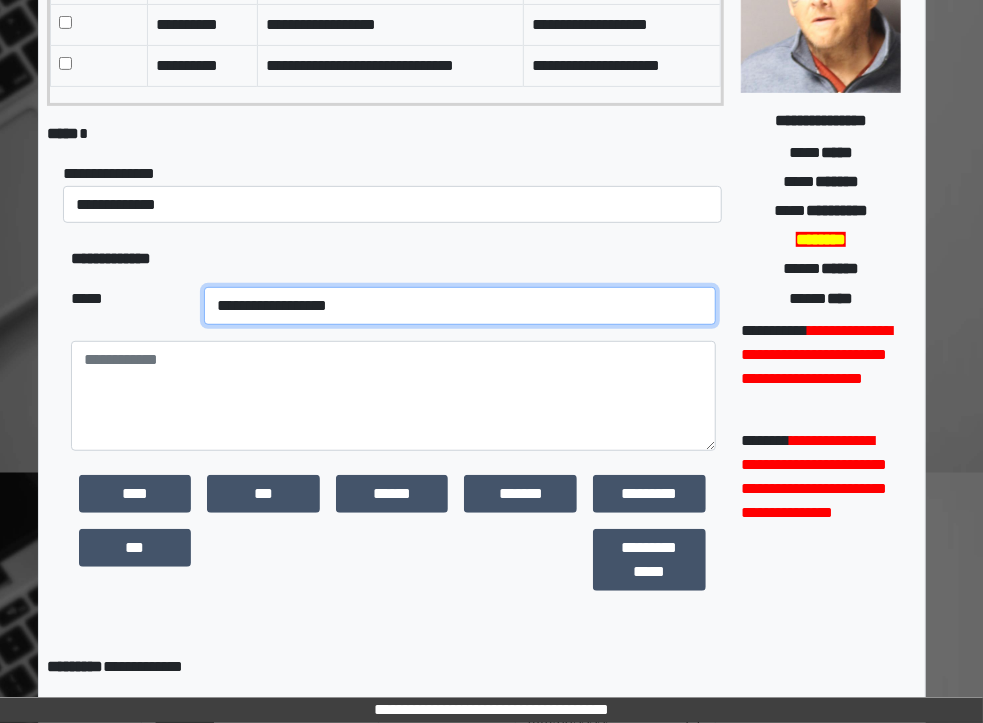 click on "**********" at bounding box center [460, 306] 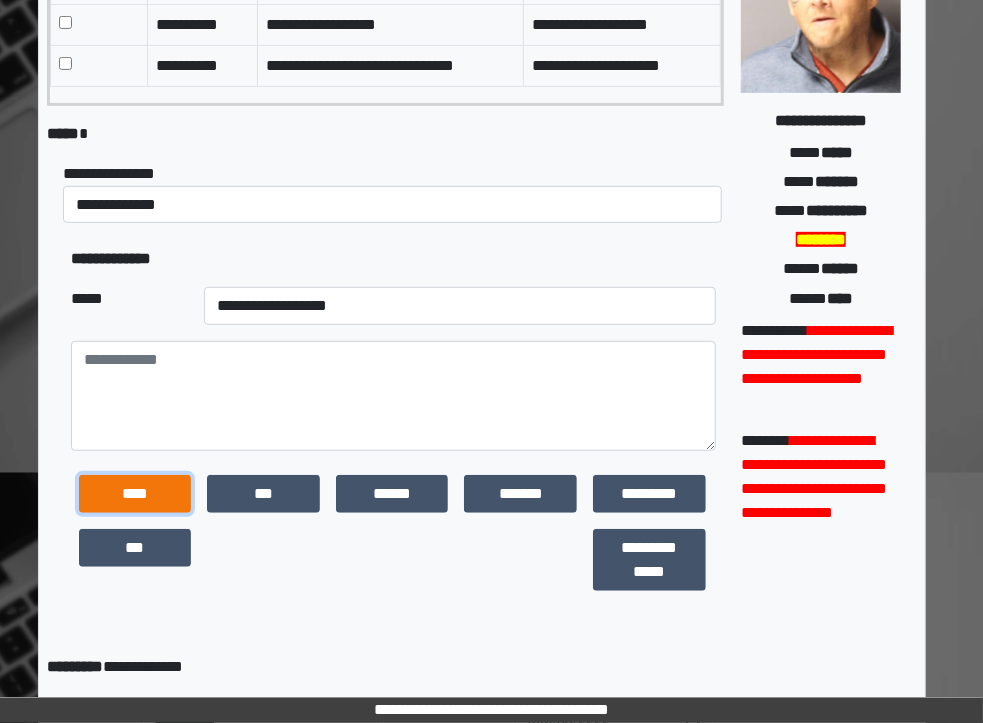 click on "****" at bounding box center (135, 494) 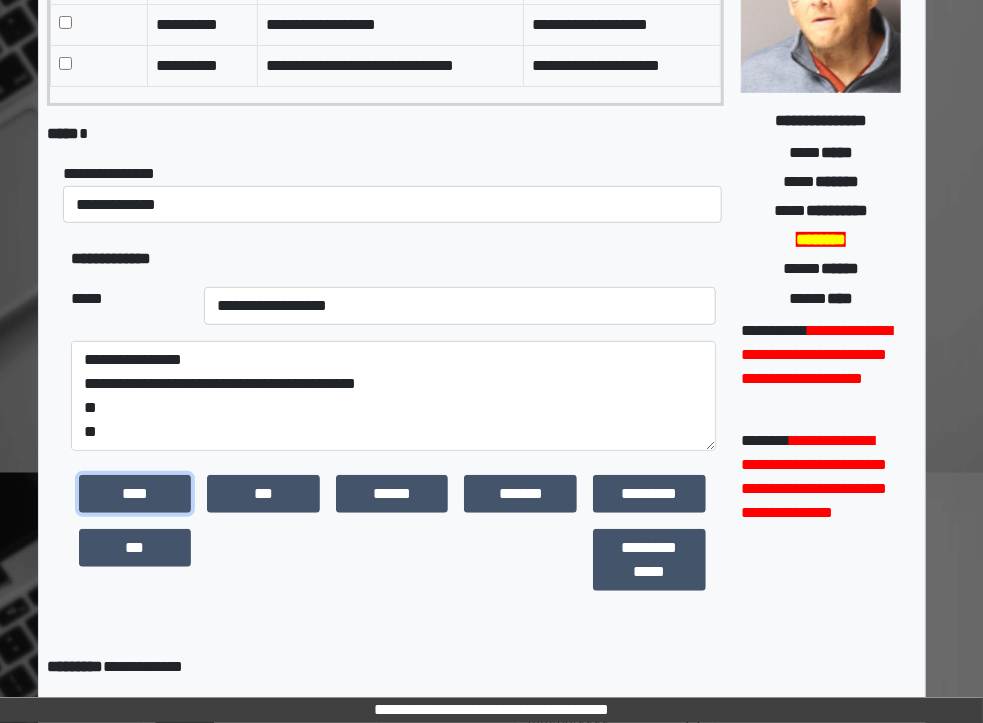scroll, scrollTop: 47, scrollLeft: 0, axis: vertical 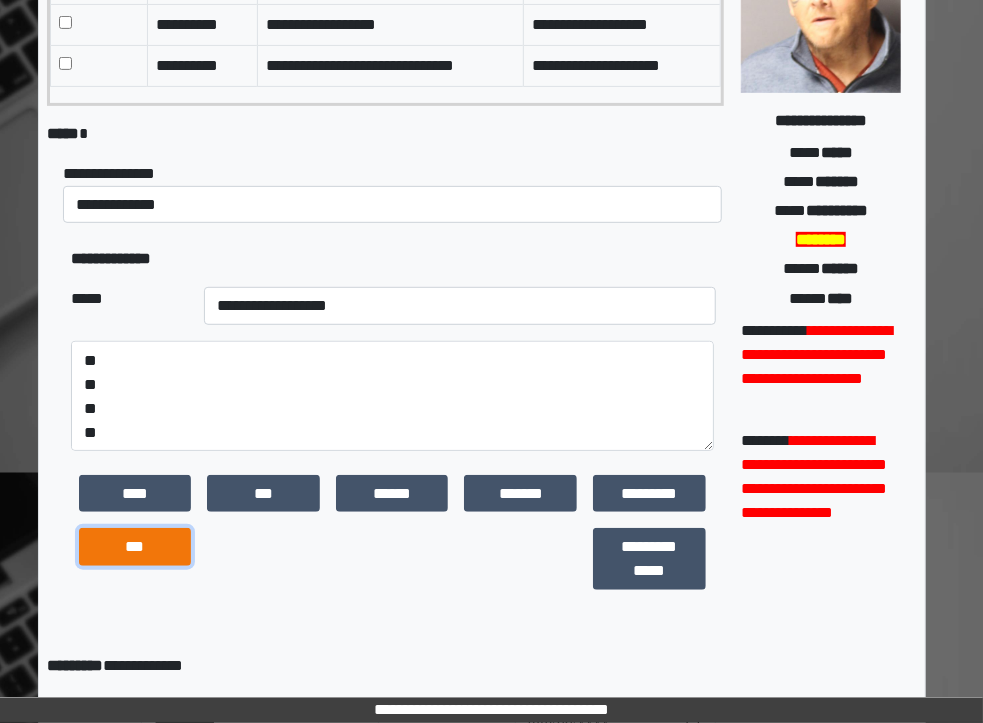 click on "***" at bounding box center [135, 547] 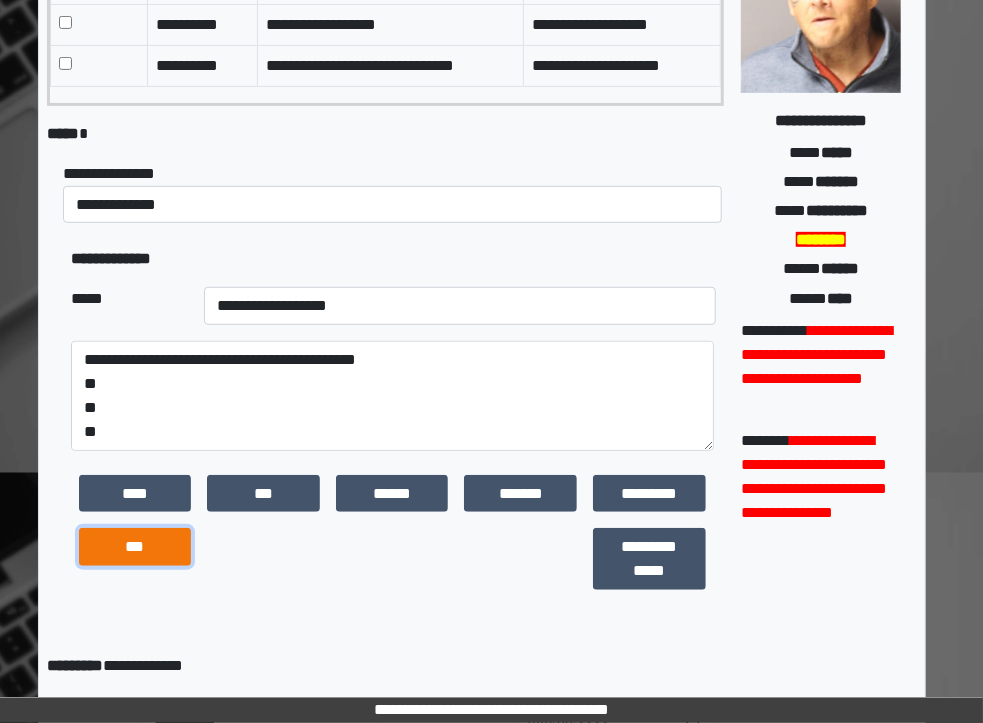 scroll, scrollTop: 23, scrollLeft: 0, axis: vertical 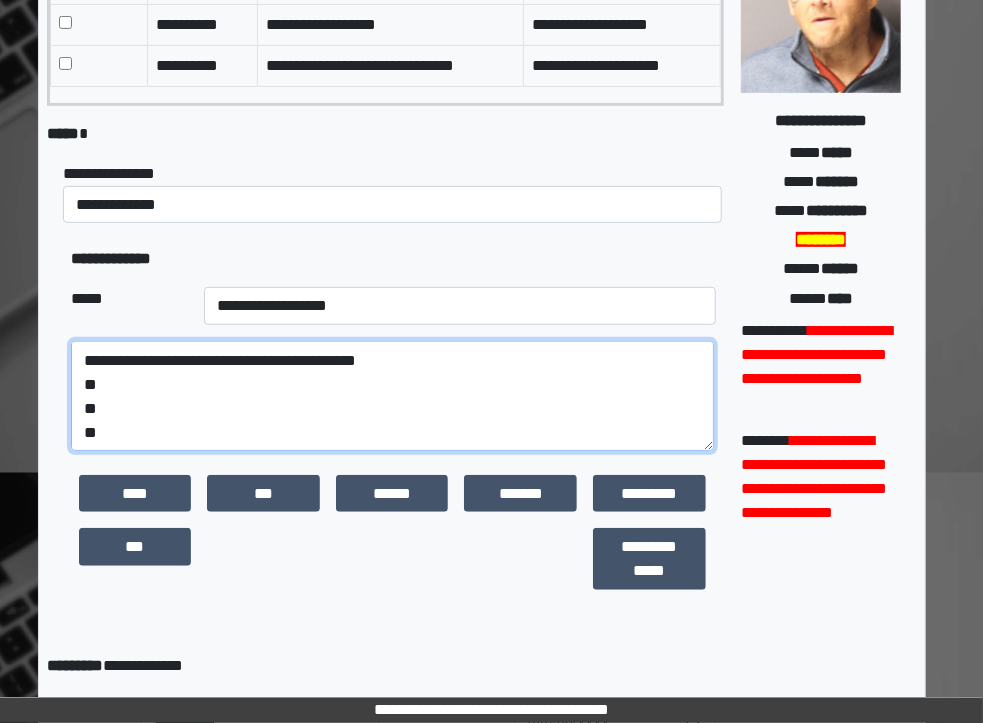 drag, startPoint x: 97, startPoint y: 434, endPoint x: 81, endPoint y: 386, distance: 50.596443 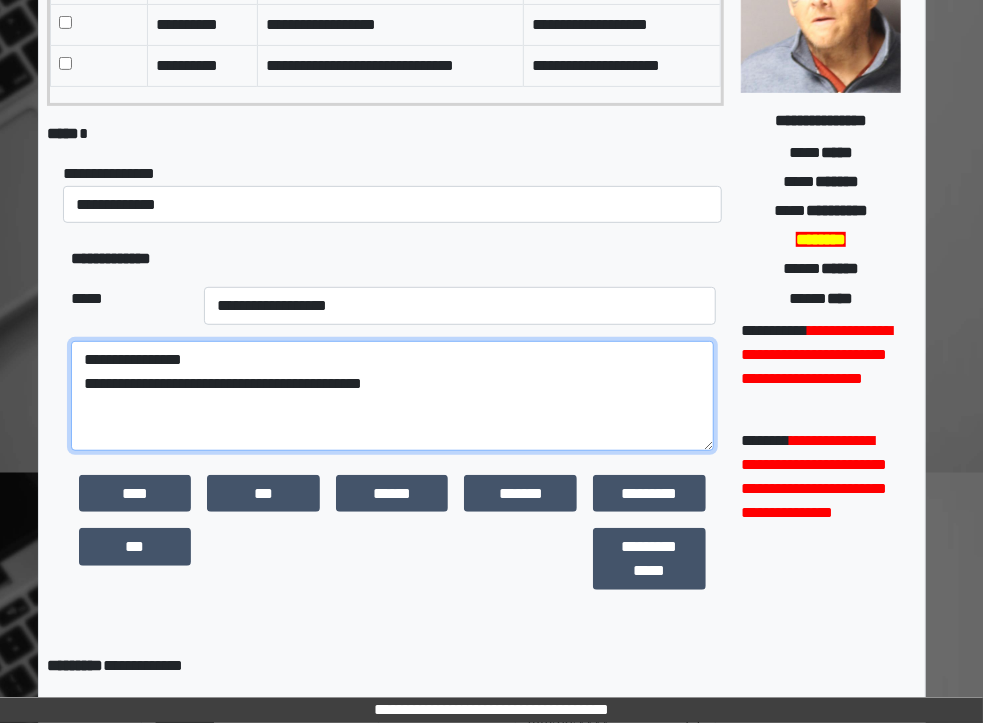 scroll, scrollTop: 0, scrollLeft: 0, axis: both 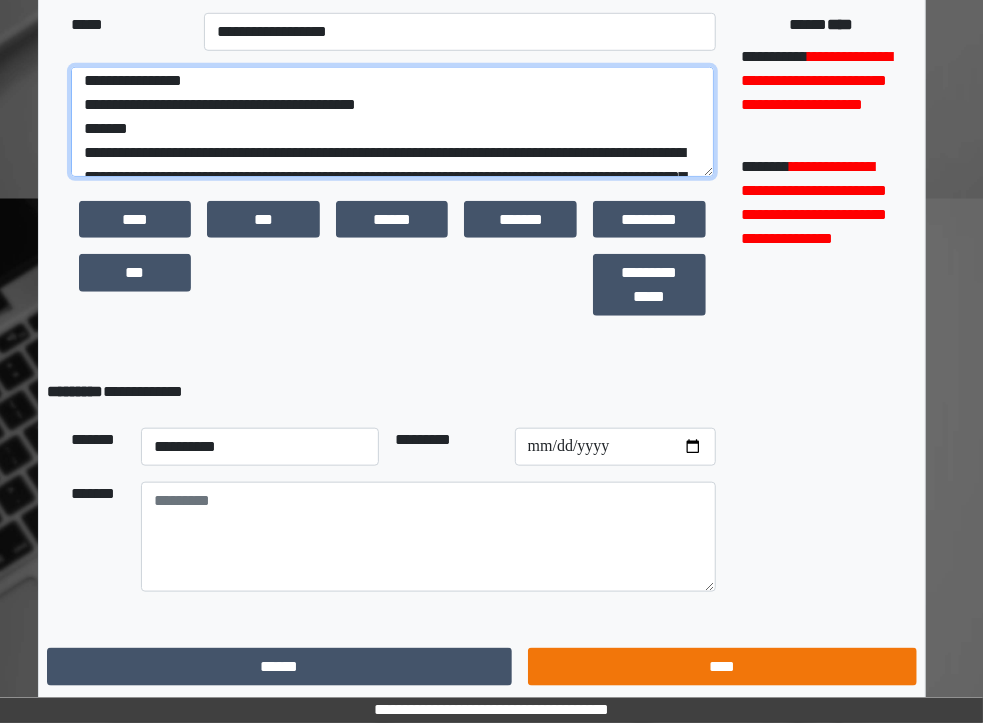 type on "**********" 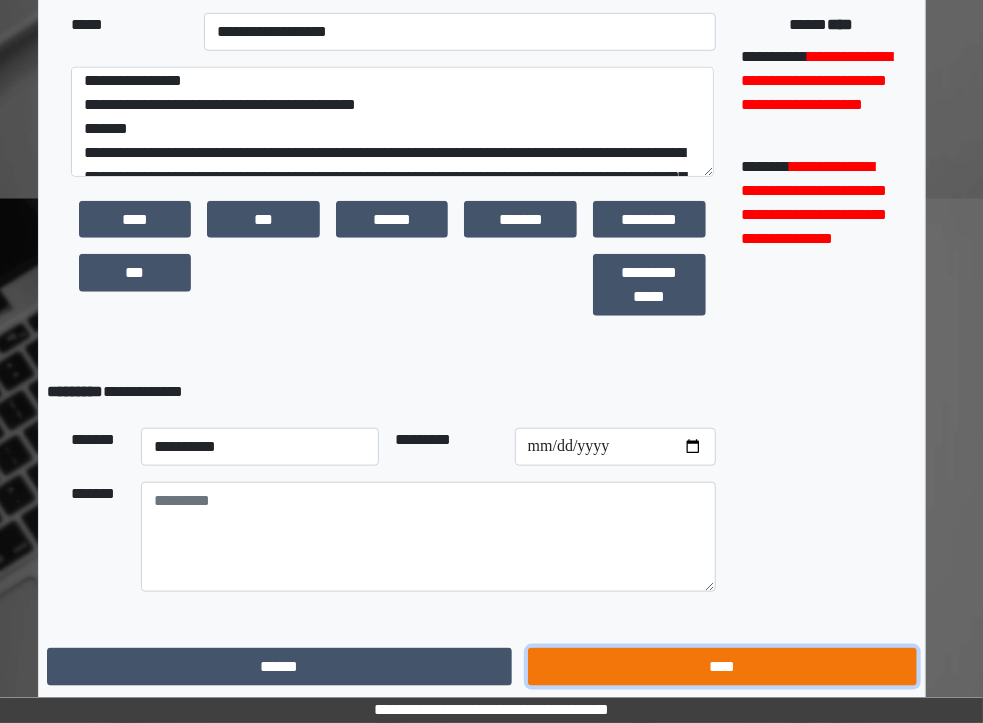 click on "****" at bounding box center [722, 667] 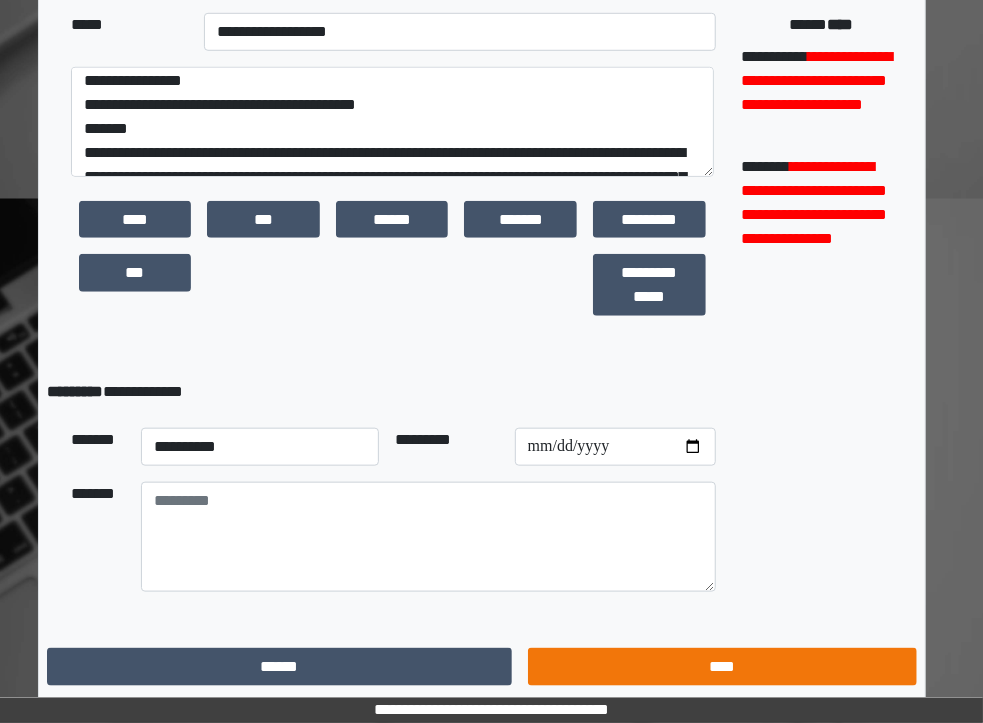 scroll, scrollTop: 19, scrollLeft: 10, axis: both 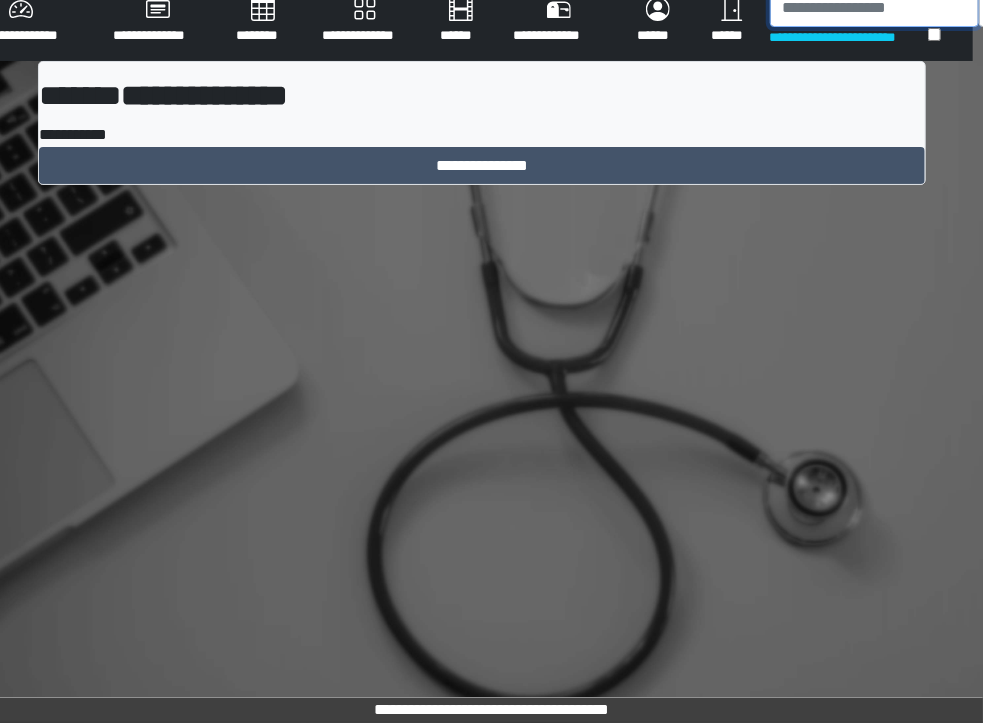 click at bounding box center (874, 8) 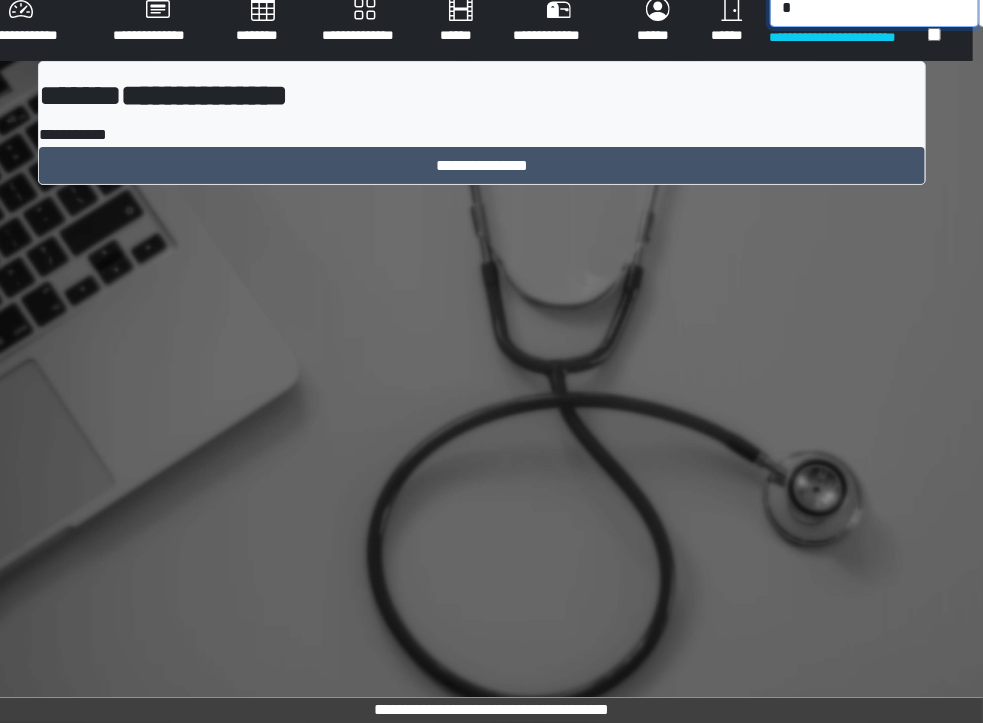 scroll, scrollTop: 14, scrollLeft: 10, axis: both 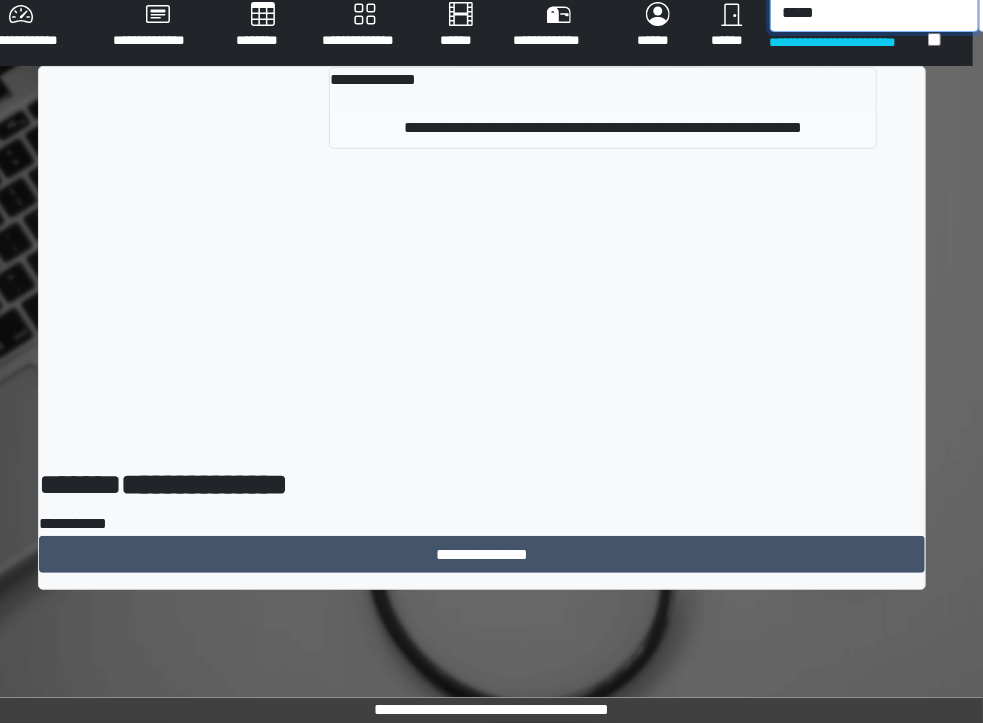 type on "*****" 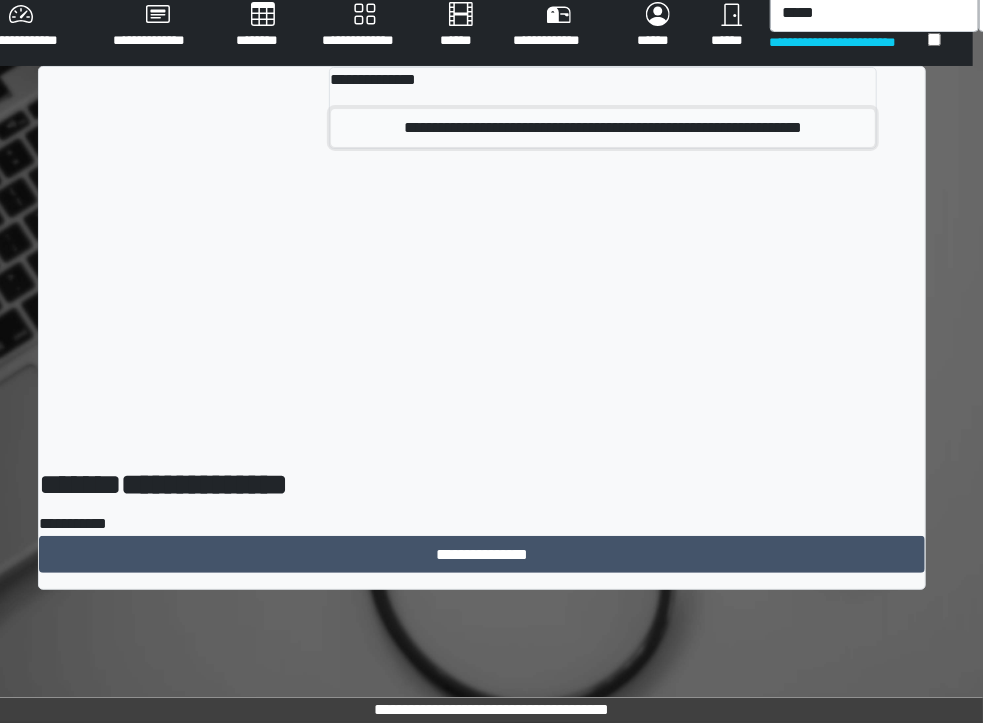 click on "**********" at bounding box center [603, 128] 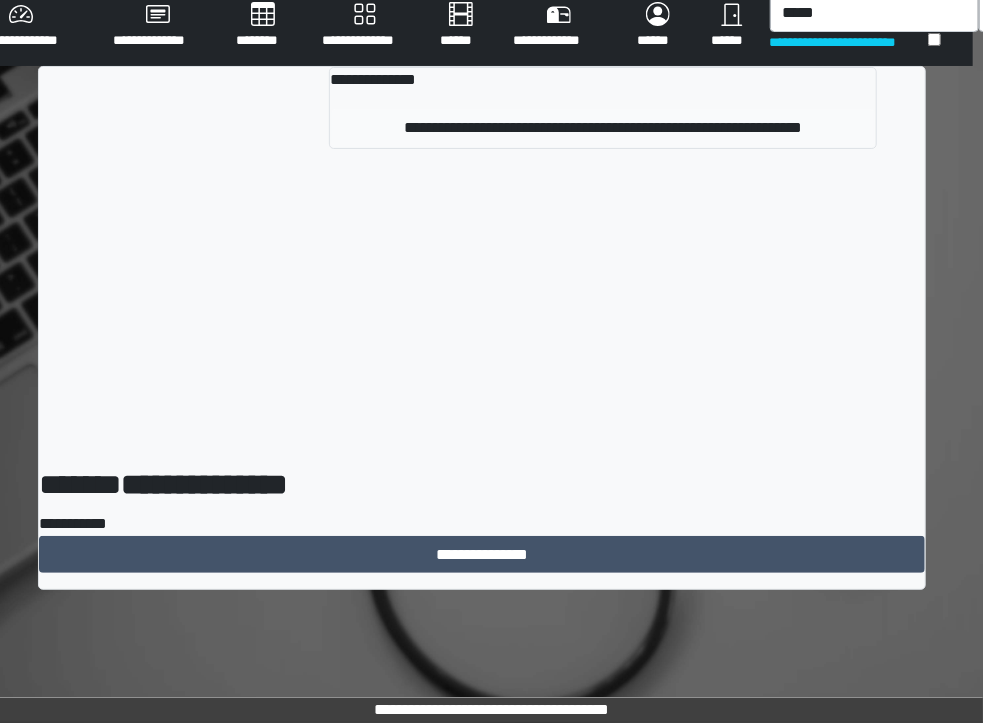 type 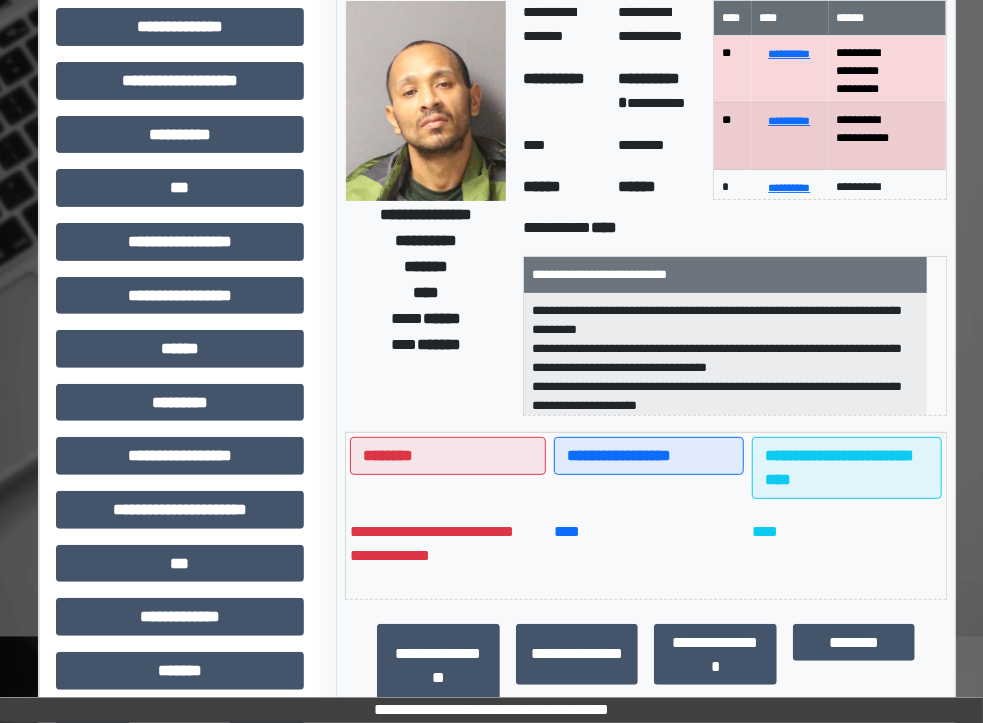 scroll, scrollTop: 104, scrollLeft: 10, axis: both 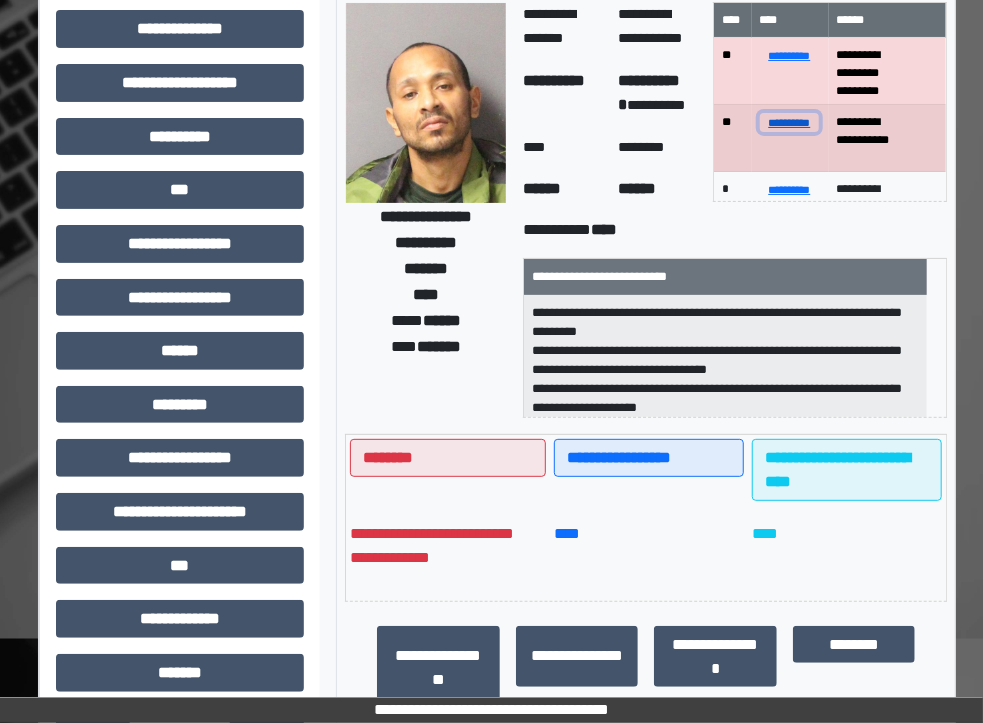 click on "**********" at bounding box center [790, 122] 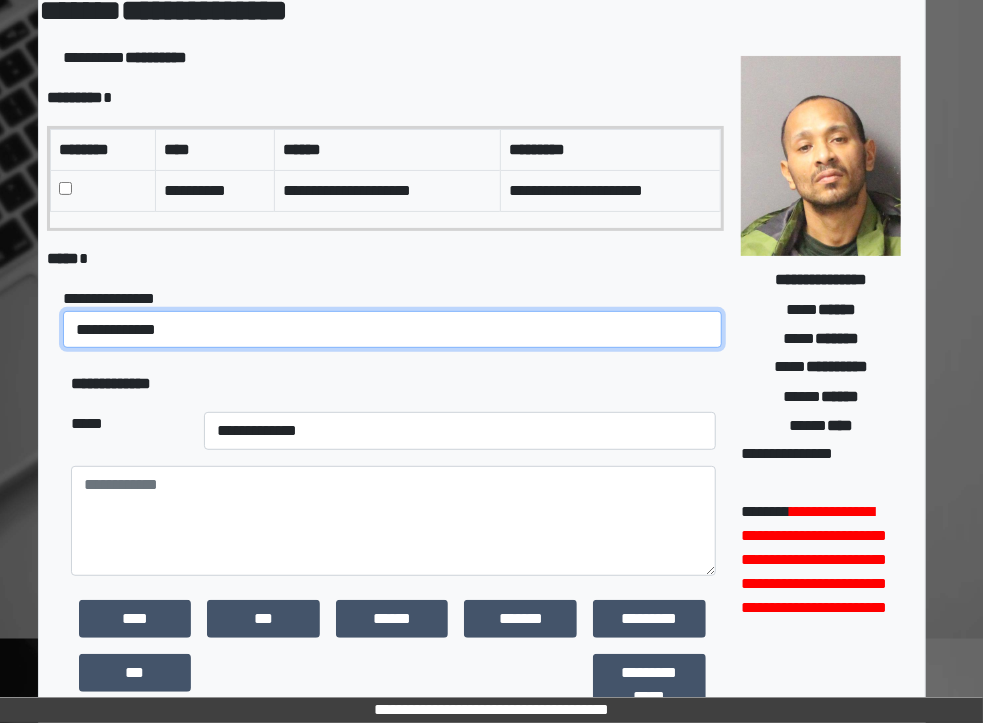 click on "**********" at bounding box center (392, 330) 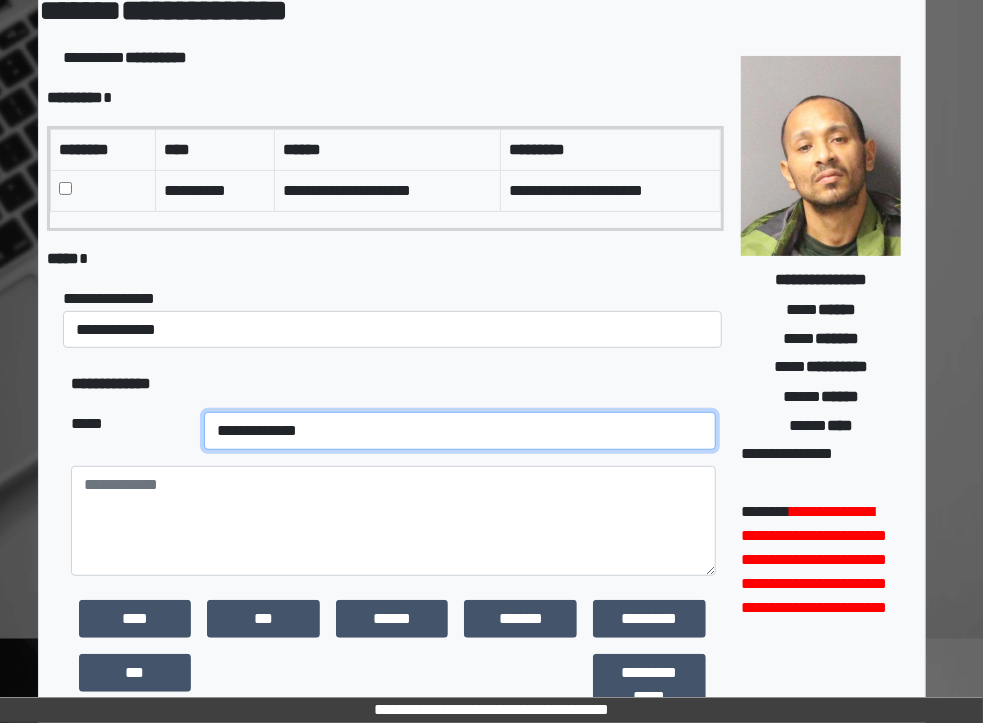 click on "**********" at bounding box center [460, 431] 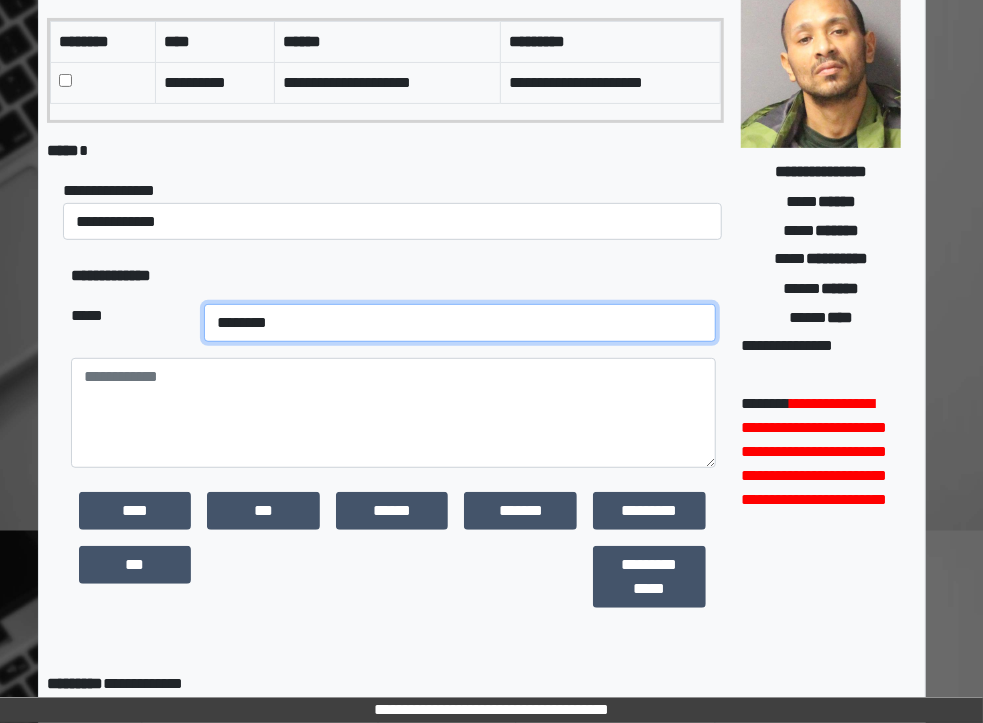 scroll, scrollTop: 222, scrollLeft: 10, axis: both 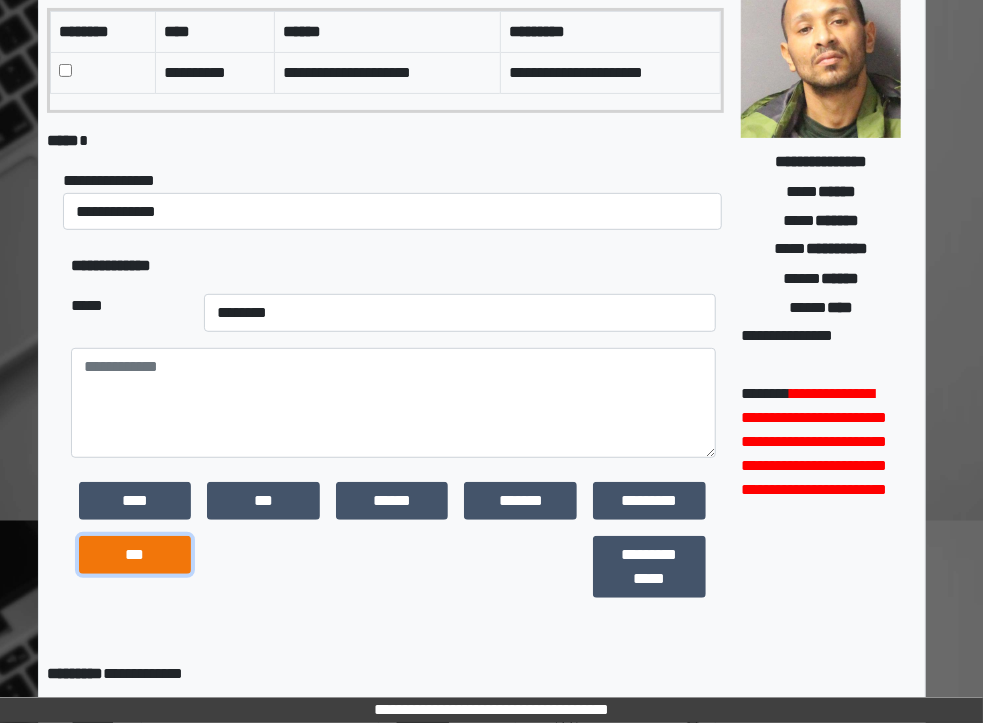 click on "***" at bounding box center (135, 555) 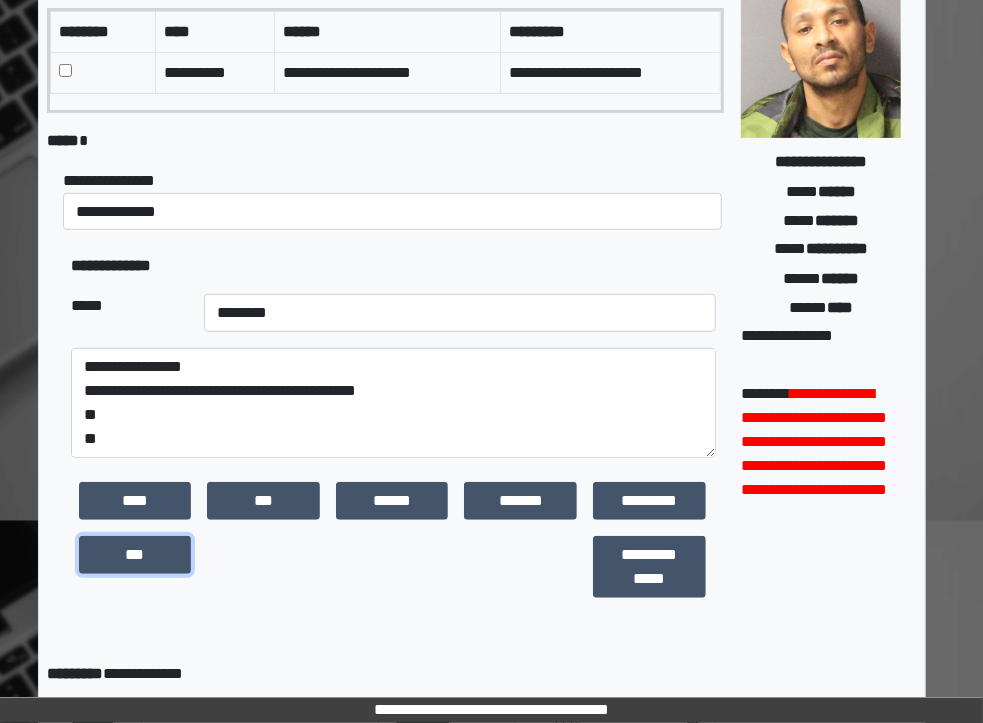 scroll, scrollTop: 23, scrollLeft: 0, axis: vertical 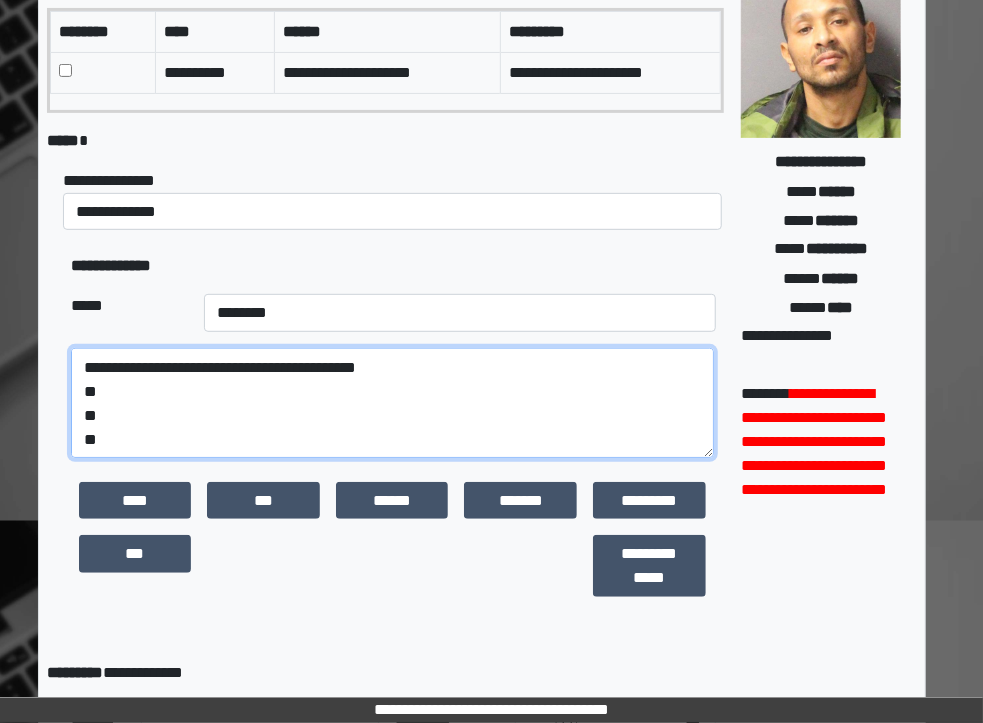 drag, startPoint x: 103, startPoint y: 435, endPoint x: 57, endPoint y: 382, distance: 70.178345 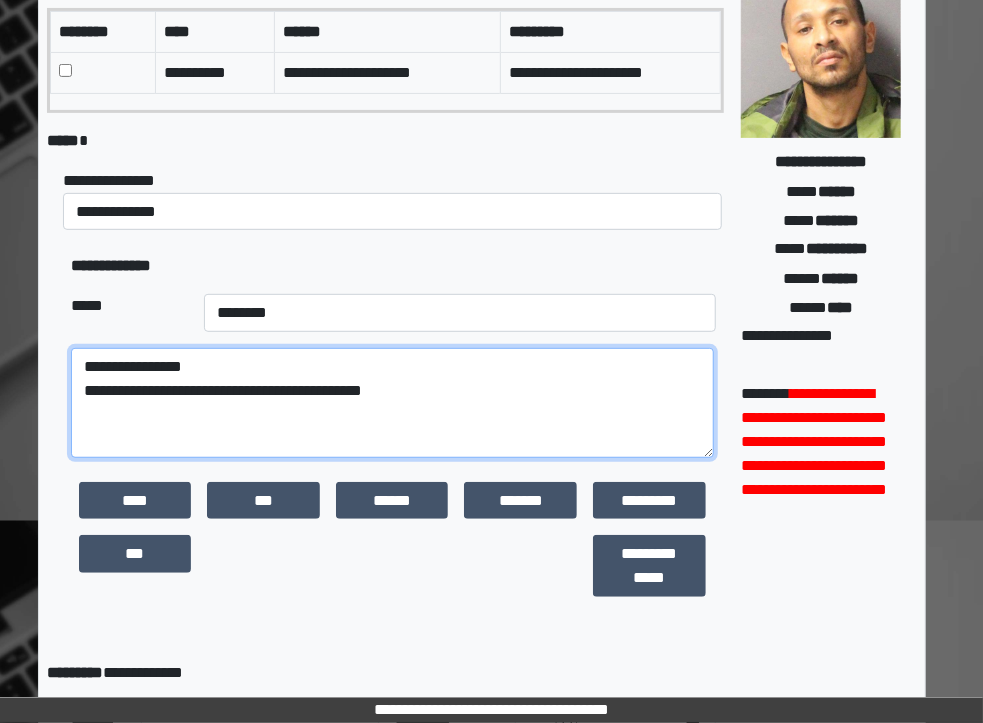 scroll, scrollTop: 0, scrollLeft: 0, axis: both 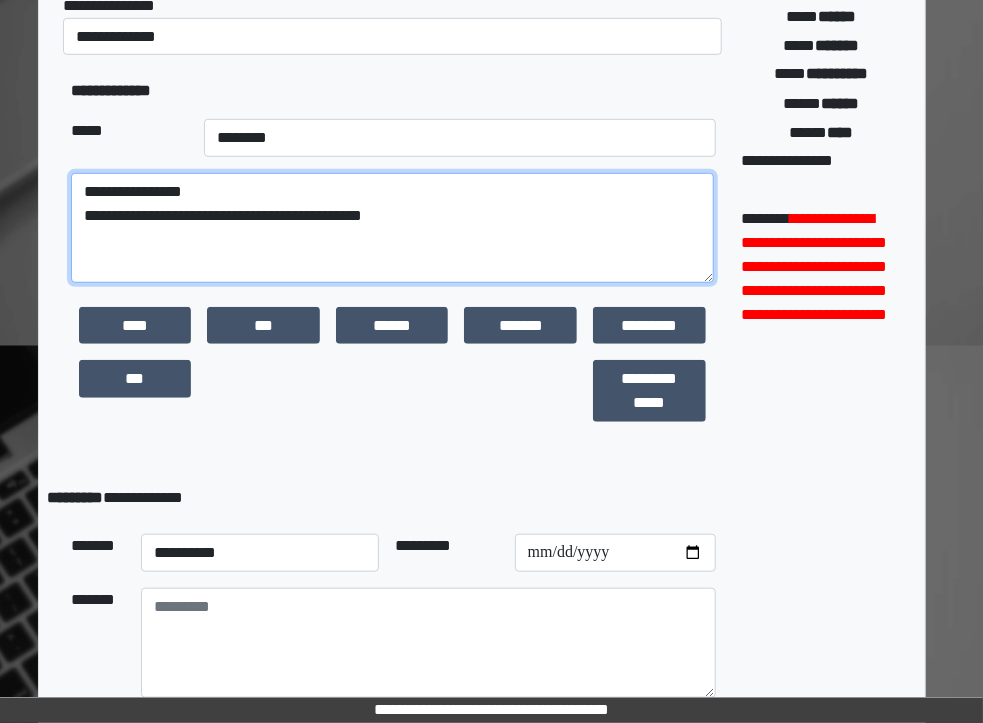 type on "**********" 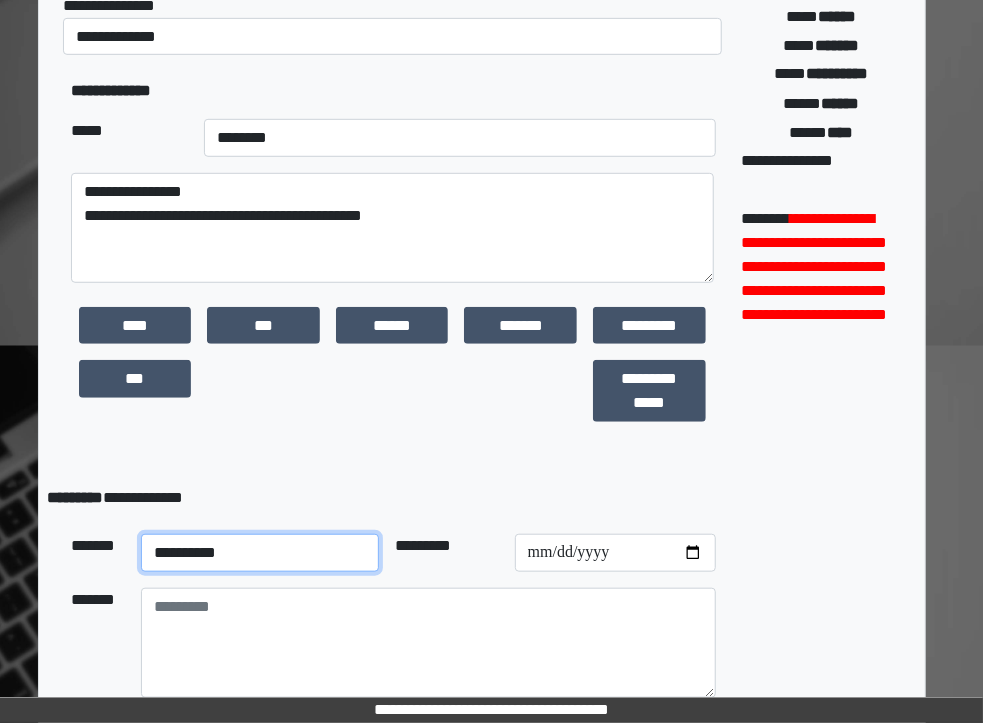 click on "**********" at bounding box center (260, 553) 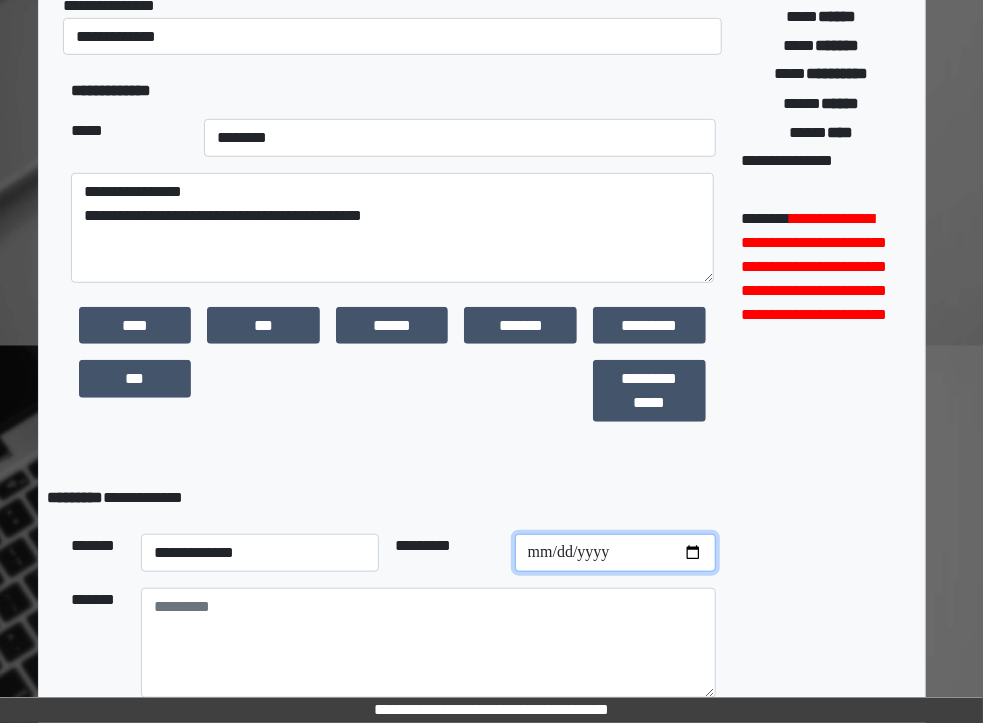 click at bounding box center [615, 553] 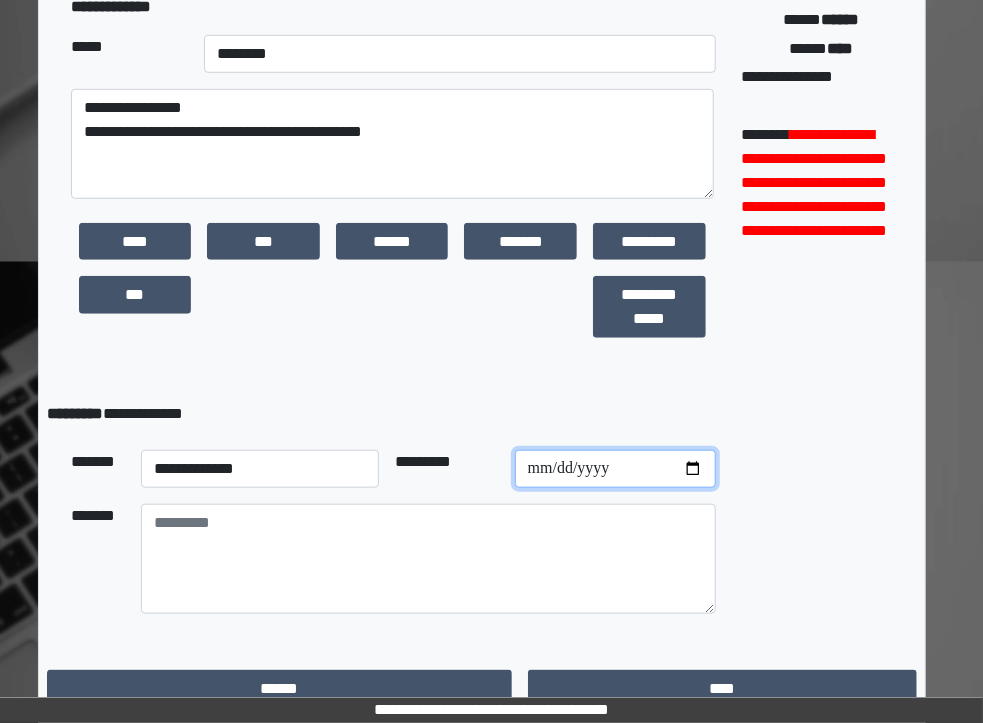 scroll, scrollTop: 484, scrollLeft: 10, axis: both 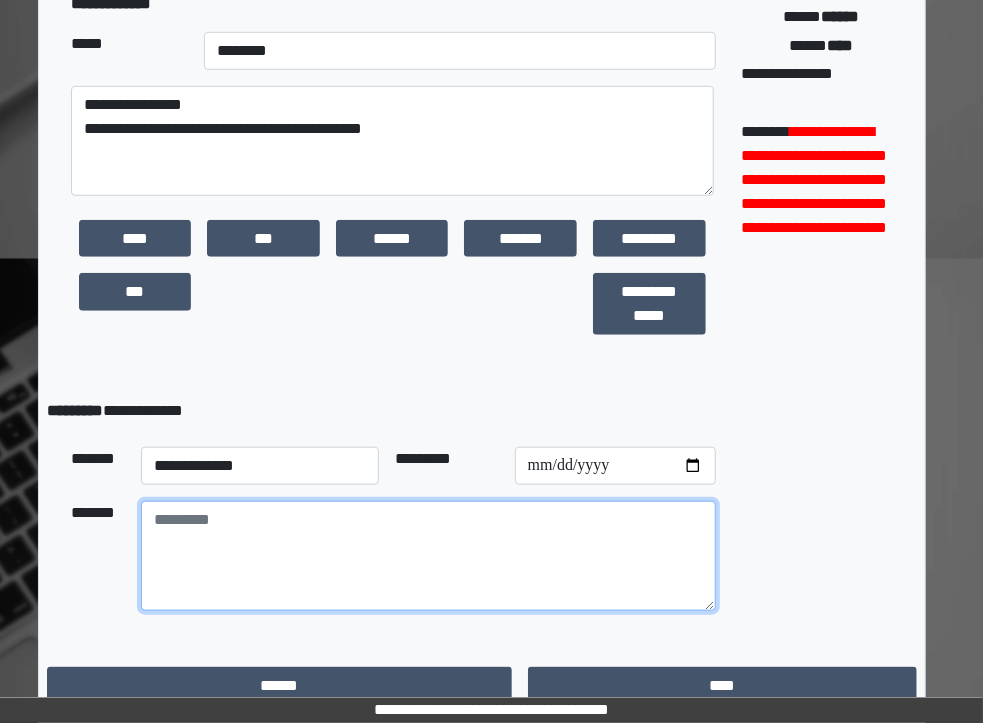 click at bounding box center (428, 556) 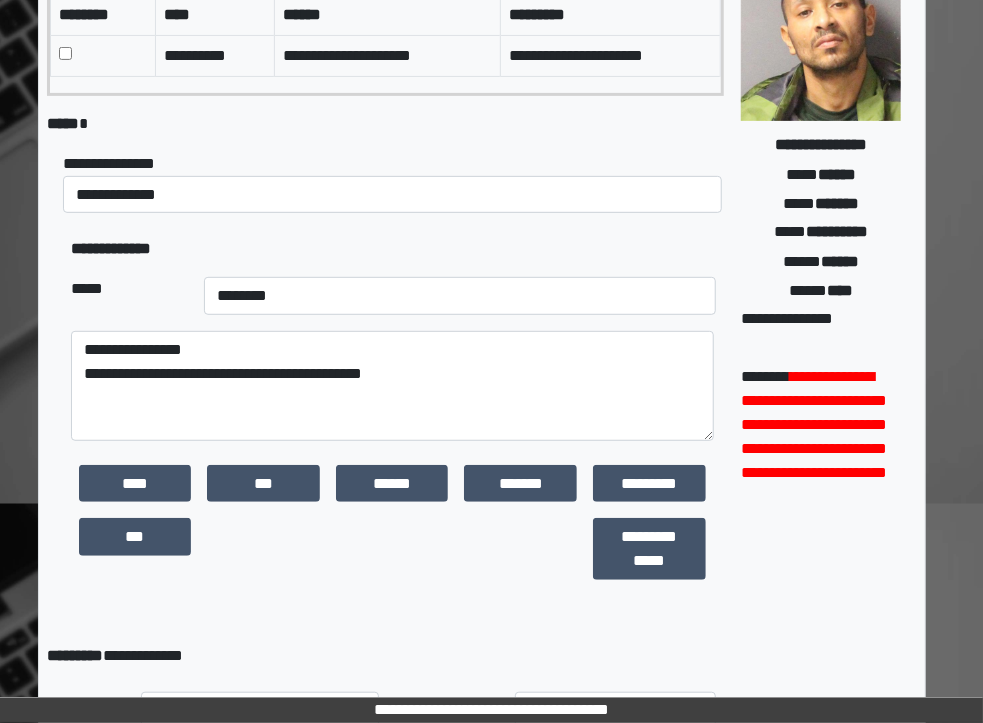 scroll, scrollTop: 242, scrollLeft: 10, axis: both 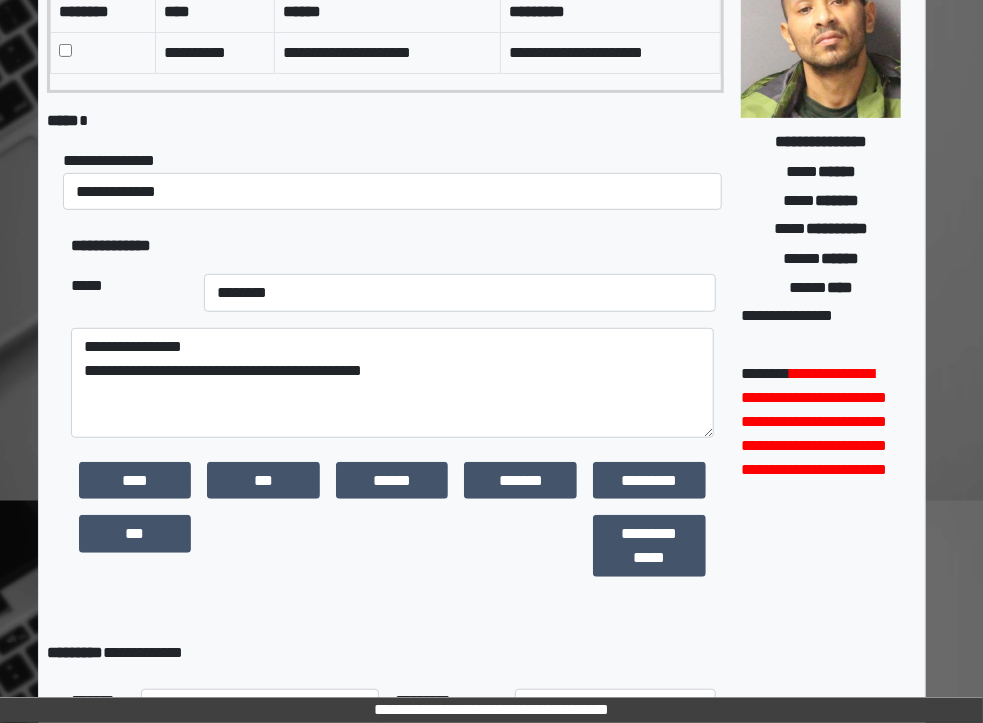 type on "**********" 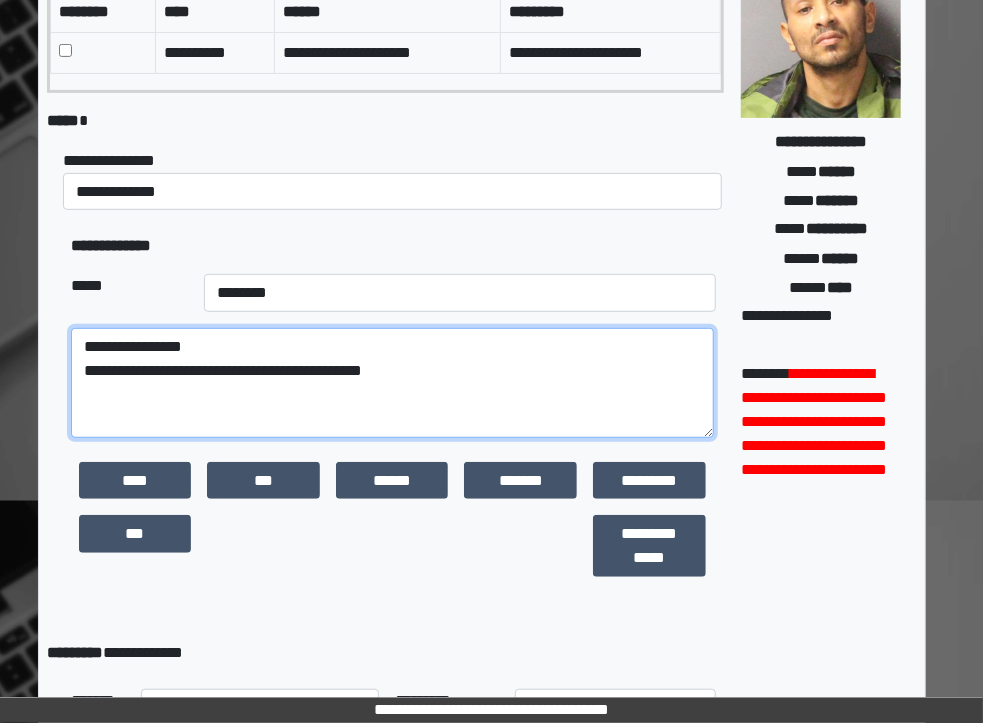 click on "**********" at bounding box center [392, 383] 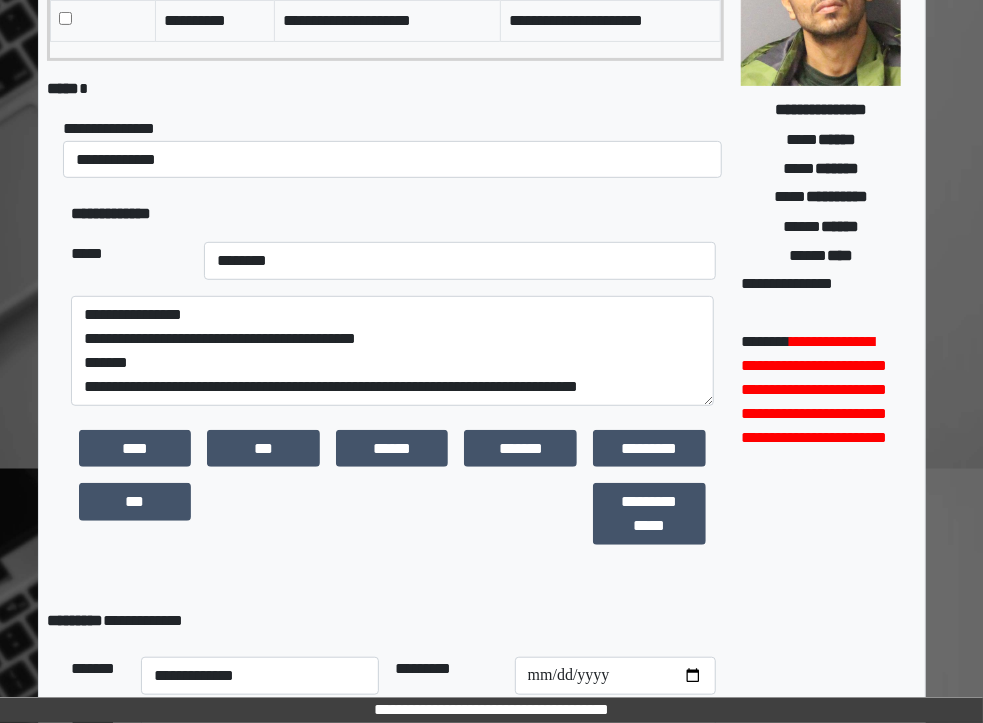 scroll, scrollTop: 276, scrollLeft: 10, axis: both 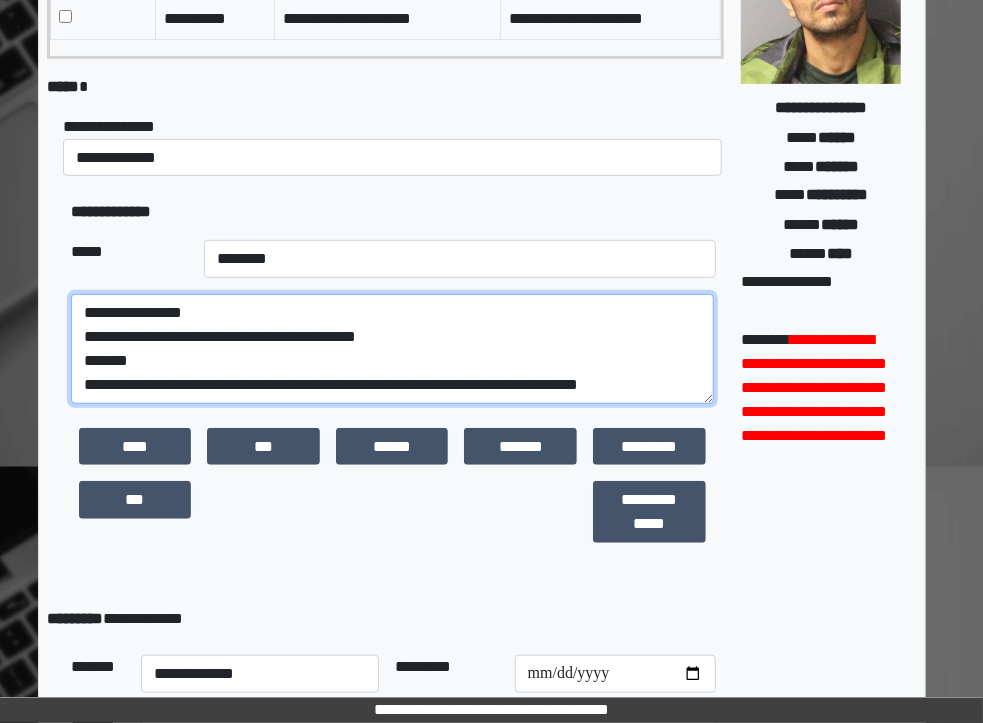 click on "**********" at bounding box center [392, 349] 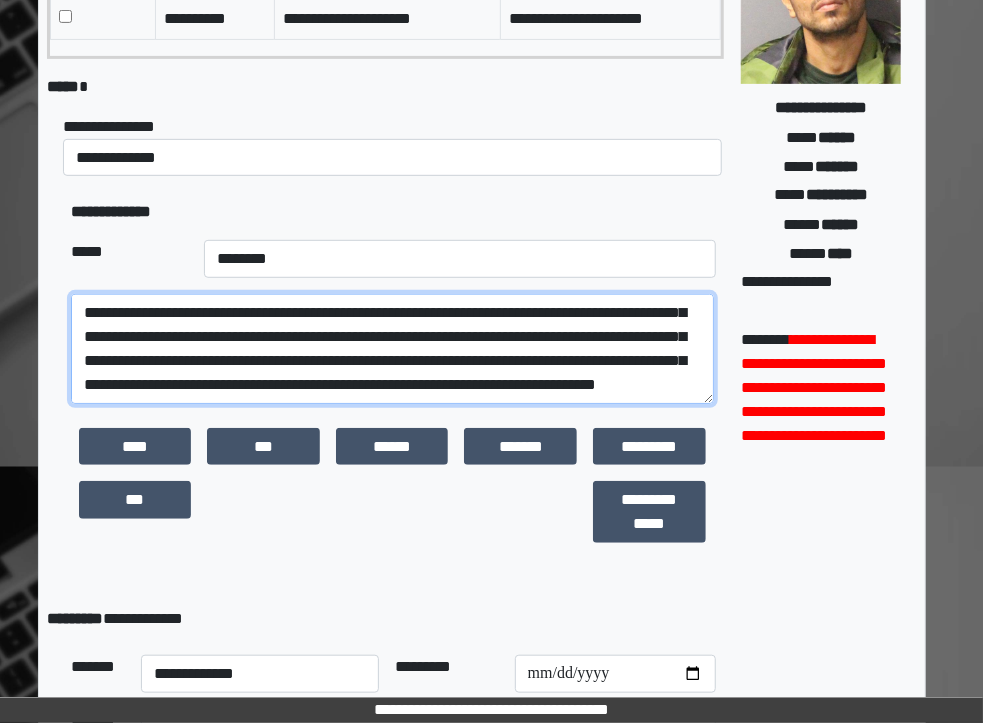 scroll, scrollTop: 160, scrollLeft: 0, axis: vertical 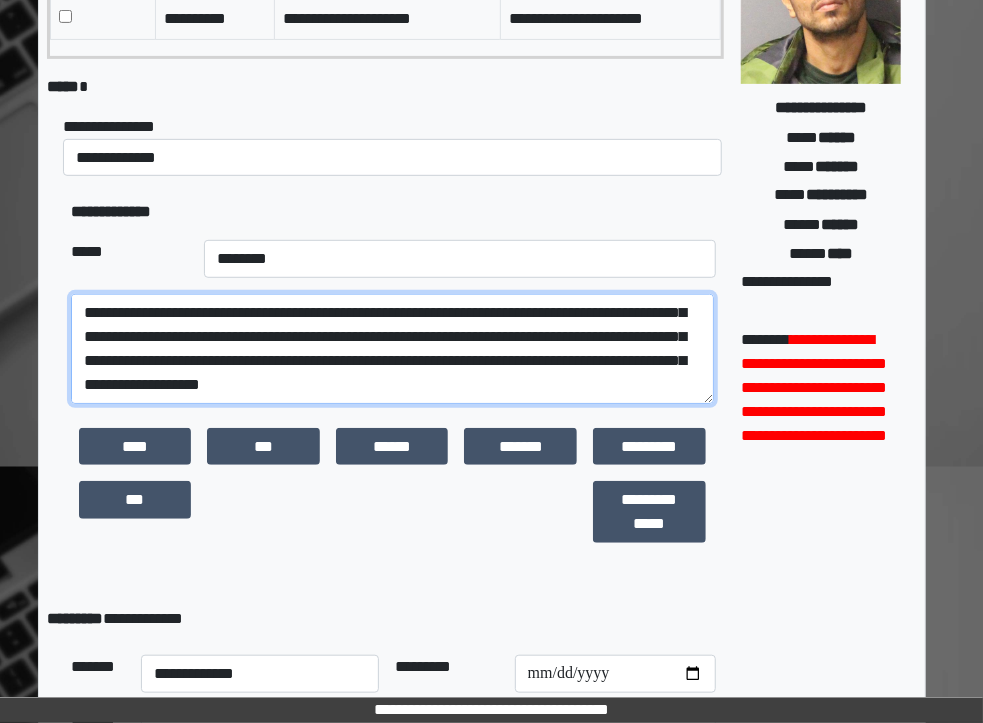 click on "**********" at bounding box center [392, 349] 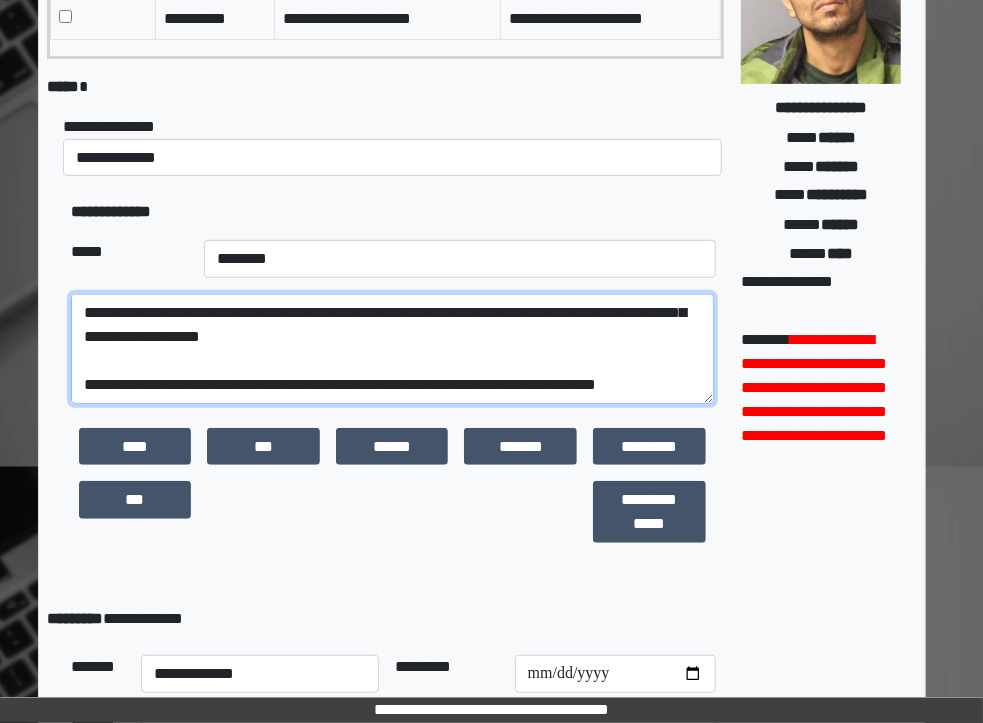 scroll, scrollTop: 353, scrollLeft: 0, axis: vertical 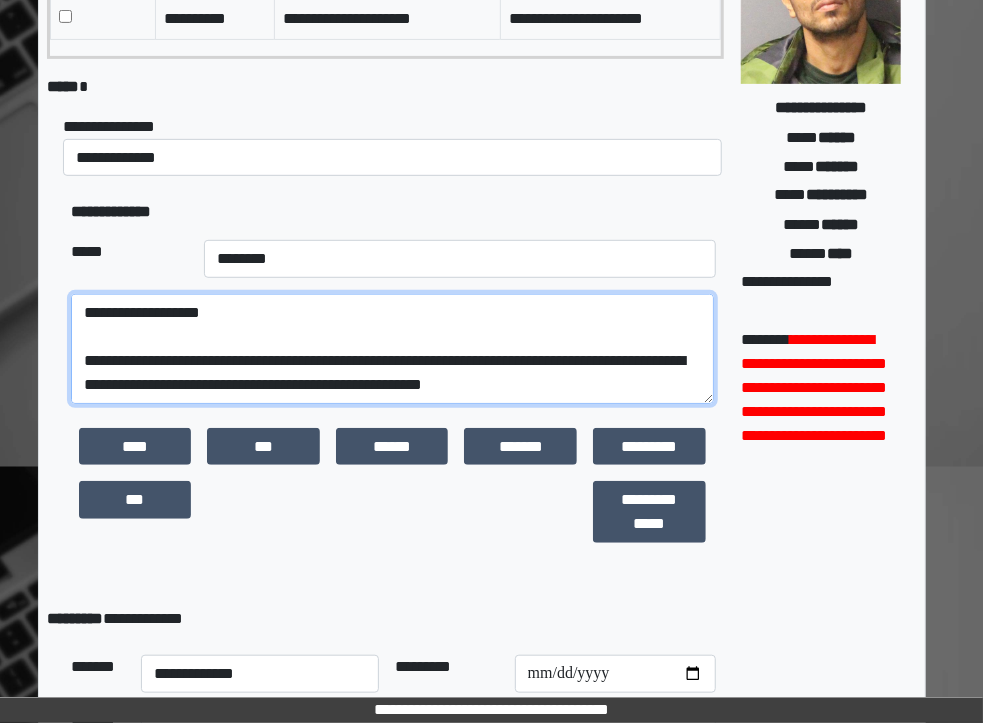 click at bounding box center (392, 349) 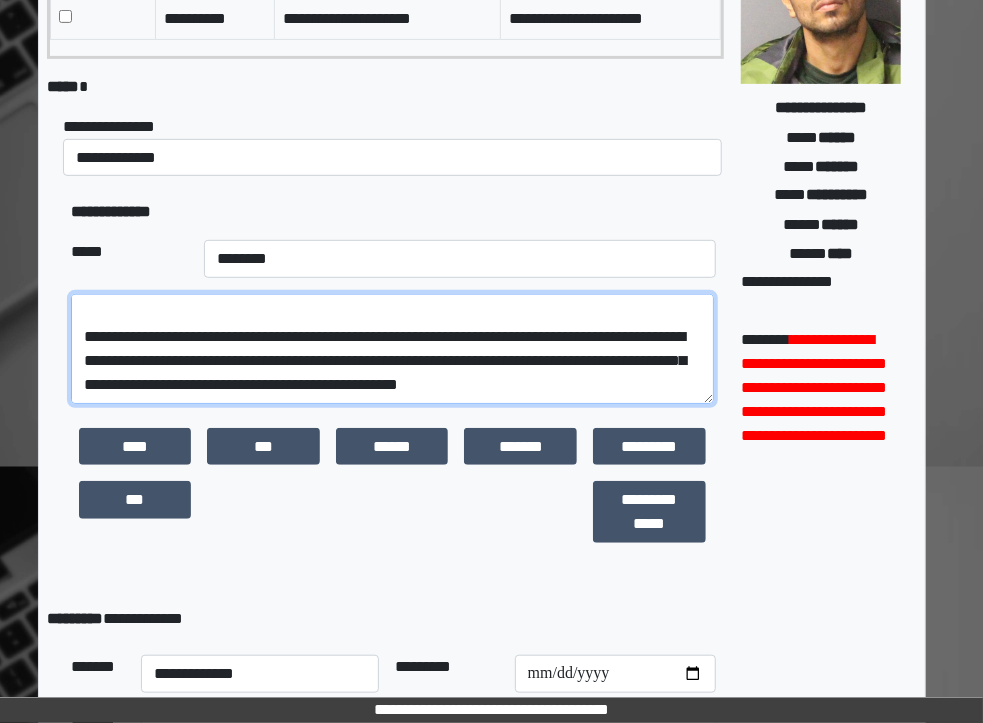 scroll, scrollTop: 400, scrollLeft: 0, axis: vertical 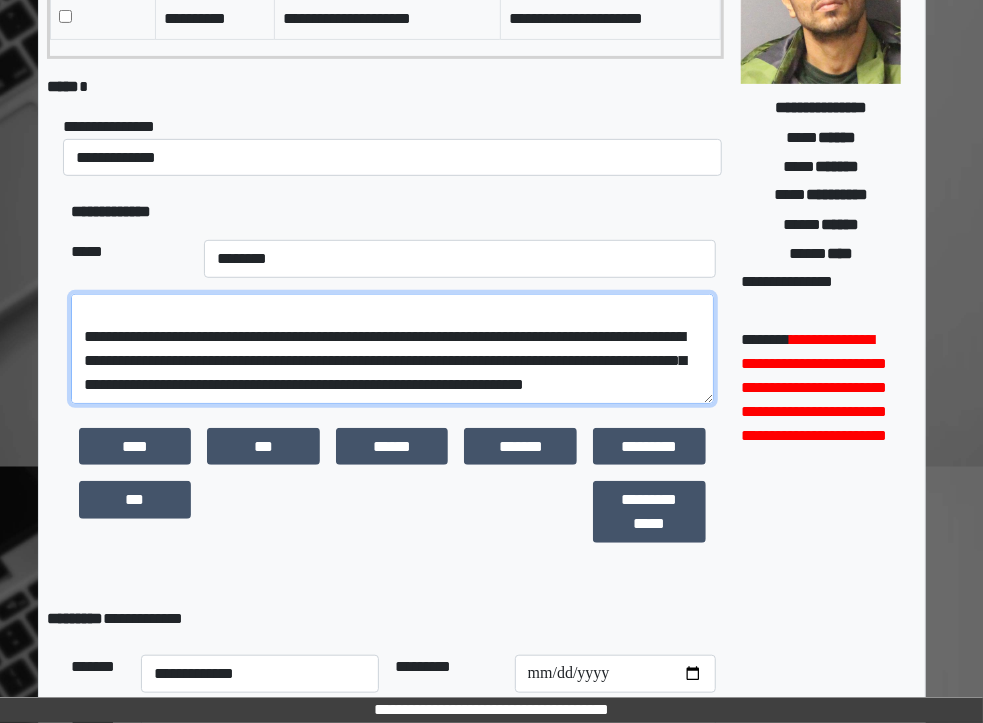 click at bounding box center [392, 349] 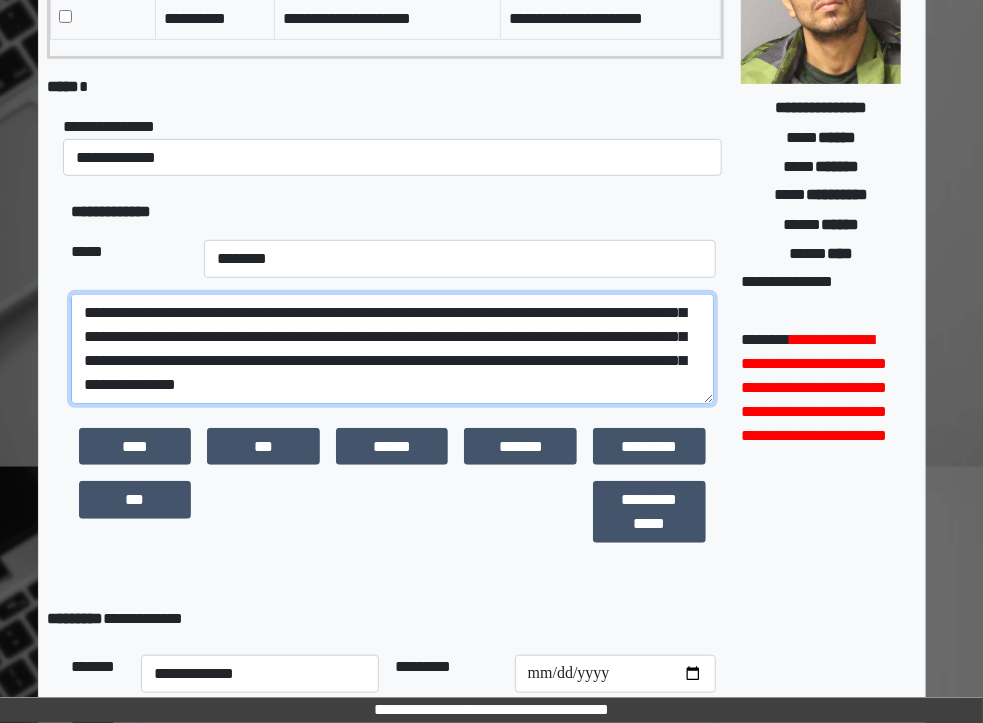 scroll, scrollTop: 449, scrollLeft: 0, axis: vertical 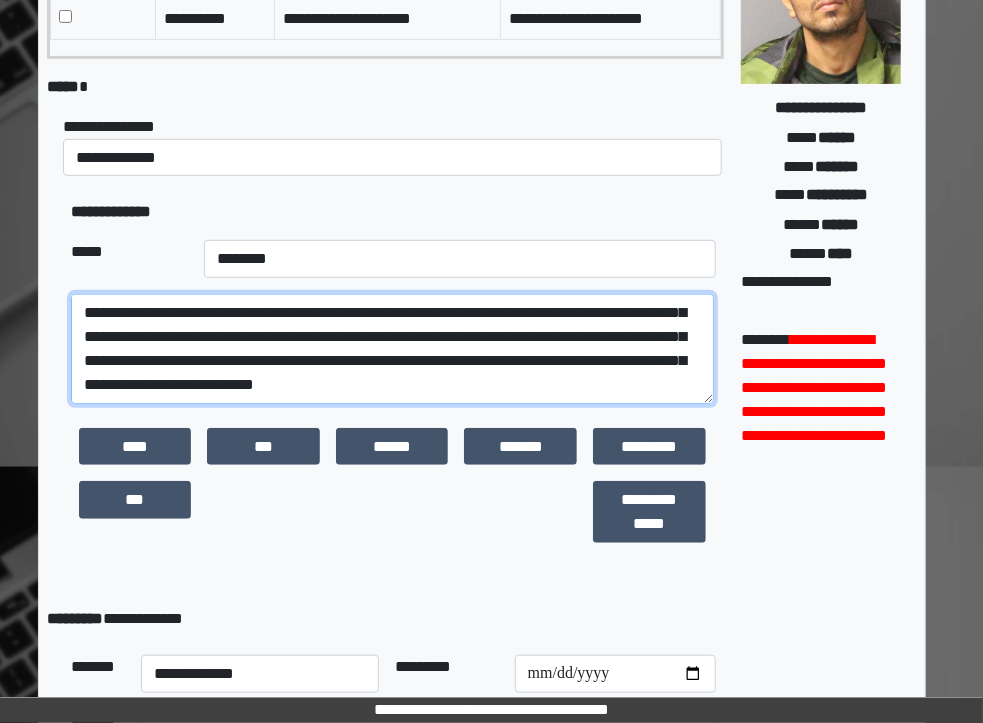 click at bounding box center (392, 349) 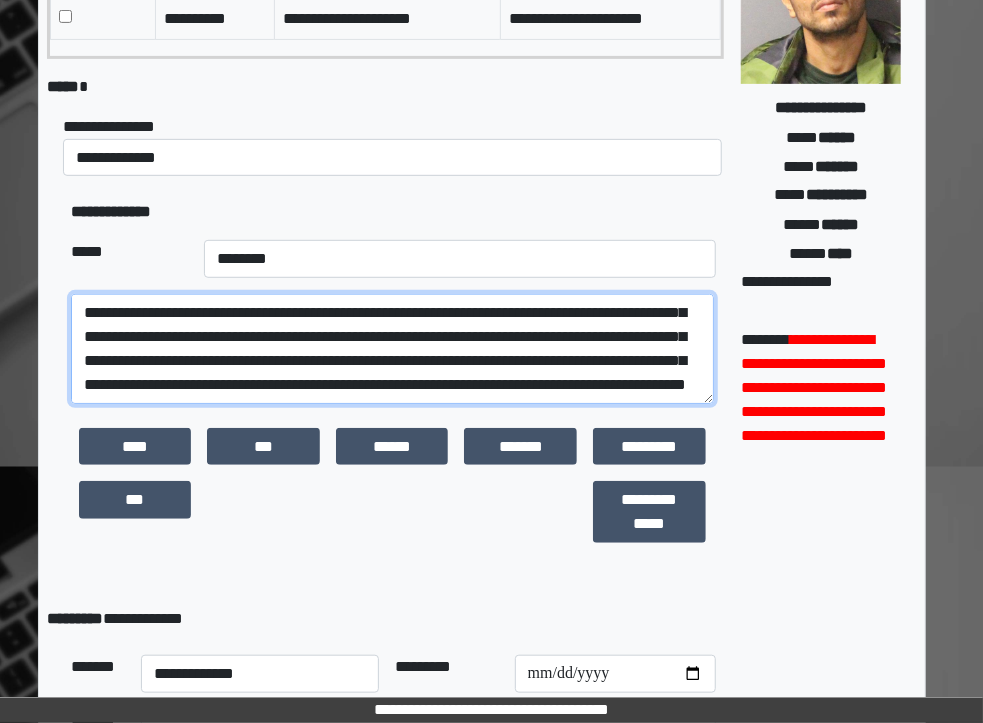 scroll, scrollTop: 473, scrollLeft: 0, axis: vertical 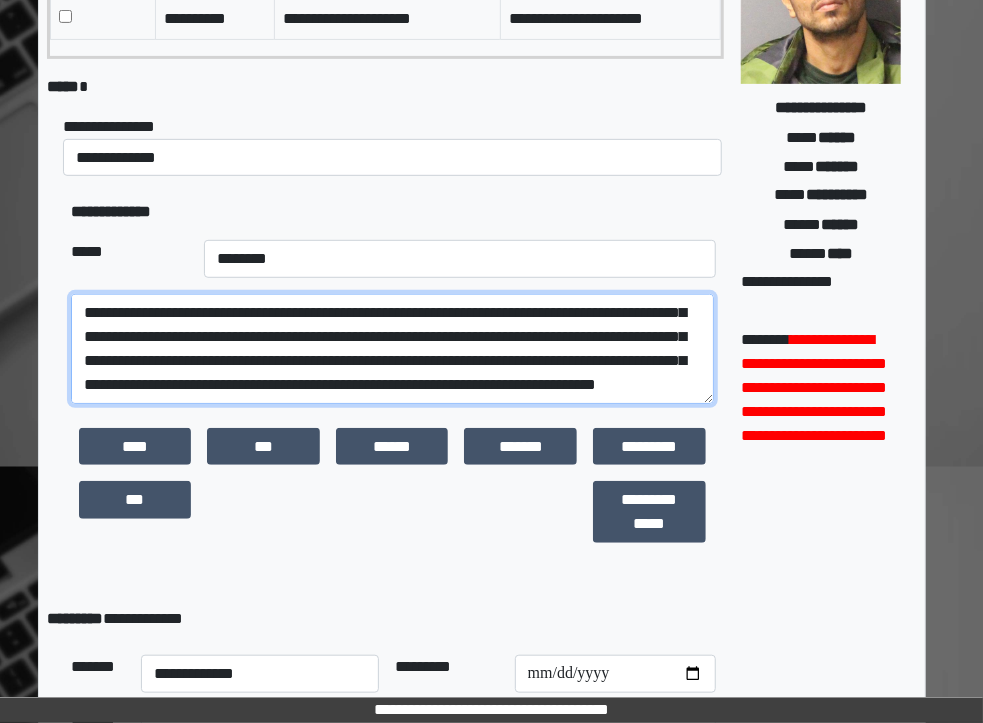 click at bounding box center [392, 349] 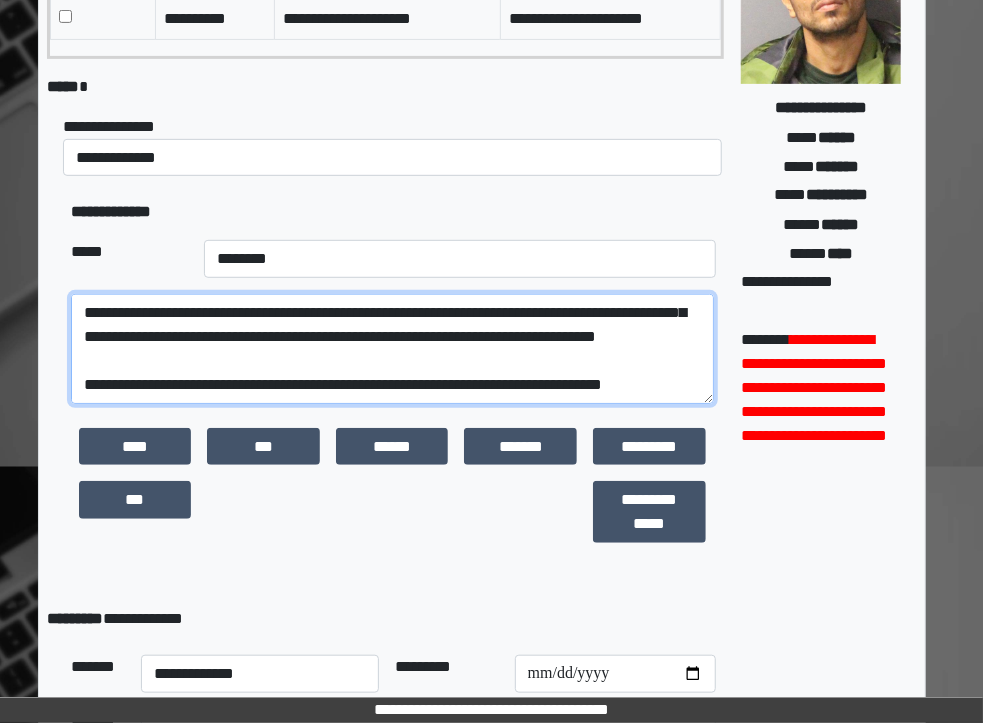 scroll, scrollTop: 545, scrollLeft: 0, axis: vertical 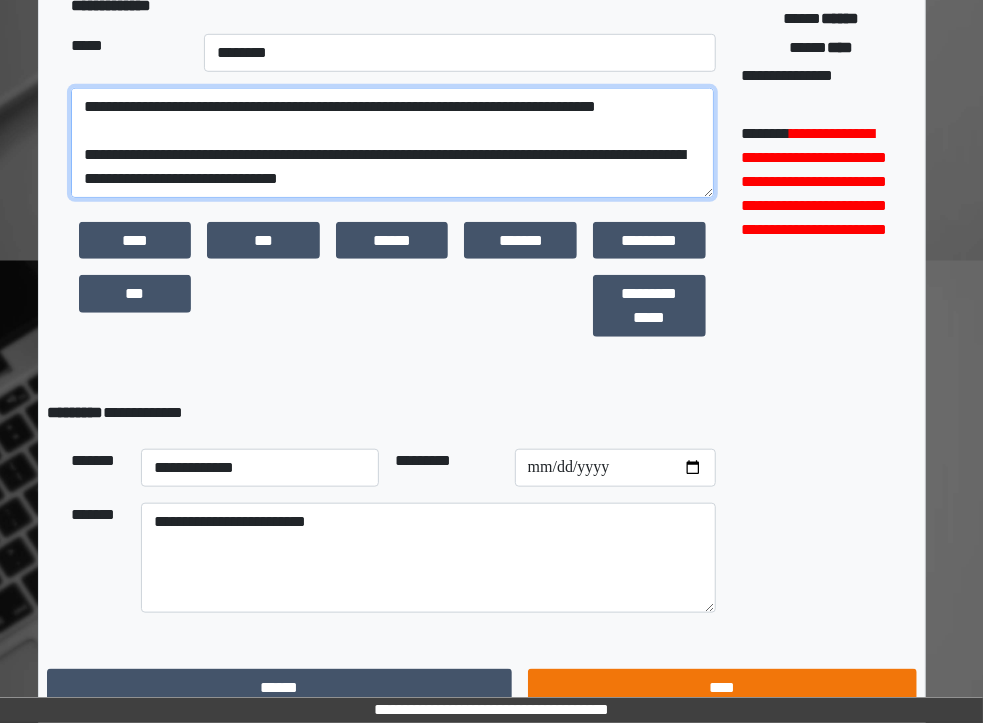 type on "**********" 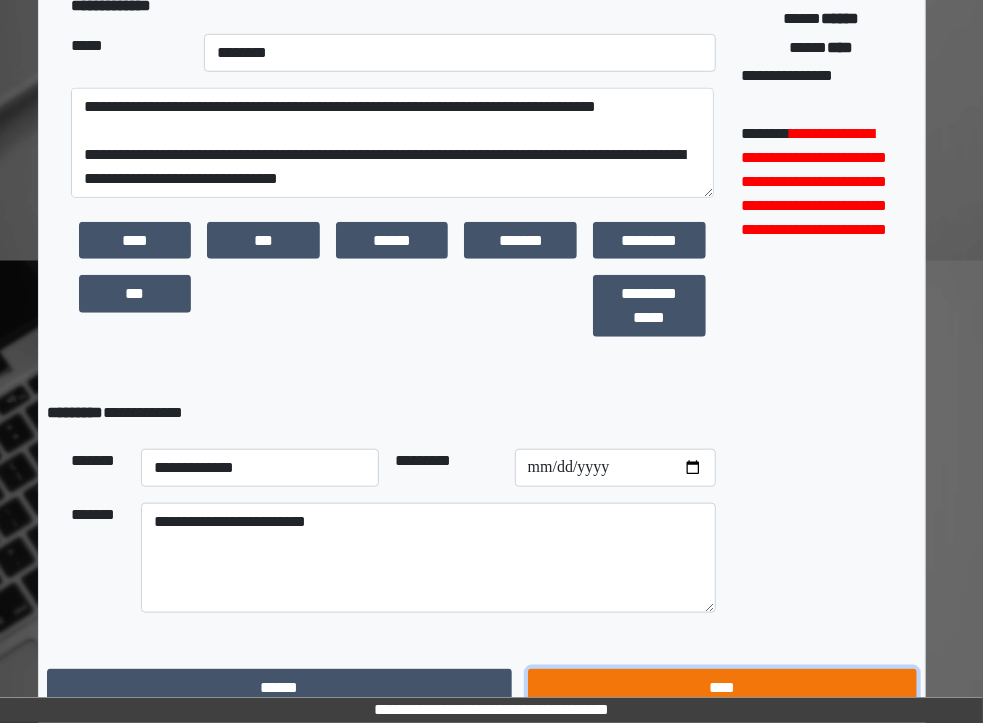 click on "****" at bounding box center [722, 688] 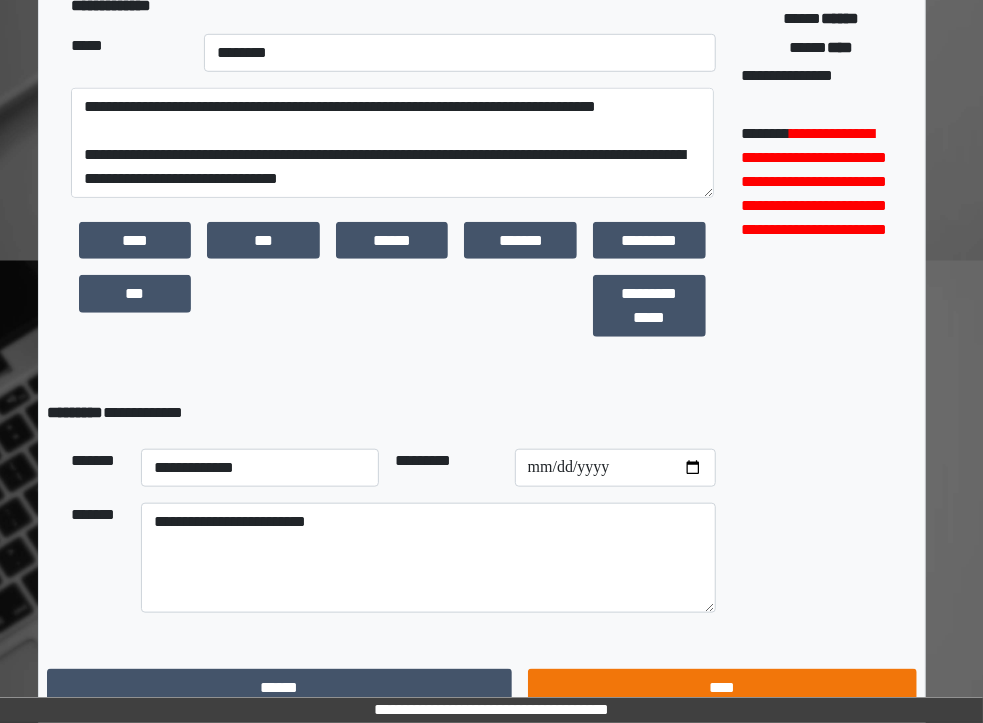 scroll, scrollTop: 19, scrollLeft: 10, axis: both 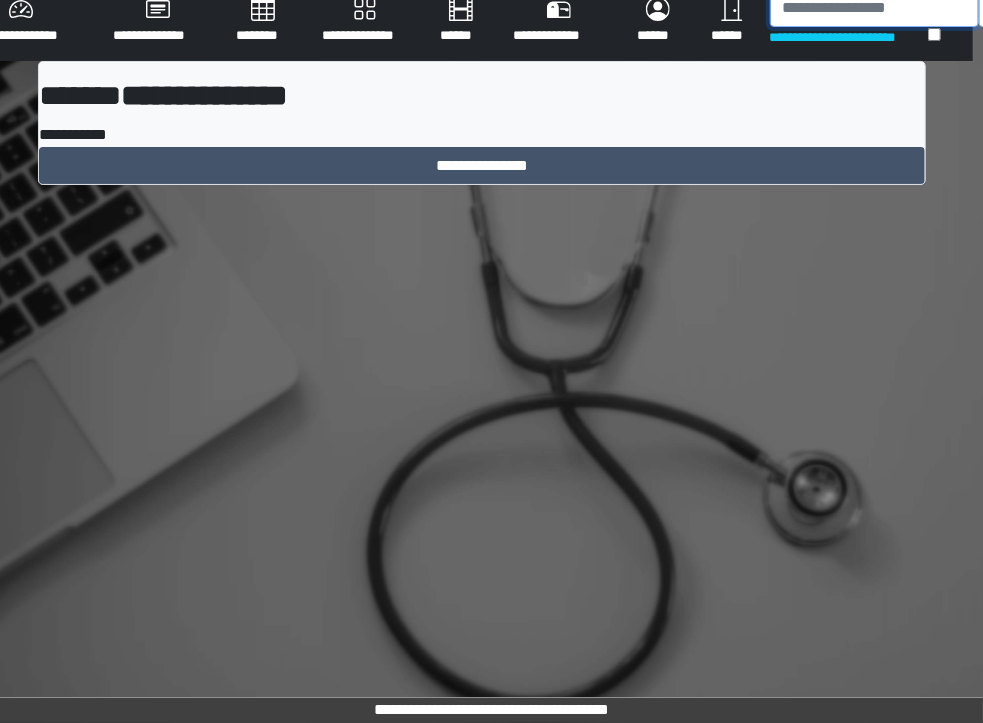 click at bounding box center [874, 8] 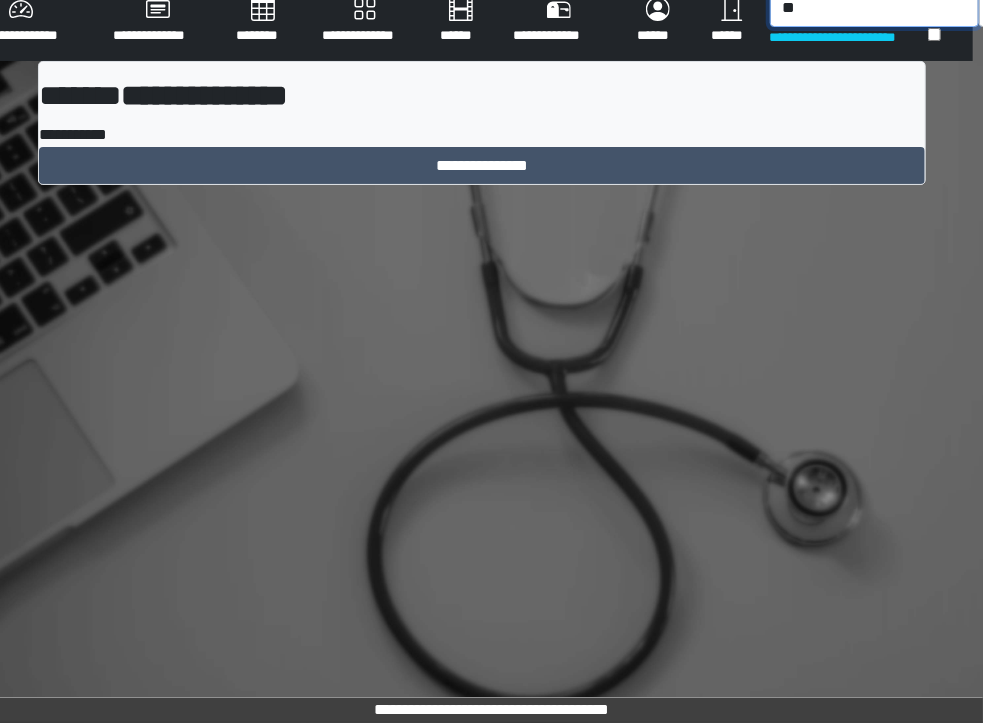 scroll, scrollTop: 14, scrollLeft: 10, axis: both 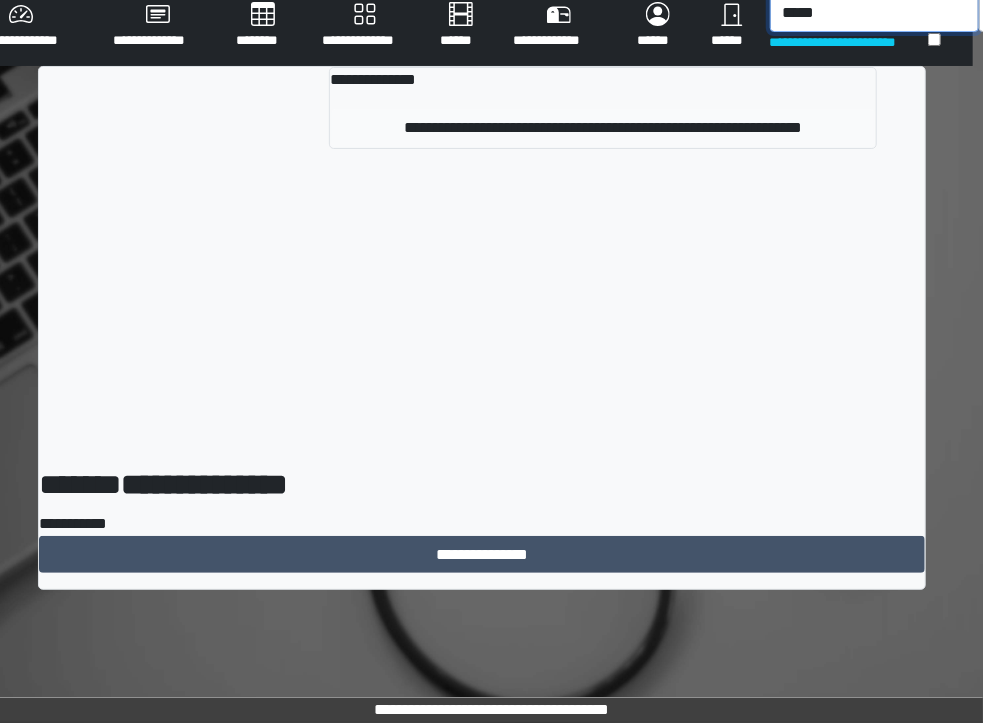 type on "*****" 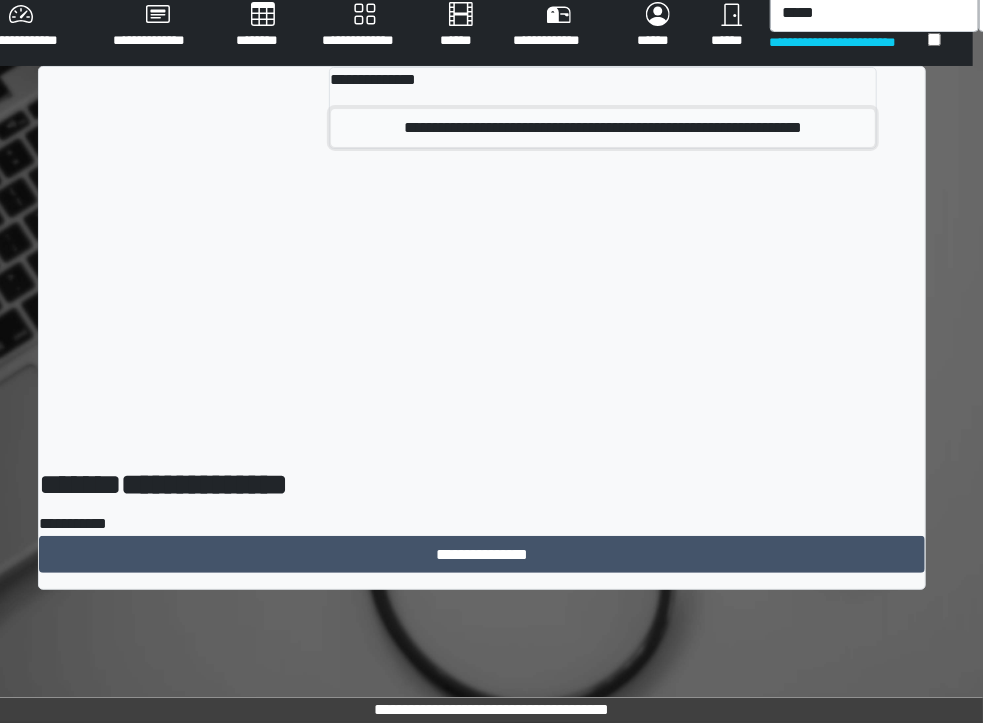 click on "**********" at bounding box center (603, 128) 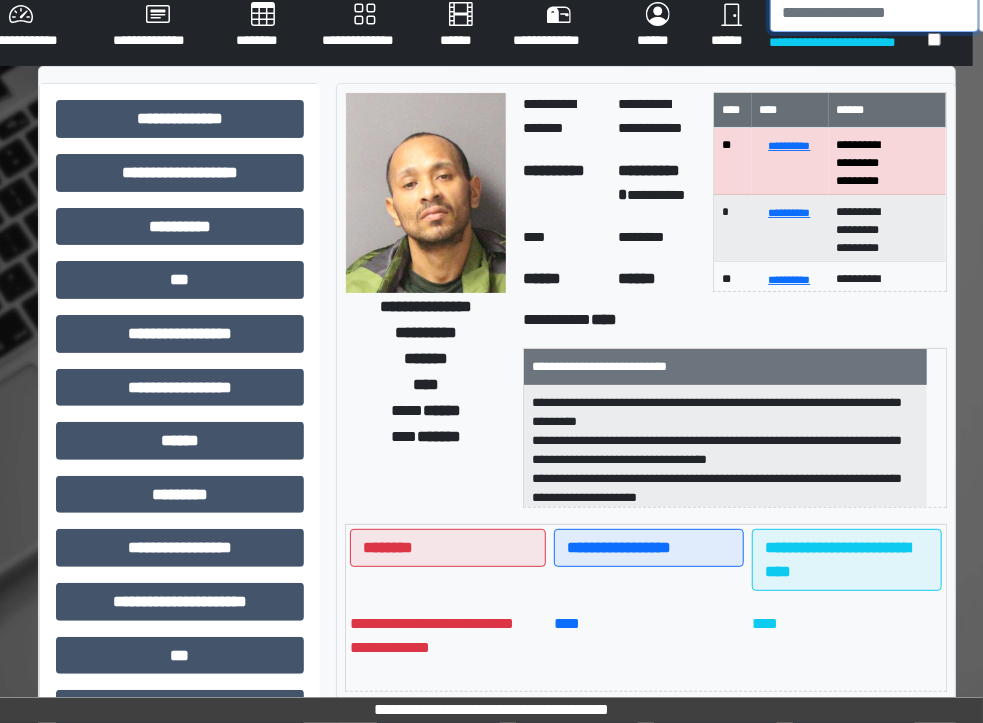 click at bounding box center (874, 13) 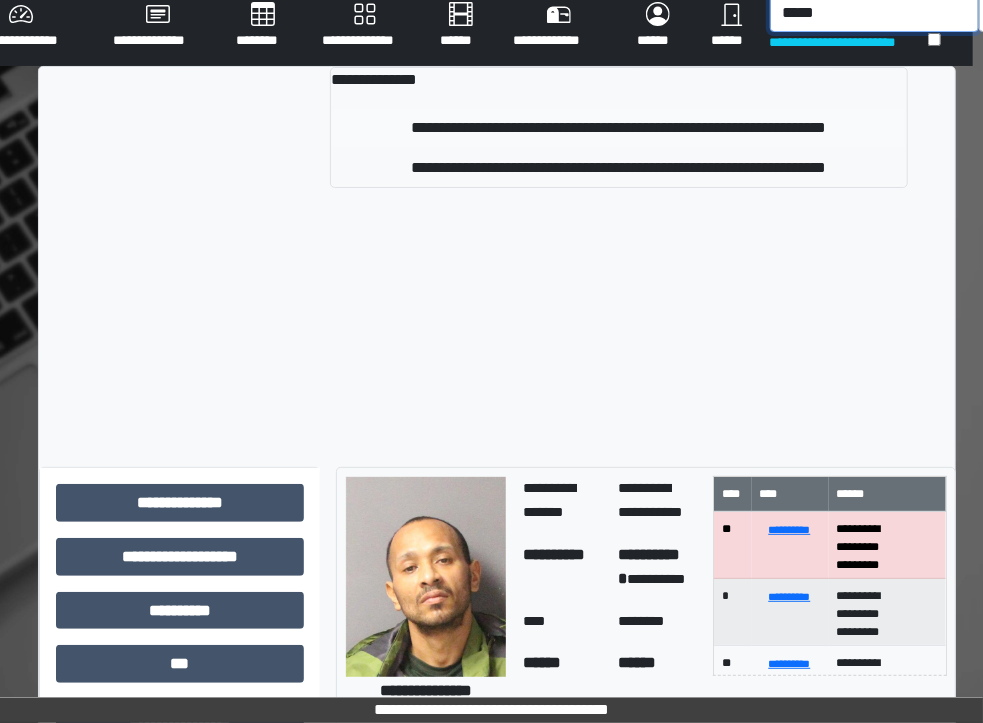 type on "*****" 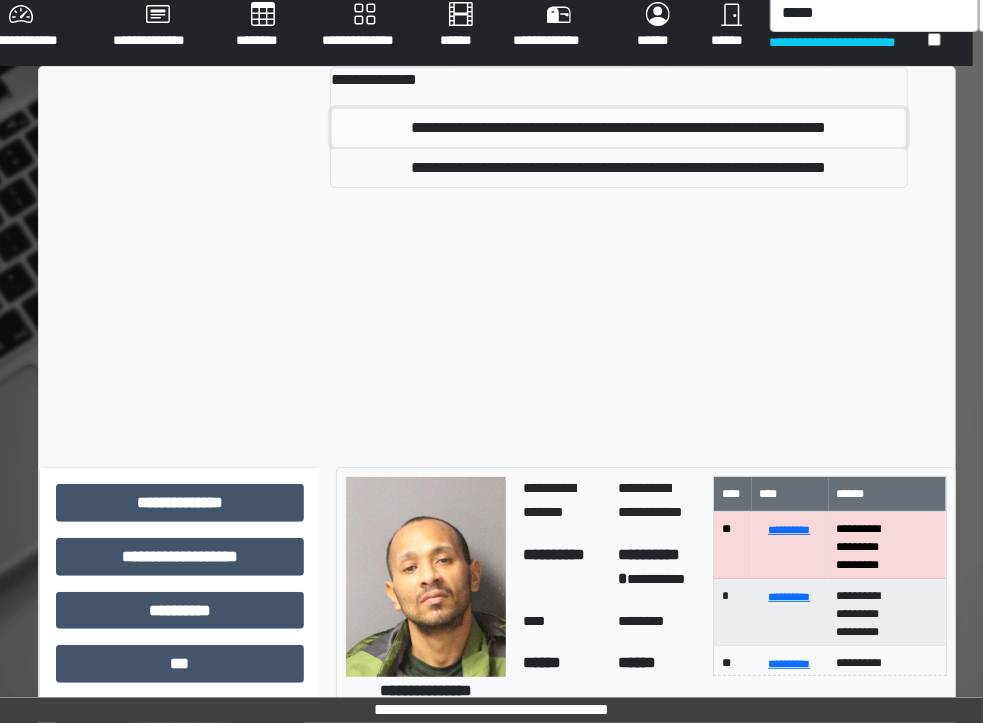 click on "**********" at bounding box center [619, 128] 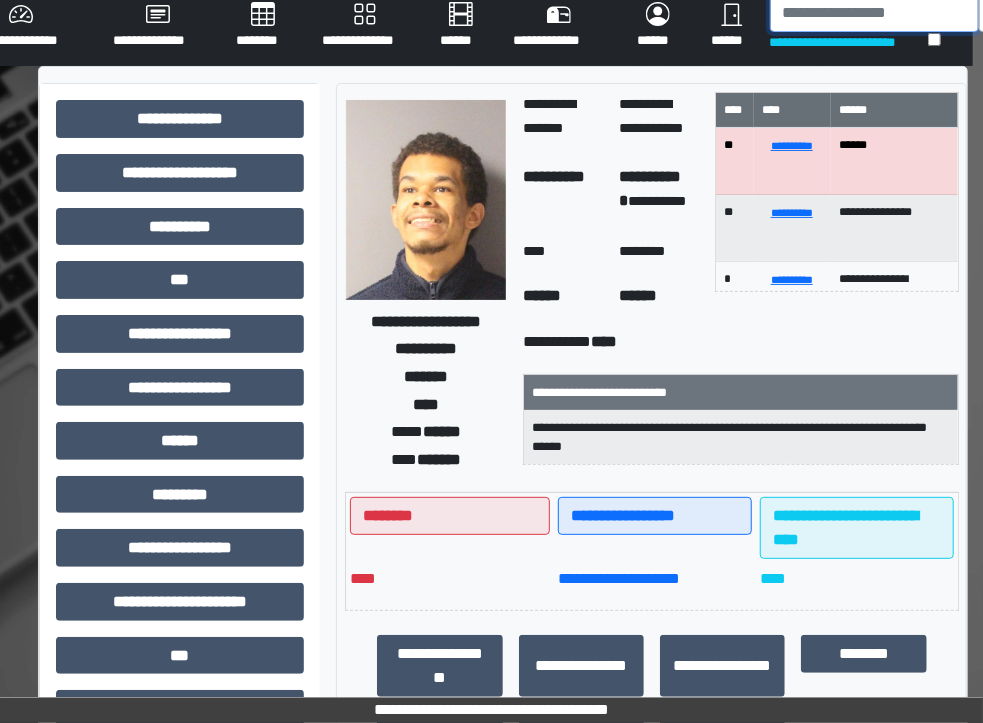 click at bounding box center [874, 13] 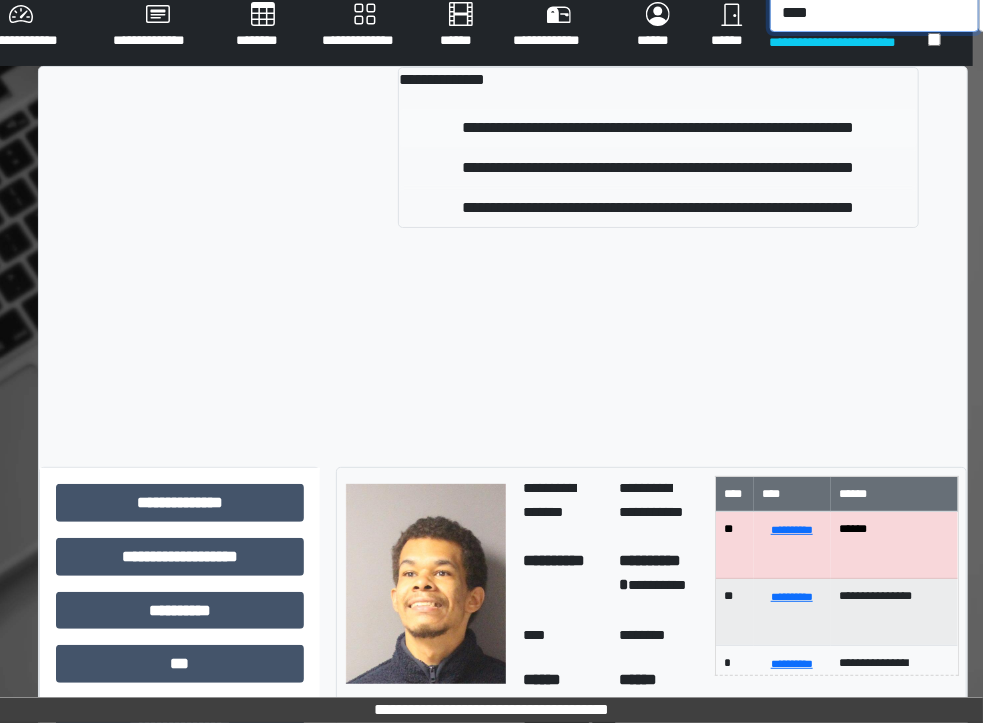 type on "****" 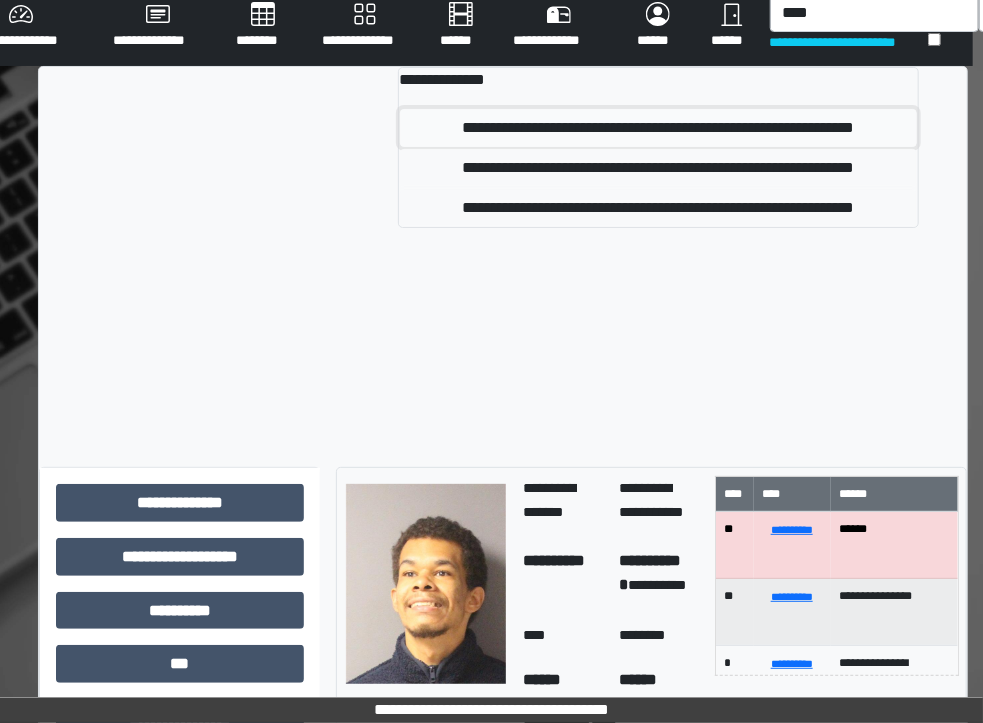 click on "**********" at bounding box center [659, 128] 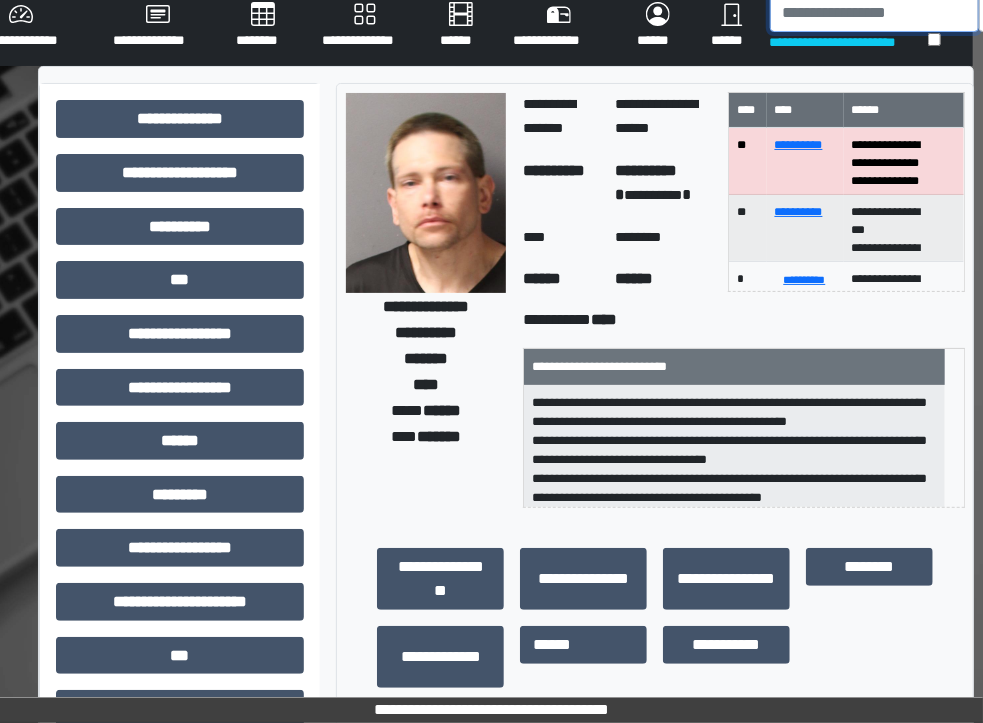 click at bounding box center [874, 13] 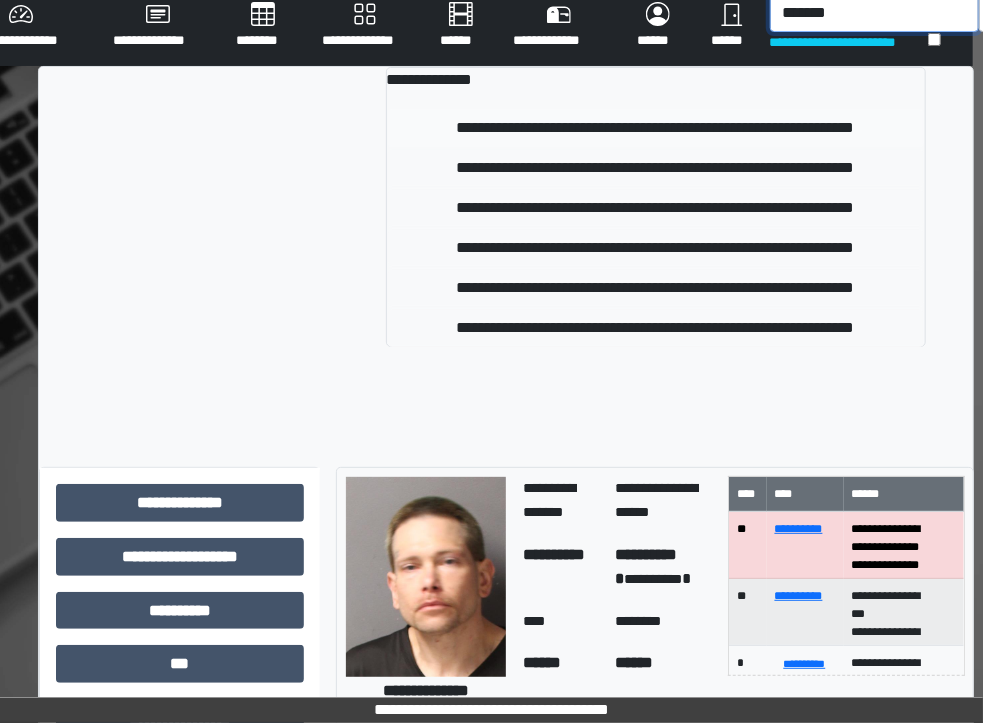 type on "*******" 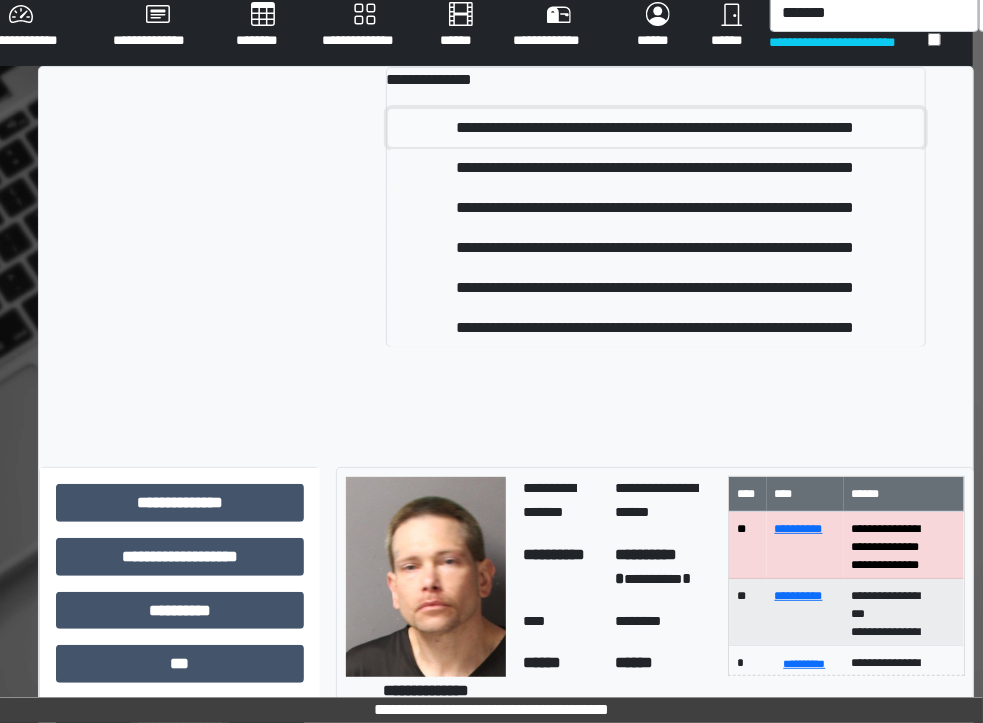 click on "**********" at bounding box center (656, 128) 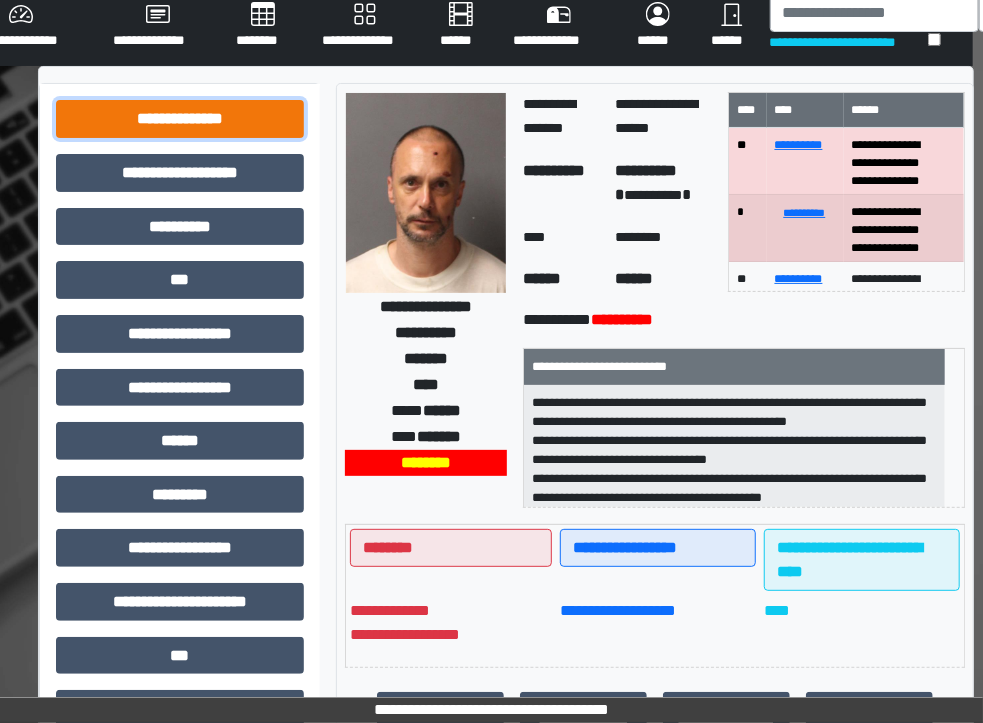 click on "**********" at bounding box center [180, 119] 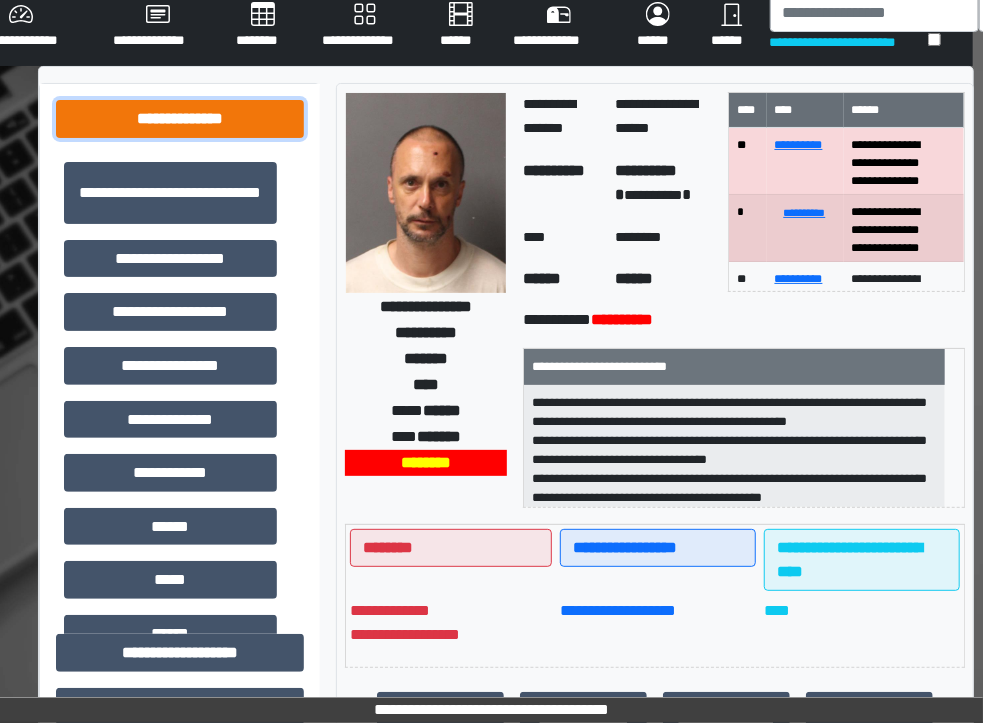 click on "**********" at bounding box center (180, 119) 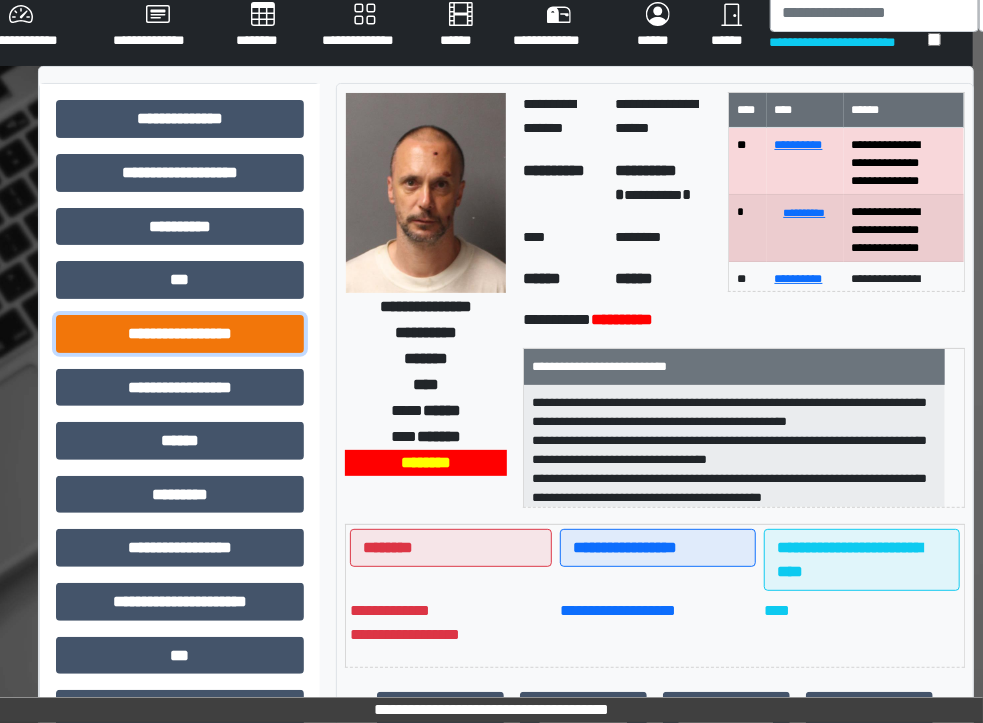 click on "**********" at bounding box center (180, 334) 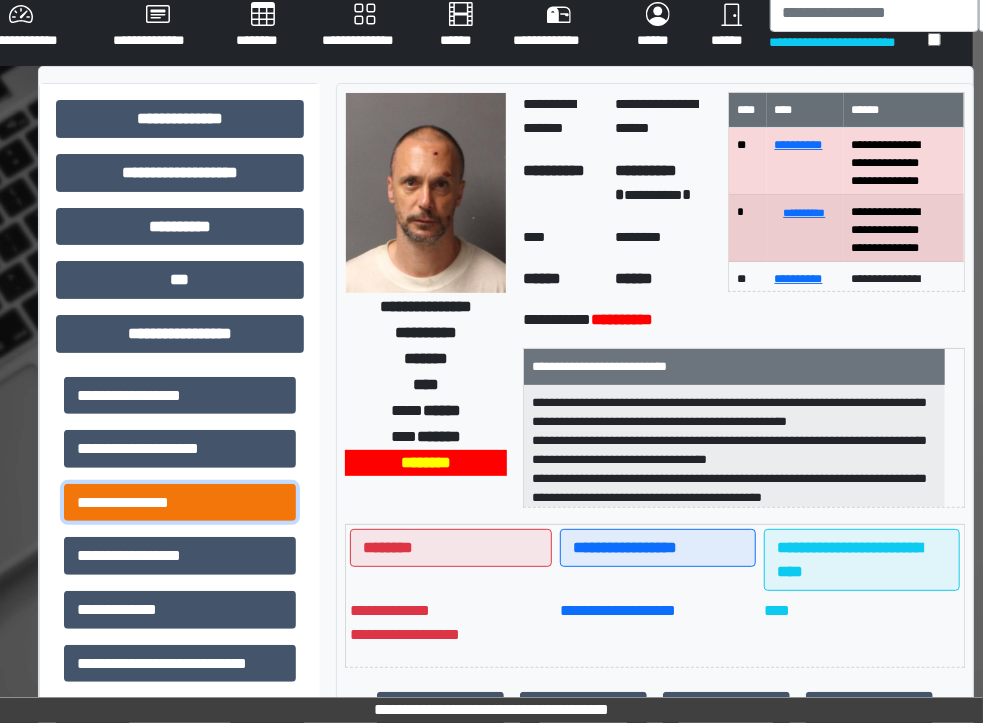 click on "**********" at bounding box center [180, 503] 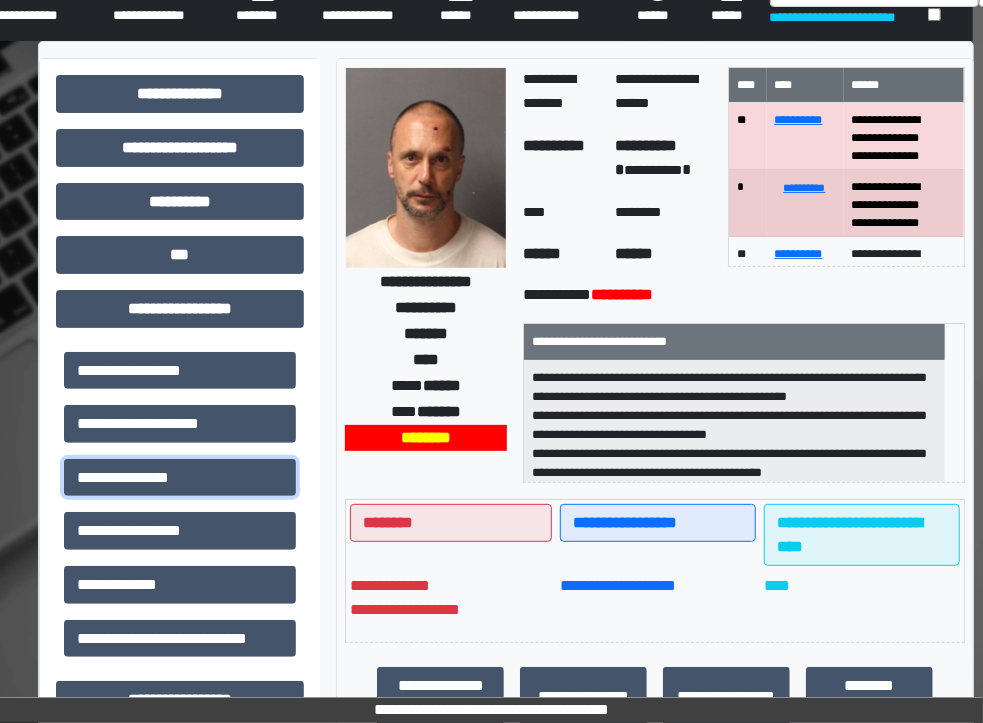 scroll, scrollTop: 0, scrollLeft: 10, axis: horizontal 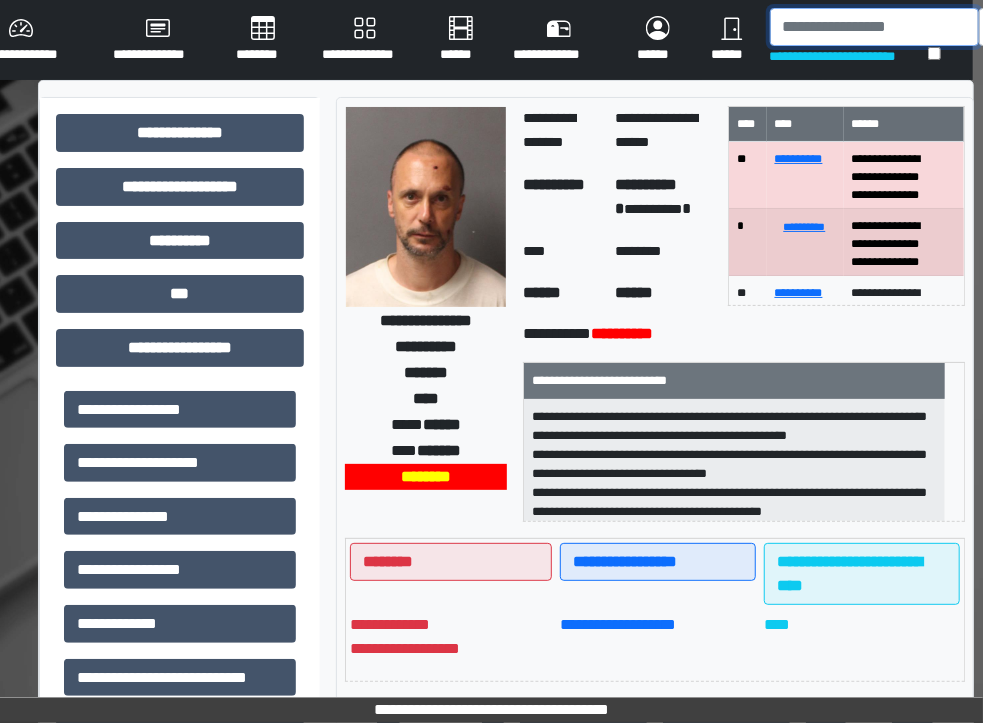 click at bounding box center (874, 27) 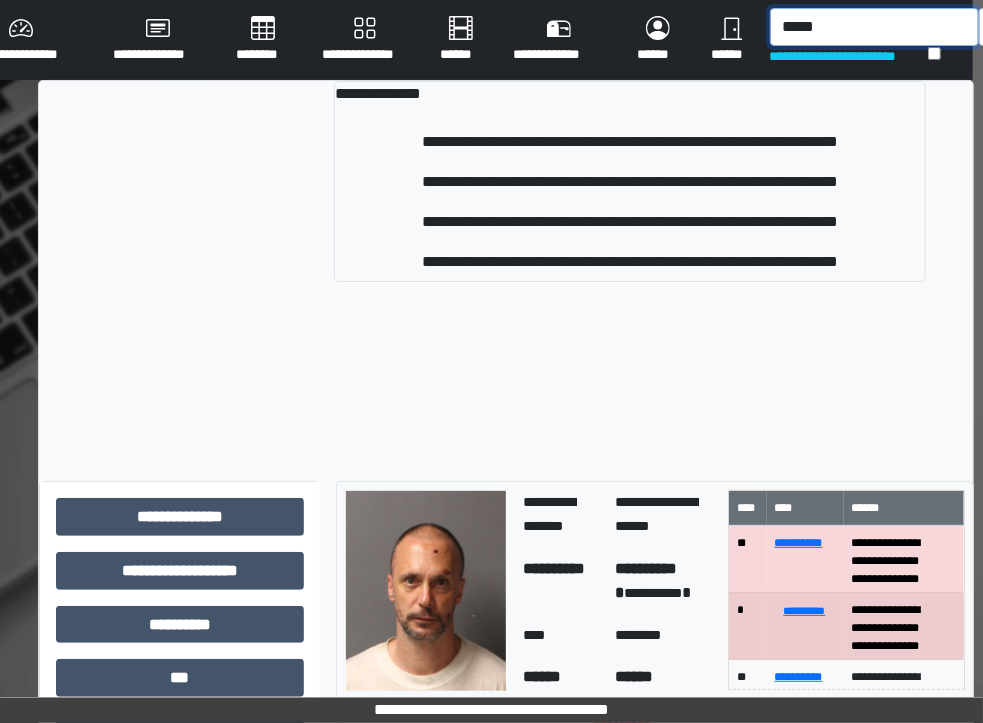type on "*****" 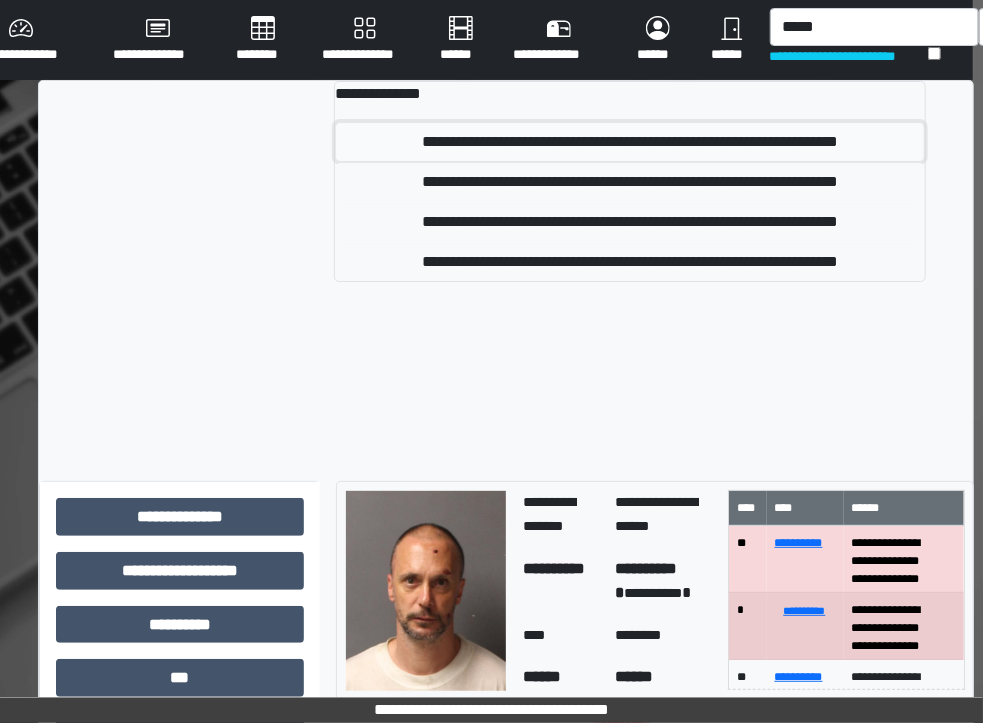 click on "**********" at bounding box center (629, 142) 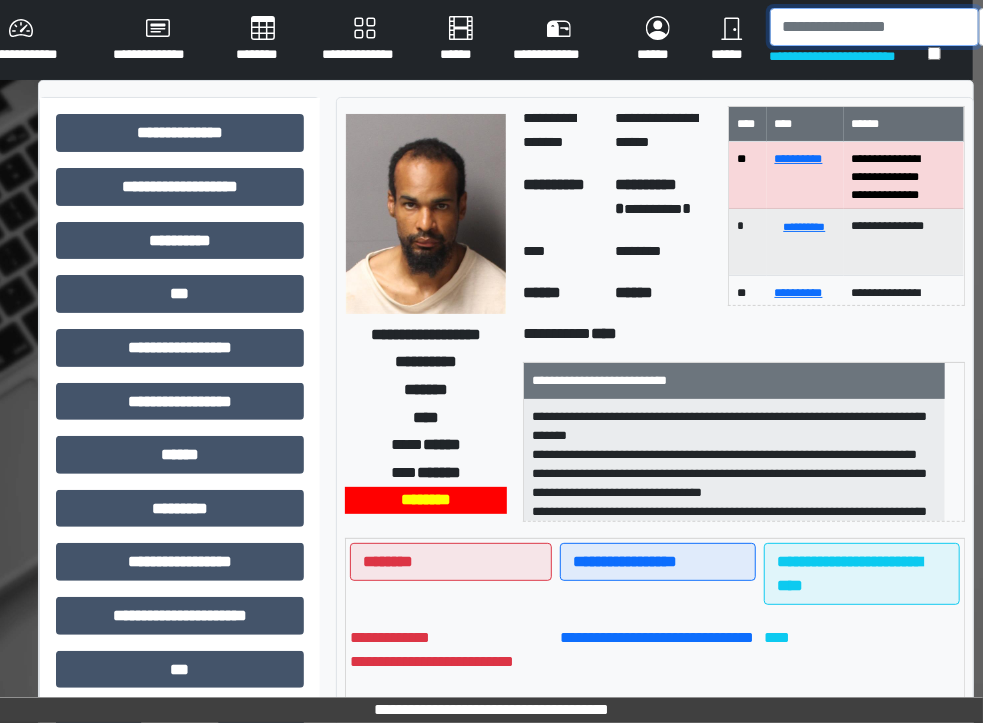 click at bounding box center [874, 27] 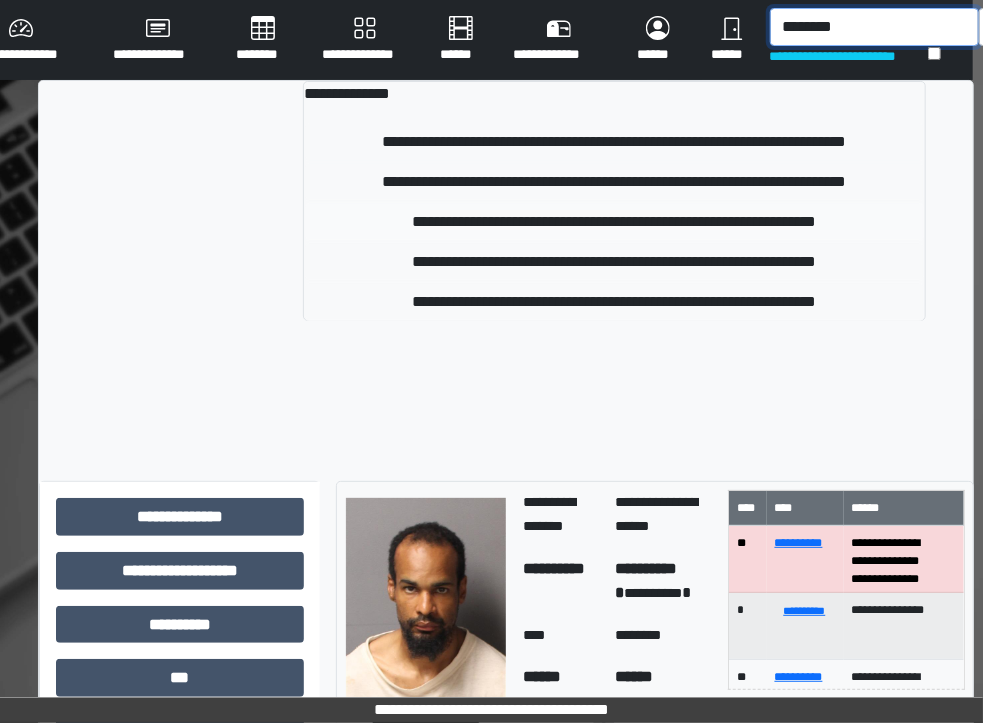 type on "********" 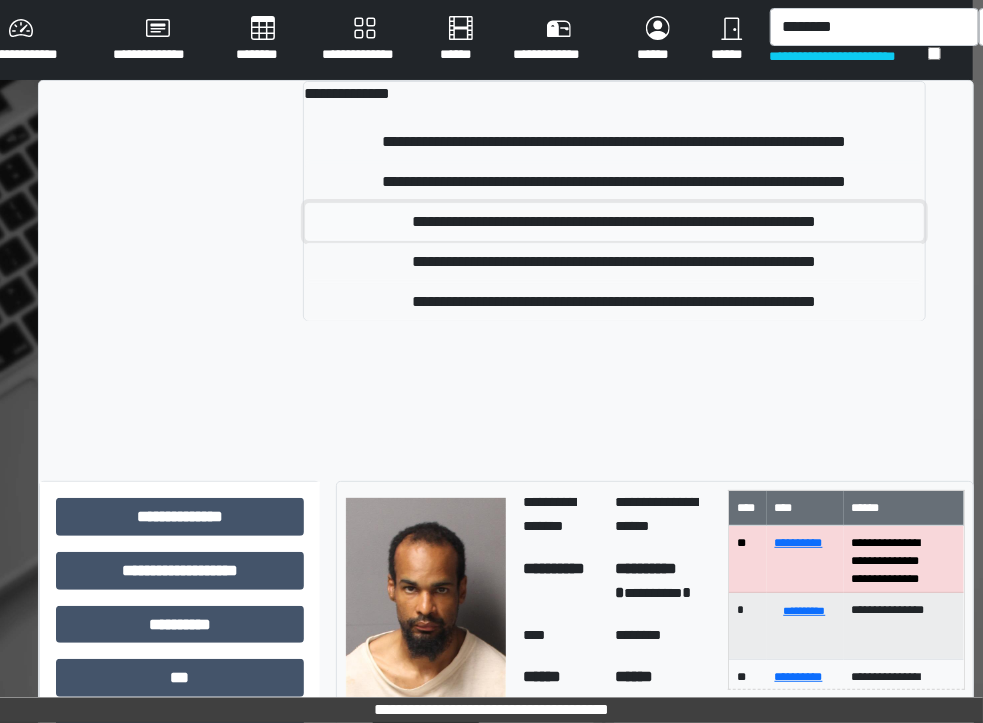 click on "**********" at bounding box center (614, 222) 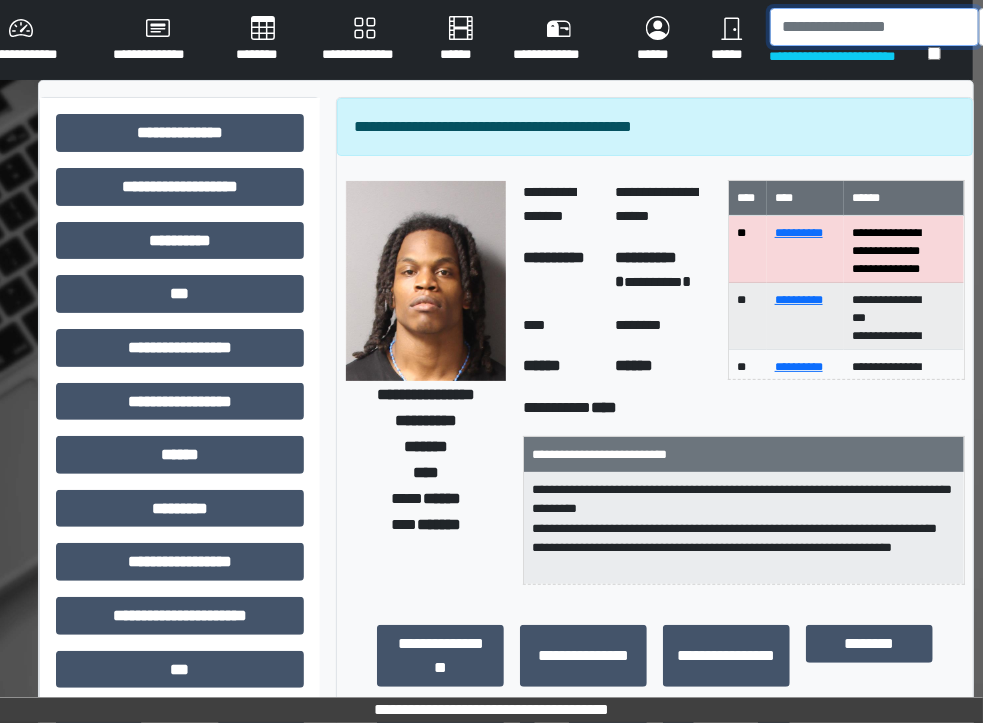 click at bounding box center [874, 27] 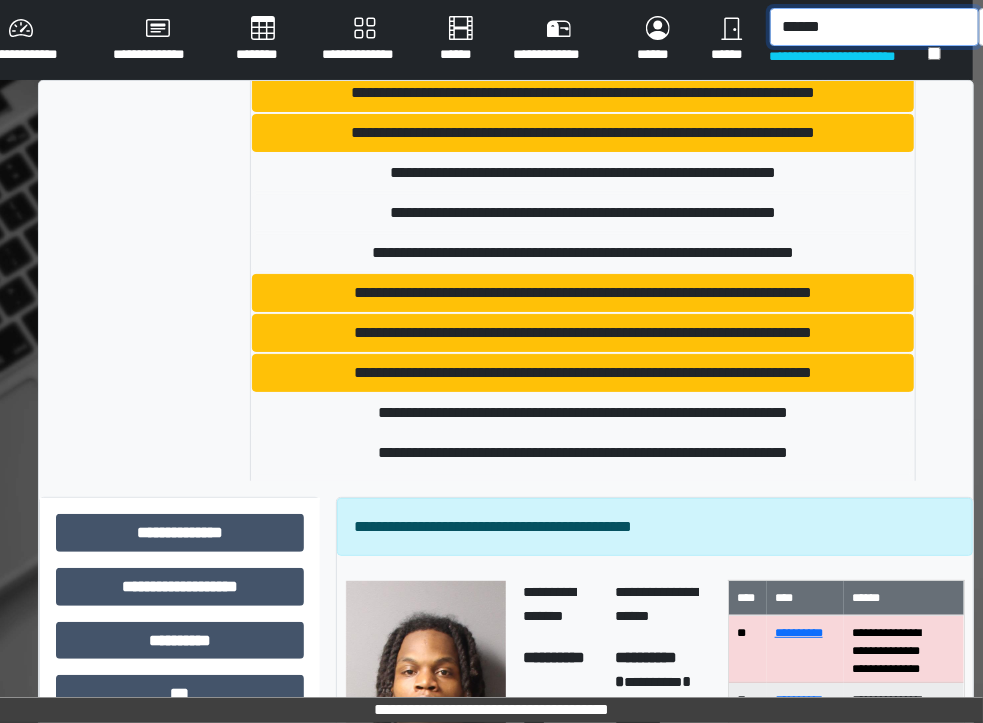 scroll, scrollTop: 931, scrollLeft: 0, axis: vertical 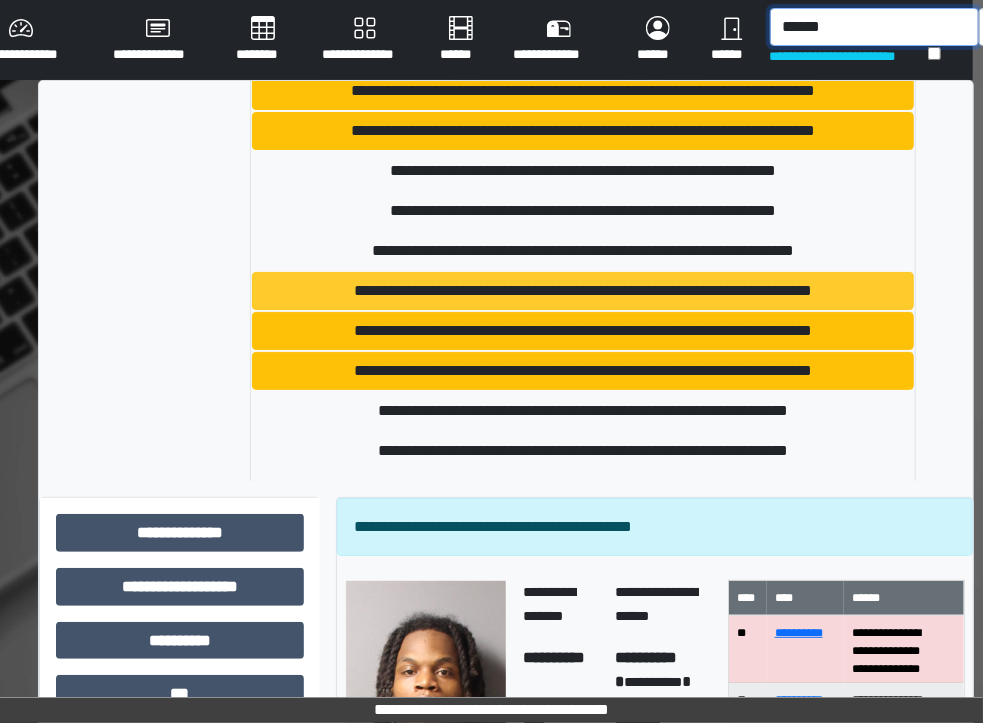 type on "******" 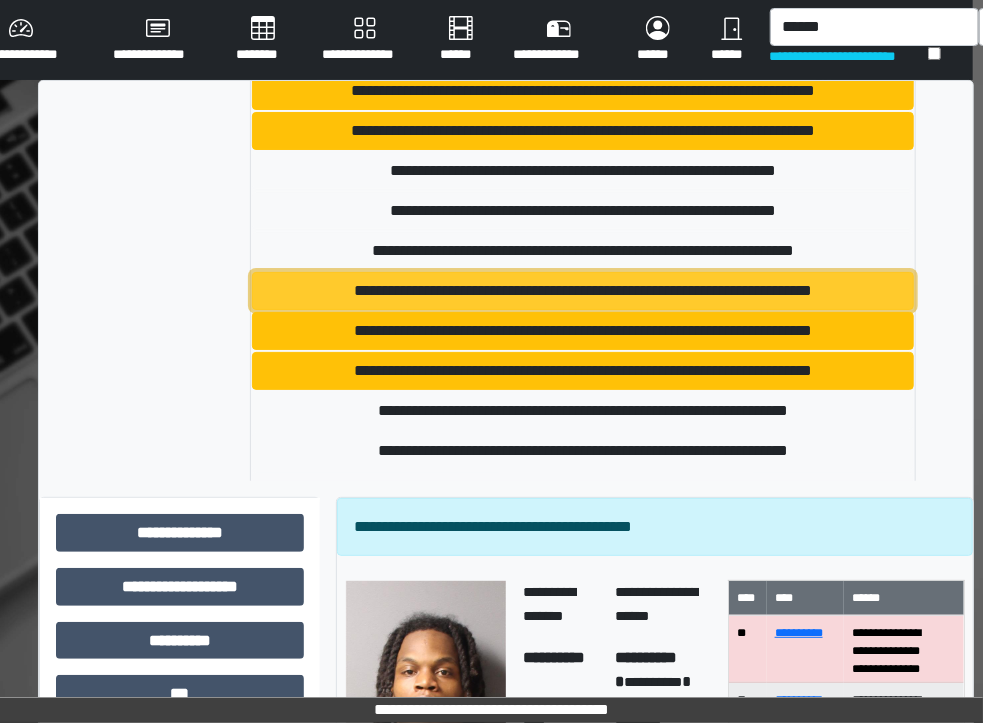 click on "**********" at bounding box center (583, 291) 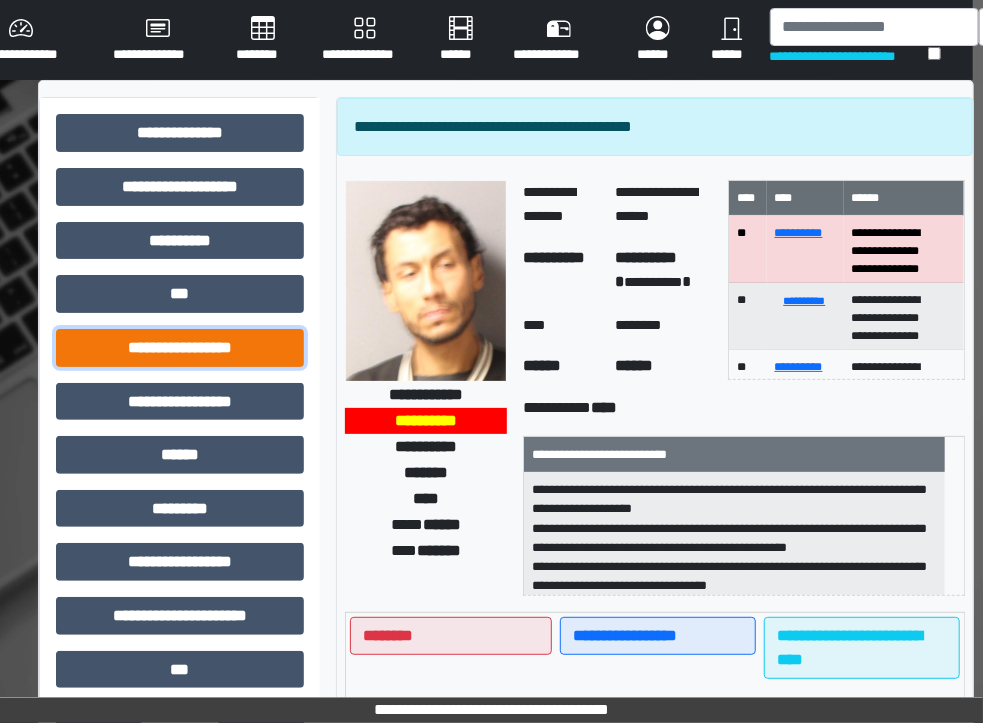 click on "**********" at bounding box center [180, 348] 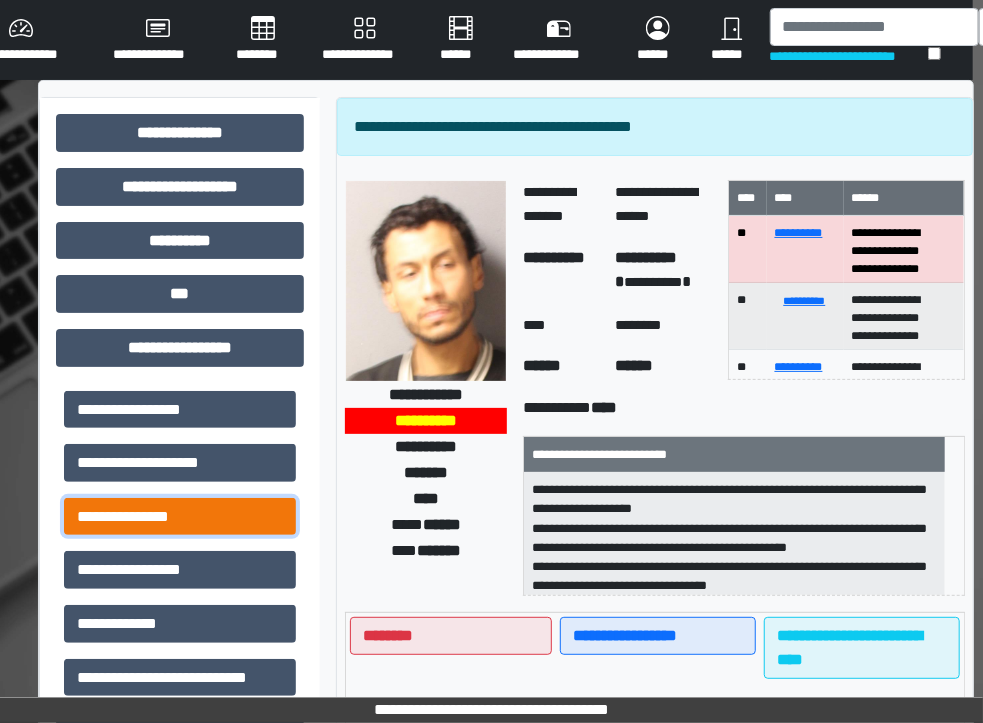 click on "**********" at bounding box center (180, 517) 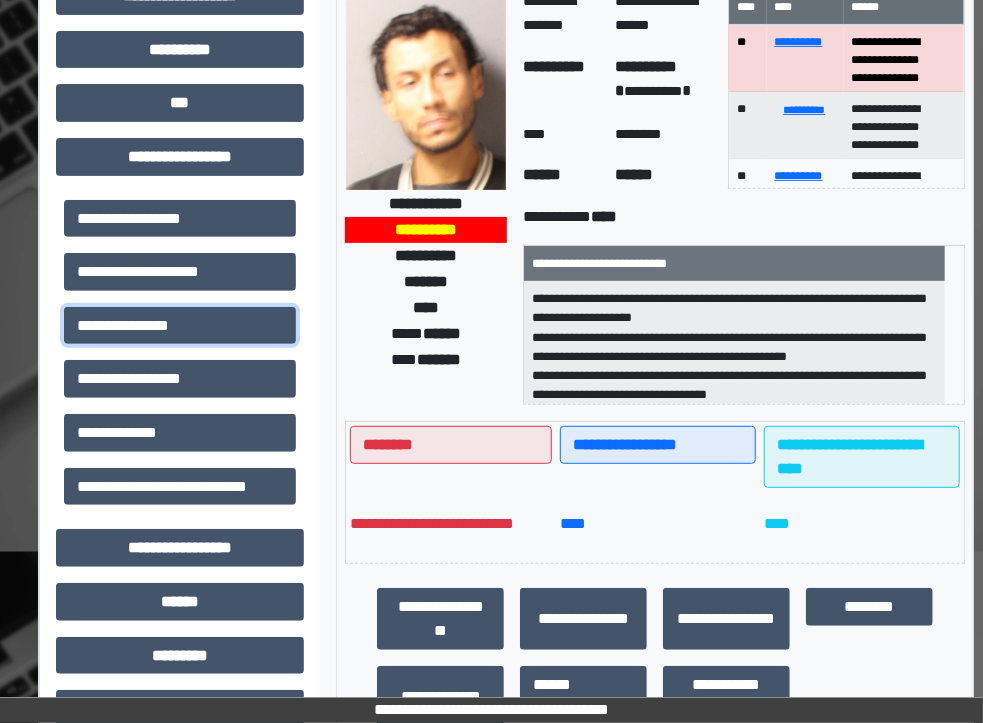 scroll, scrollTop: 0, scrollLeft: 10, axis: horizontal 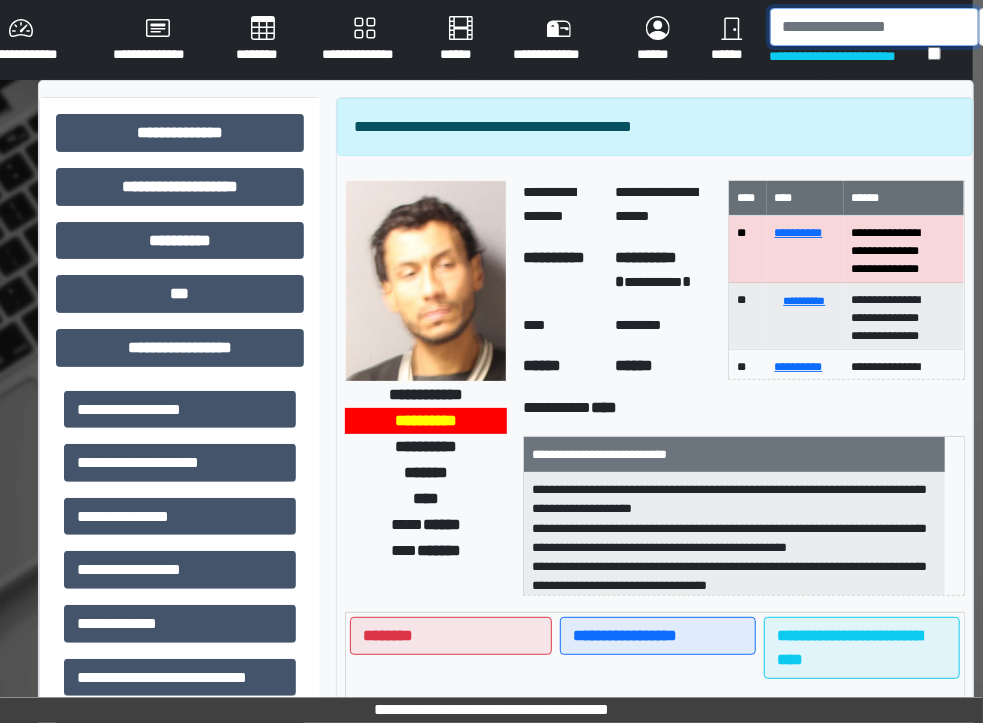 click at bounding box center (874, 27) 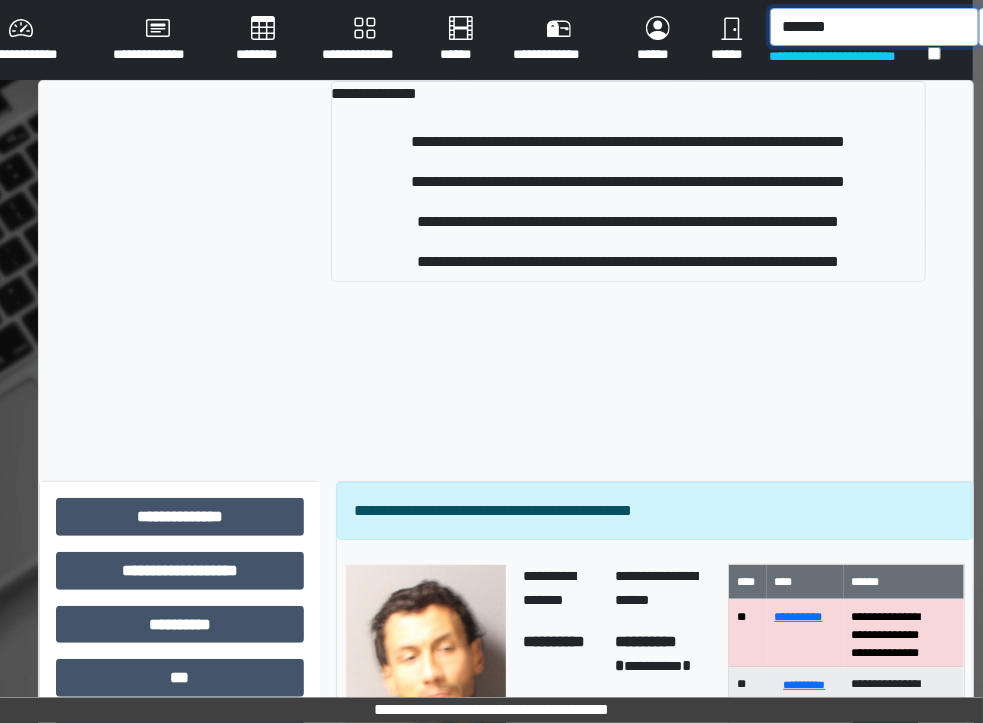 scroll, scrollTop: 0, scrollLeft: 14, axis: horizontal 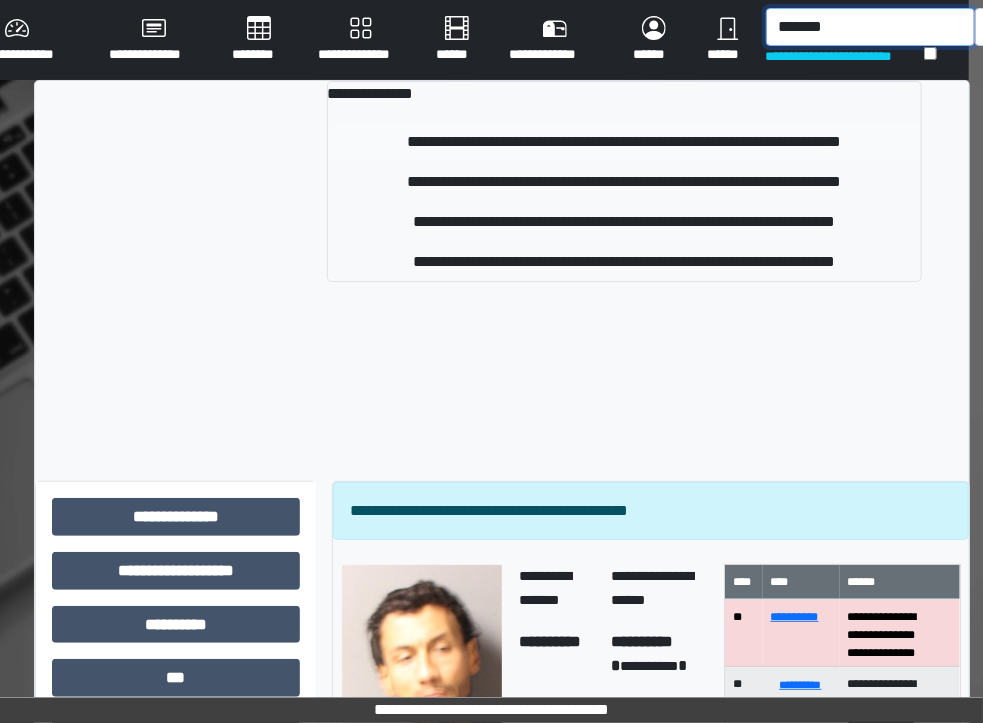 type on "*******" 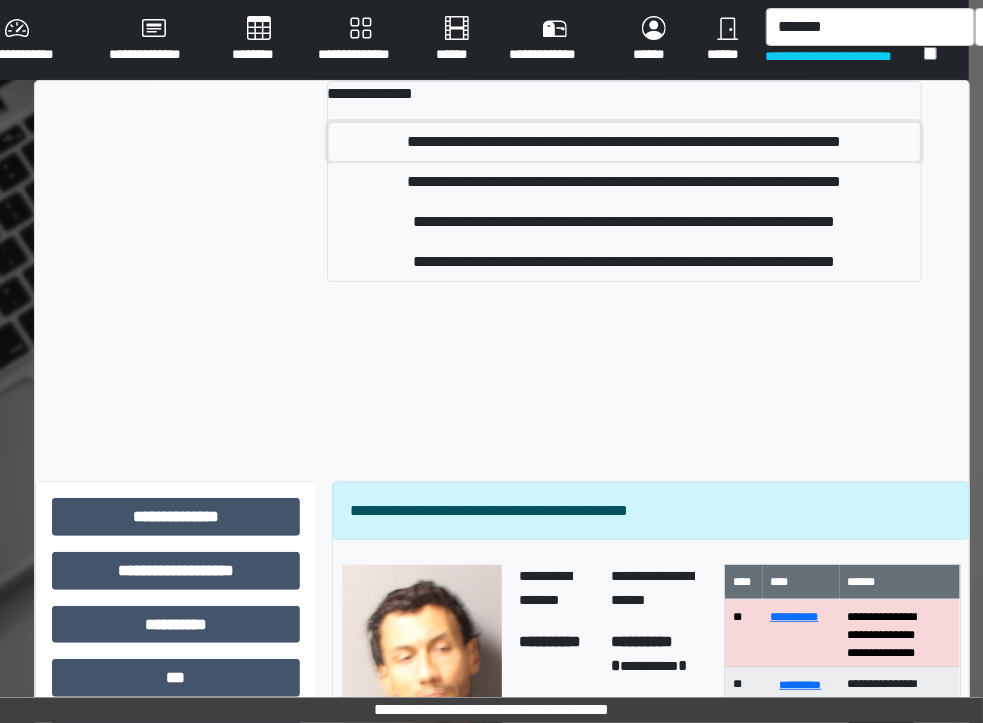 click on "**********" at bounding box center (624, 142) 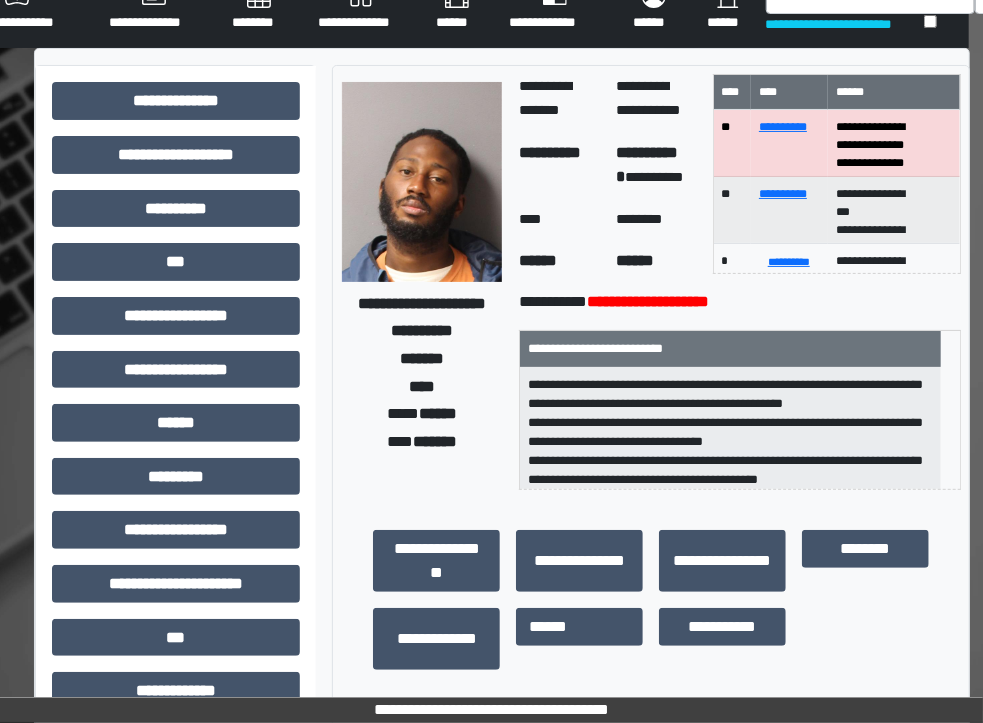 scroll, scrollTop: 0, scrollLeft: 14, axis: horizontal 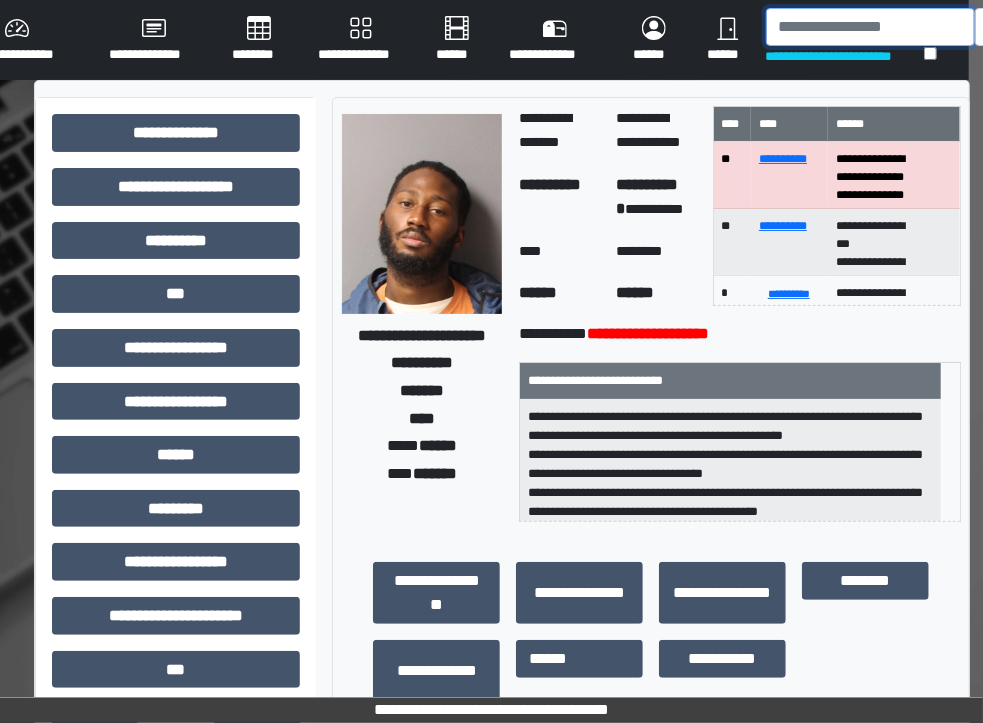 click at bounding box center [870, 27] 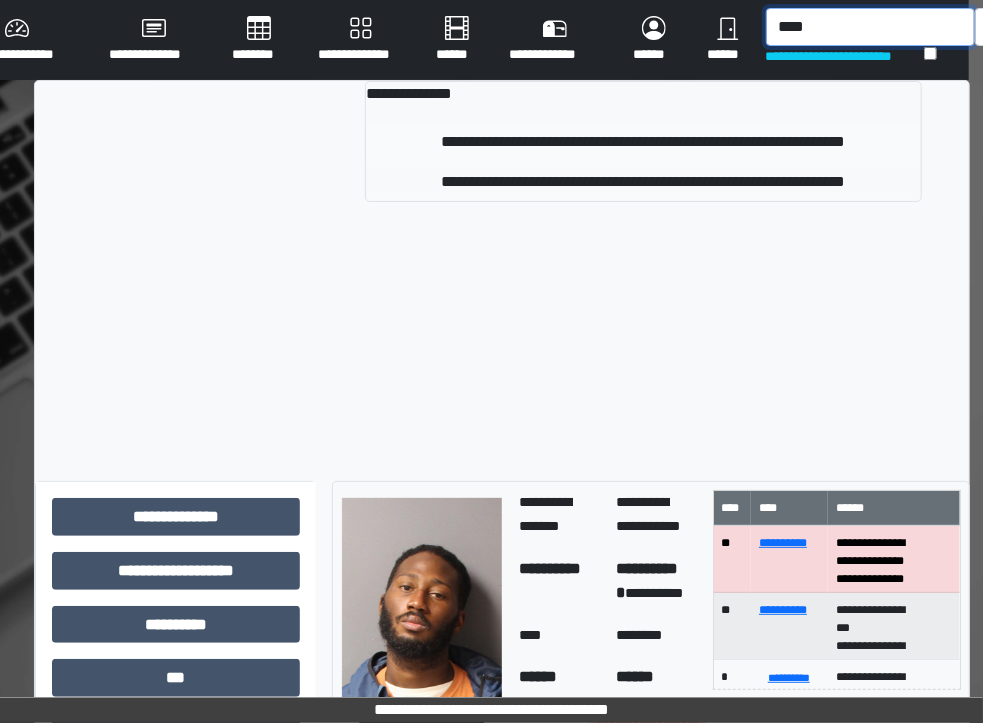 type on "****" 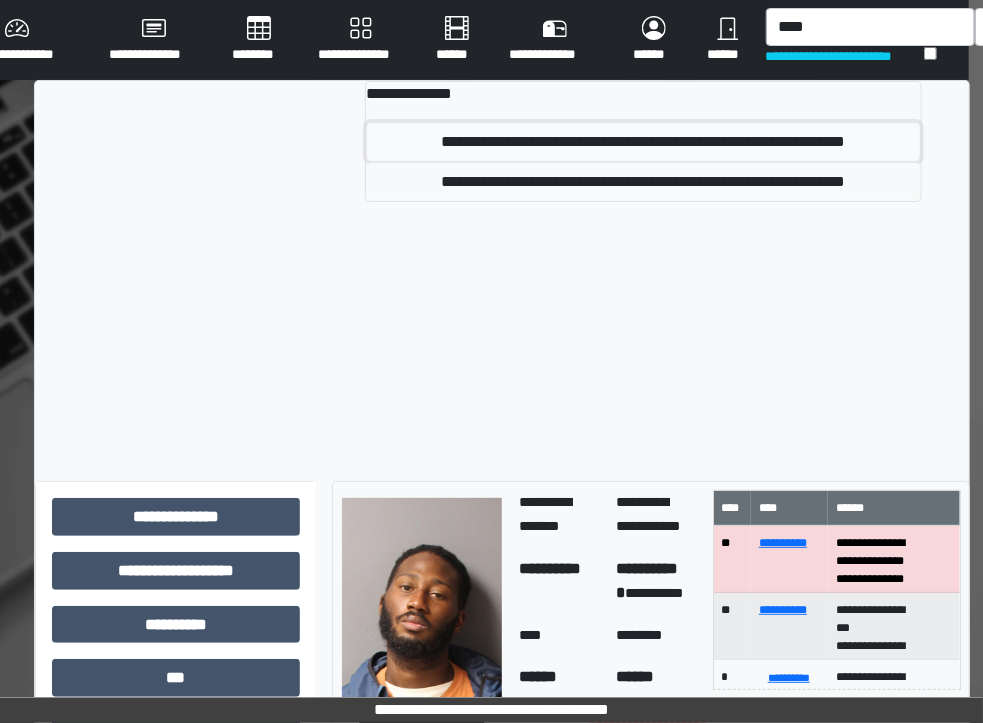 click on "**********" at bounding box center [643, 142] 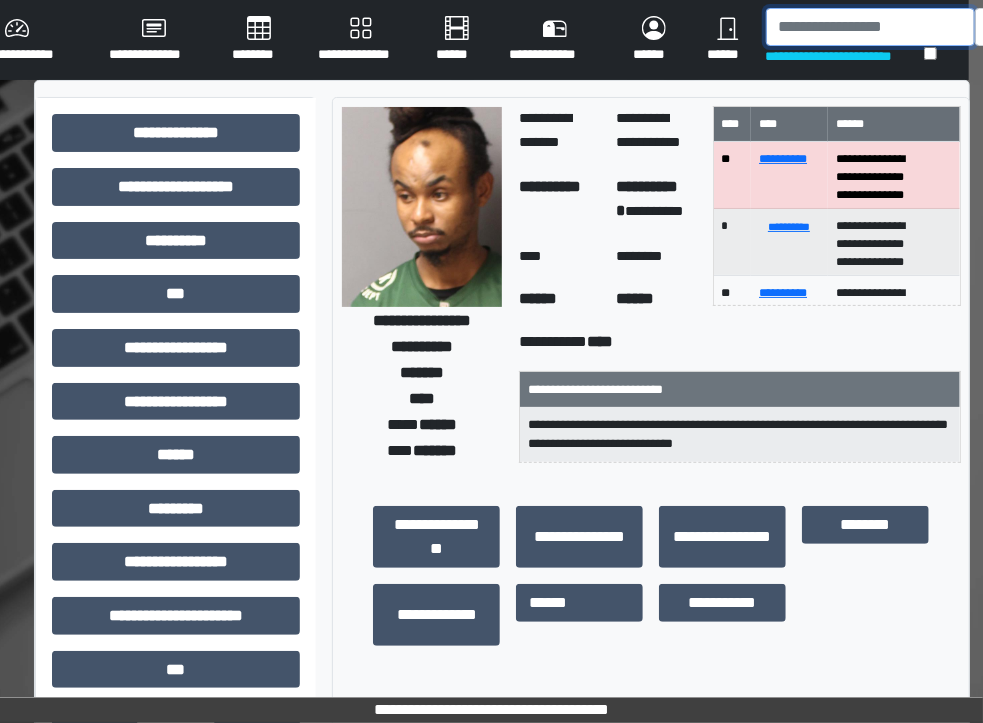 click at bounding box center [870, 27] 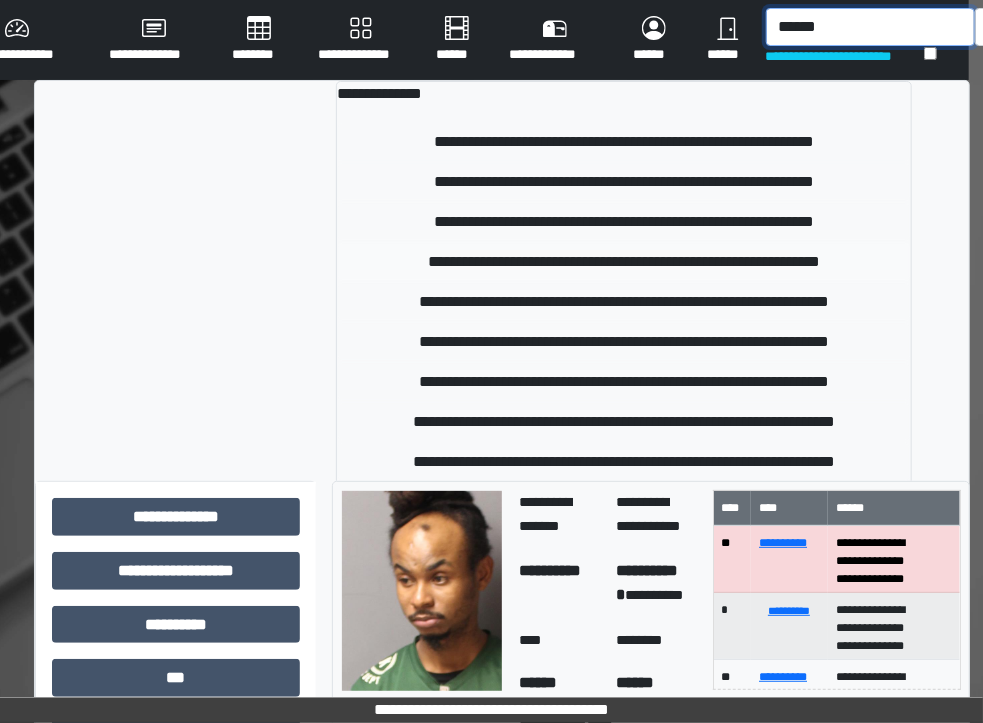 type on "******" 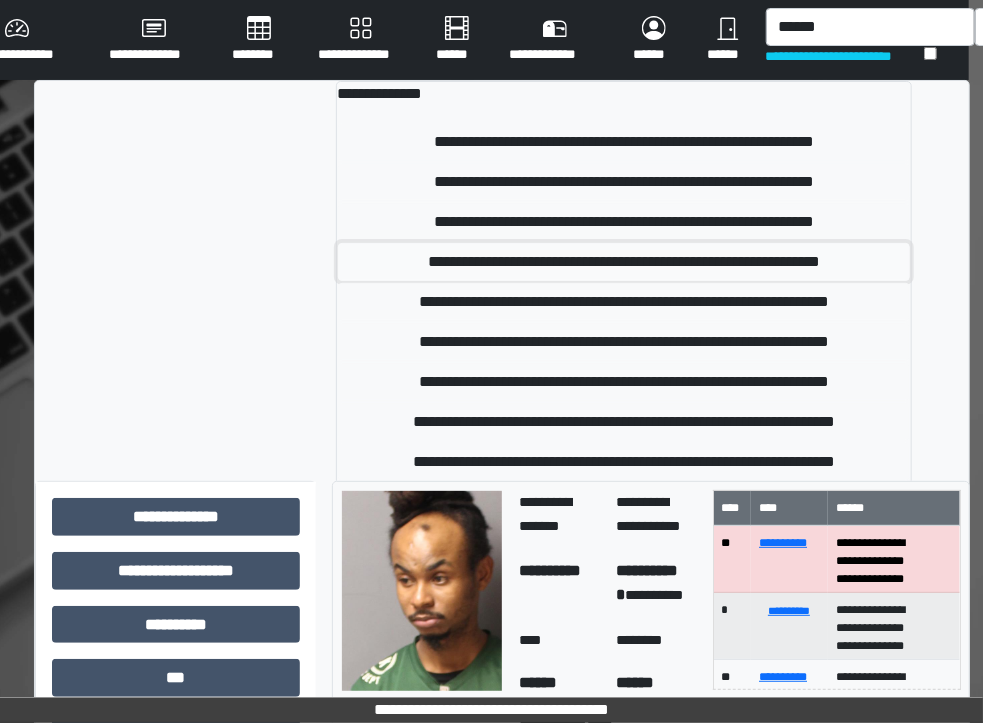 click on "**********" at bounding box center (624, 262) 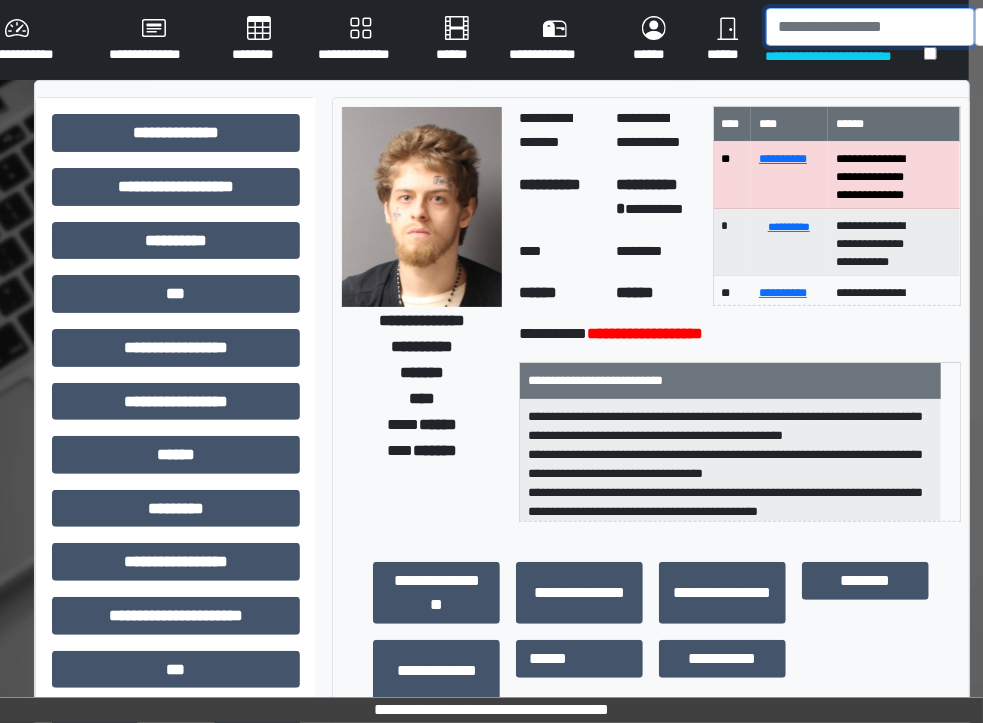 click at bounding box center (870, 27) 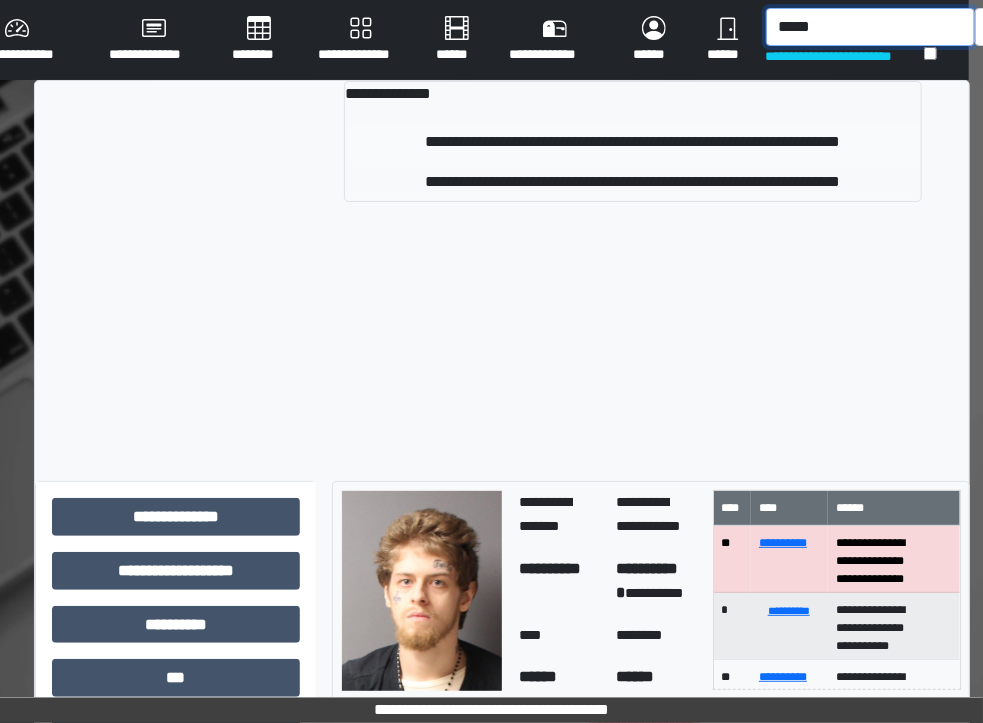 type on "*****" 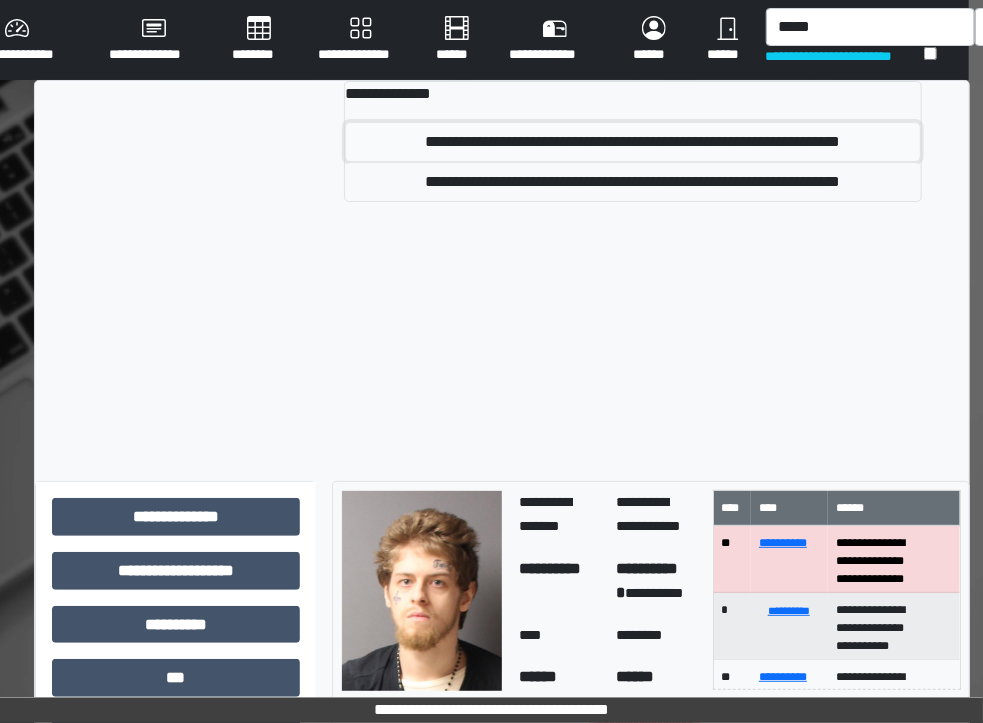 click on "**********" at bounding box center [633, 142] 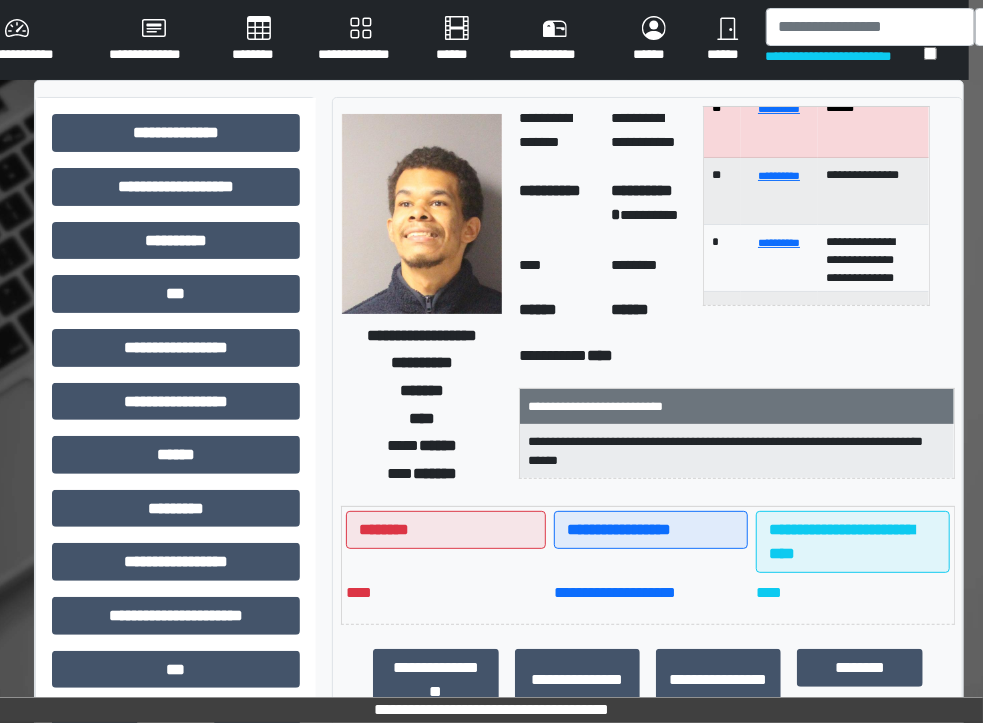 scroll, scrollTop: 67, scrollLeft: 0, axis: vertical 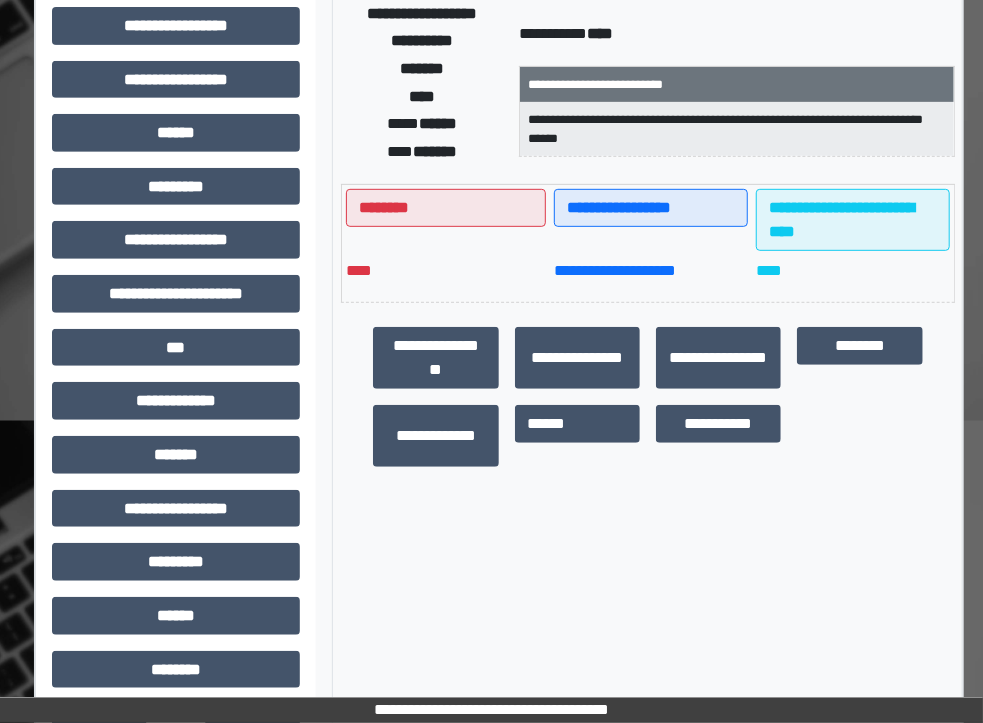 click on "**********" at bounding box center (176, 301) 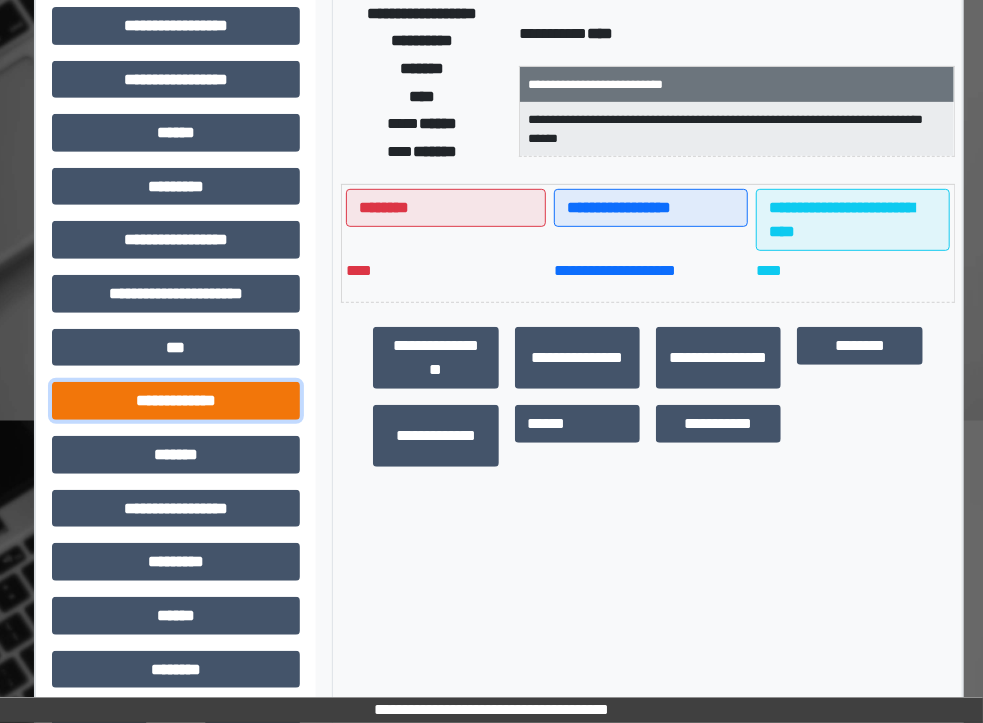 click on "**********" at bounding box center (176, 401) 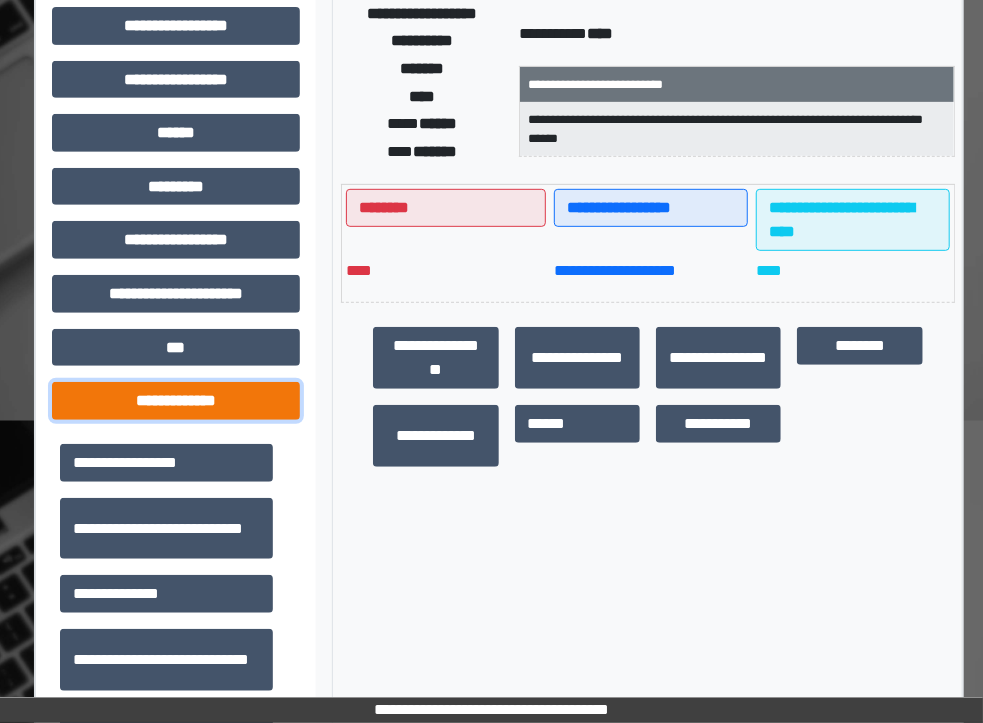 click on "**********" at bounding box center [176, 401] 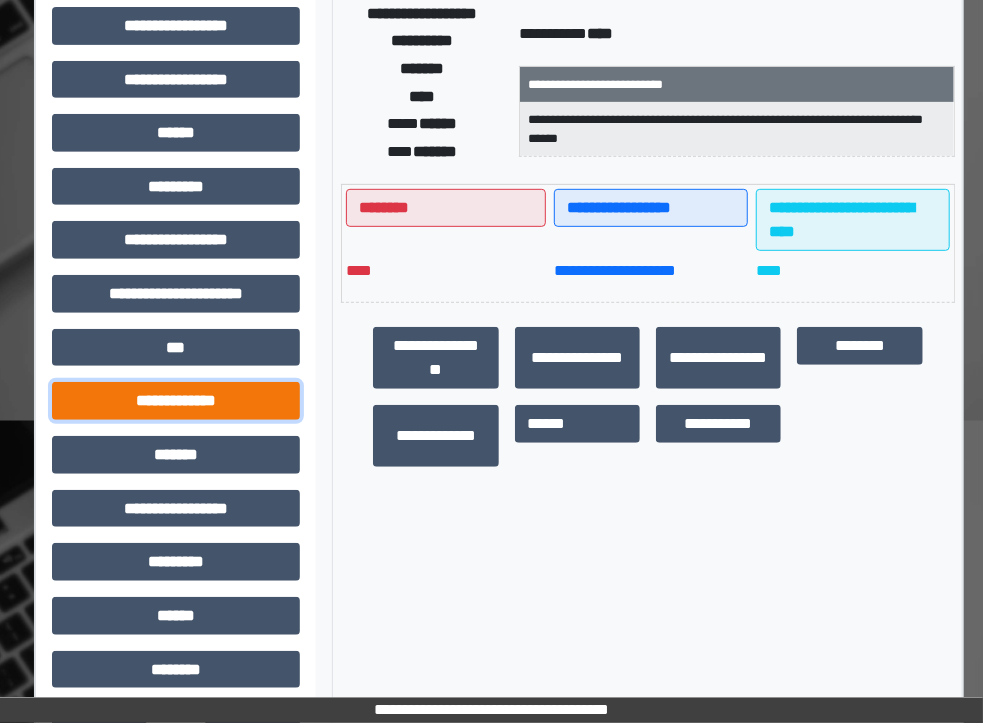 scroll, scrollTop: 416, scrollLeft: 14, axis: both 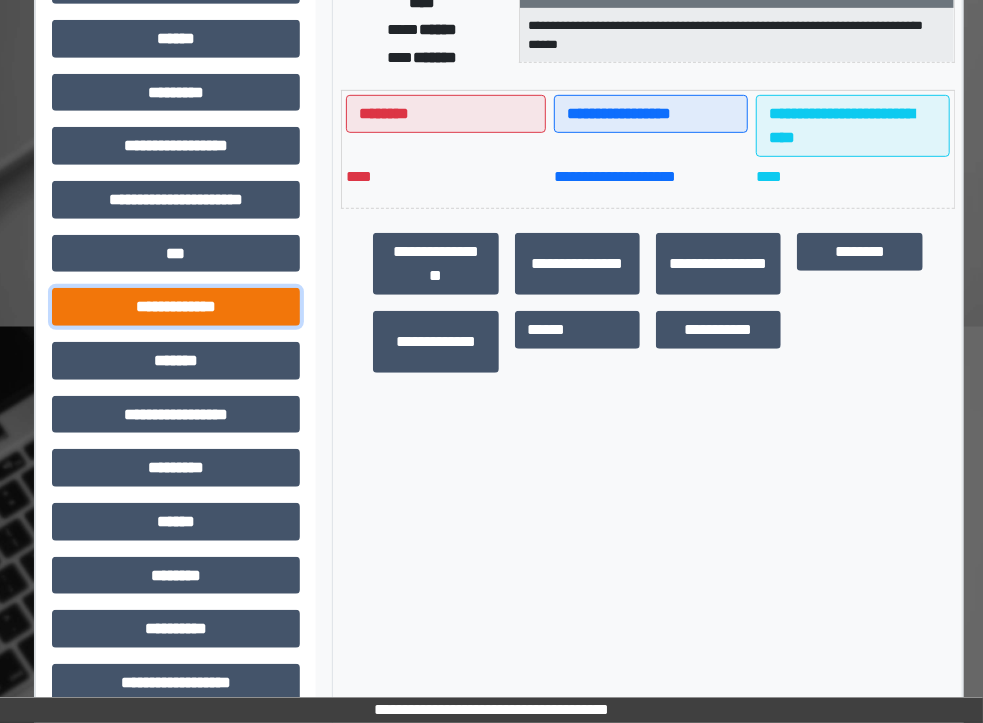 click on "**********" at bounding box center (176, 307) 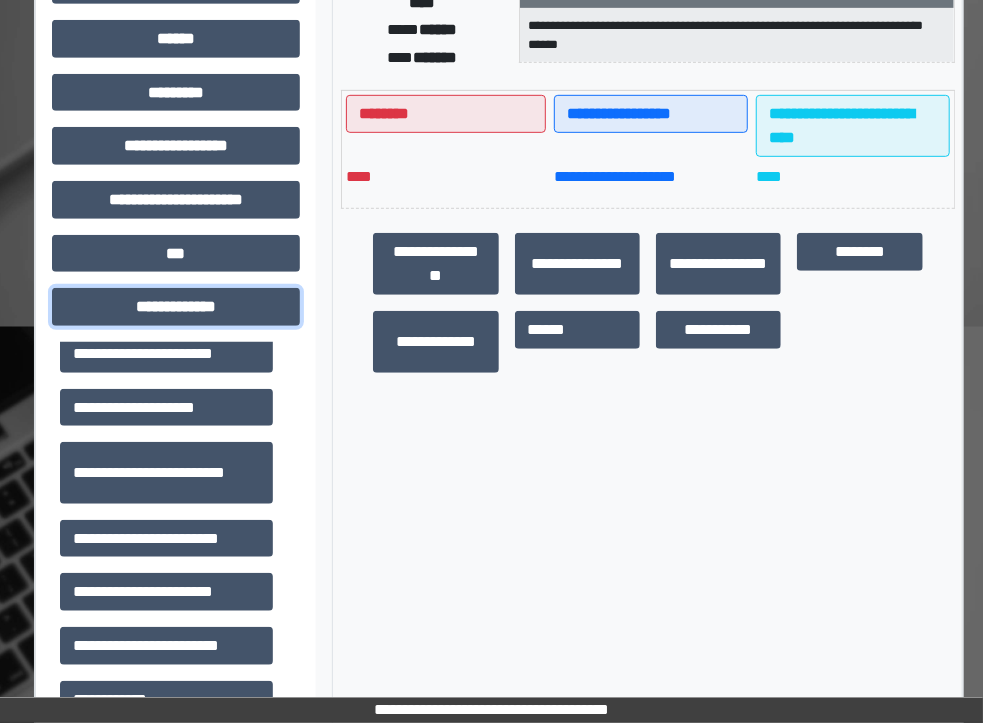 scroll, scrollTop: 412, scrollLeft: 0, axis: vertical 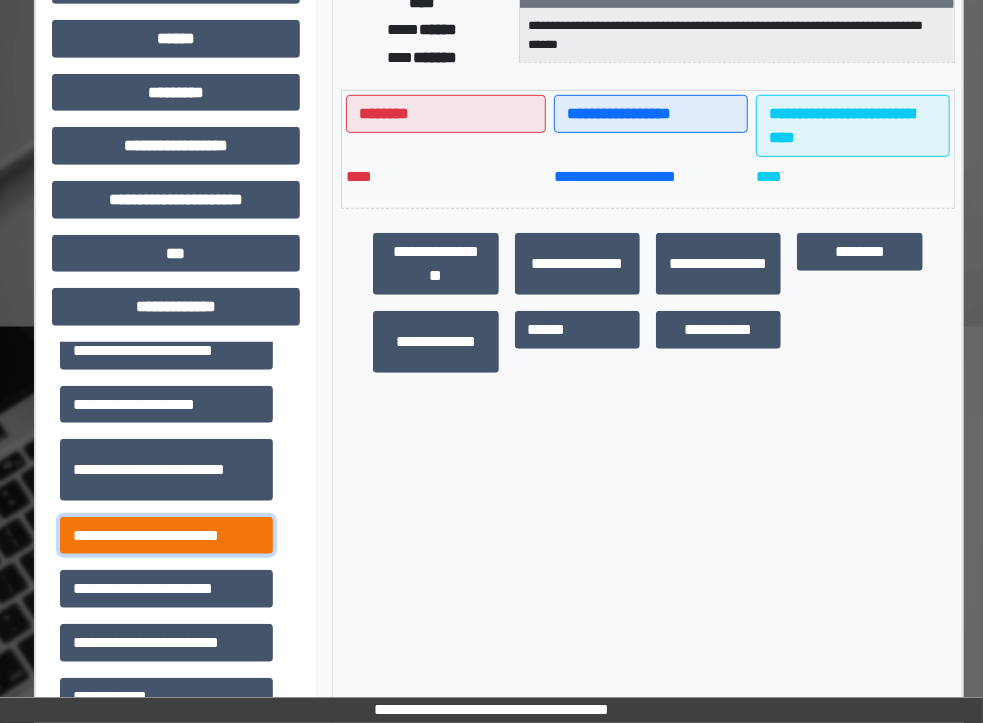 click on "**********" at bounding box center [166, 536] 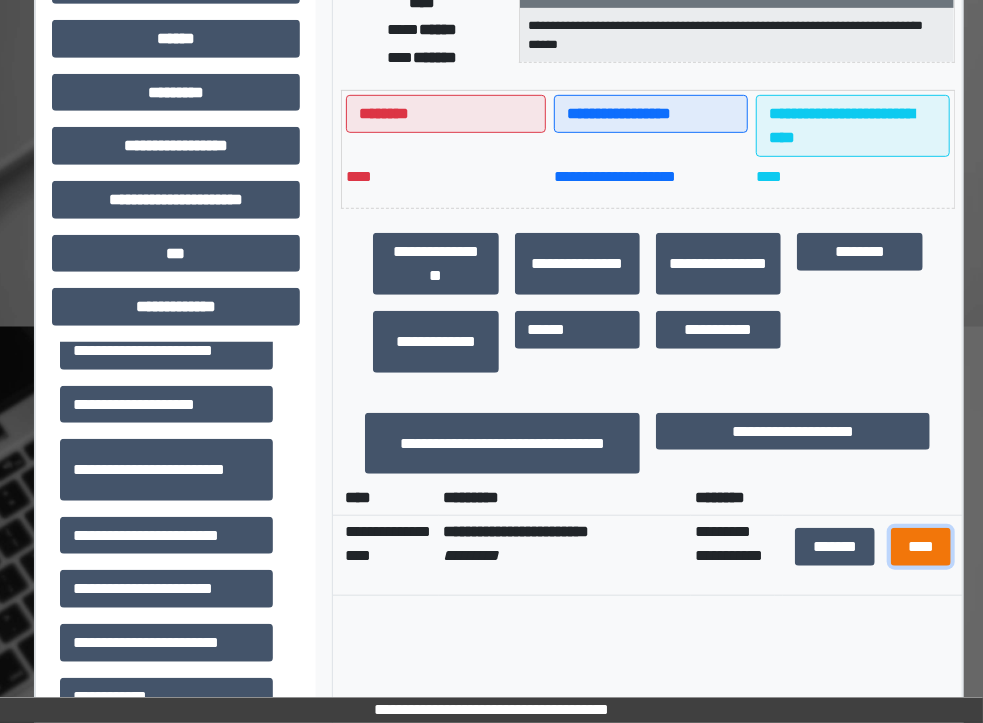 click on "****" at bounding box center [920, 547] 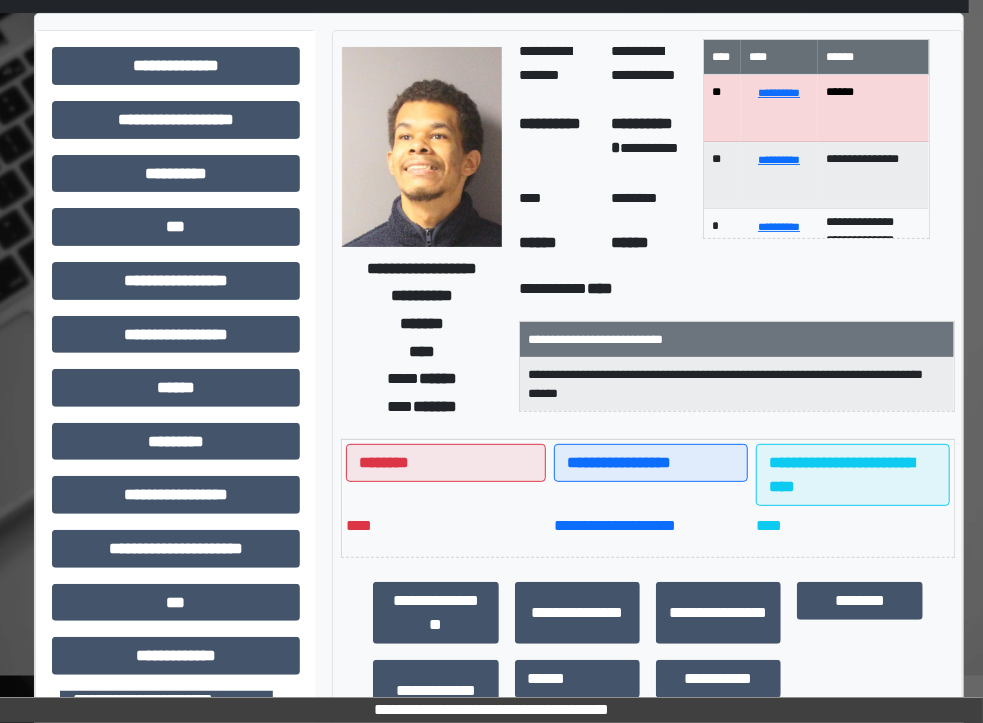 scroll, scrollTop: 62, scrollLeft: 14, axis: both 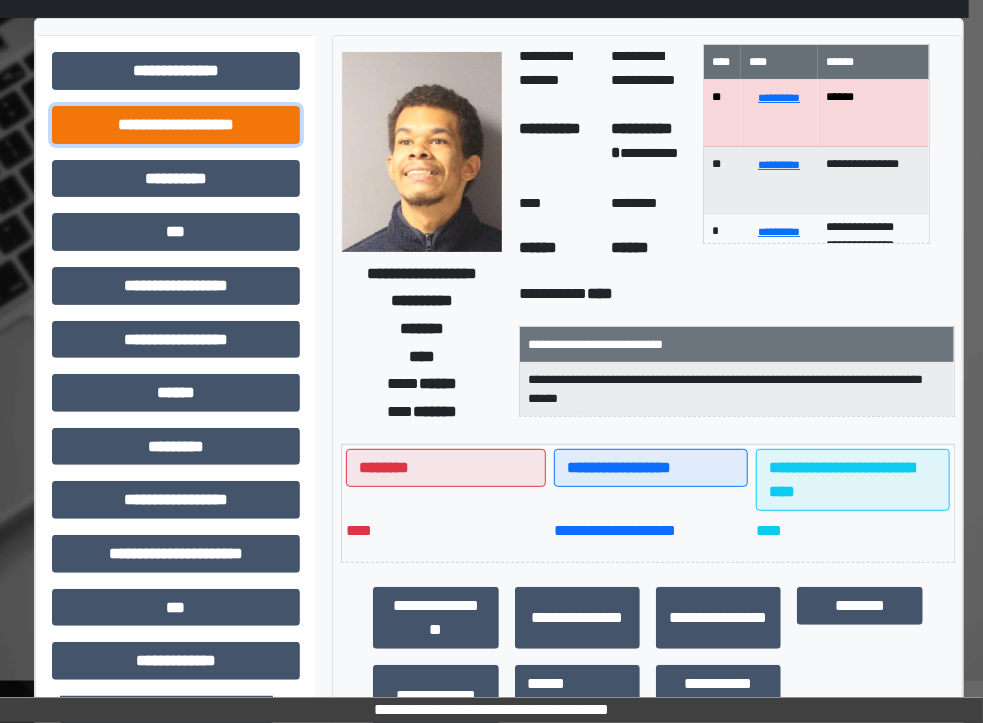 click on "**********" at bounding box center [176, 125] 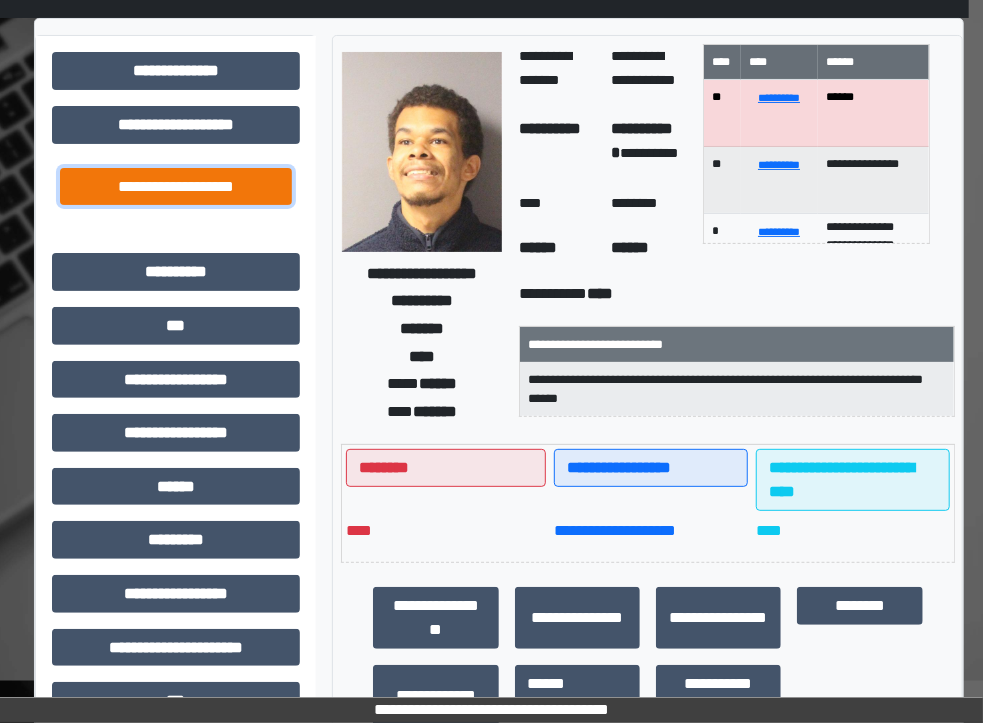 click on "**********" at bounding box center [176, 187] 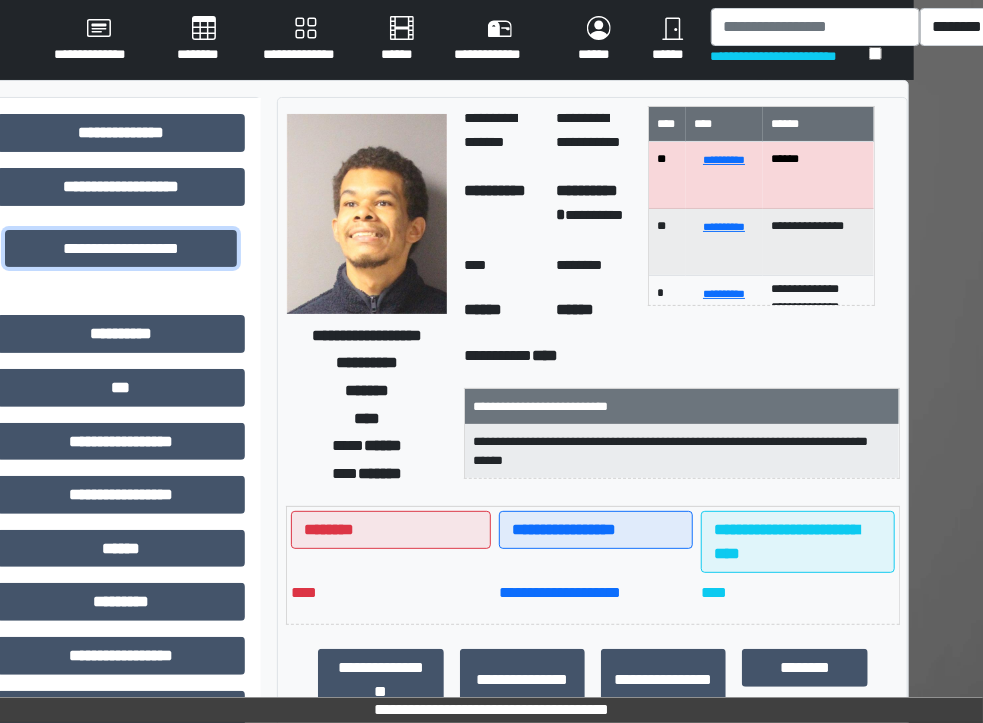 scroll, scrollTop: 0, scrollLeft: 70, axis: horizontal 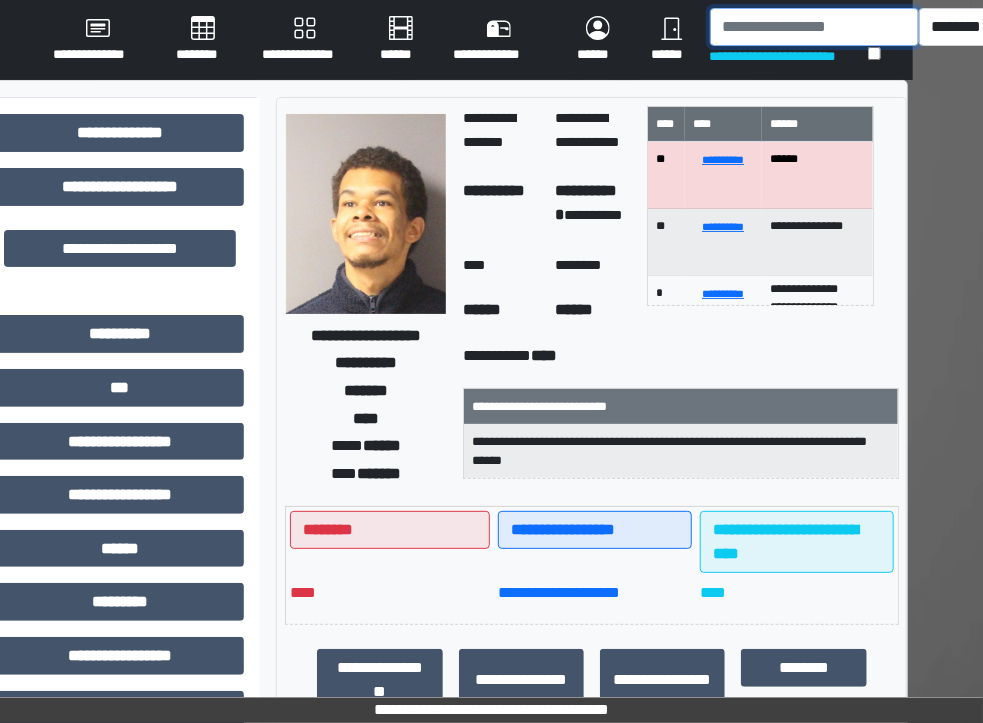 click at bounding box center (814, 27) 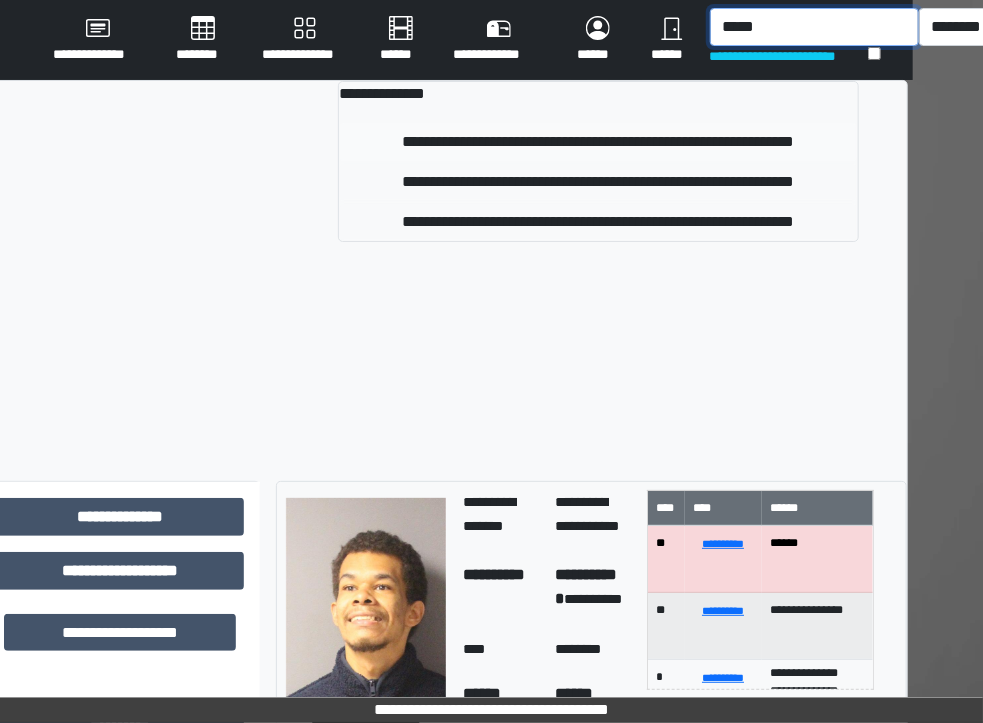 type on "*****" 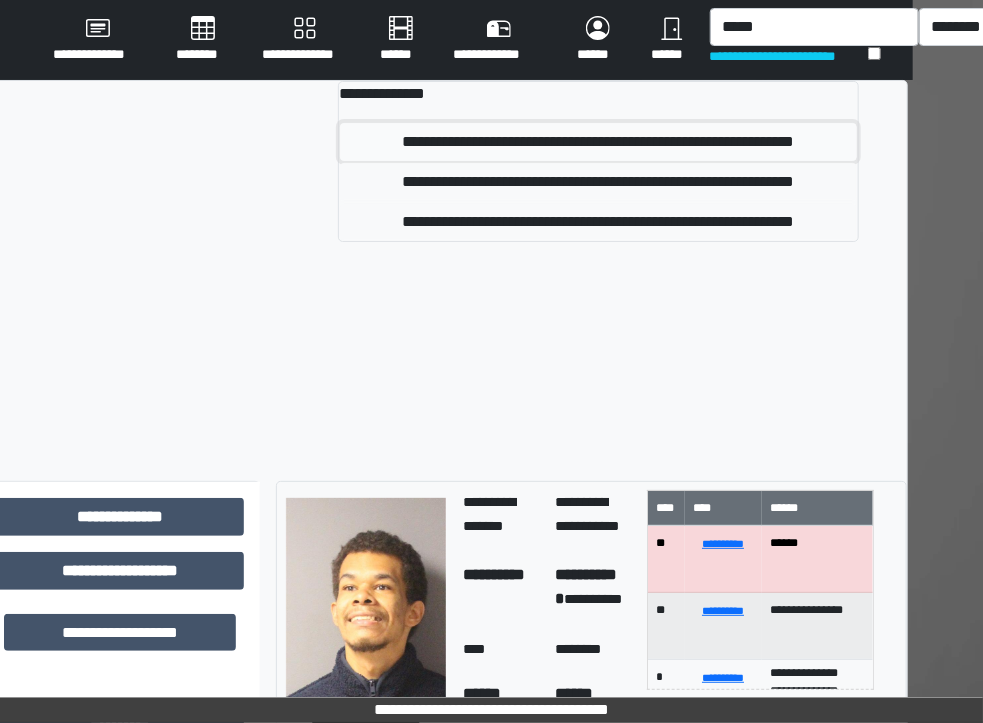 click on "**********" at bounding box center [599, 142] 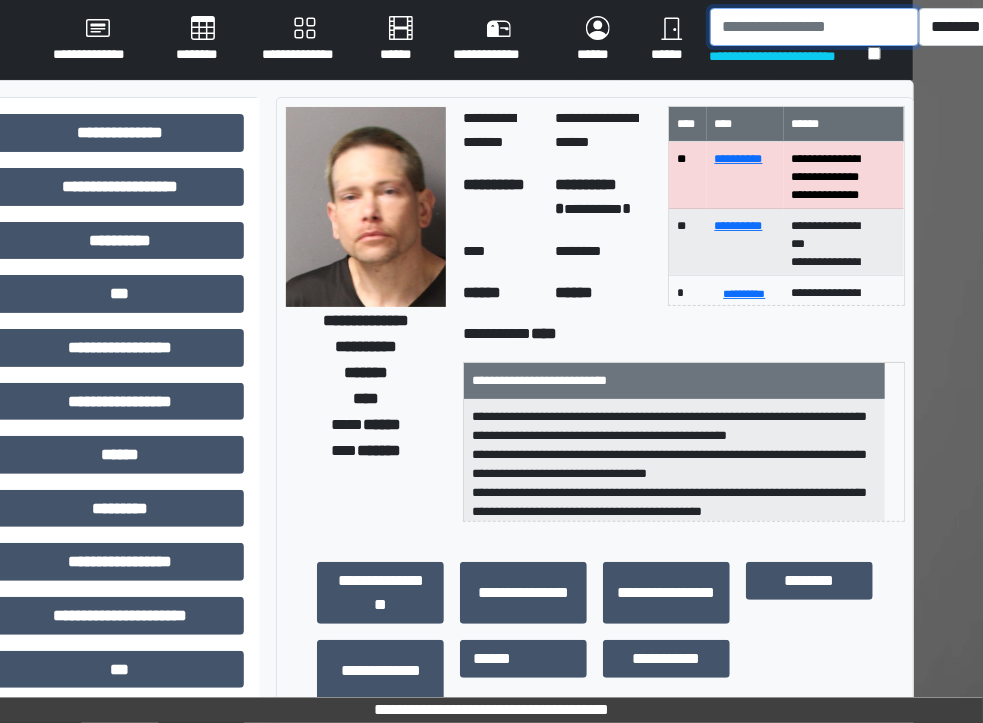 click at bounding box center (814, 27) 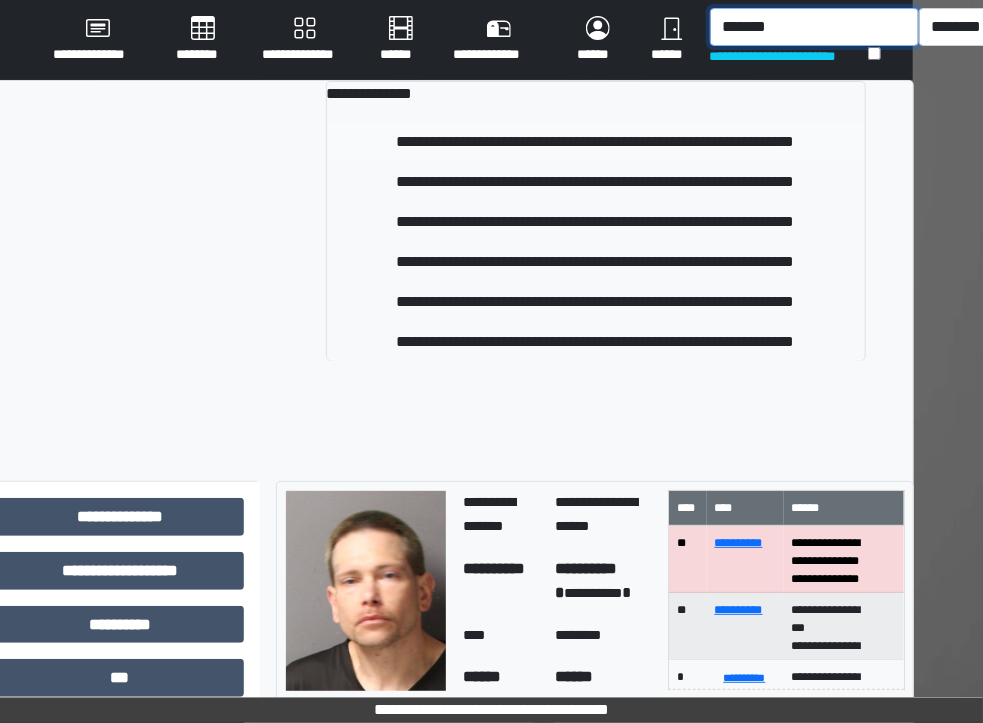 type on "*******" 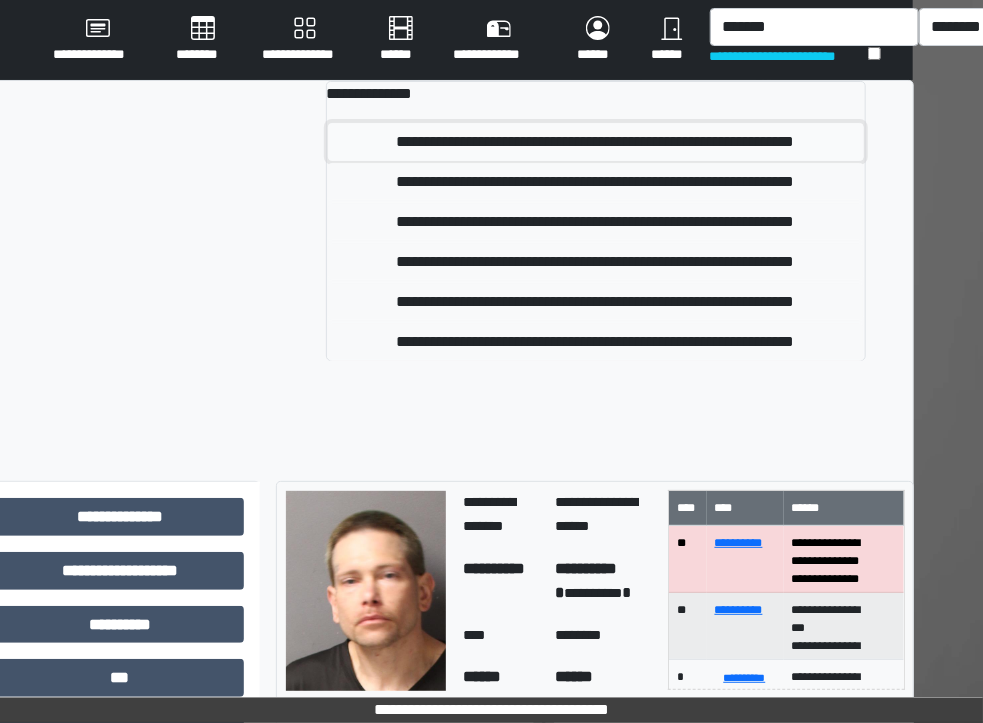 click on "**********" at bounding box center [596, 142] 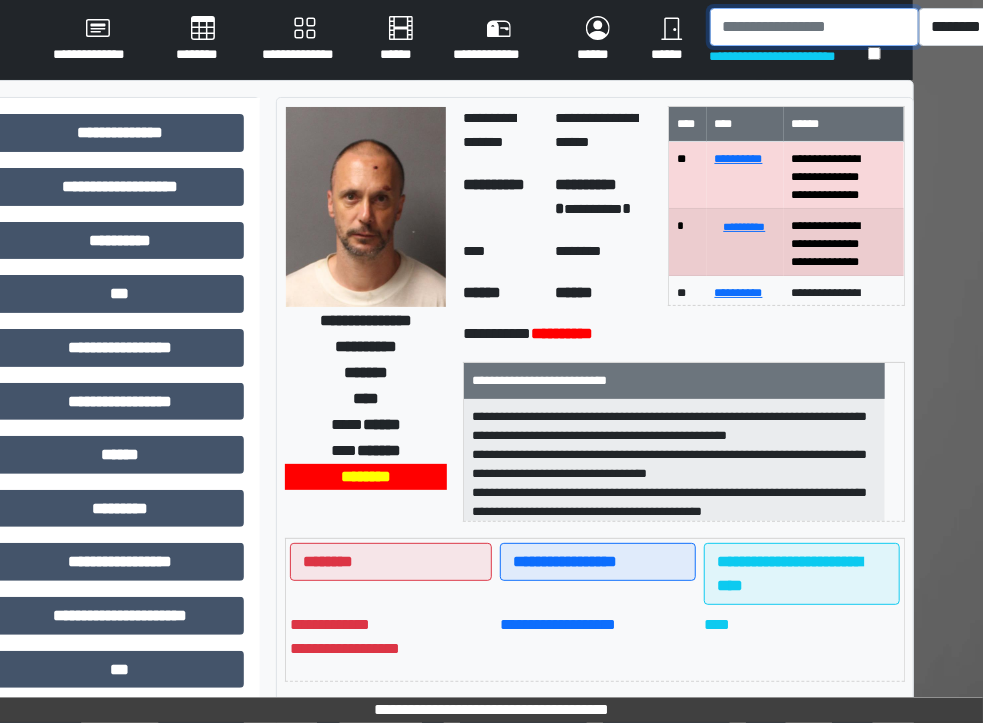 click at bounding box center [814, 27] 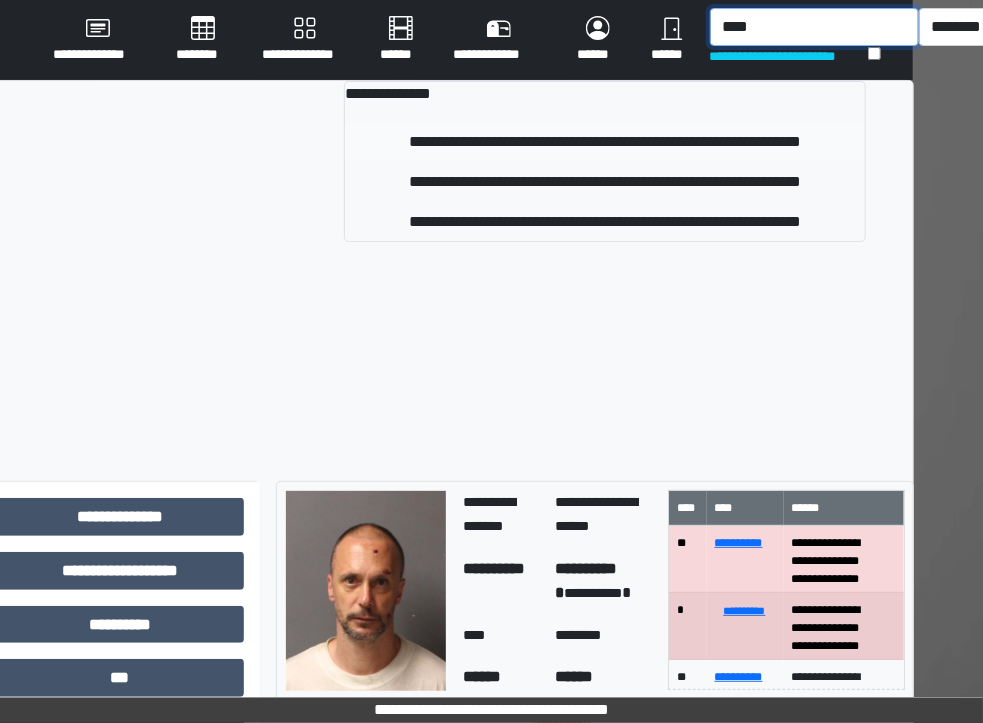 type on "****" 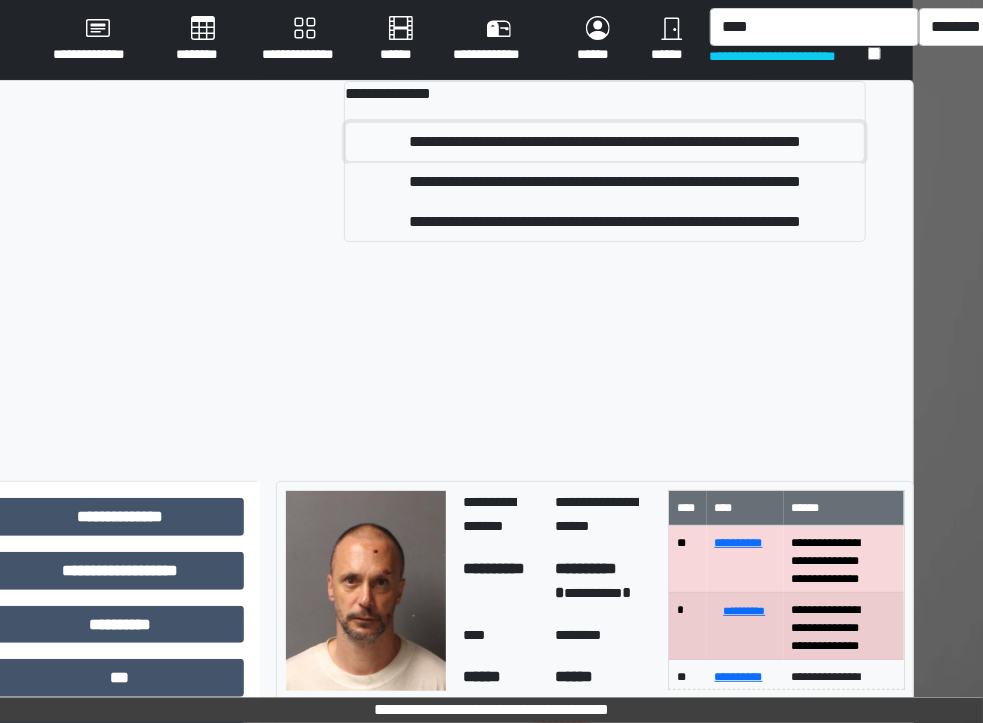 click on "**********" at bounding box center (605, 142) 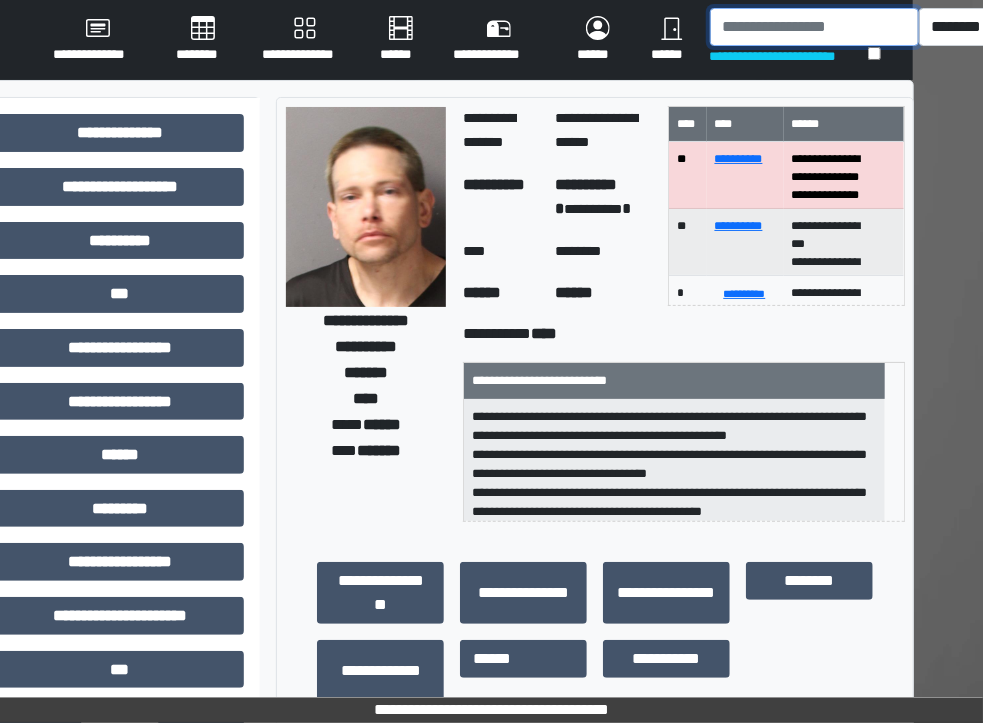 click at bounding box center [814, 27] 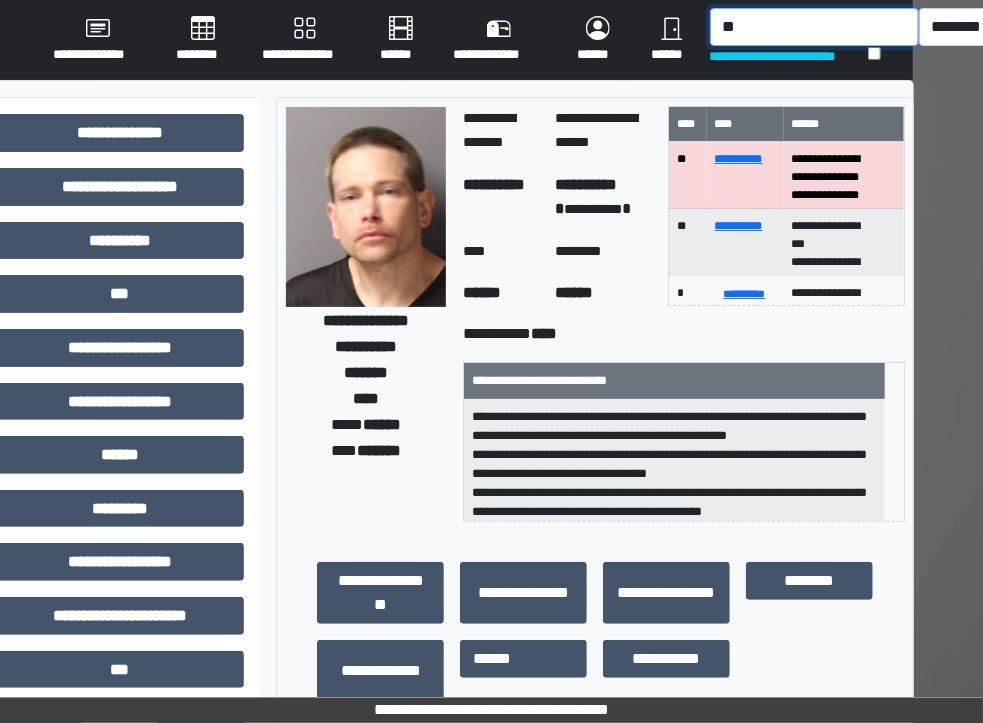 type on "*" 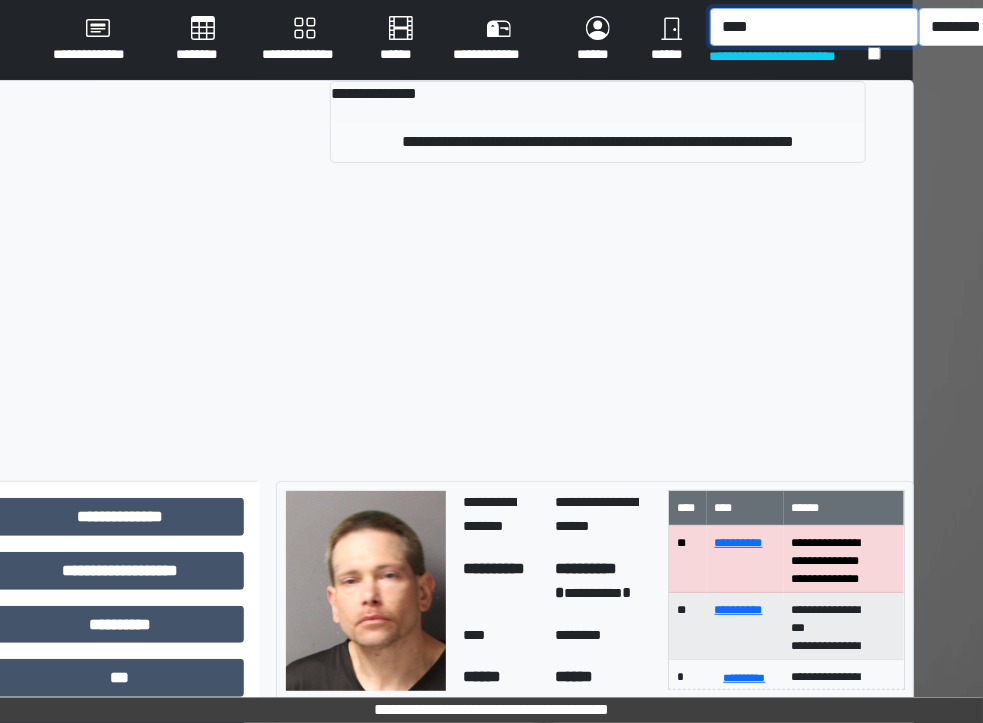 type on "****" 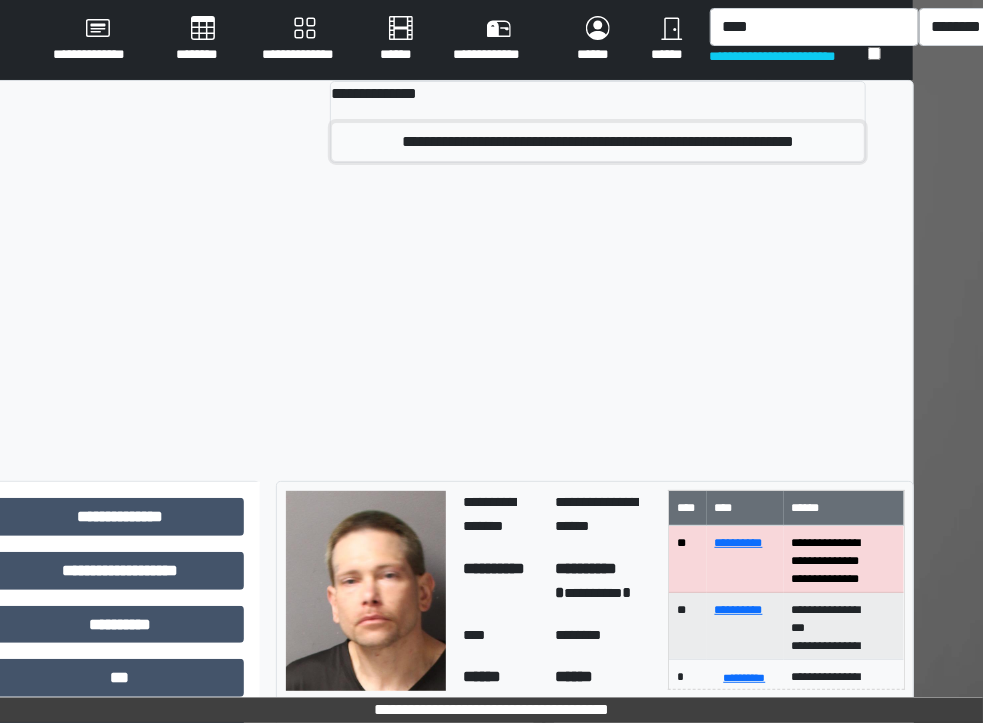 click on "**********" at bounding box center (597, 142) 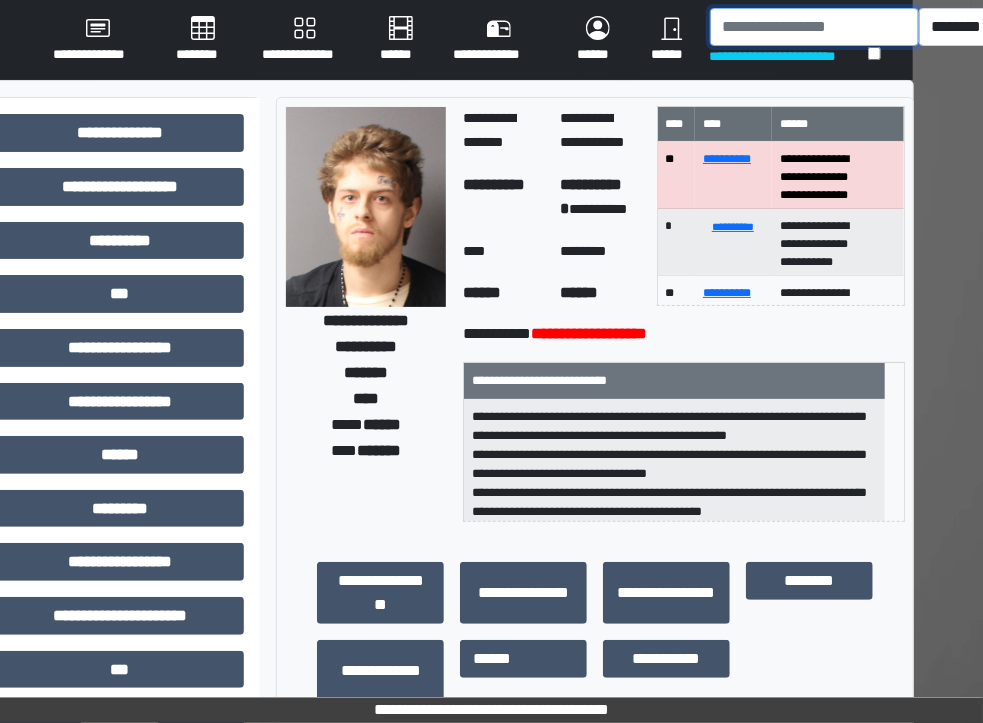 click at bounding box center [814, 27] 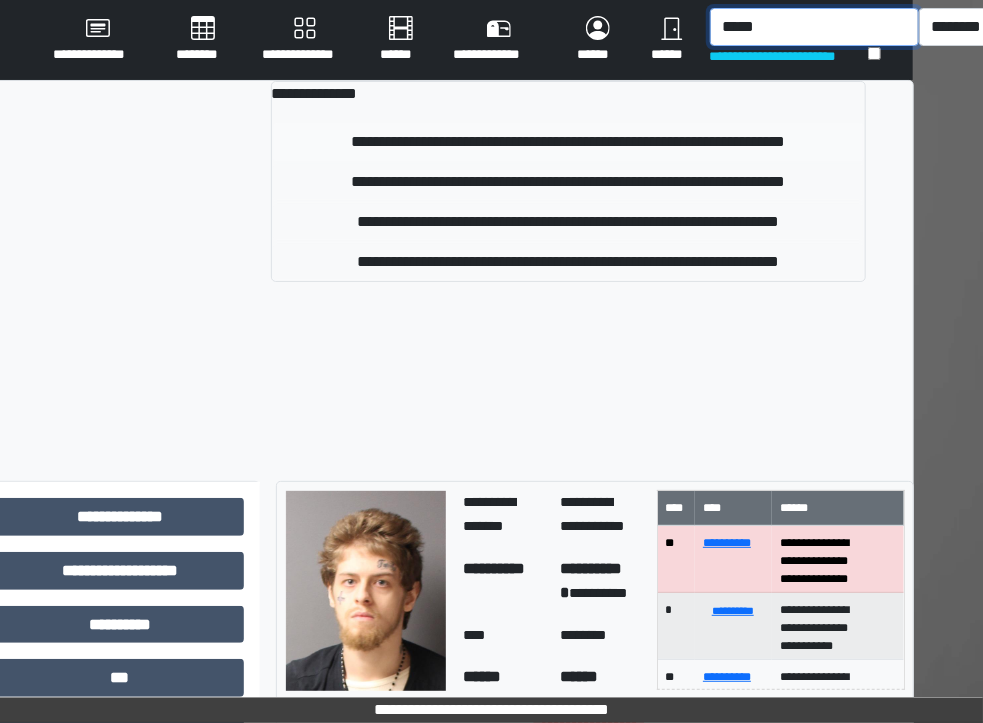 type on "*****" 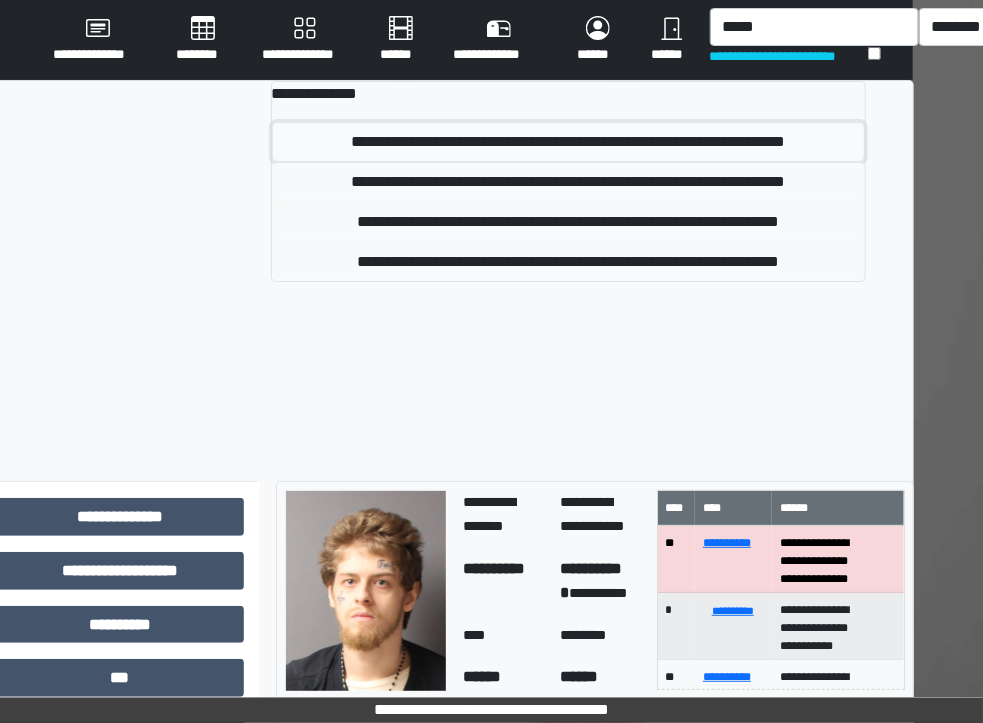click on "**********" at bounding box center [568, 142] 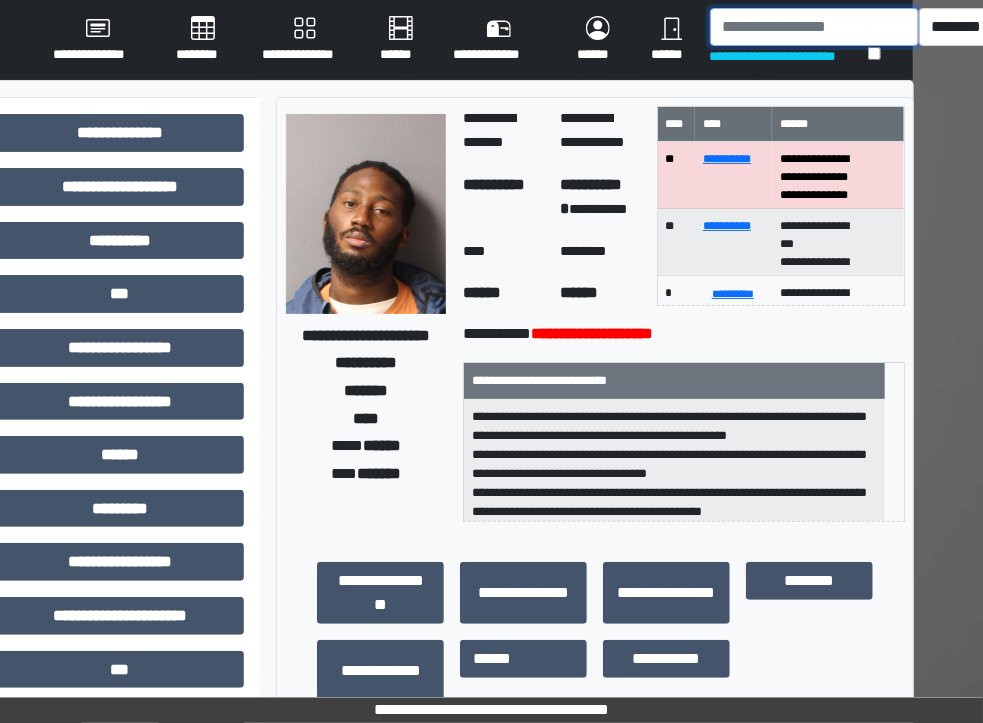 click at bounding box center [814, 27] 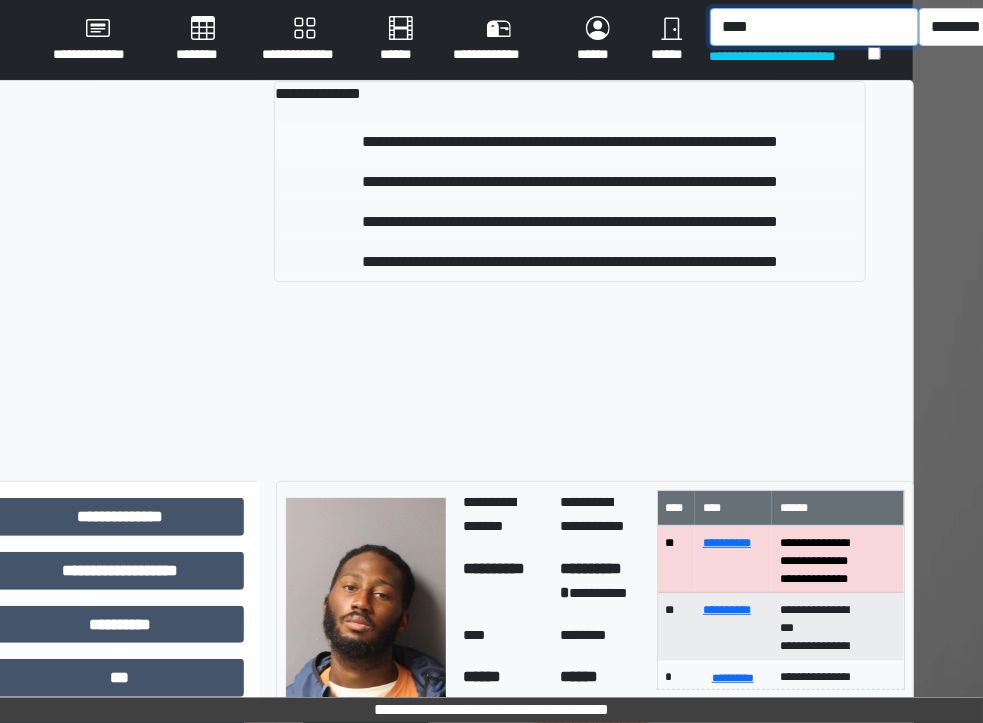 type on "****" 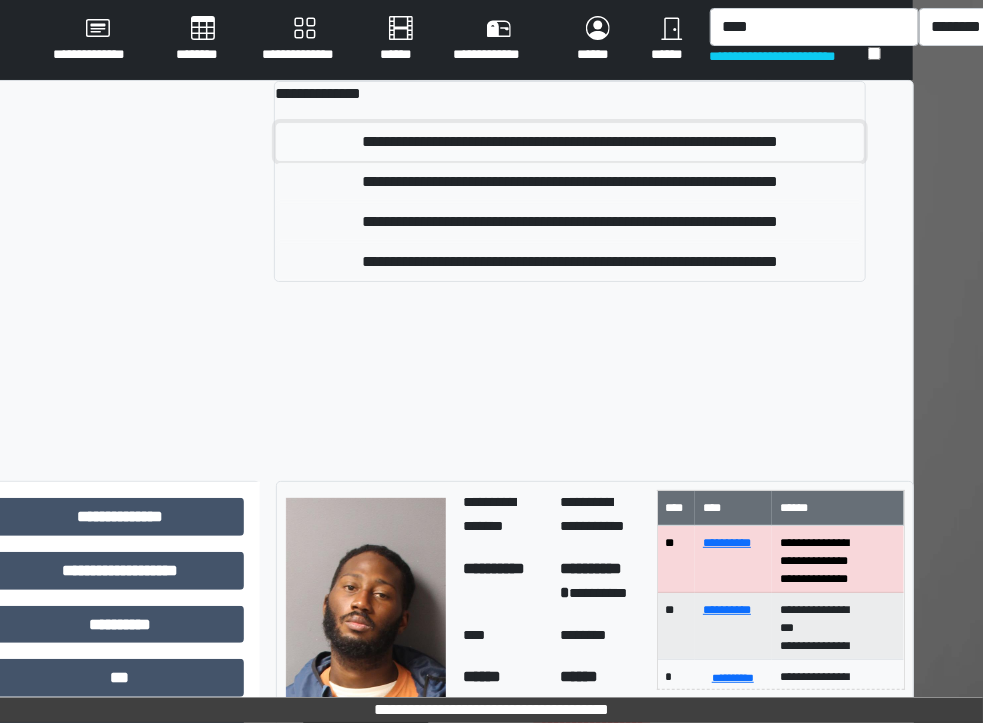 click on "**********" at bounding box center (569, 142) 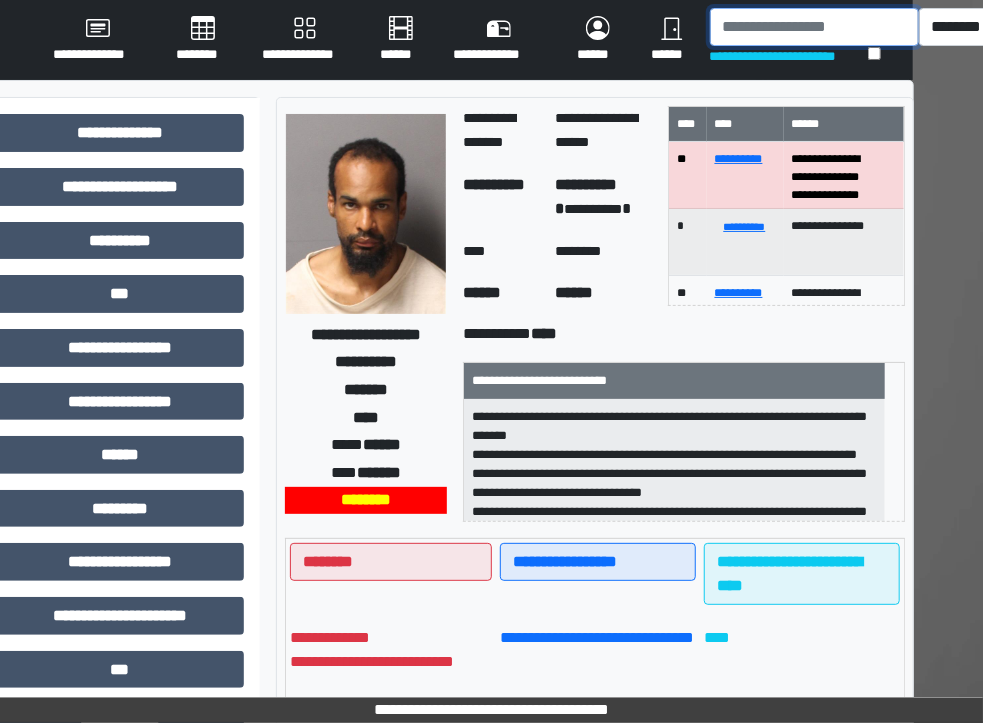 click at bounding box center [814, 27] 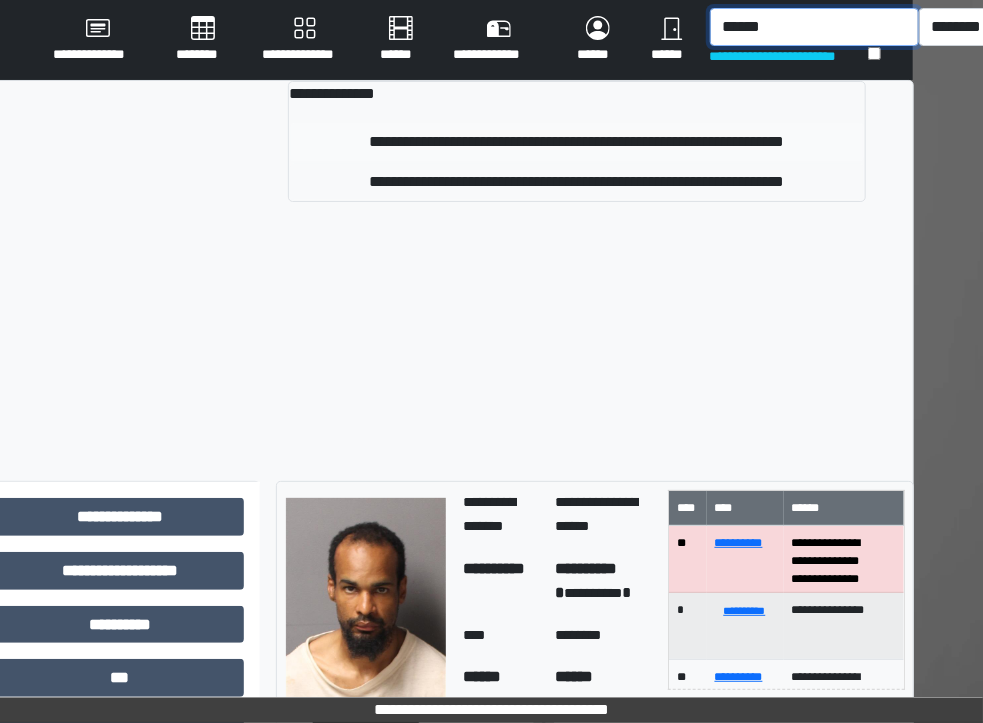 type on "******" 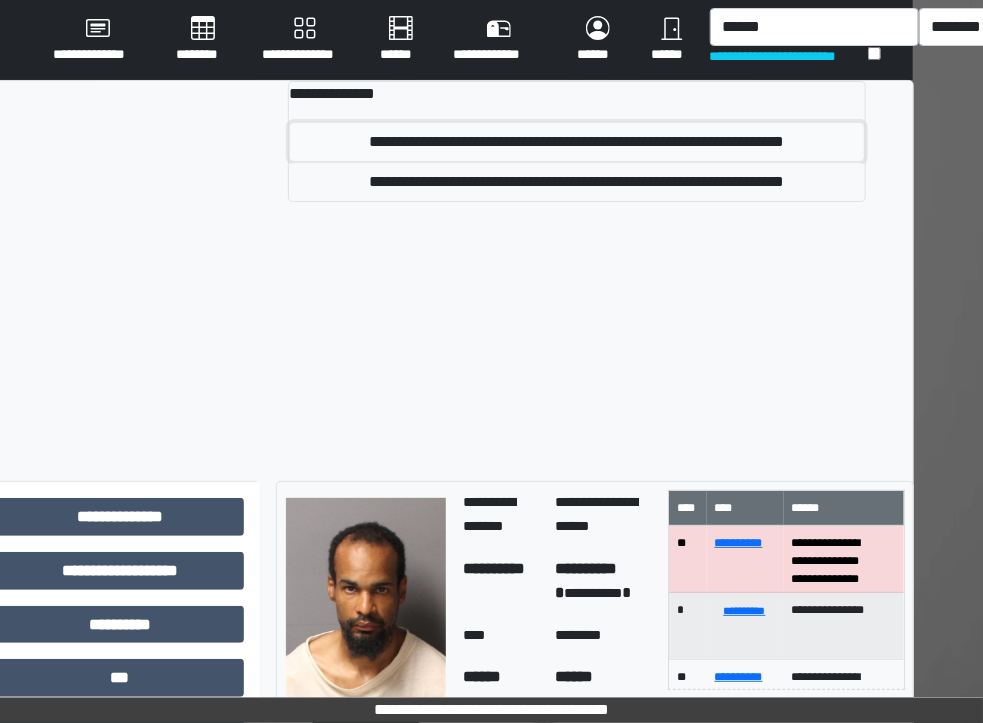 click on "**********" at bounding box center (577, 142) 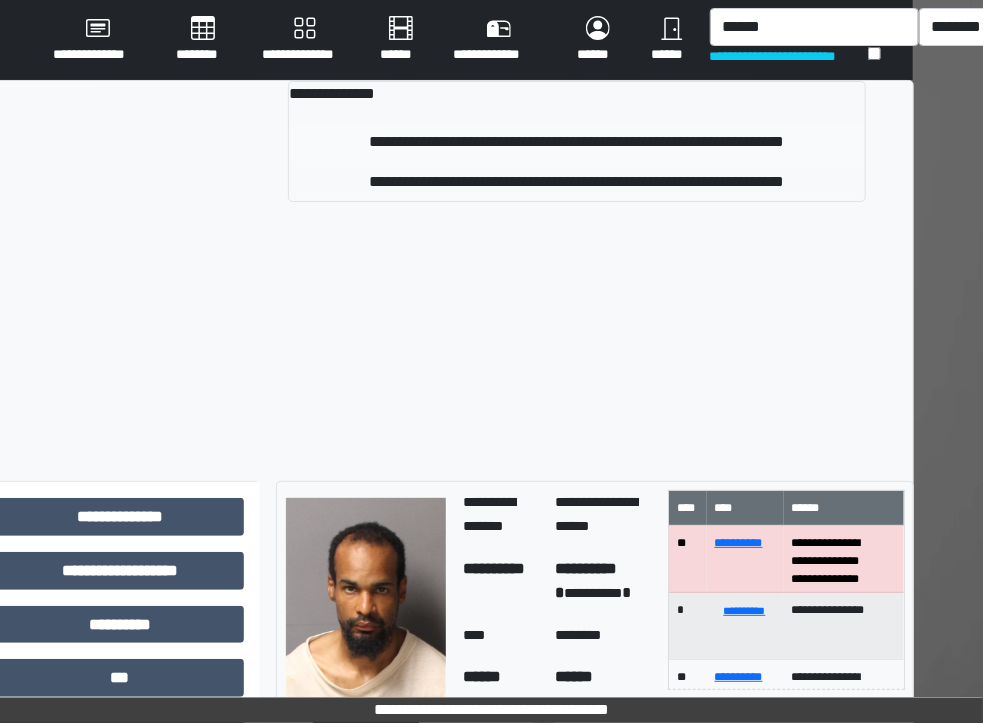 type 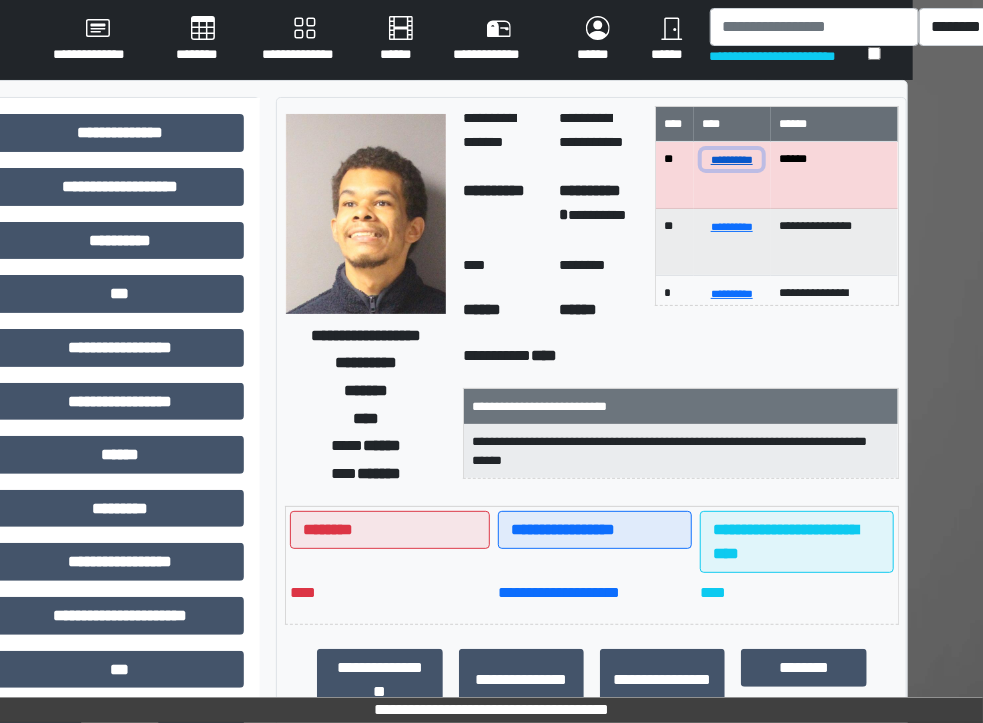 click on "**********" at bounding box center (732, 159) 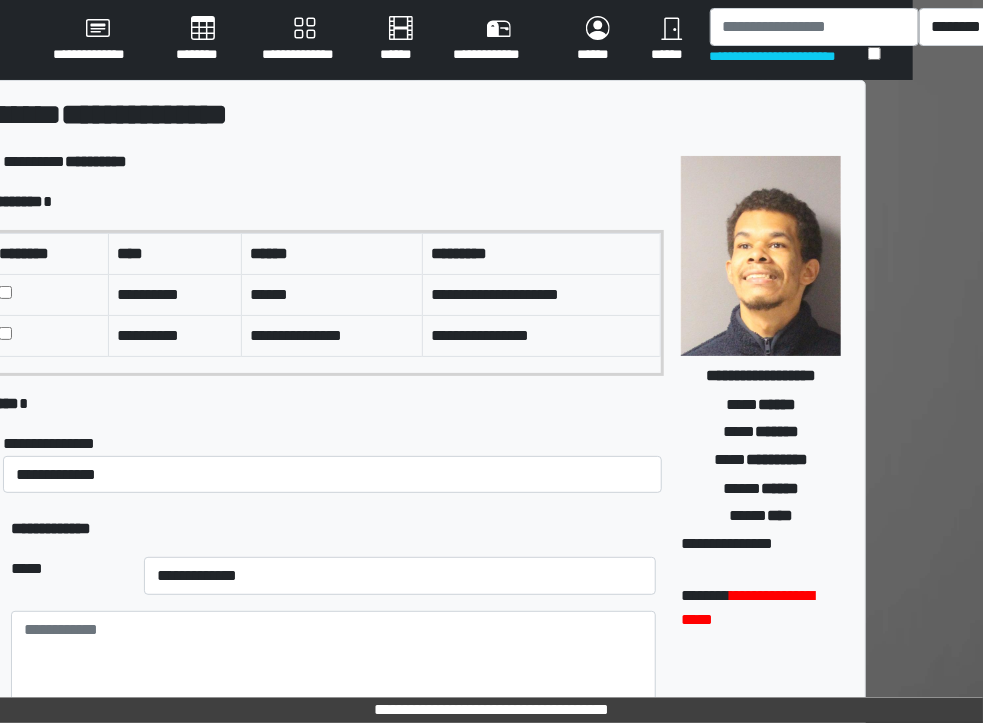 scroll, scrollTop: 0, scrollLeft: 0, axis: both 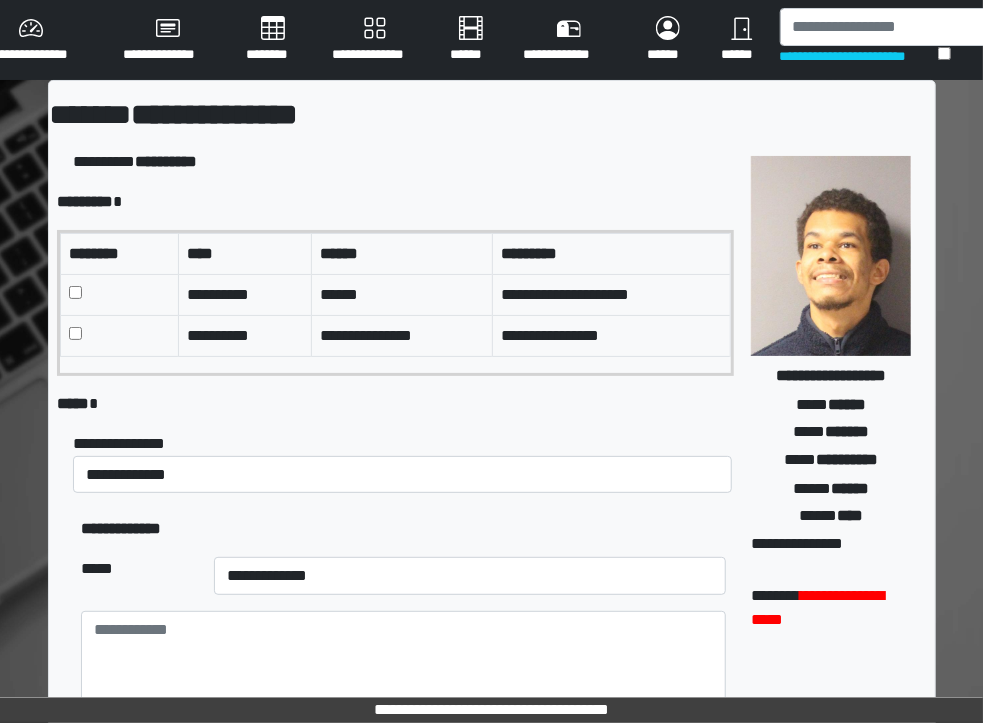 click at bounding box center [119, 294] 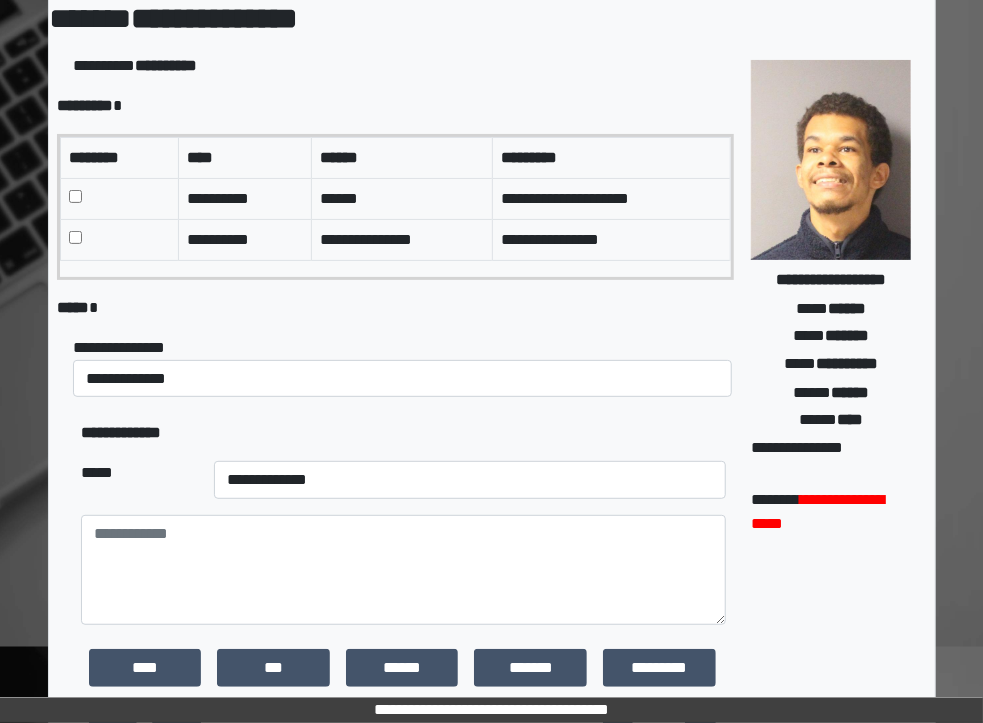 scroll, scrollTop: 99, scrollLeft: 0, axis: vertical 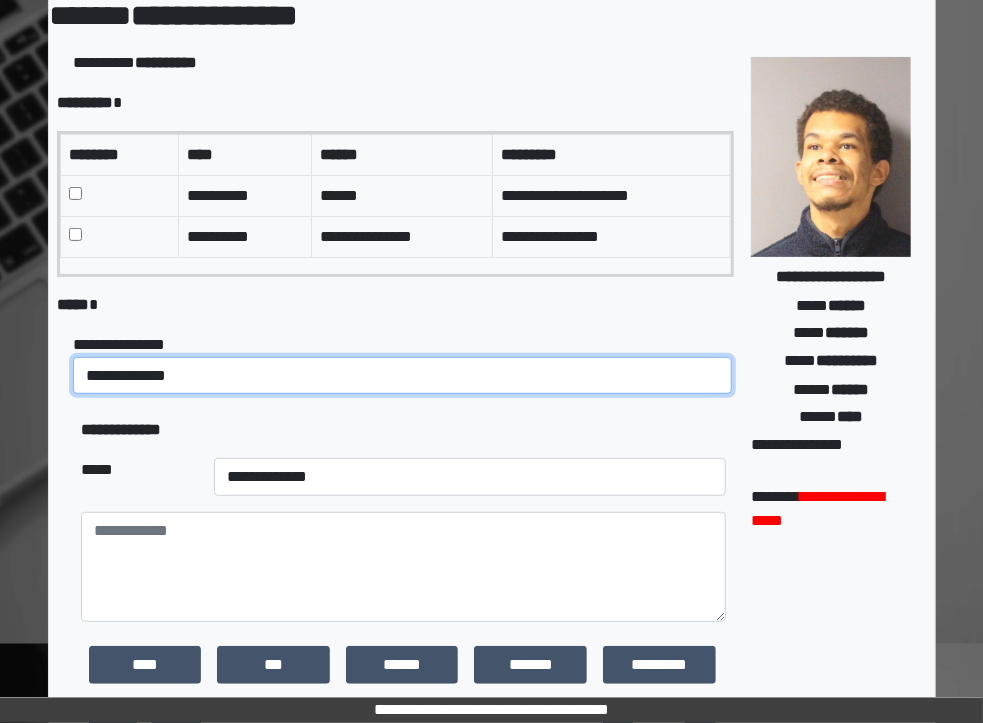 click on "**********" at bounding box center [402, 376] 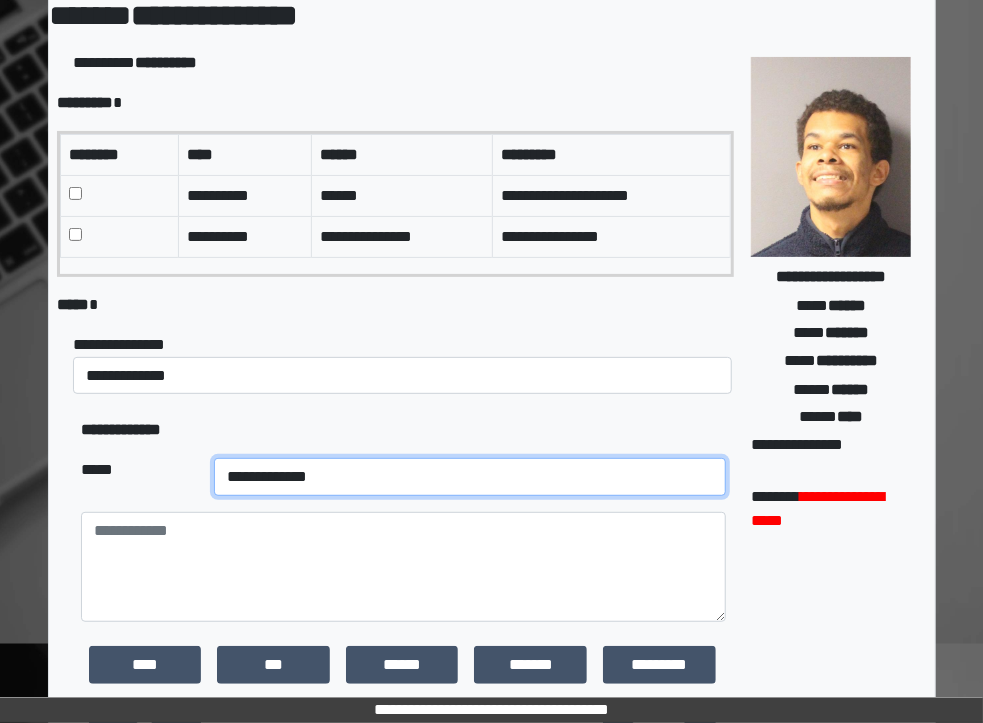 click on "**********" at bounding box center (470, 477) 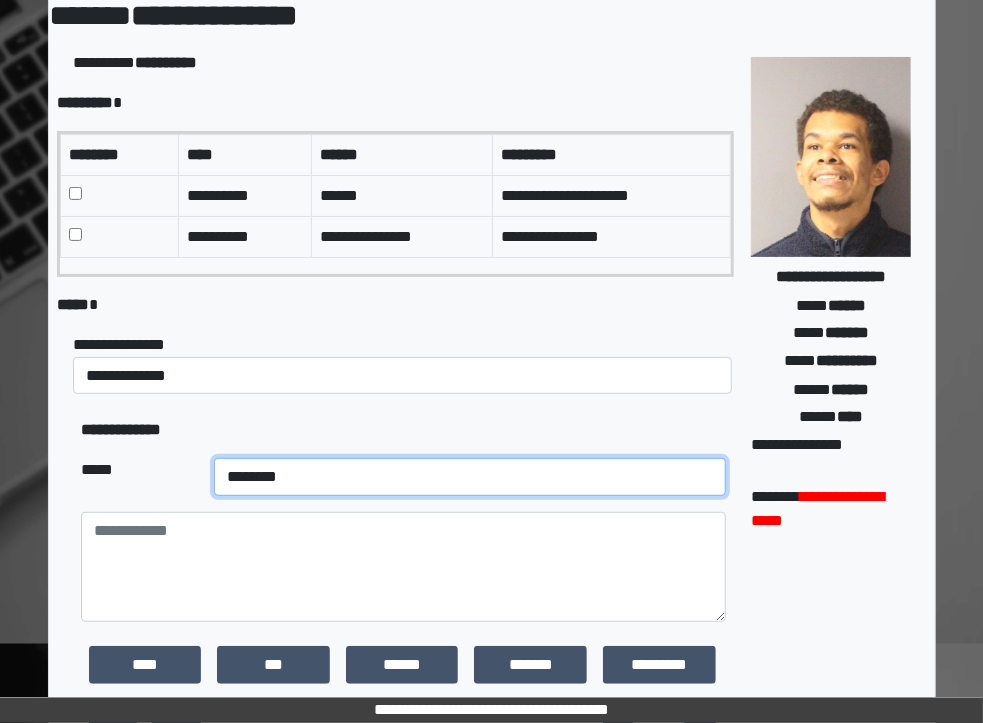 click on "**********" at bounding box center (470, 477) 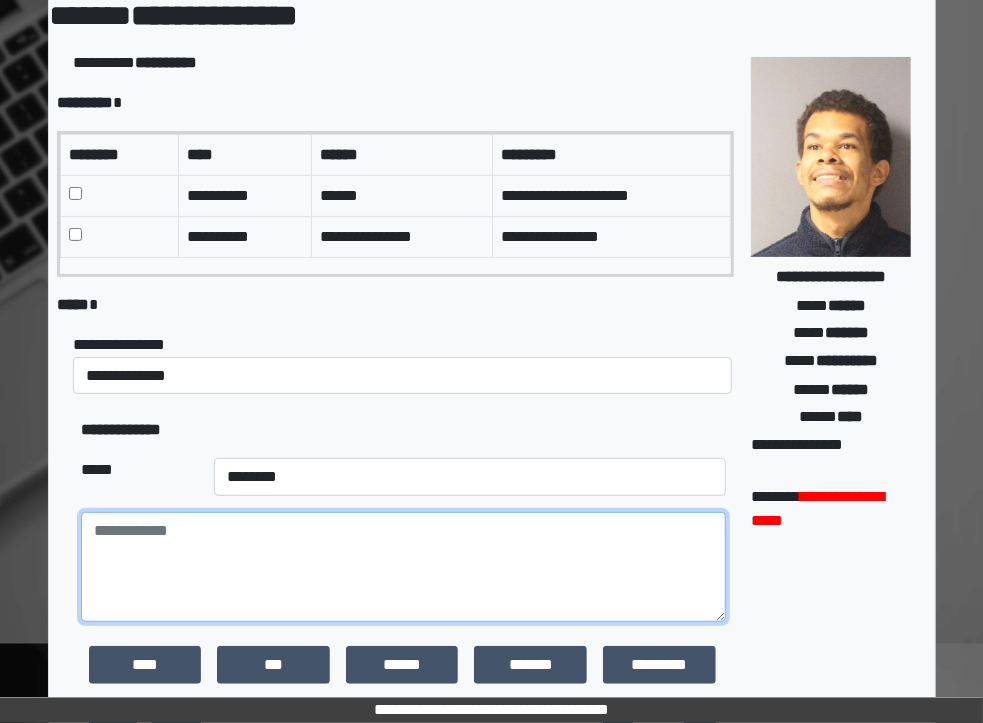 click at bounding box center [403, 567] 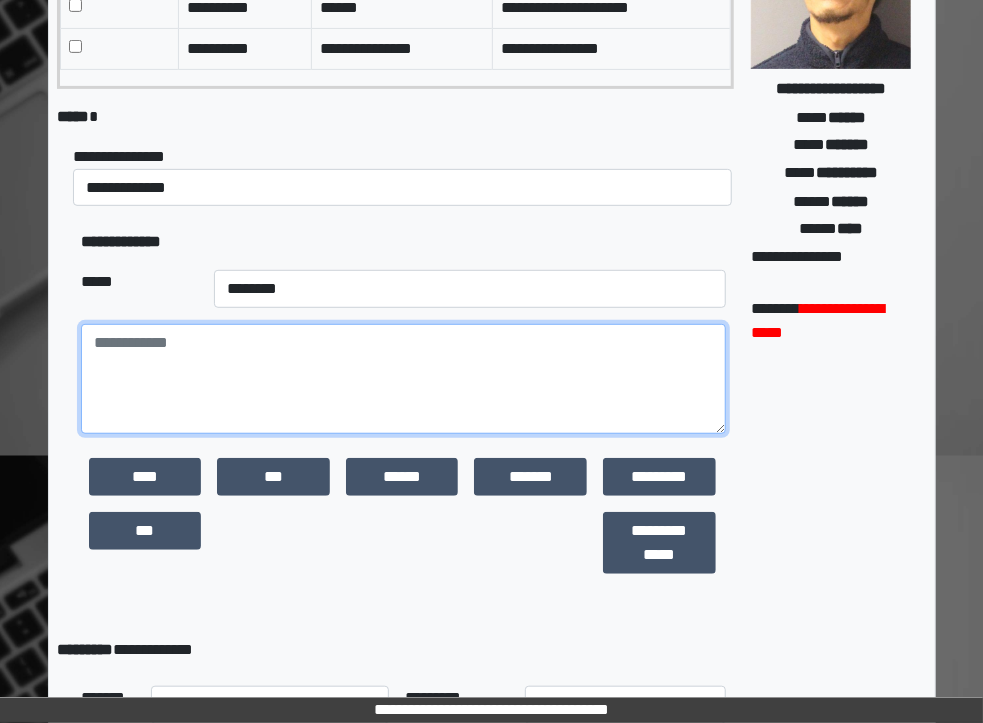scroll, scrollTop: 301, scrollLeft: 0, axis: vertical 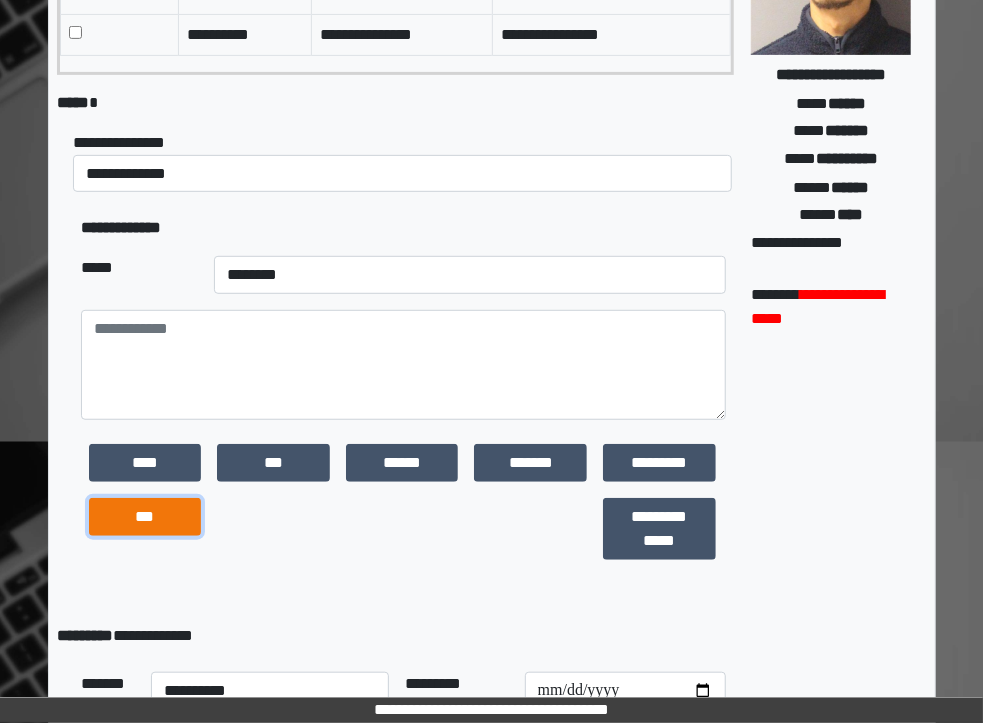 click on "***" at bounding box center [145, 517] 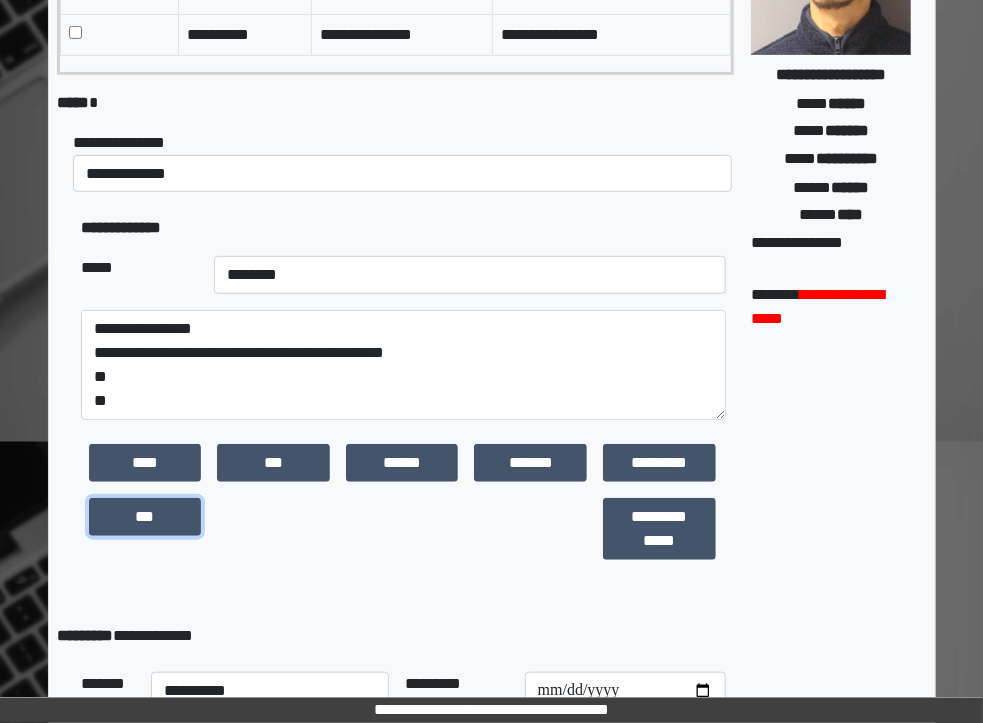scroll, scrollTop: 23, scrollLeft: 0, axis: vertical 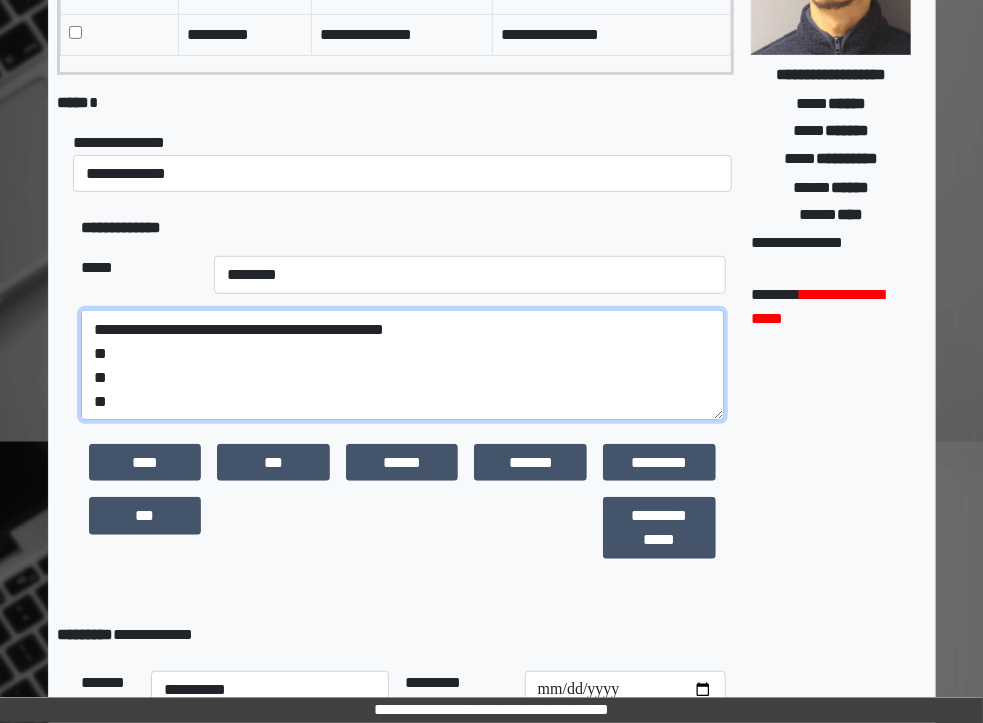click on "**********" at bounding box center [402, 365] 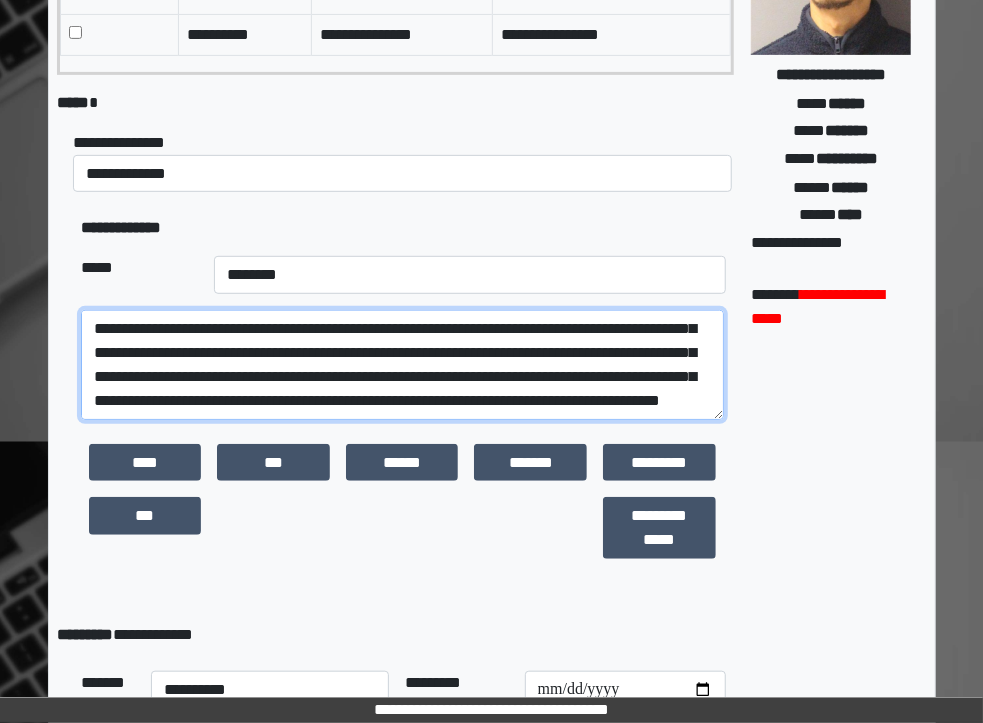 scroll, scrollTop: 160, scrollLeft: 0, axis: vertical 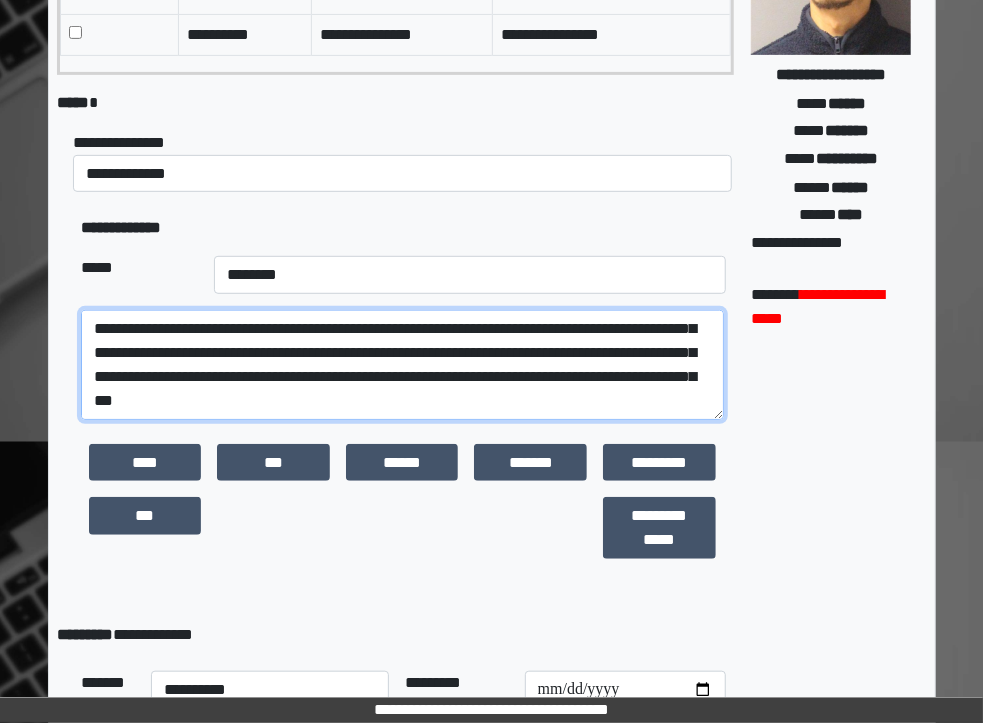 click on "**********" at bounding box center (402, 365) 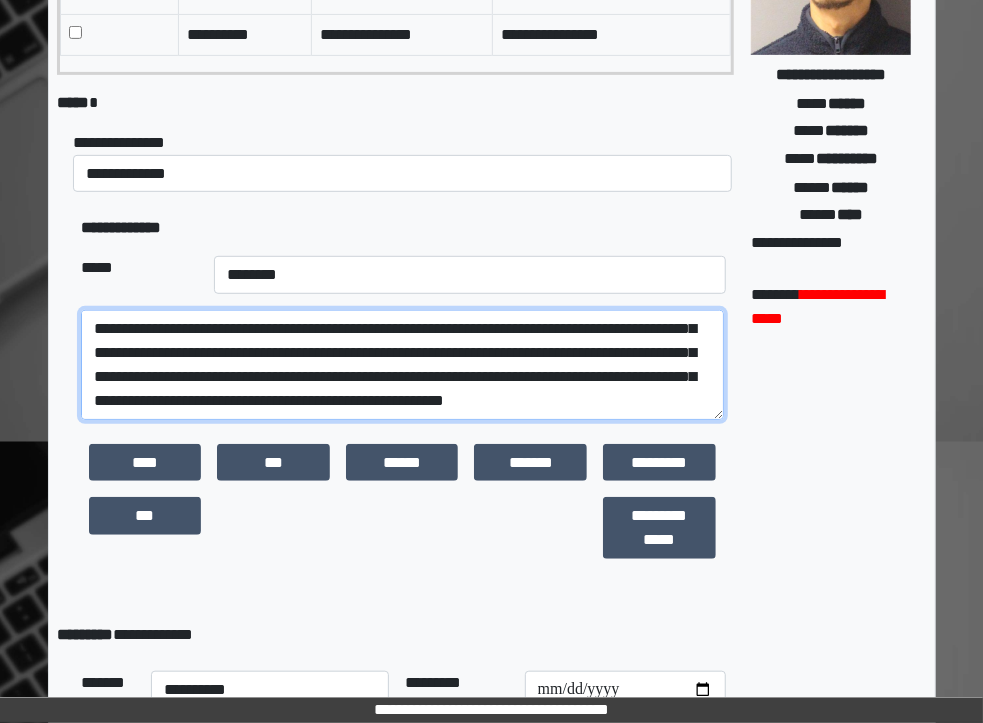 scroll, scrollTop: 209, scrollLeft: 0, axis: vertical 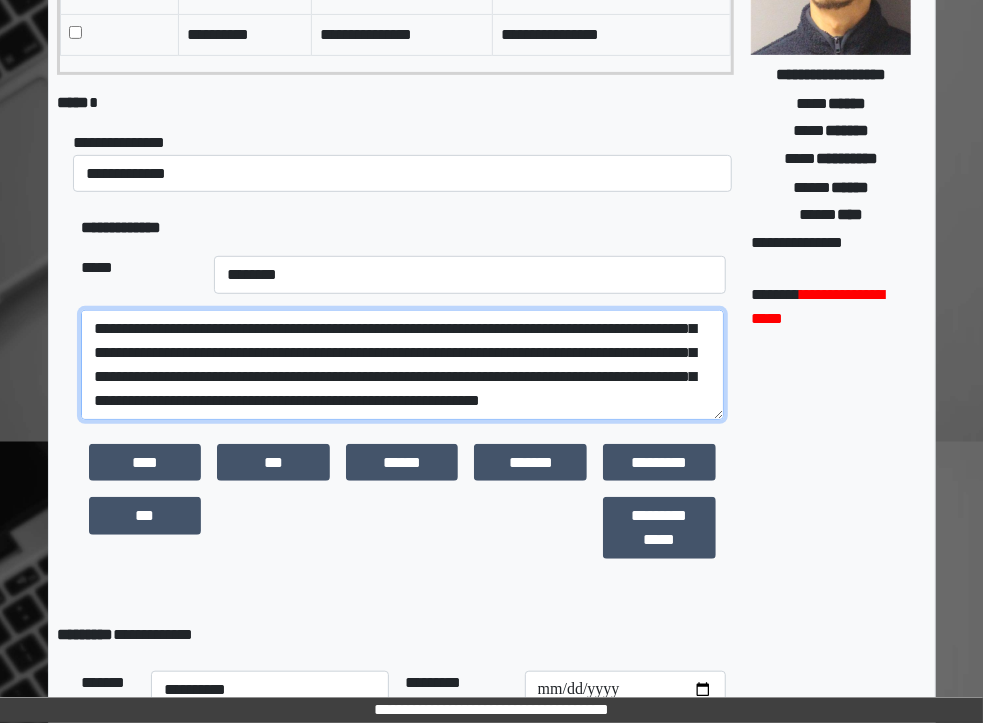 click at bounding box center (402, 365) 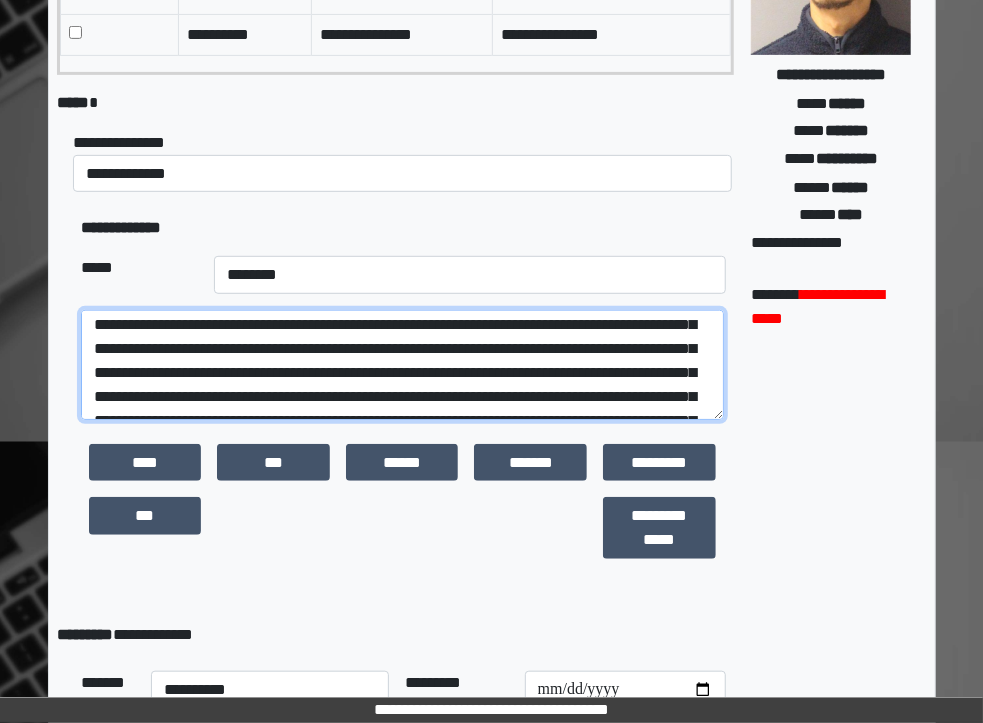 scroll, scrollTop: 623, scrollLeft: 0, axis: vertical 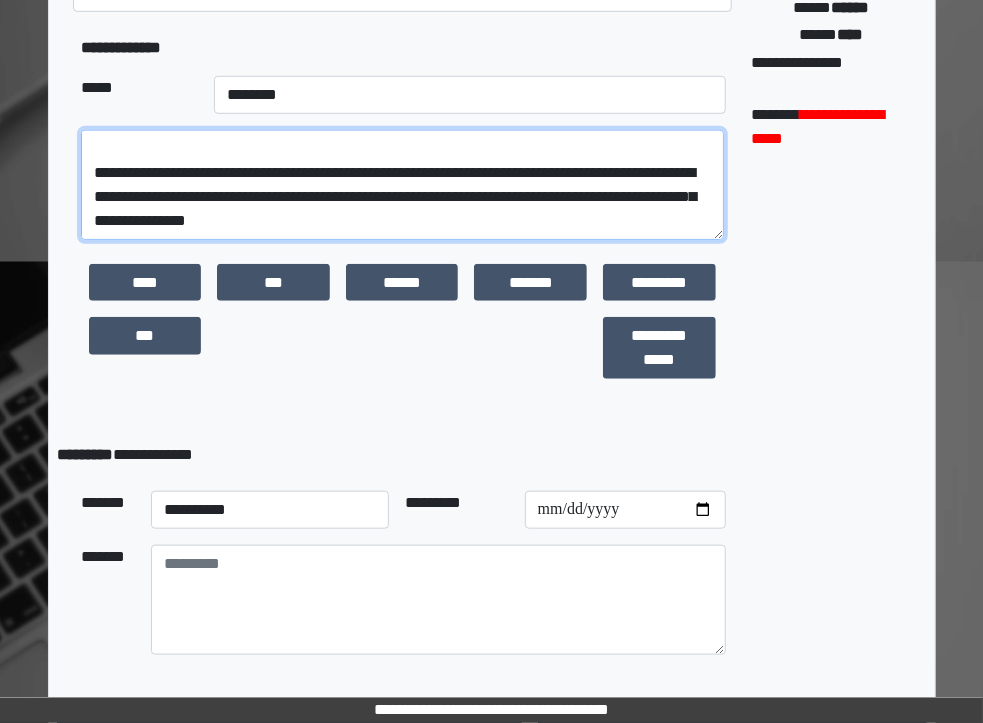 type on "**********" 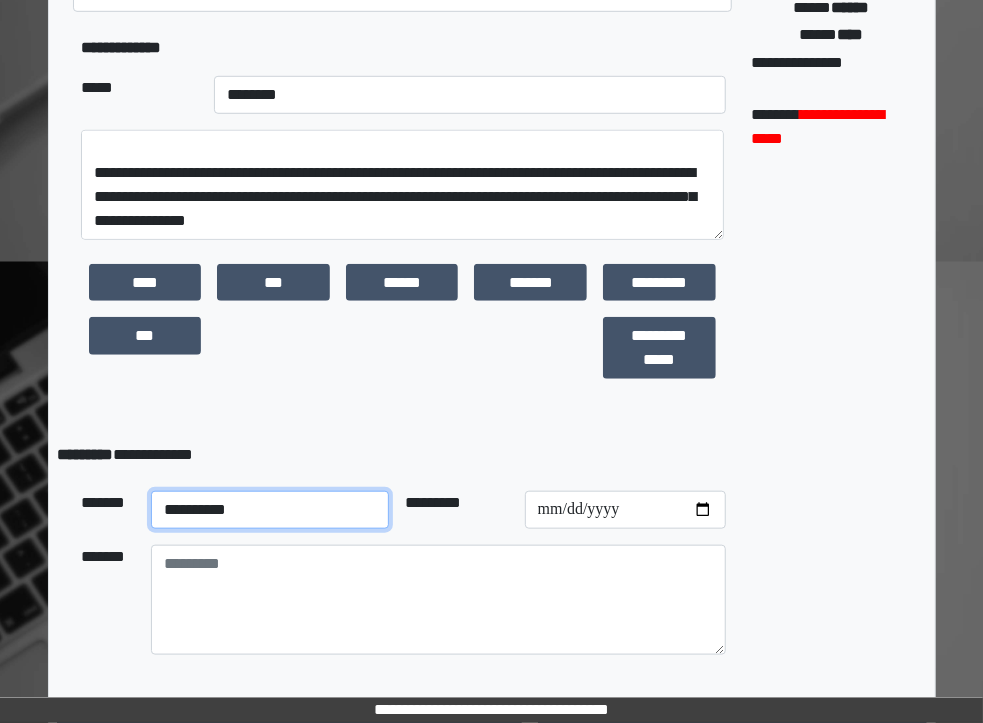 click on "**********" at bounding box center (270, 510) 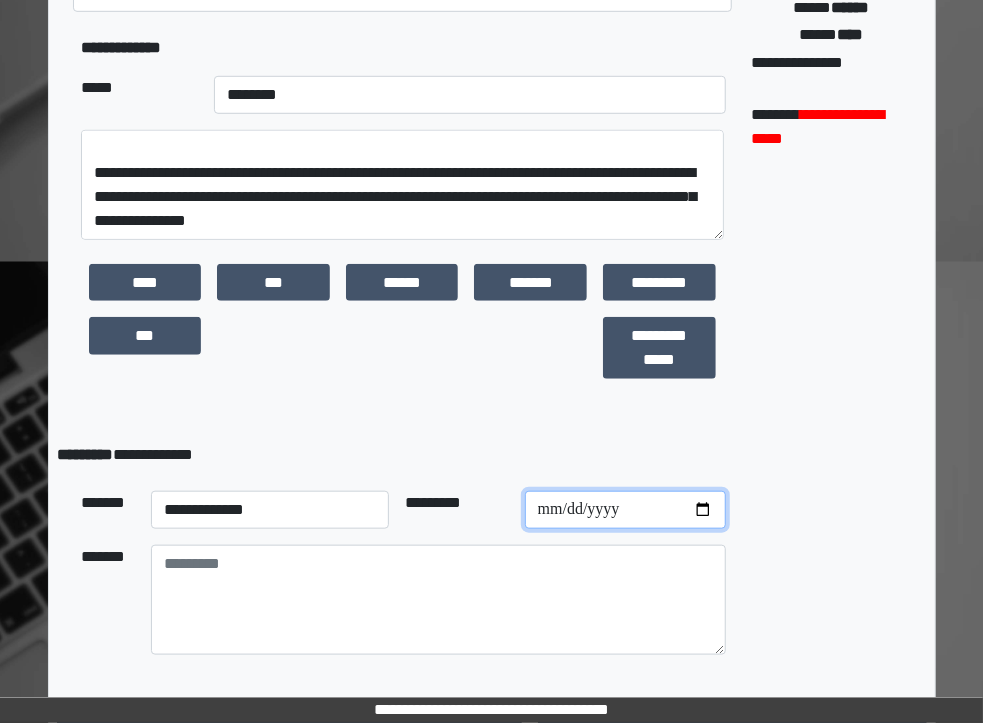 click at bounding box center [625, 510] 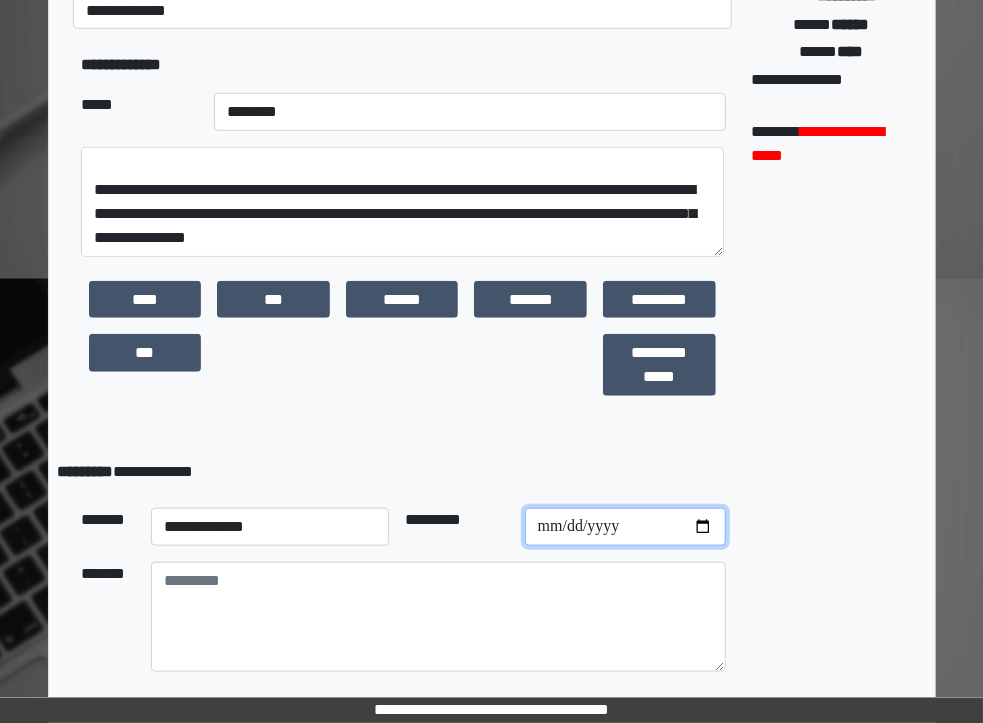 scroll, scrollTop: 544, scrollLeft: 0, axis: vertical 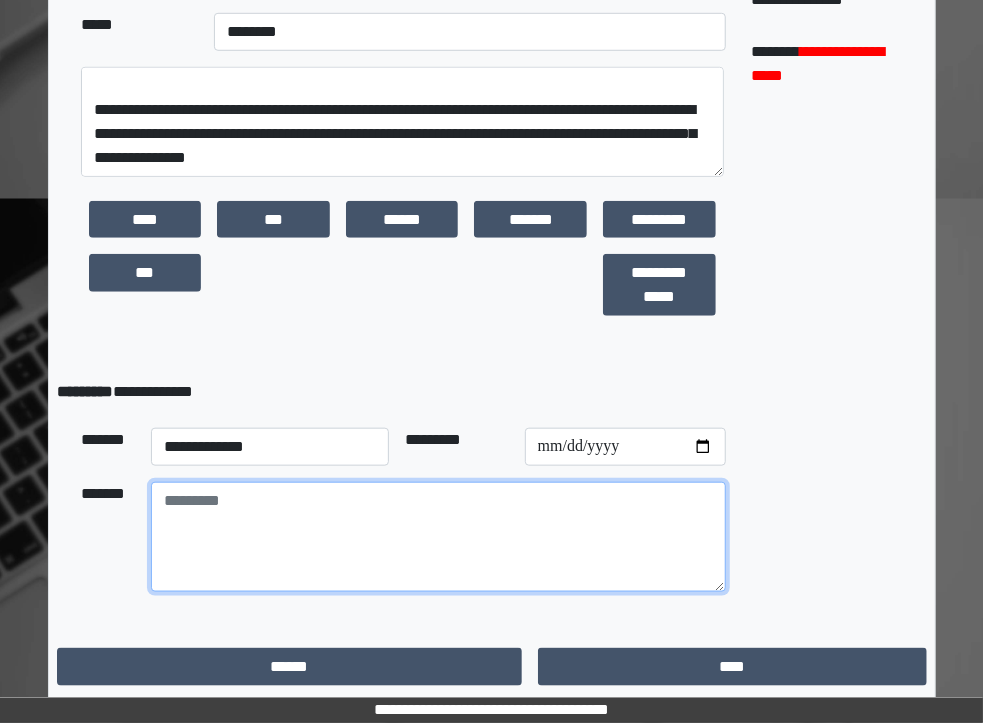 click at bounding box center (438, 537) 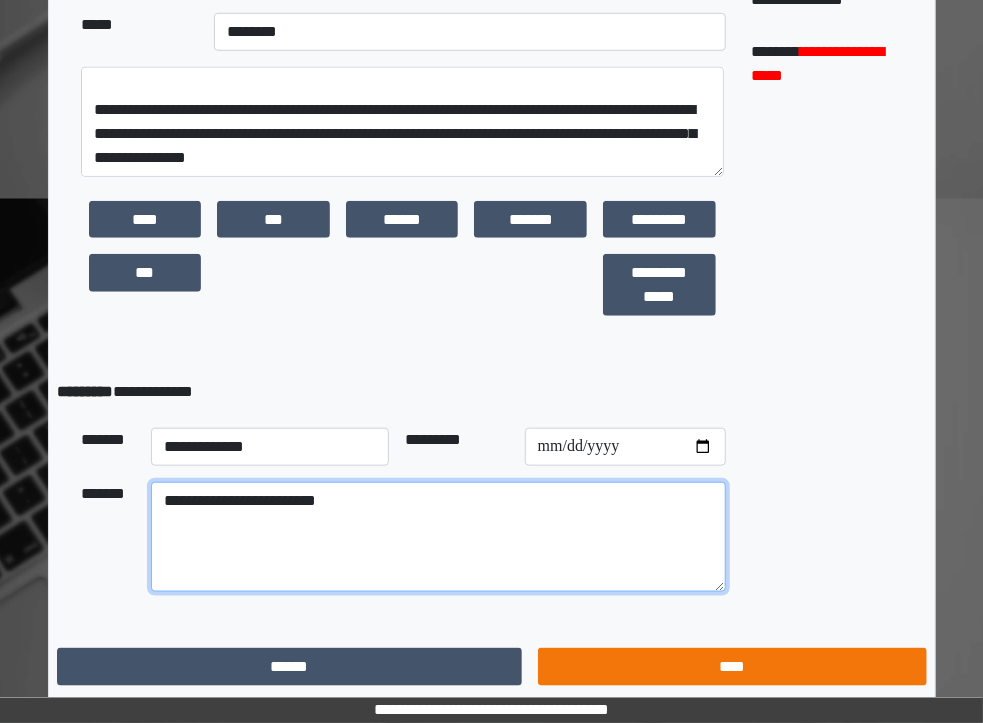 type on "**********" 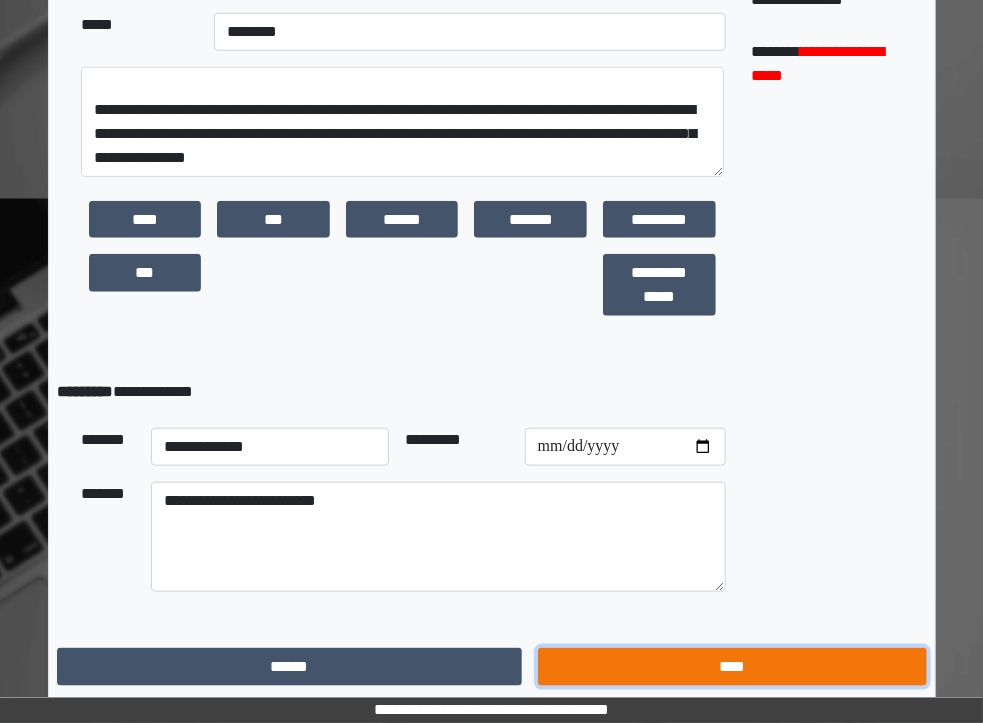 click on "****" at bounding box center [732, 667] 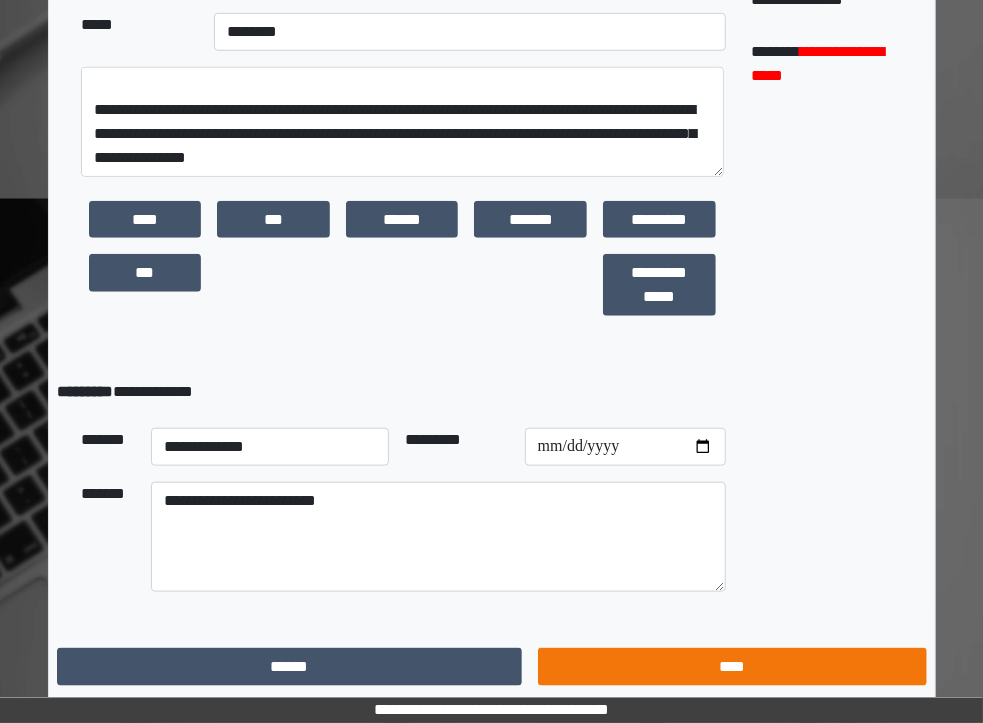 scroll, scrollTop: 19, scrollLeft: 0, axis: vertical 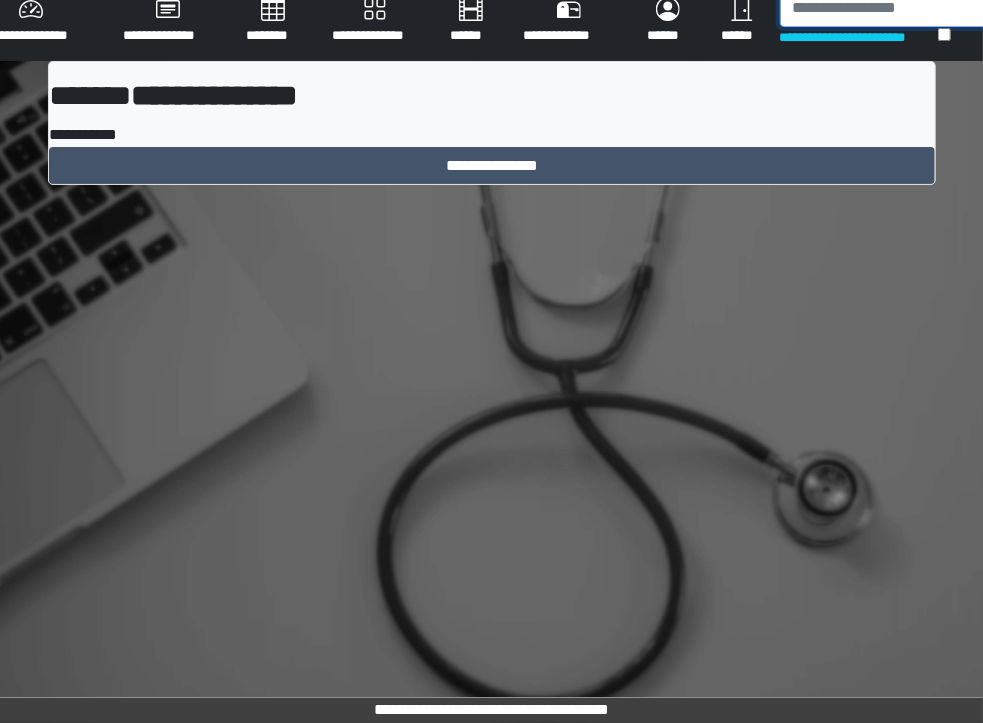 click at bounding box center (884, 8) 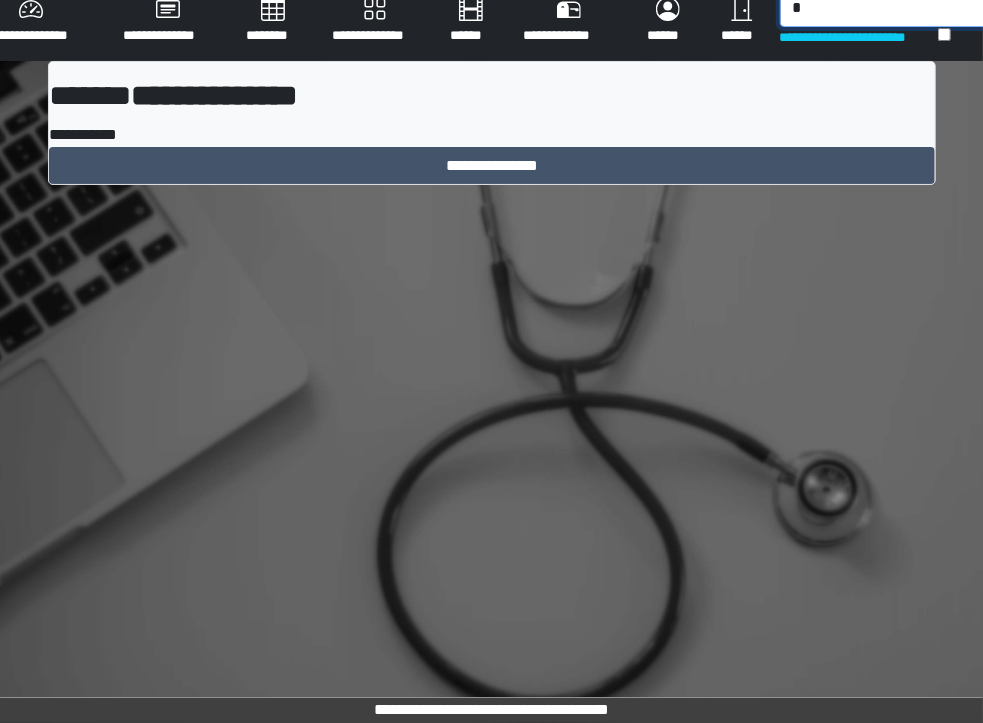 scroll, scrollTop: 14, scrollLeft: 0, axis: vertical 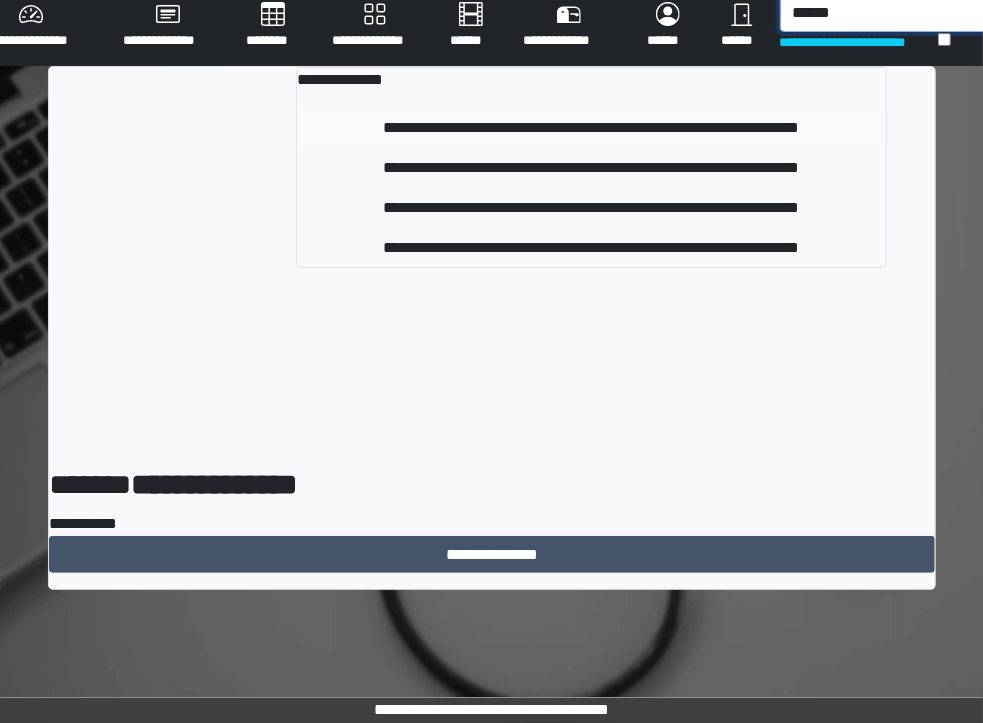 type on "******" 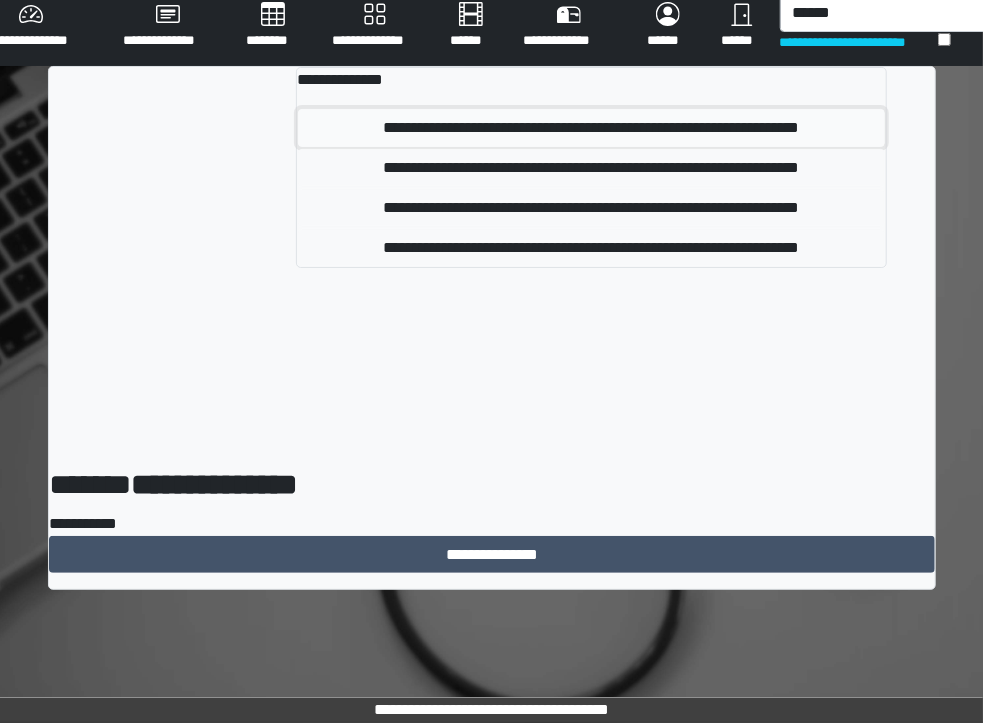 click on "**********" at bounding box center [591, 128] 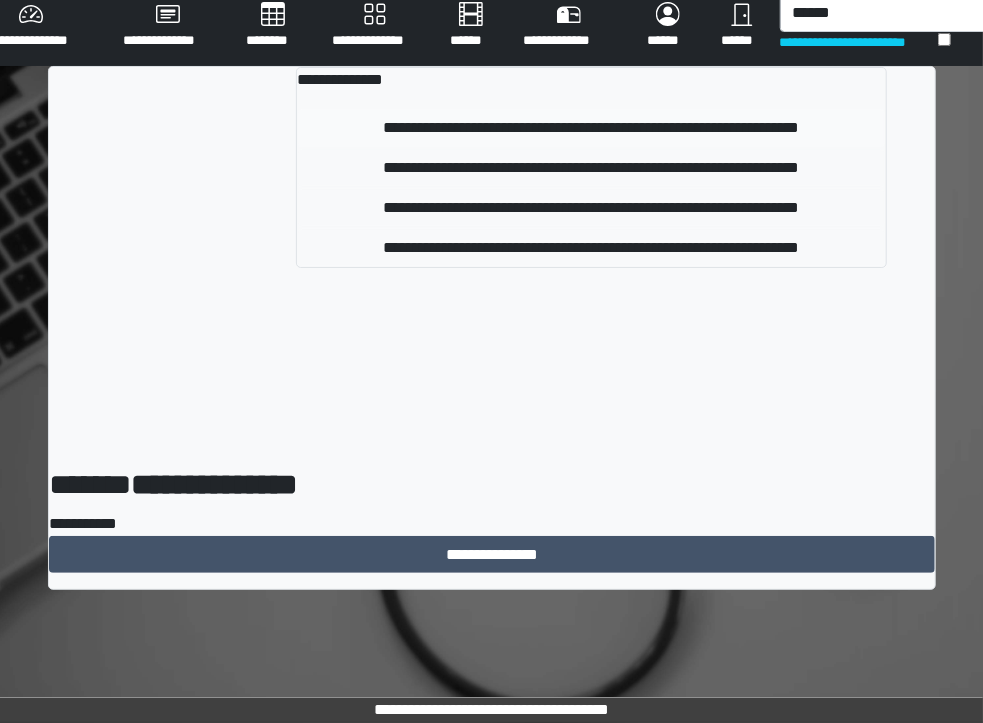 type 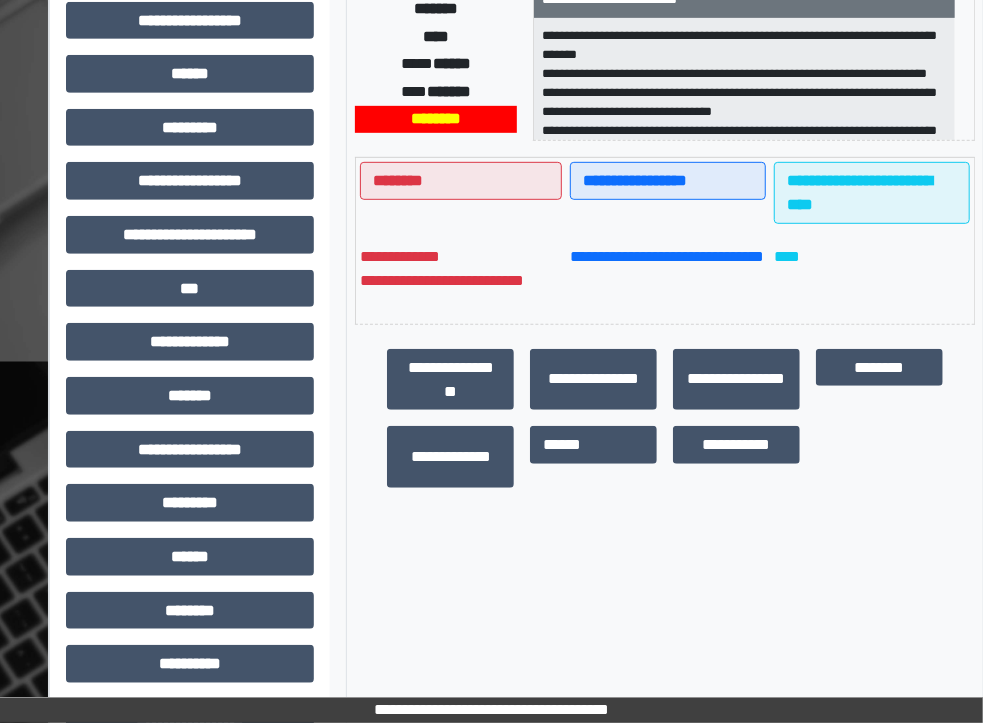 scroll, scrollTop: 391, scrollLeft: 0, axis: vertical 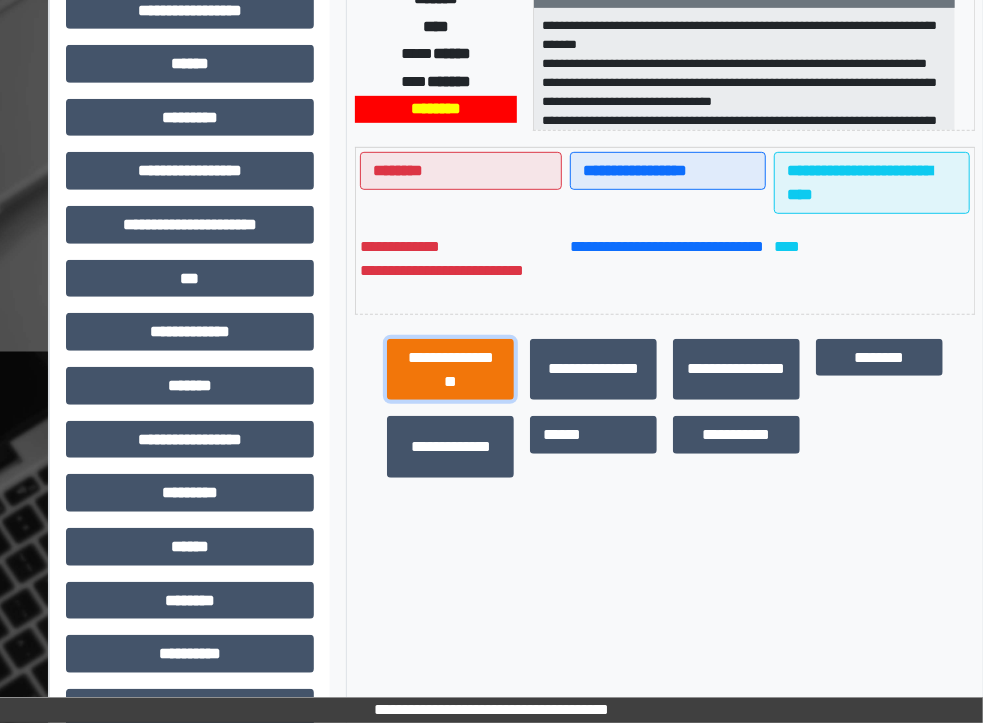 click on "**********" at bounding box center [450, 370] 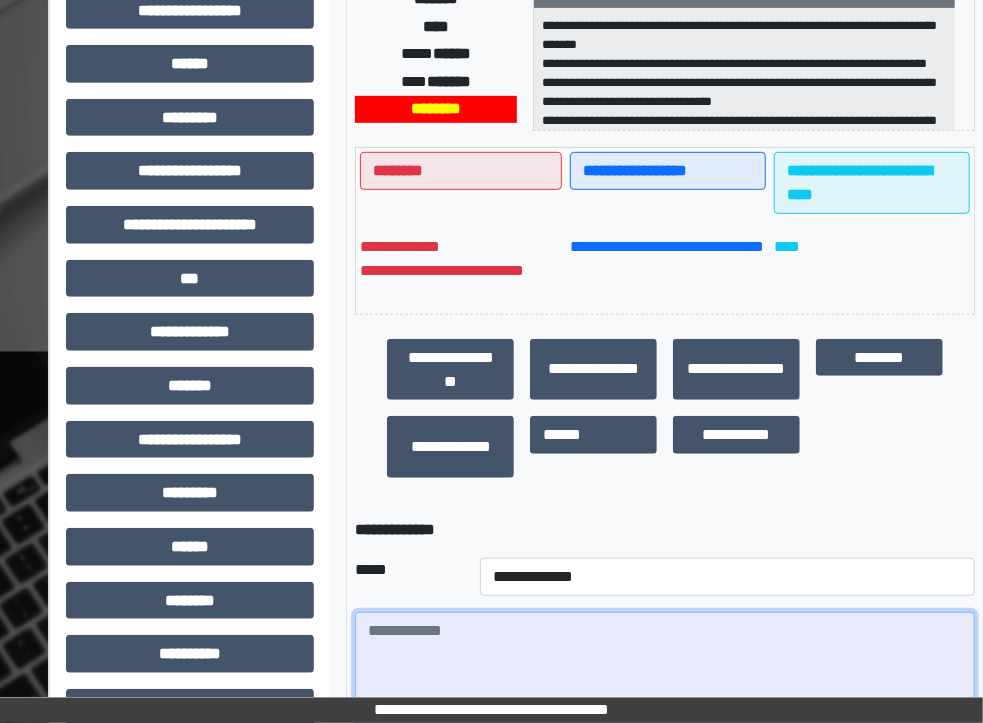 click at bounding box center [665, 667] 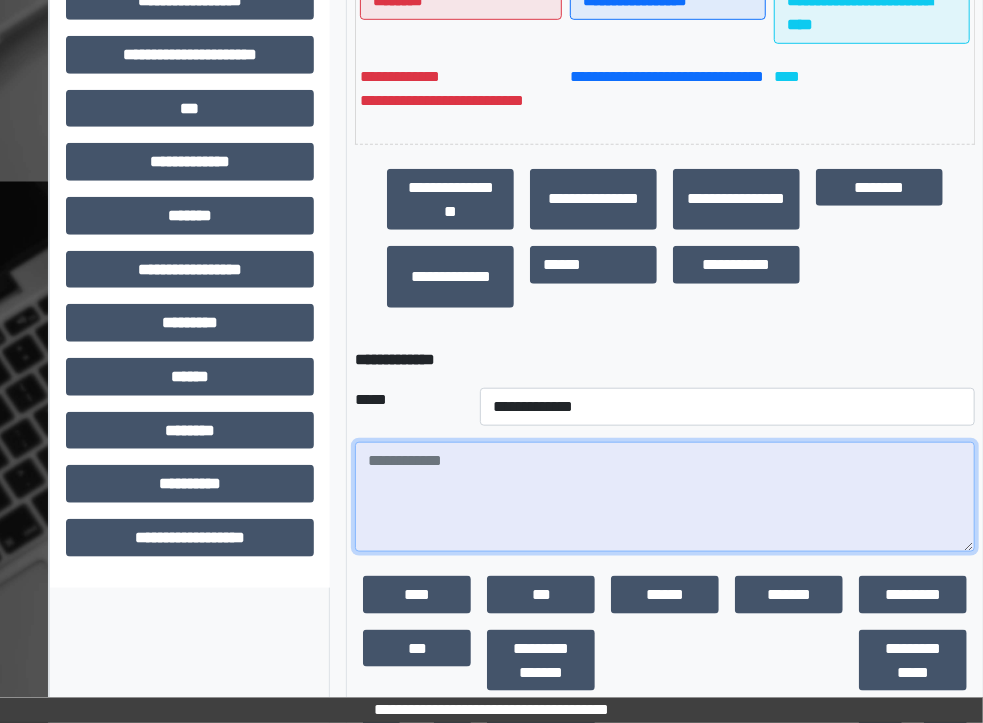 scroll, scrollTop: 562, scrollLeft: 0, axis: vertical 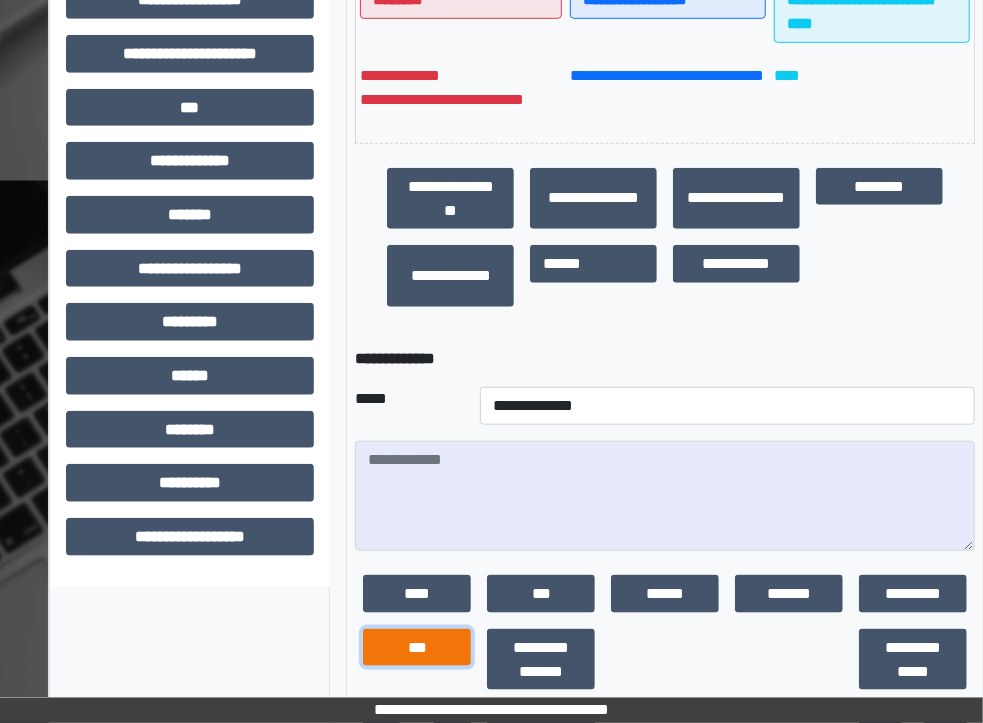 click on "***" at bounding box center (417, 648) 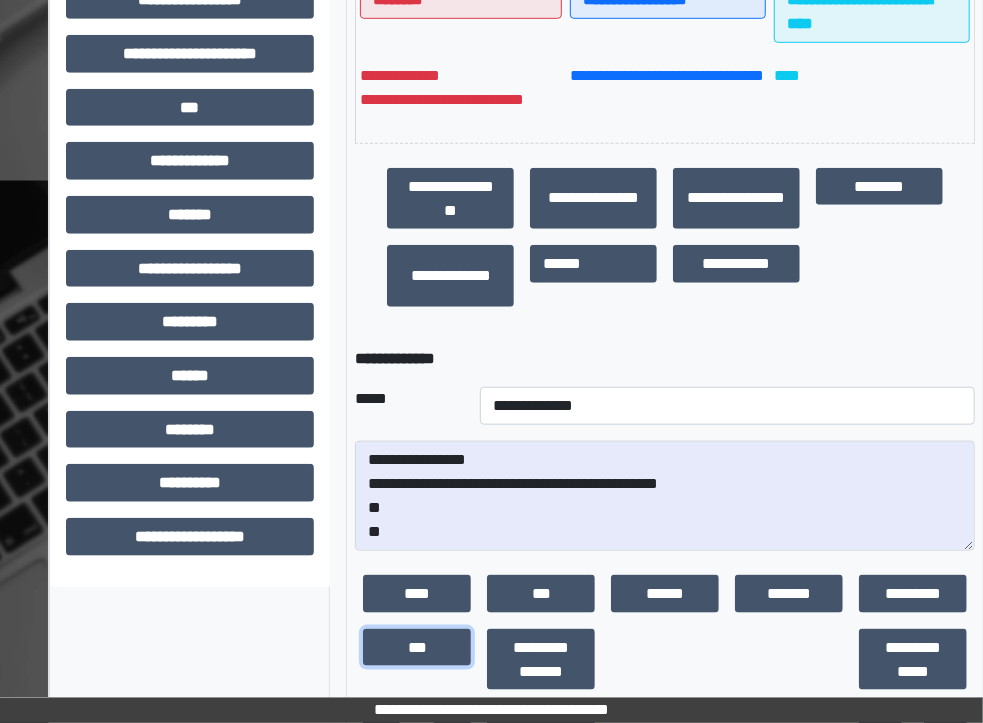 scroll, scrollTop: 23, scrollLeft: 0, axis: vertical 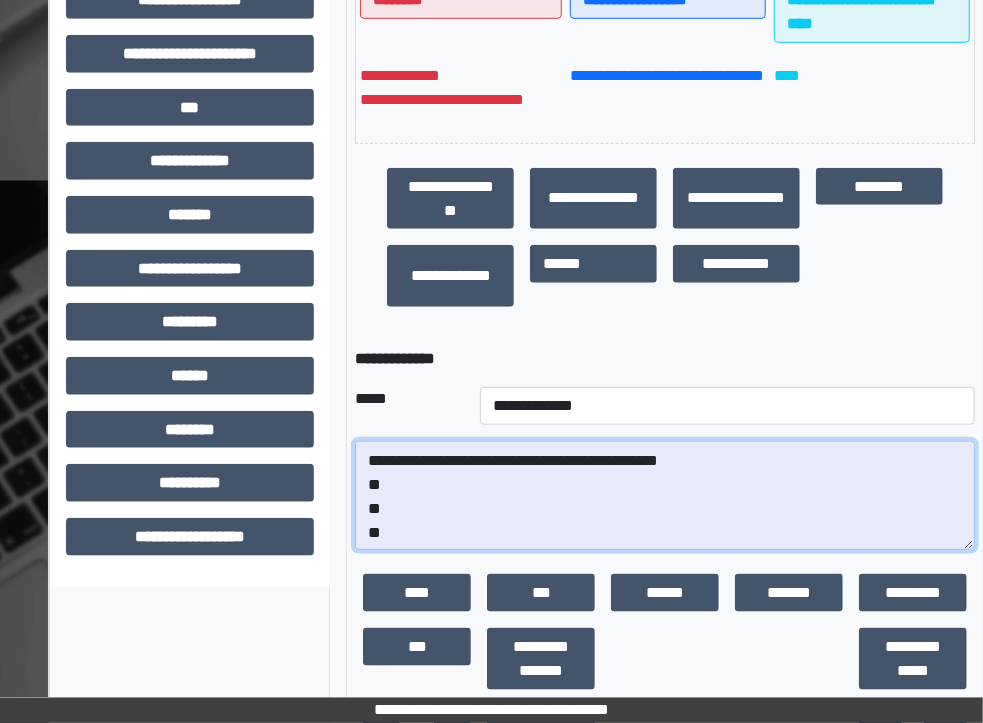drag, startPoint x: 395, startPoint y: 534, endPoint x: 331, endPoint y: 483, distance: 81.8352 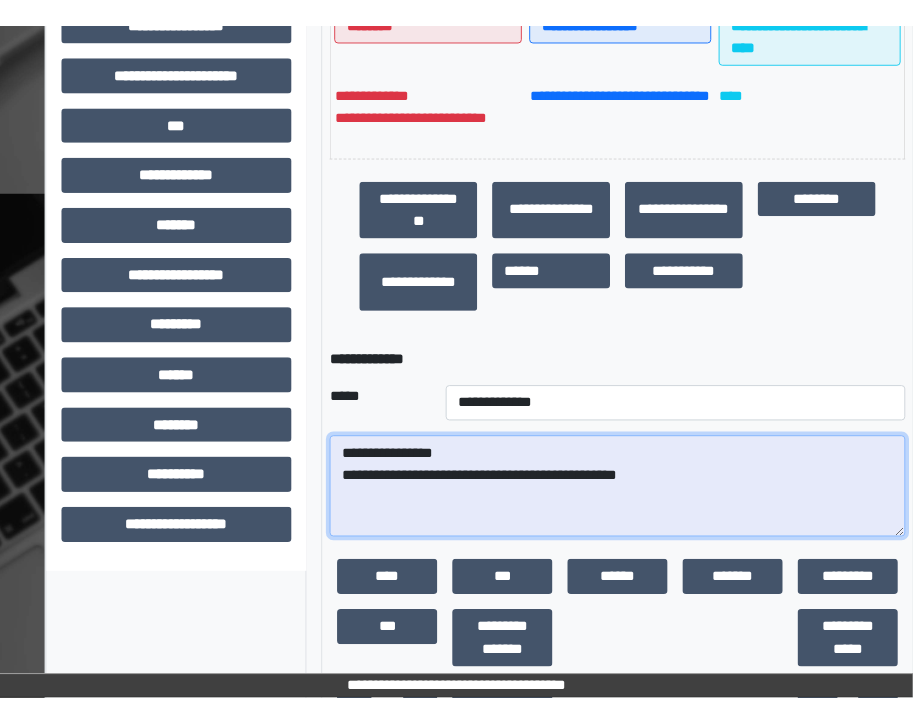 scroll, scrollTop: 0, scrollLeft: 0, axis: both 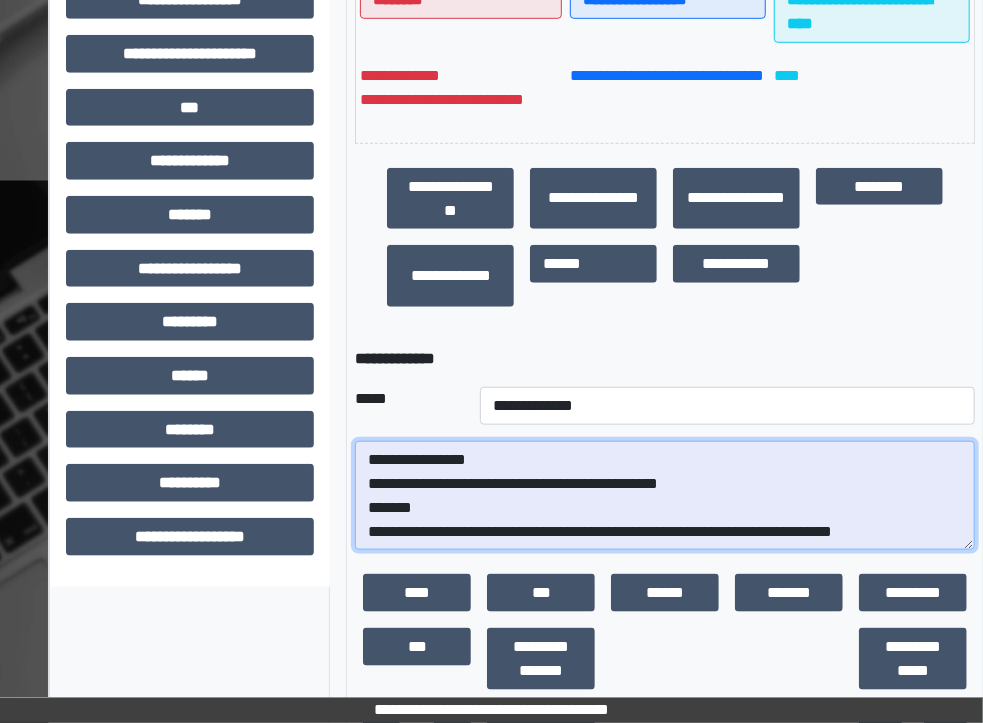 click on "**********" at bounding box center [665, 496] 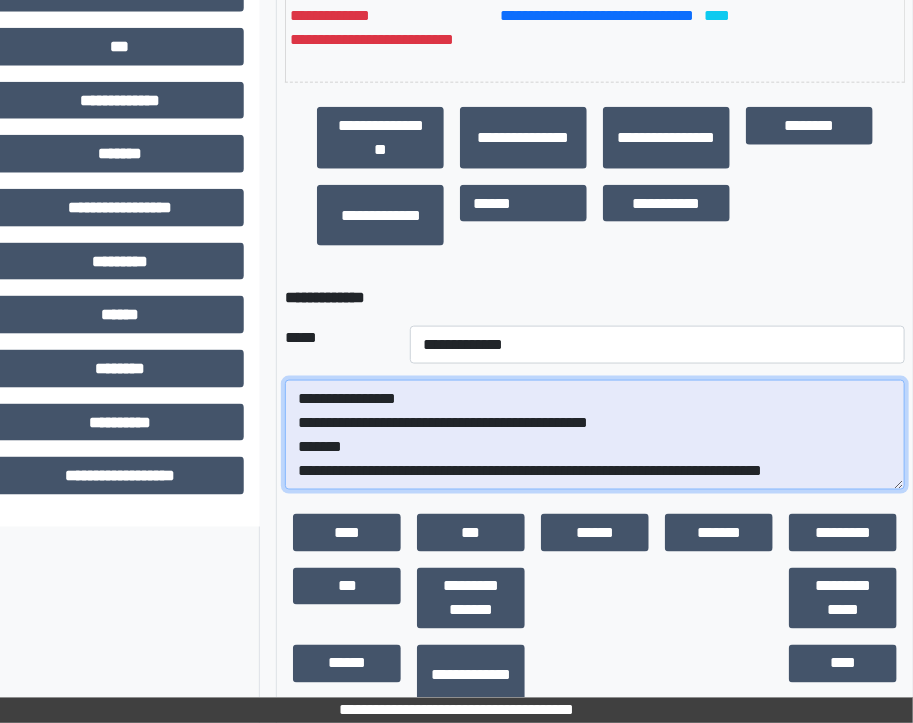 scroll, scrollTop: 834, scrollLeft: 155, axis: both 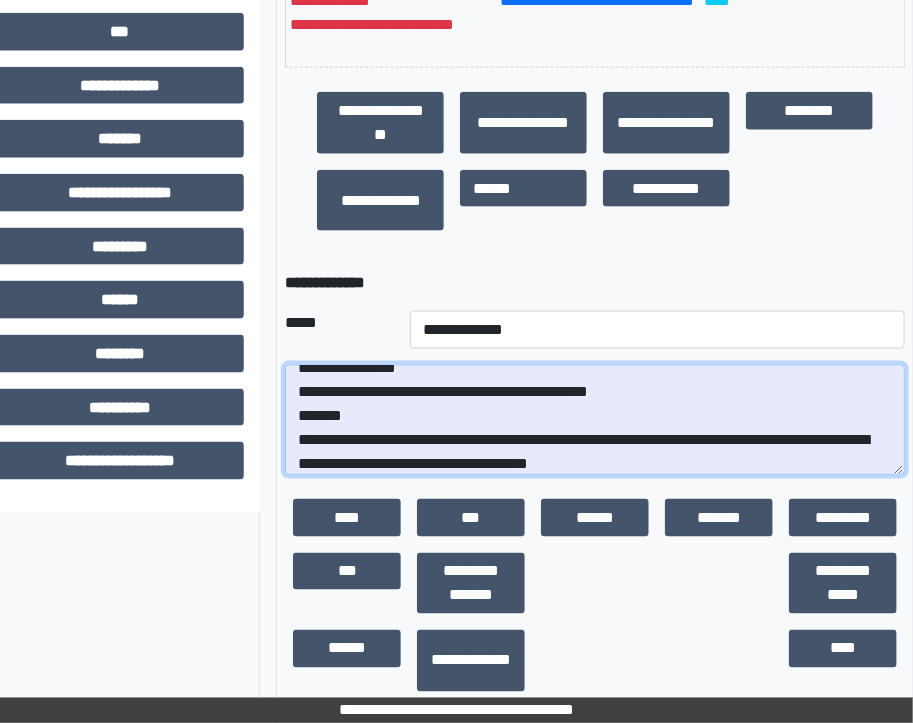 click on "**********" at bounding box center [595, 420] 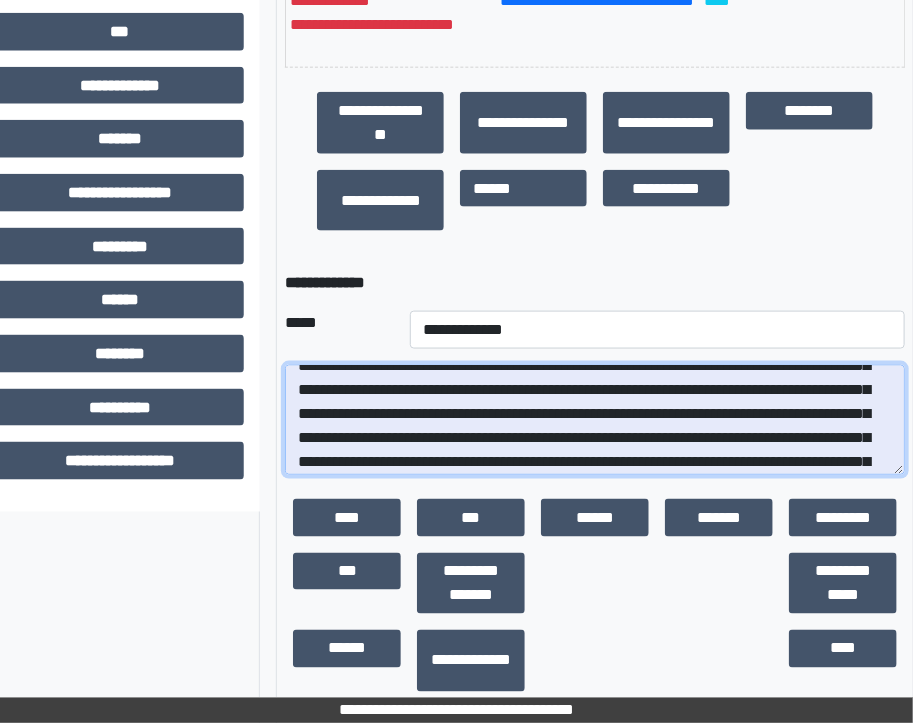 scroll, scrollTop: 239, scrollLeft: 0, axis: vertical 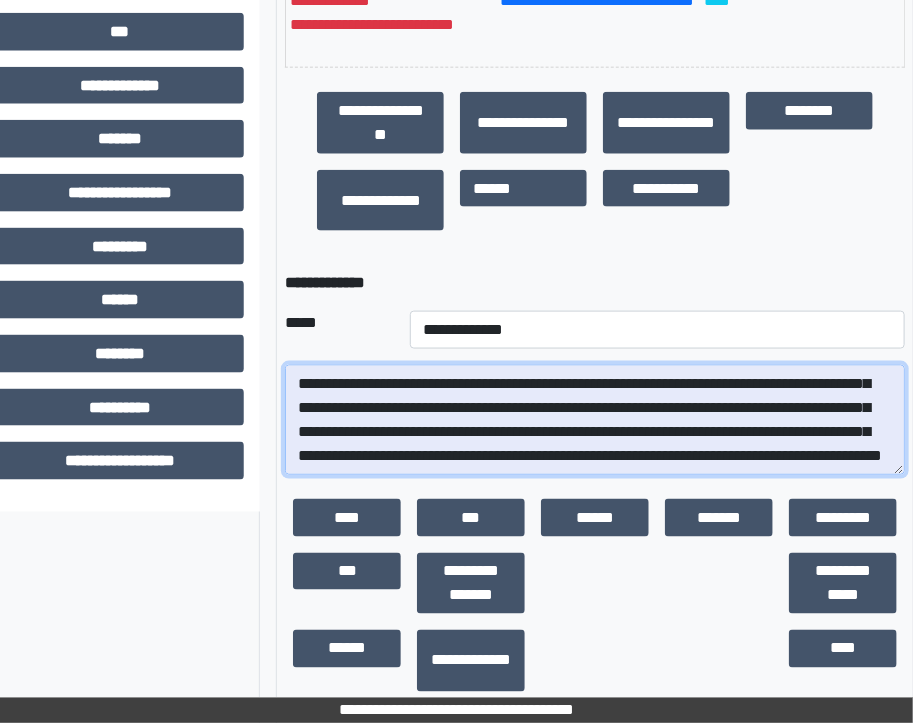 type on "**********" 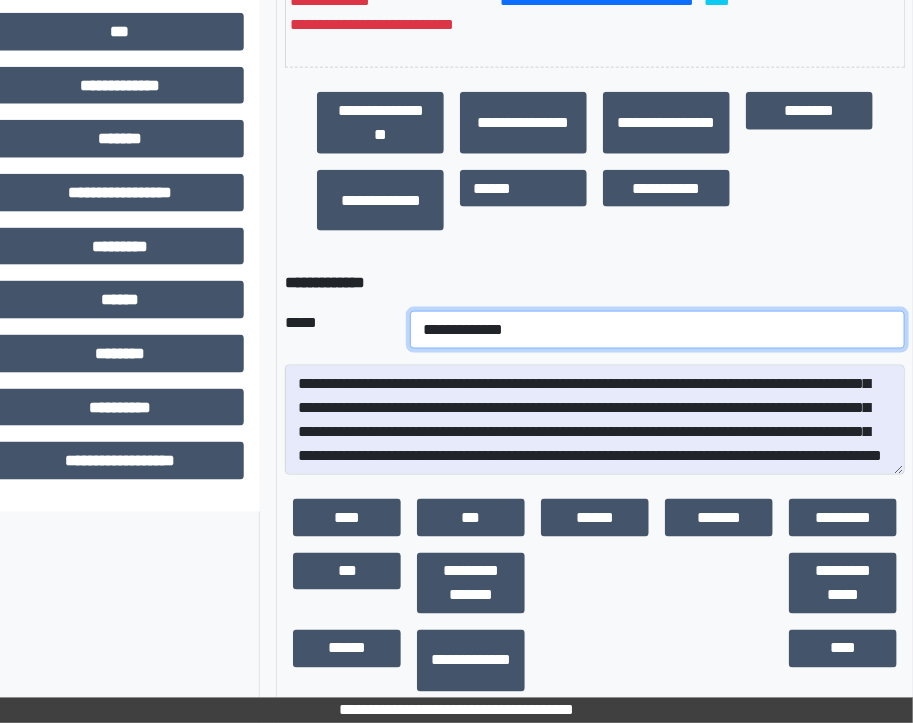click on "**********" at bounding box center [657, 330] 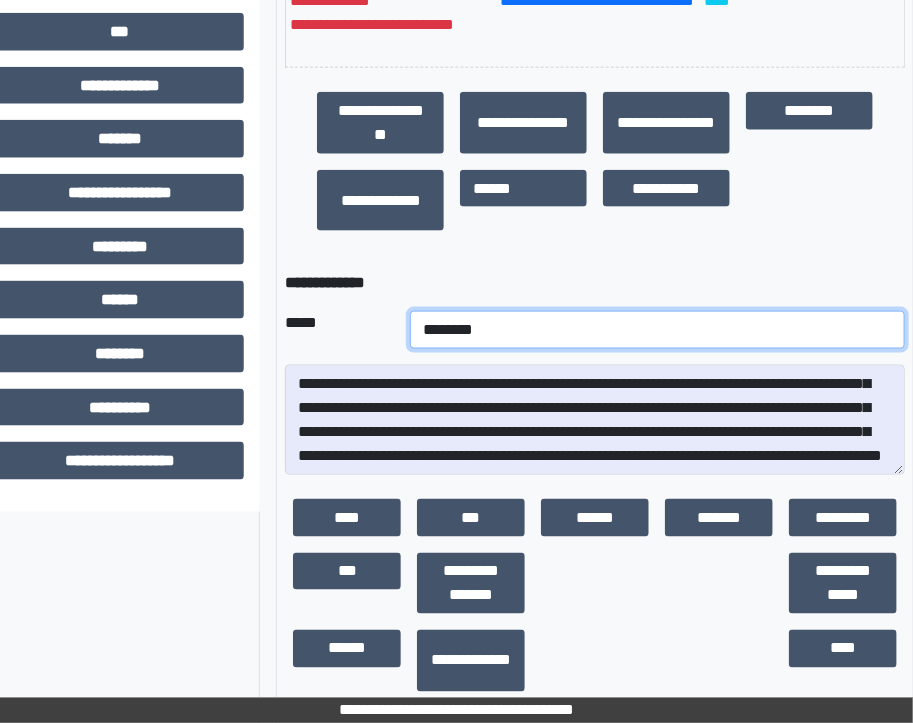 click on "**********" at bounding box center (657, 330) 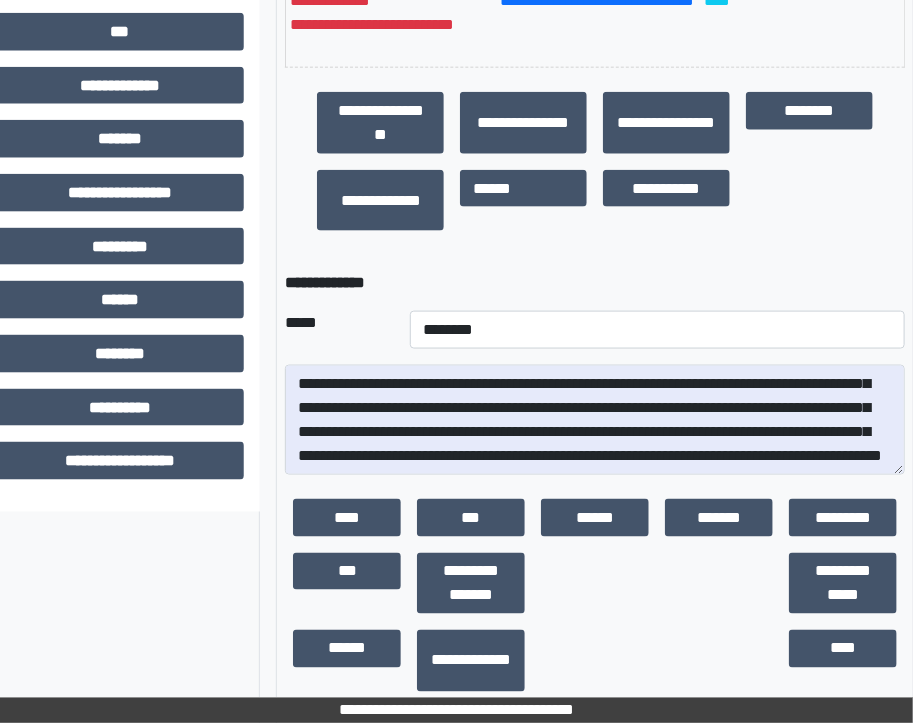 click on "**********" at bounding box center [595, 161] 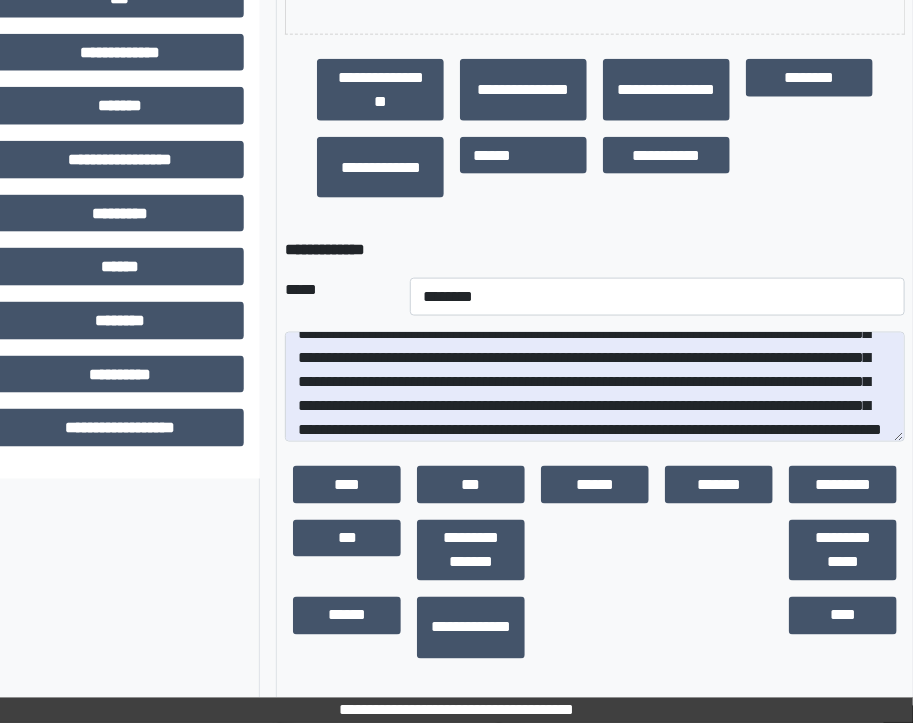 scroll, scrollTop: 239, scrollLeft: 0, axis: vertical 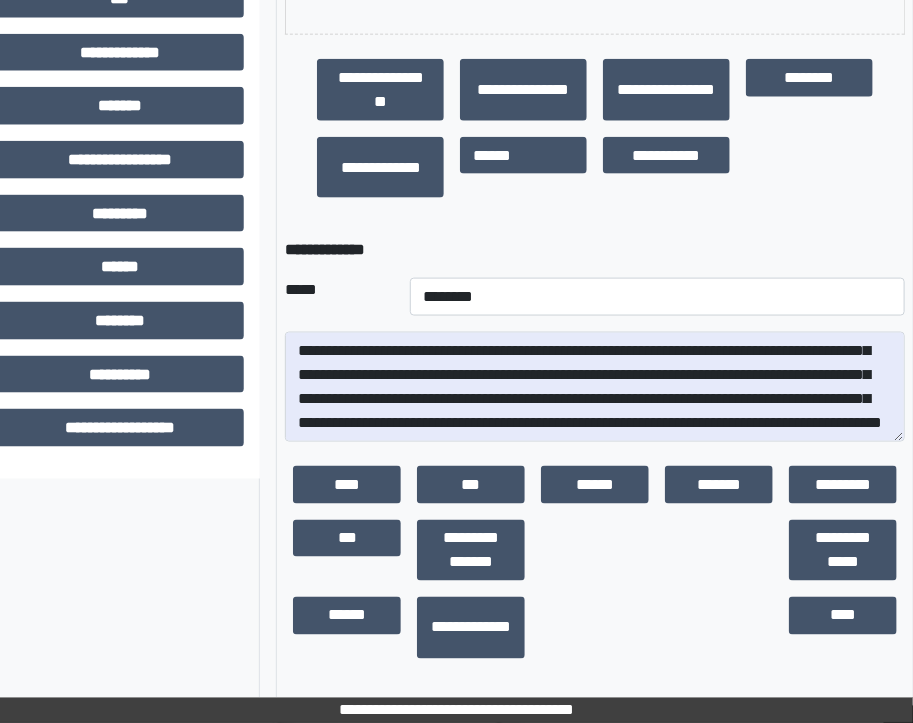 click at bounding box center (719, 628) 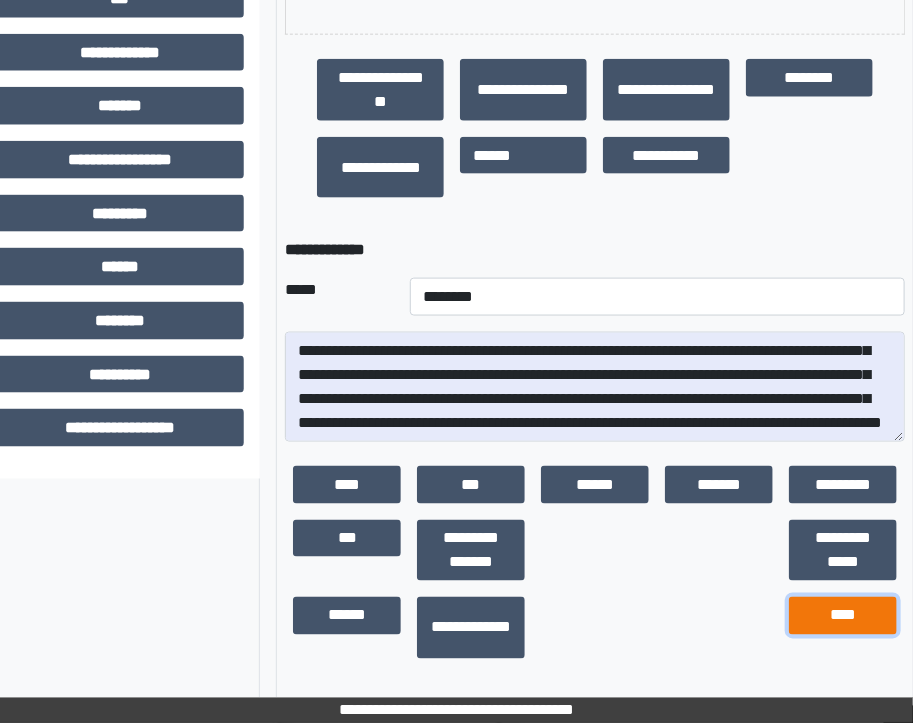 click on "****" at bounding box center (843, 616) 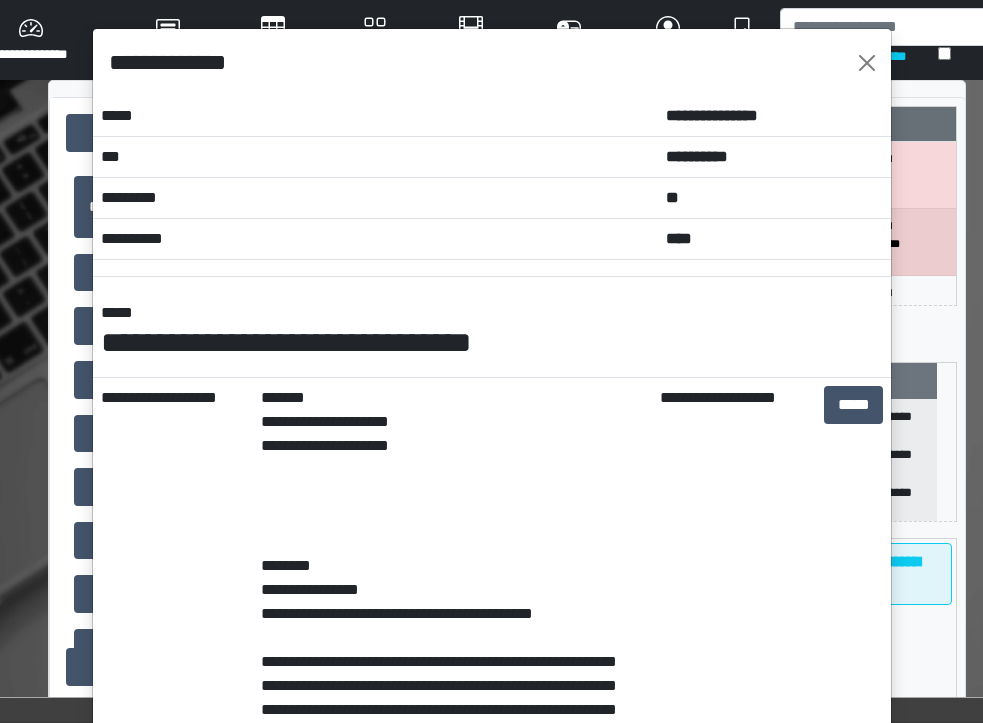 scroll, scrollTop: 799, scrollLeft: 36, axis: both 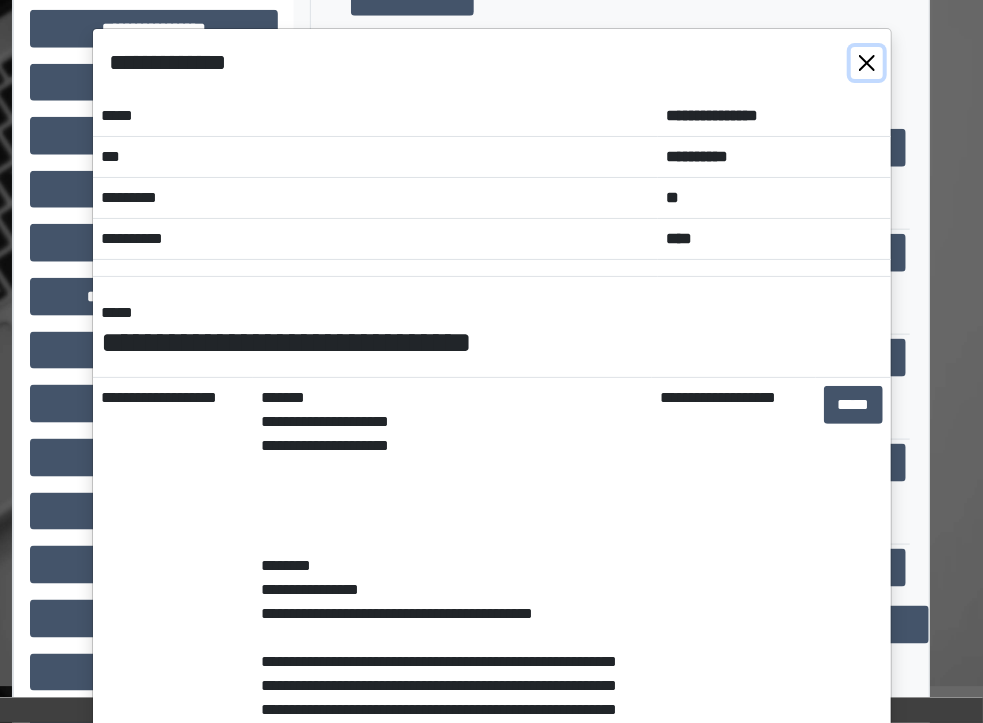 click at bounding box center [867, 63] 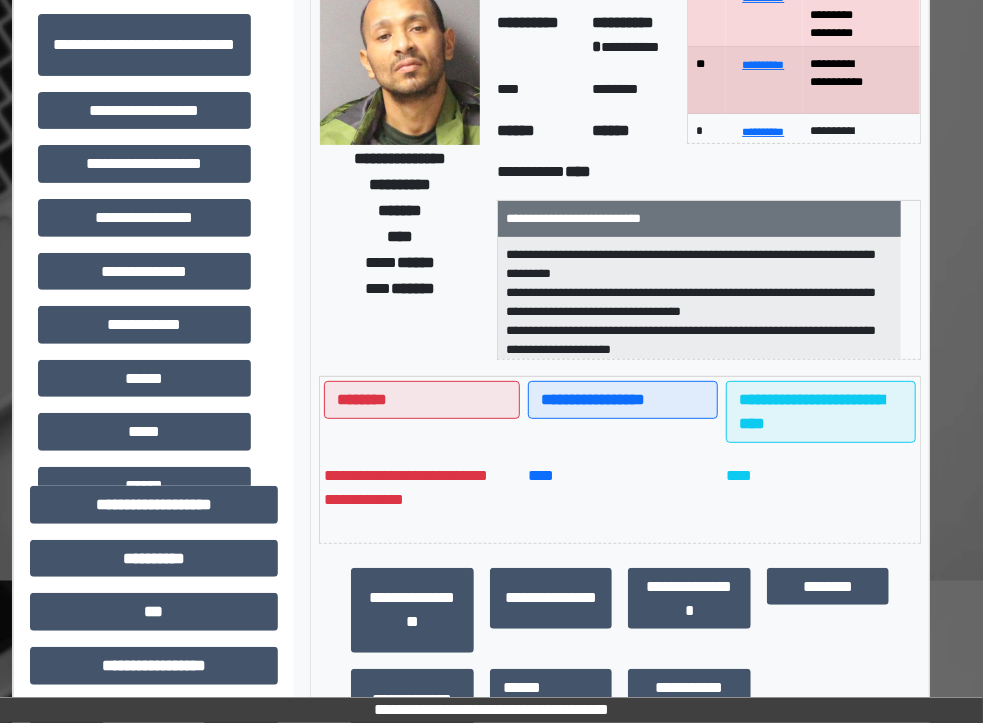 scroll, scrollTop: 0, scrollLeft: 36, axis: horizontal 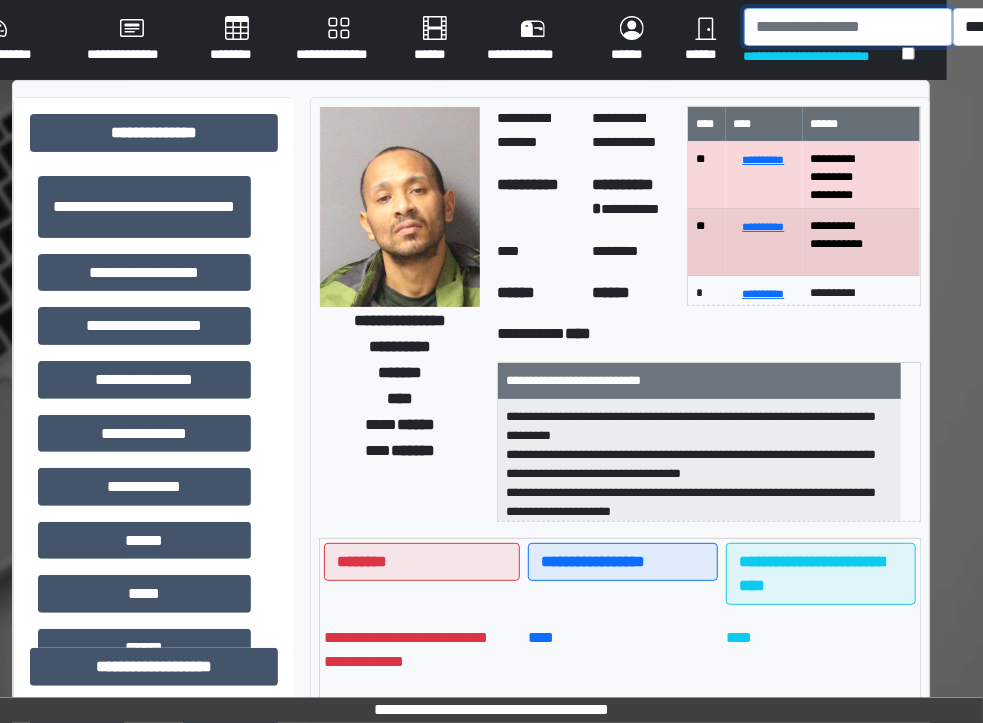 click at bounding box center [848, 27] 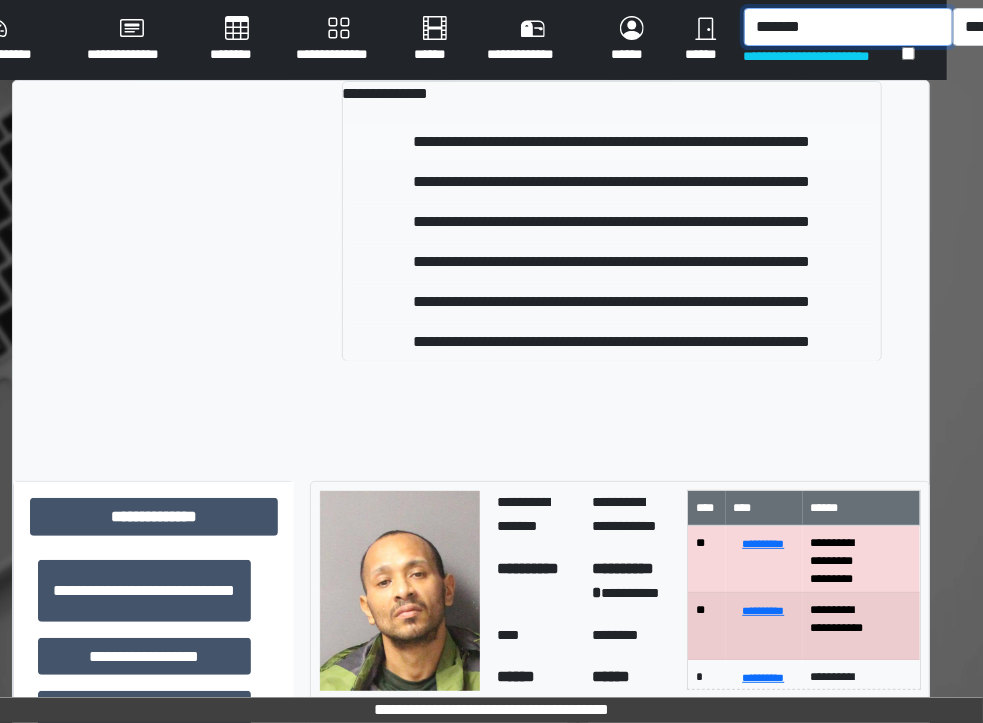 type on "*******" 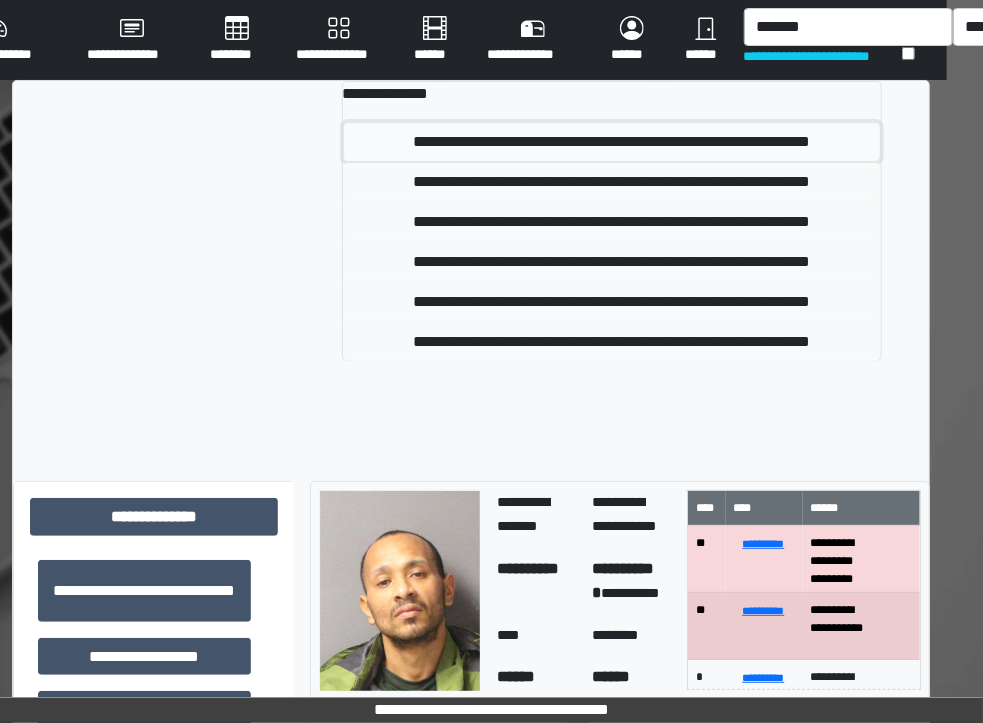 click on "**********" at bounding box center (612, 142) 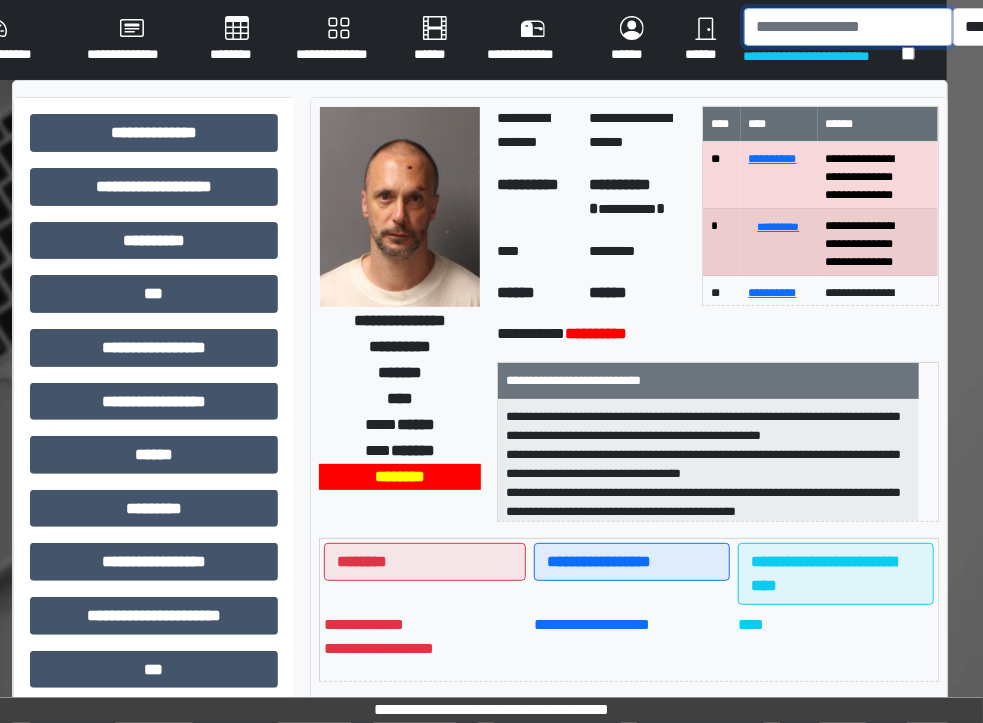 click at bounding box center [848, 27] 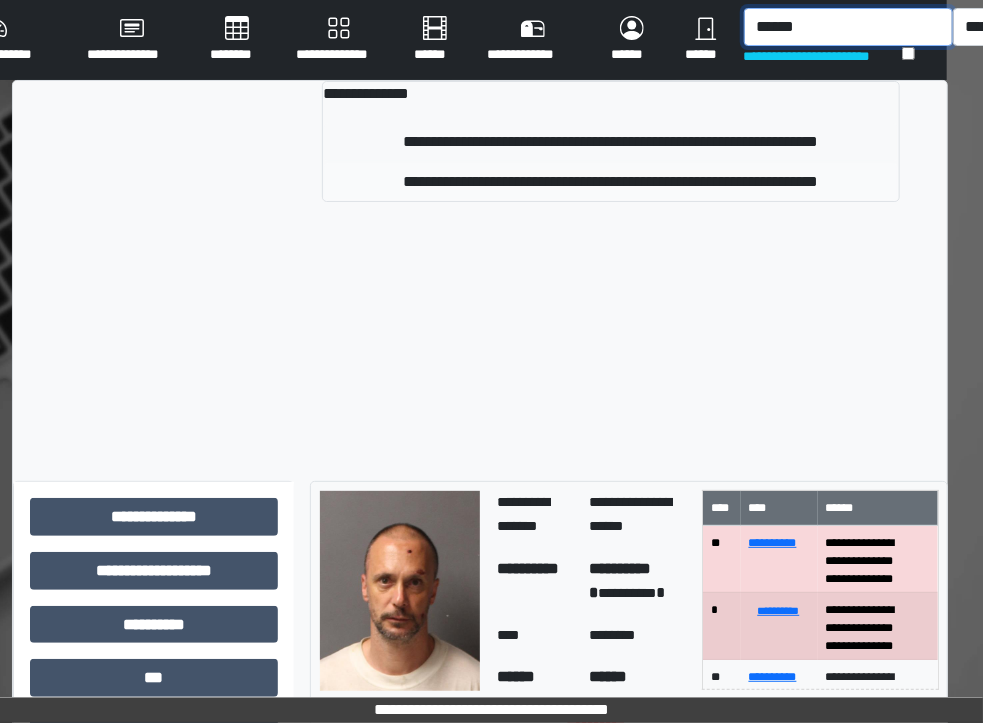 type on "******" 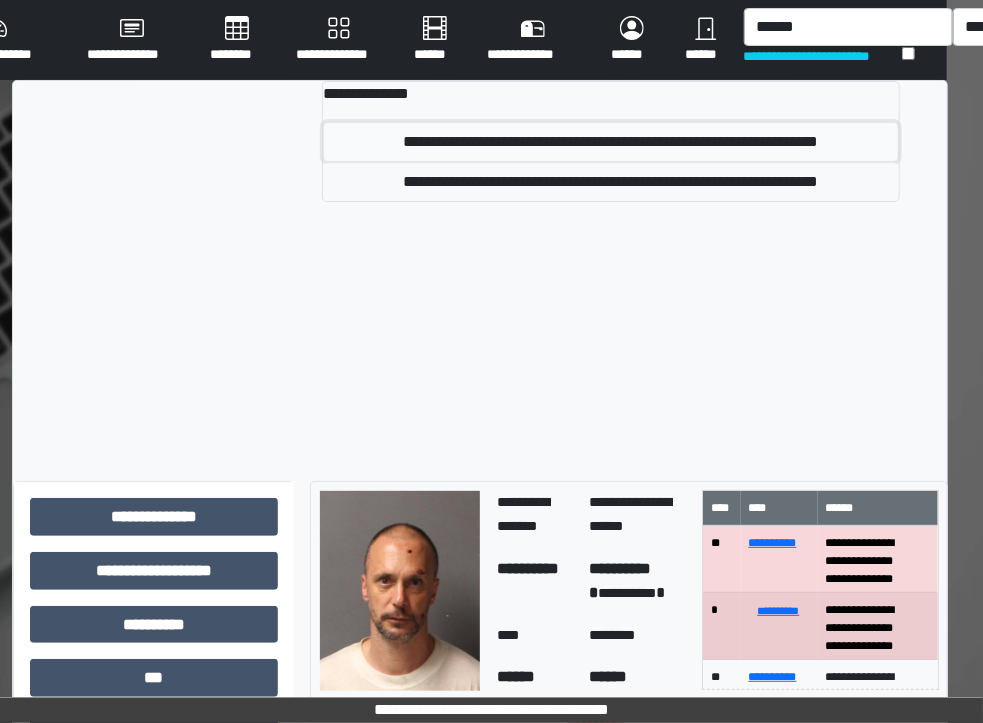 click on "**********" at bounding box center [611, 142] 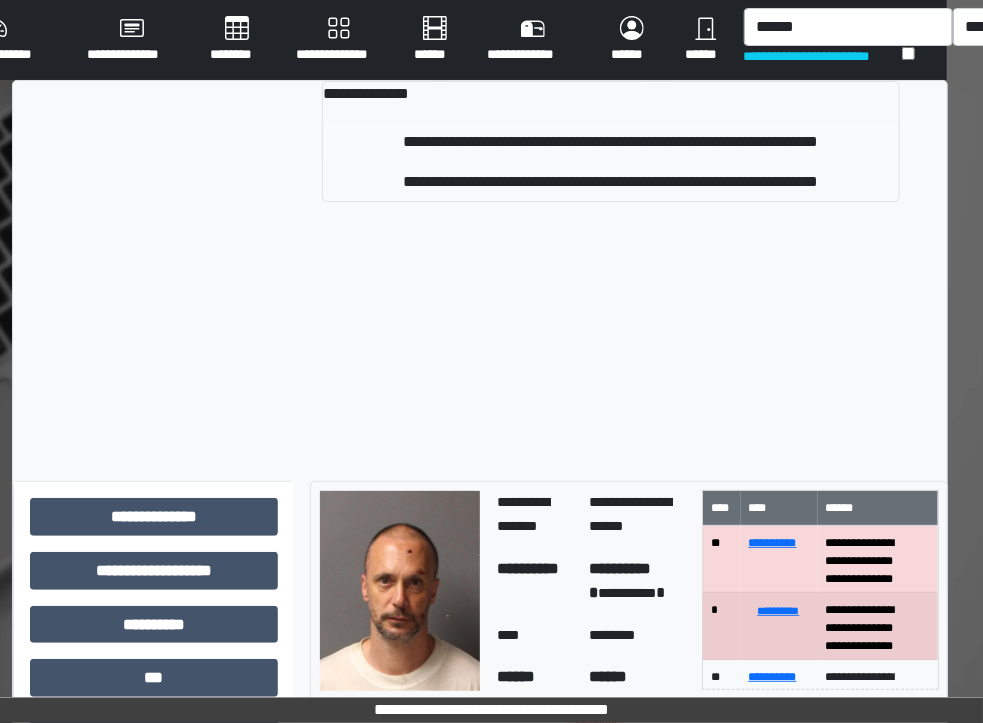 type 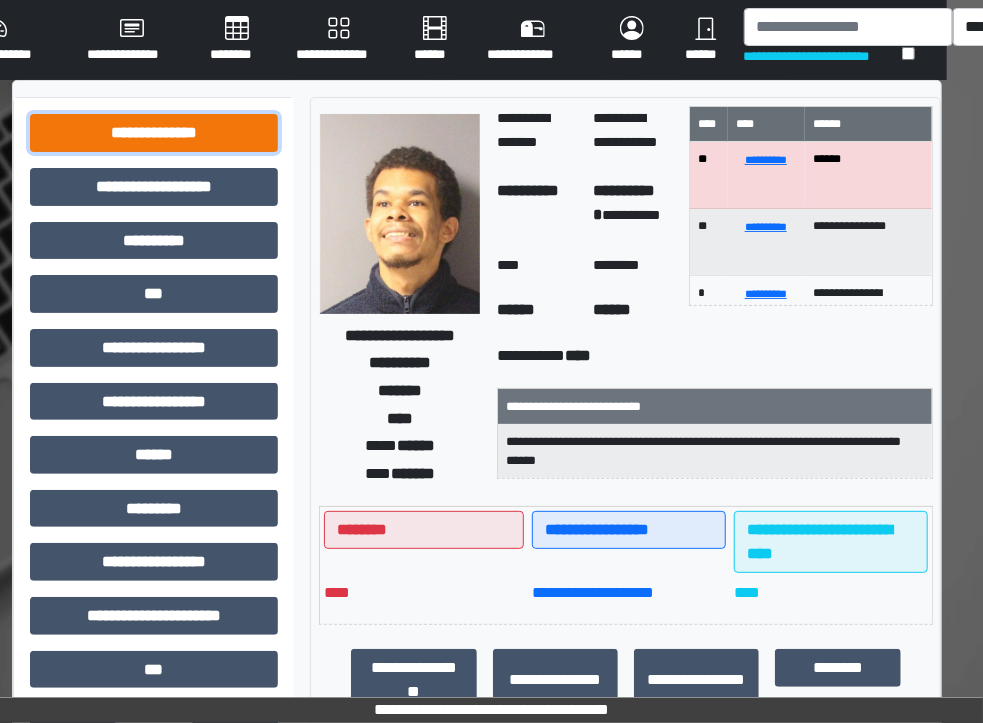 click on "**********" at bounding box center [154, 133] 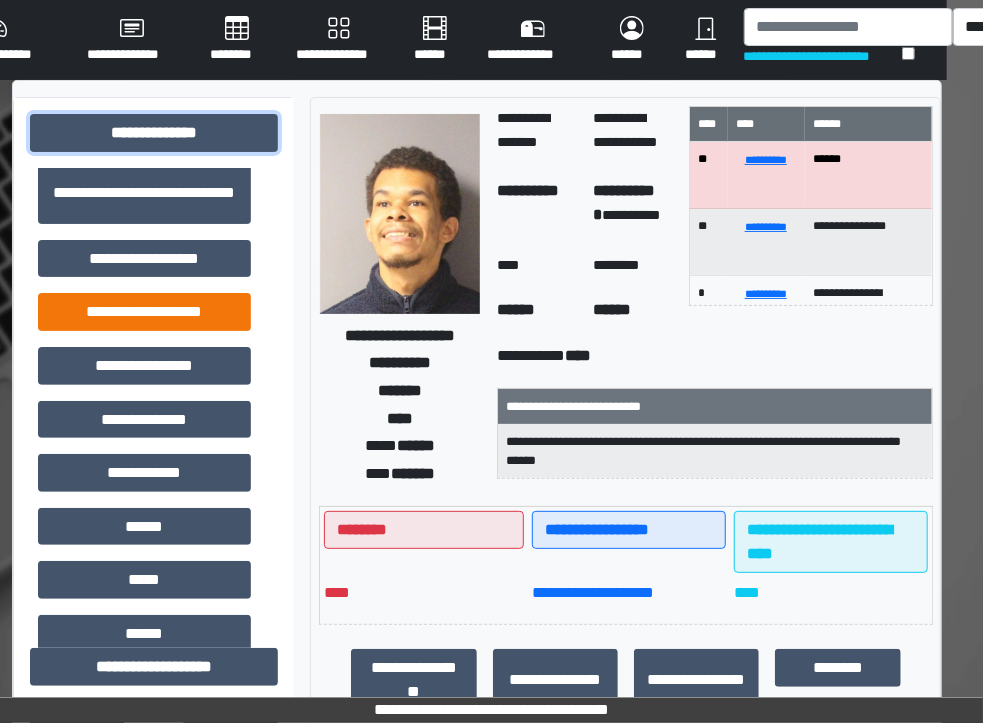 scroll, scrollTop: 0, scrollLeft: 0, axis: both 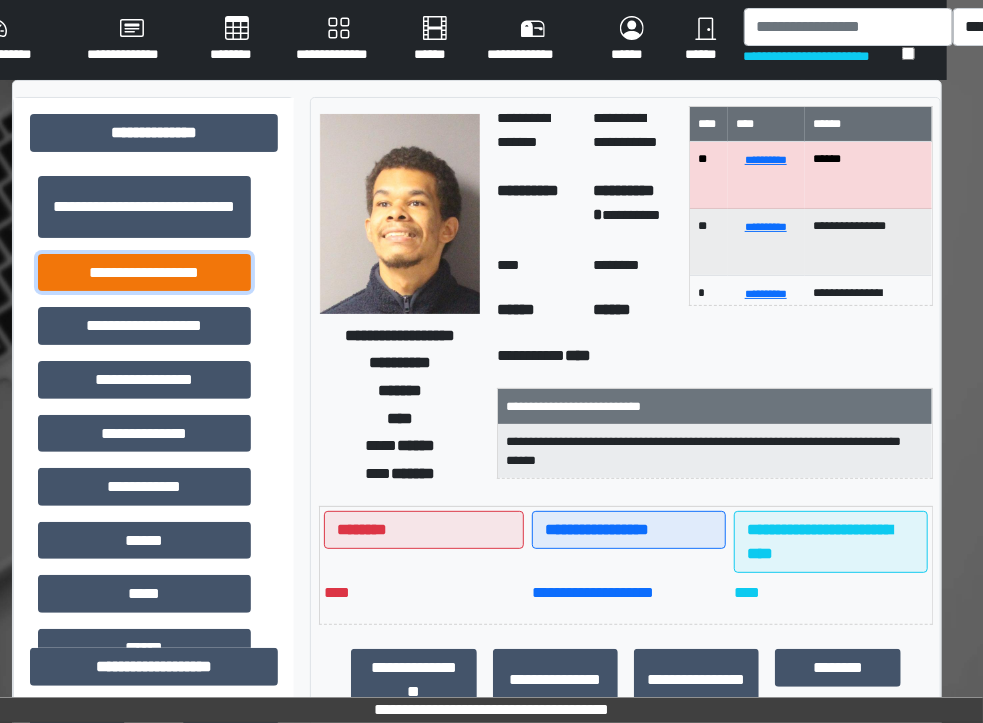 click on "**********" at bounding box center [144, 273] 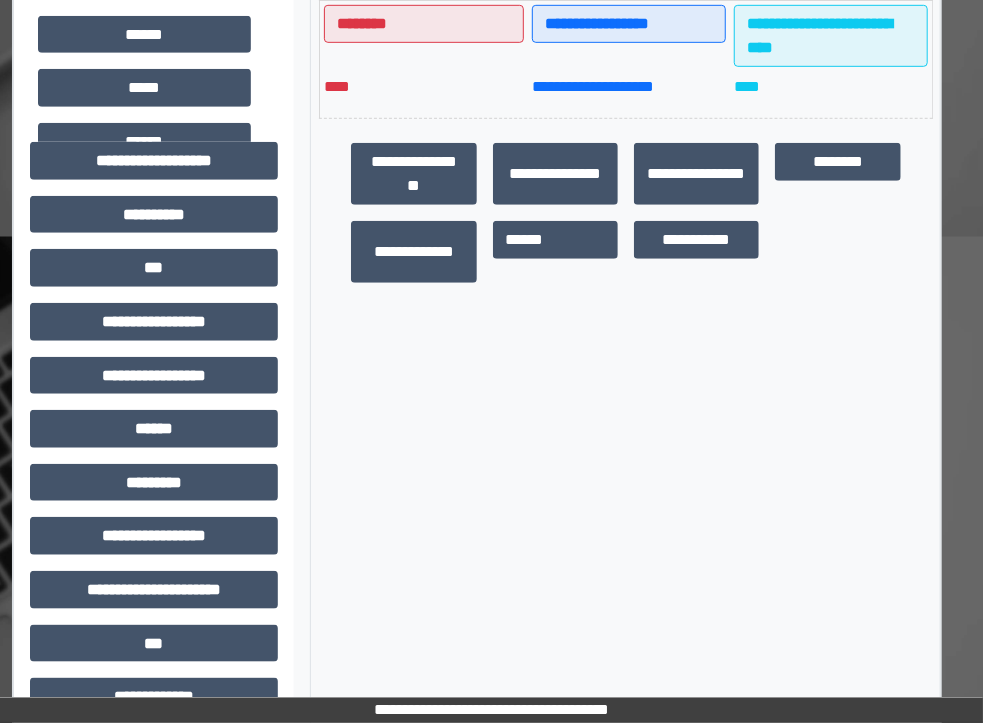 scroll, scrollTop: 507, scrollLeft: 36, axis: both 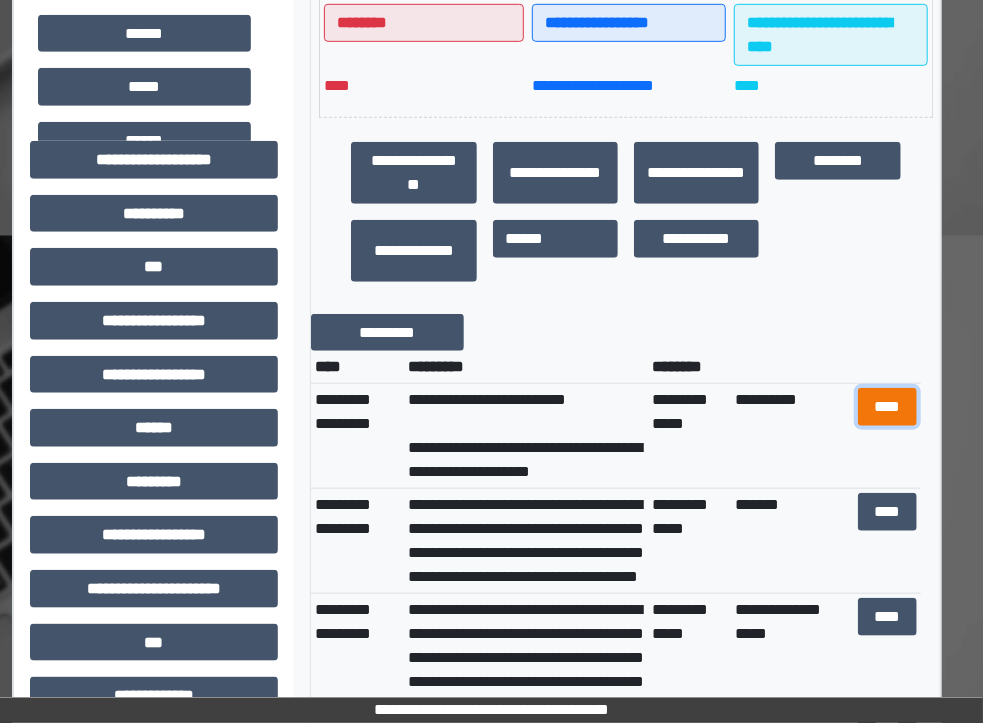 click on "****" at bounding box center (887, 407) 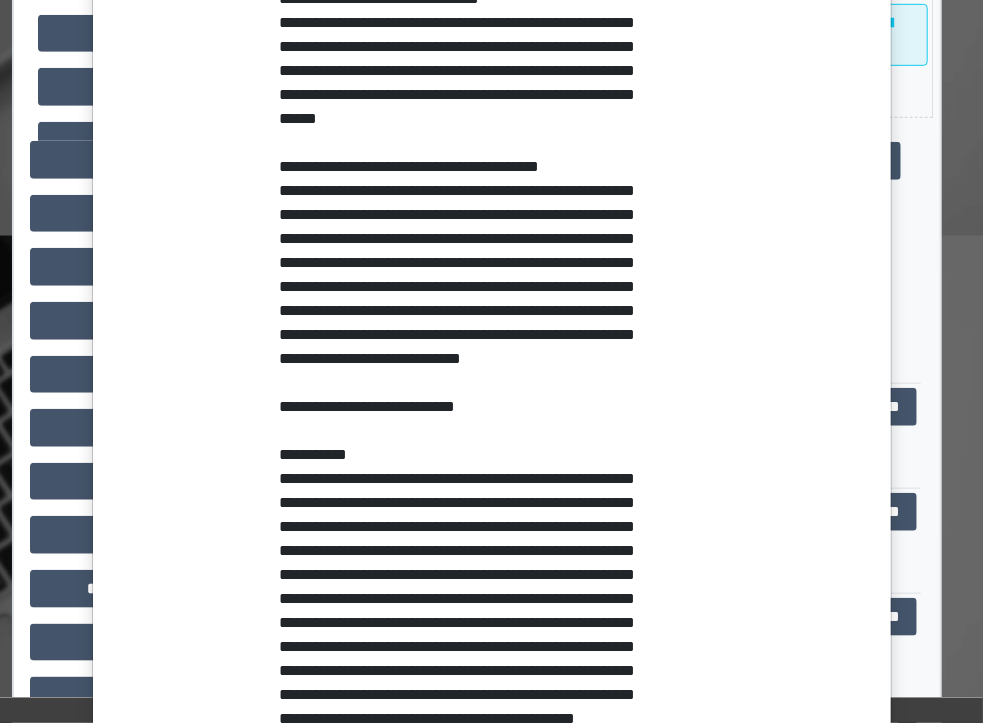 scroll, scrollTop: 2152, scrollLeft: 0, axis: vertical 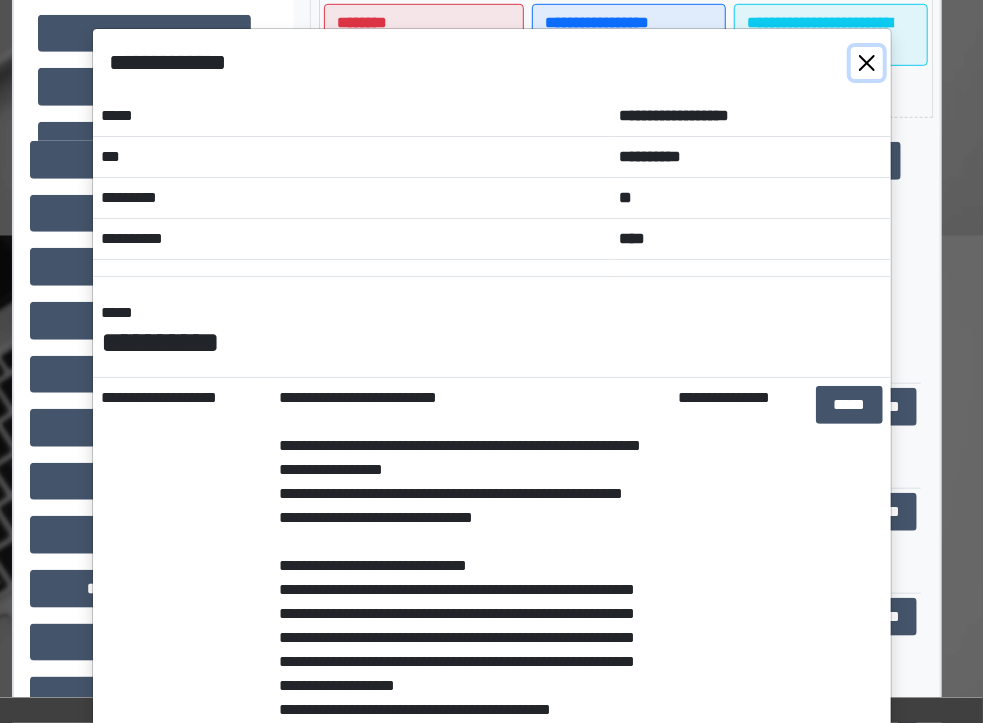 click at bounding box center [867, 63] 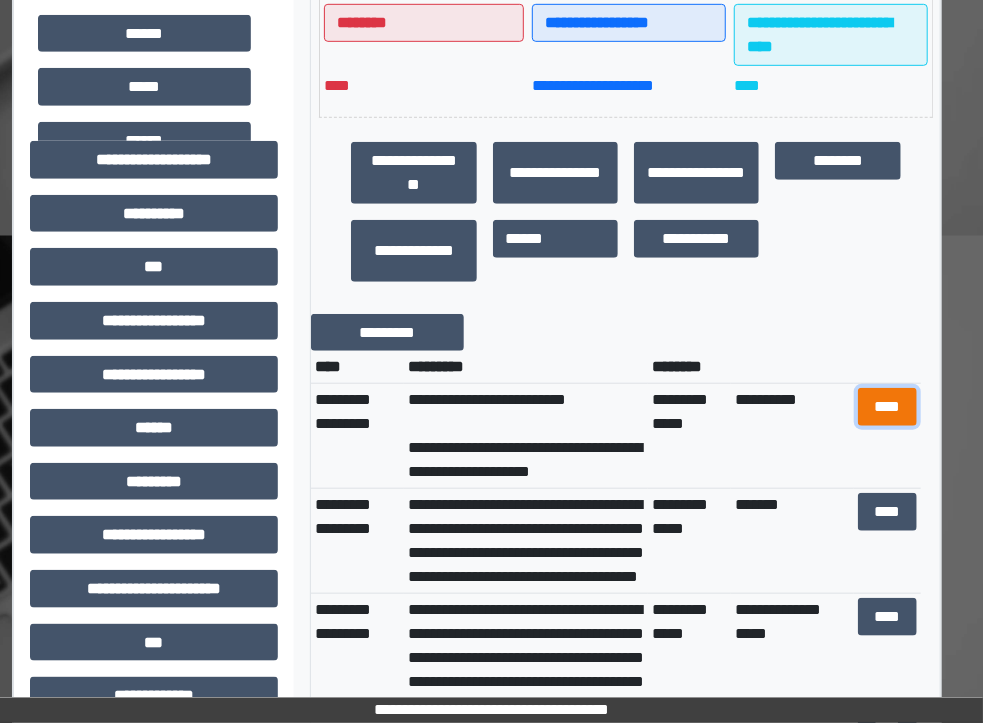 click on "****" at bounding box center [887, 407] 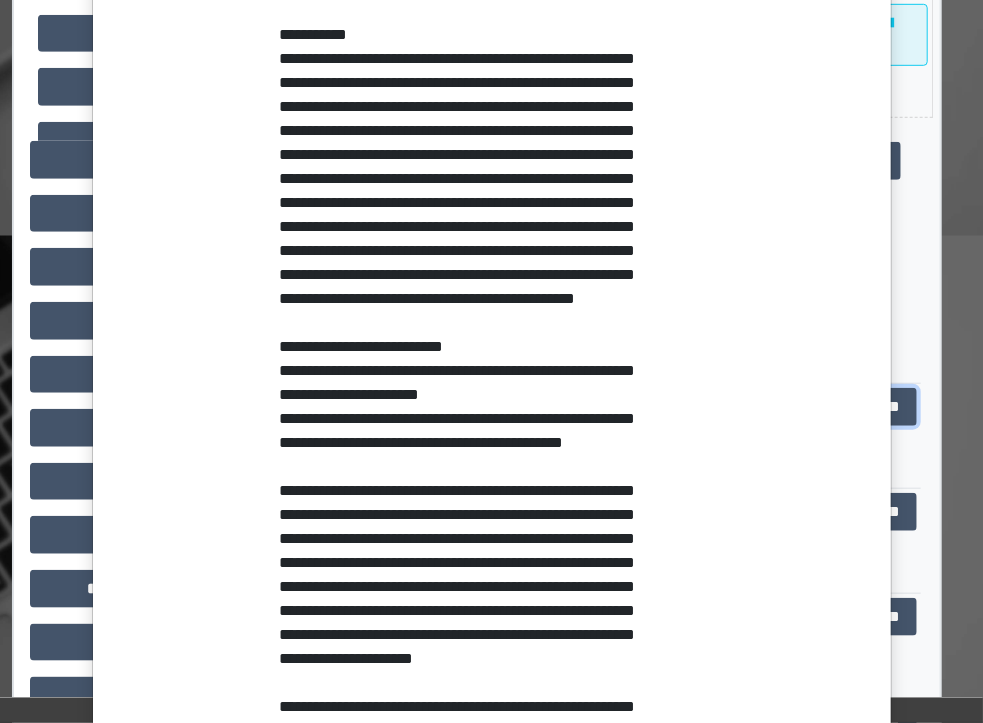 scroll, scrollTop: 2707, scrollLeft: 0, axis: vertical 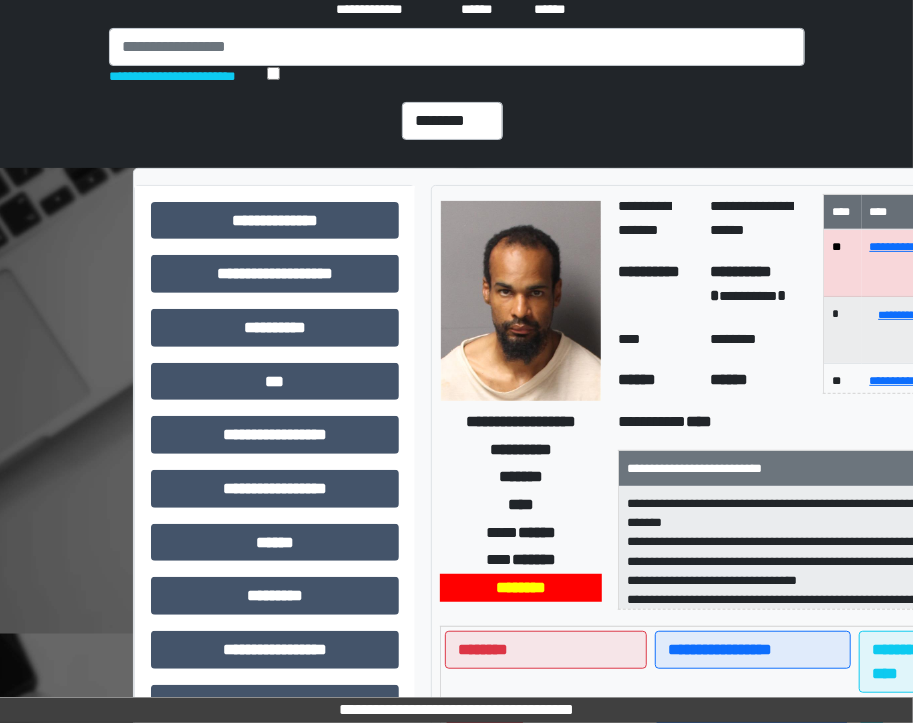 click on "**********" at bounding box center (456, 711) 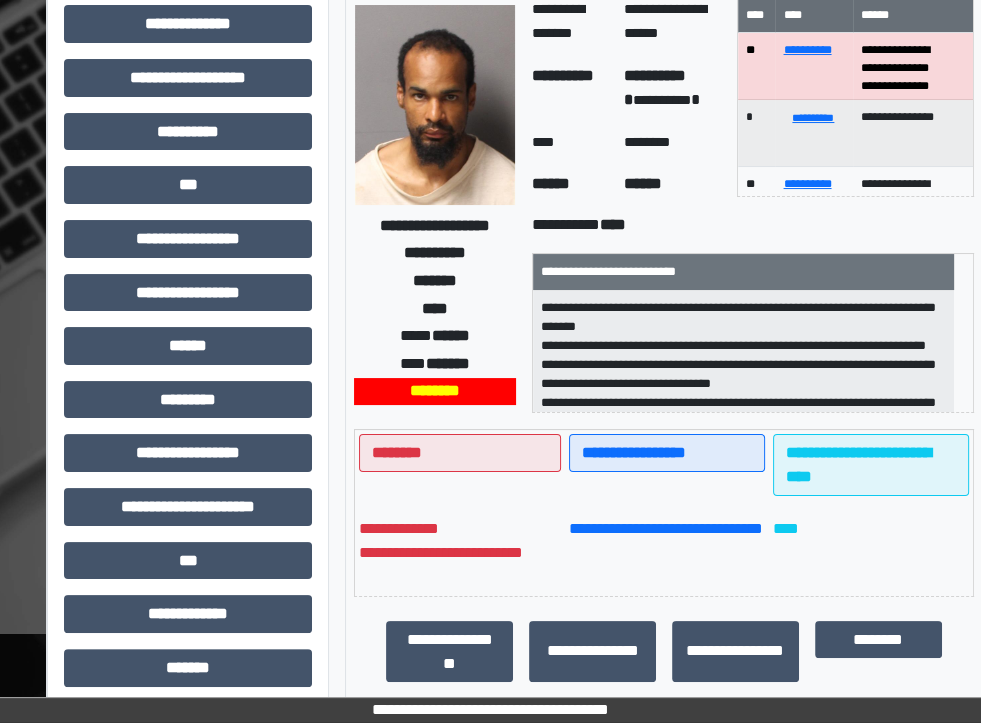 scroll, scrollTop: 0, scrollLeft: 0, axis: both 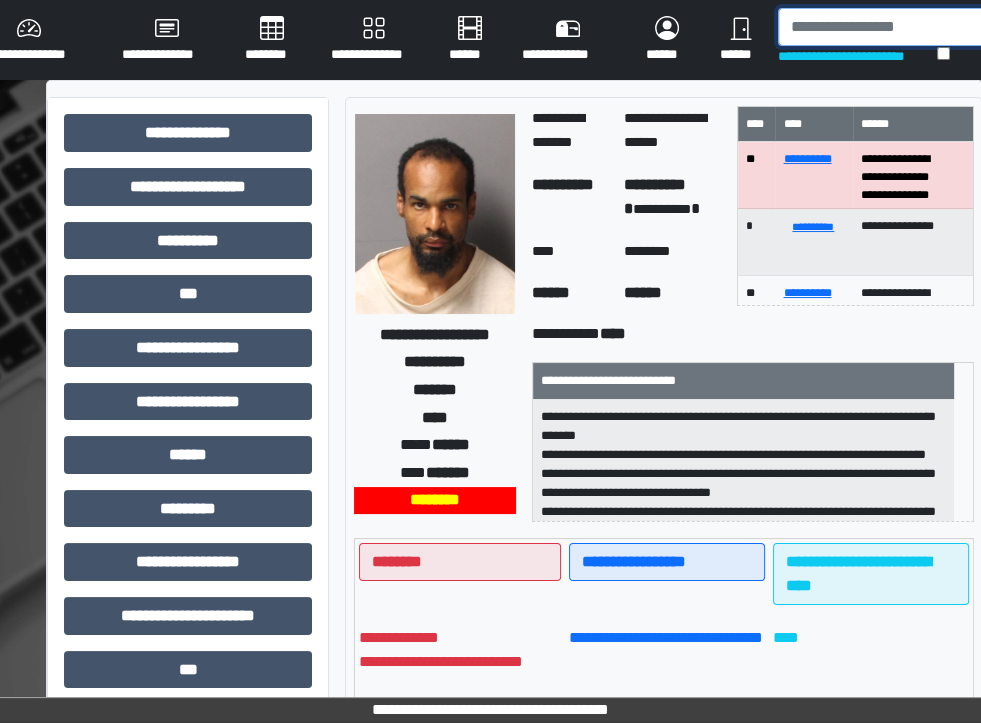 click at bounding box center [882, 27] 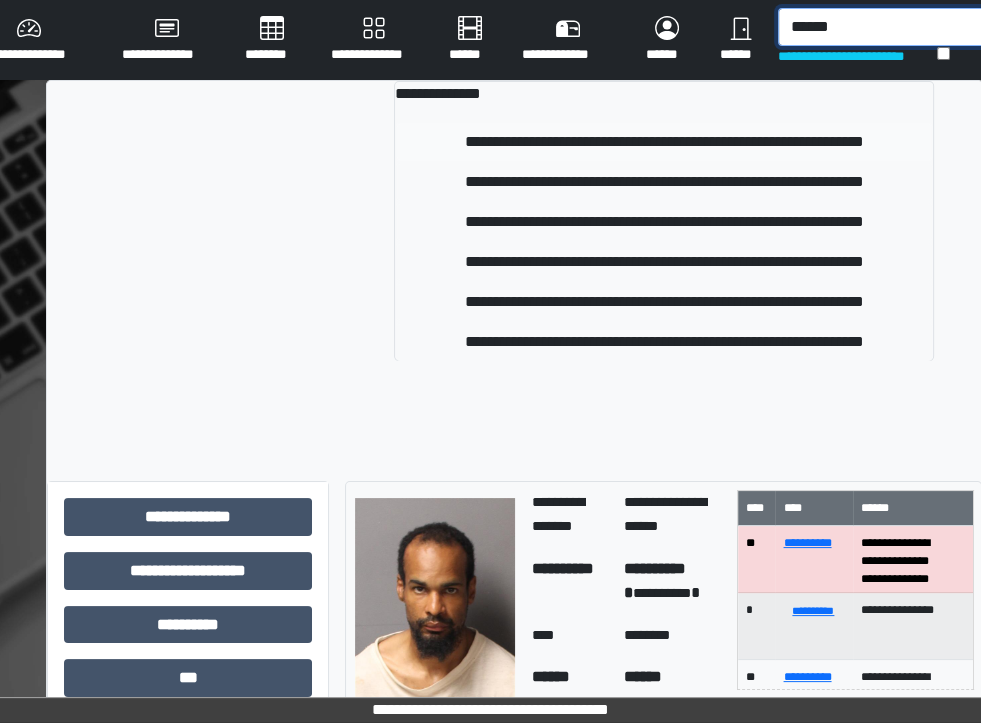 type on "******" 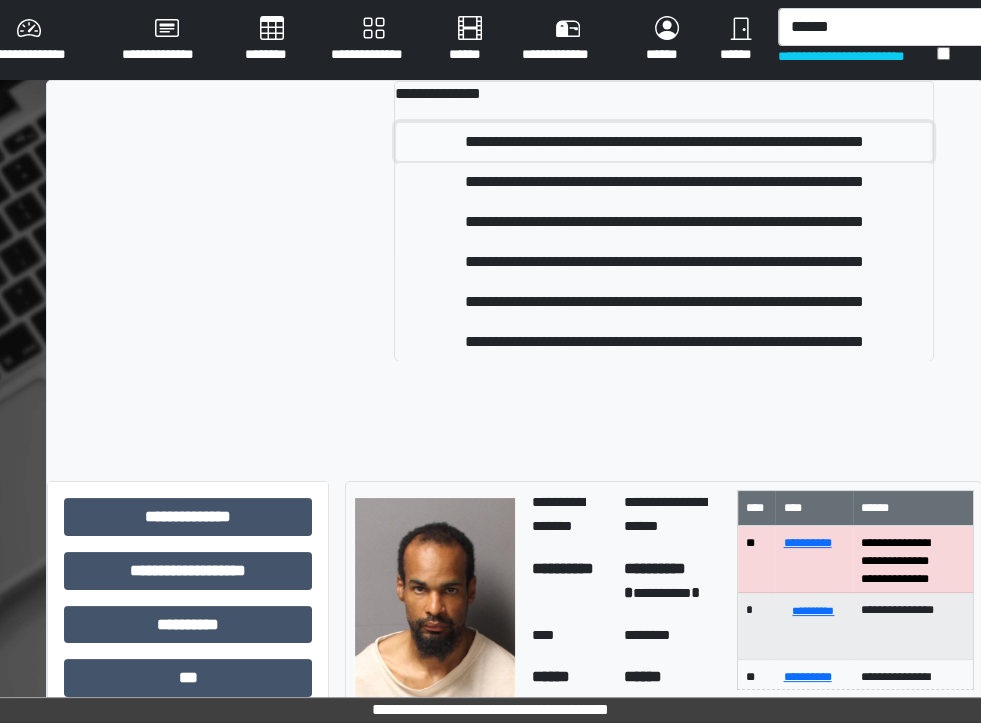 click on "**********" at bounding box center (664, 142) 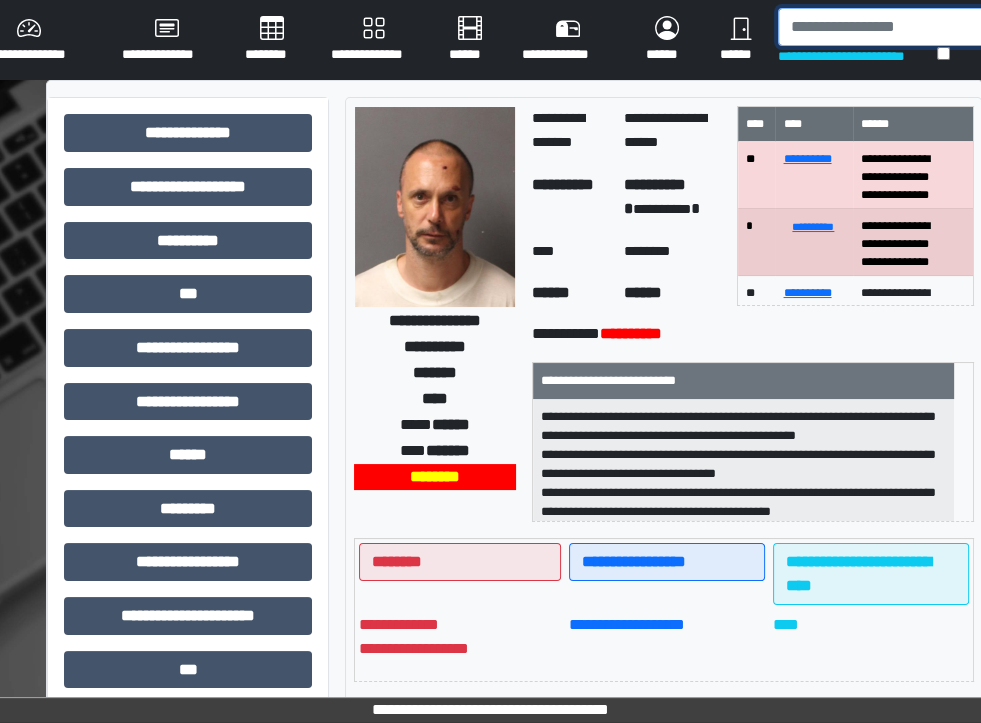 click at bounding box center (882, 27) 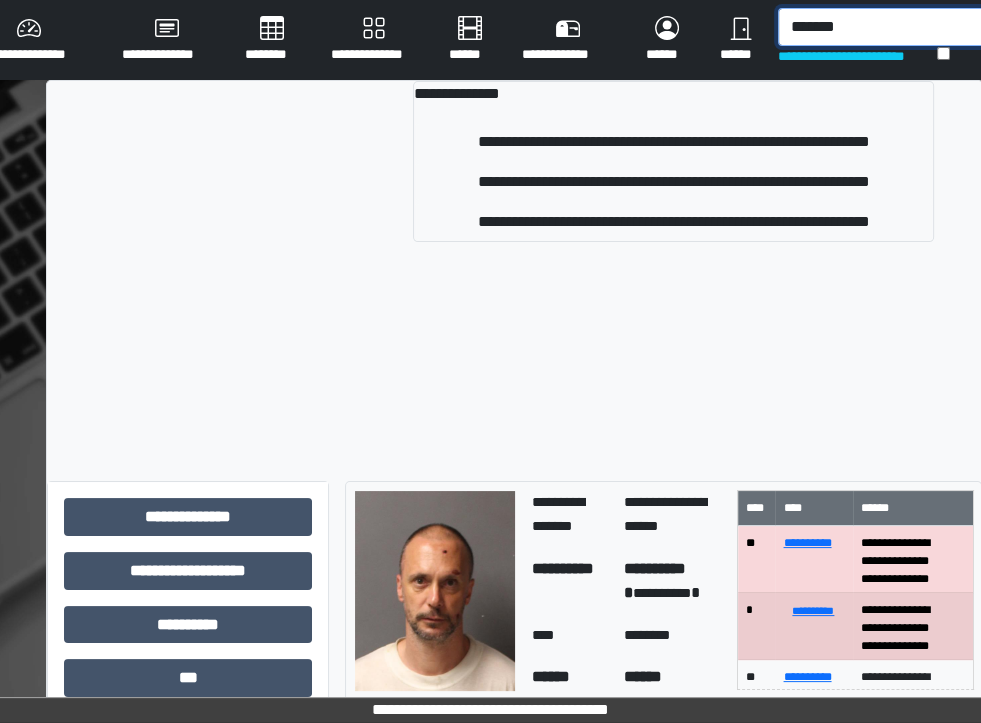 scroll, scrollTop: 0, scrollLeft: 1, axis: horizontal 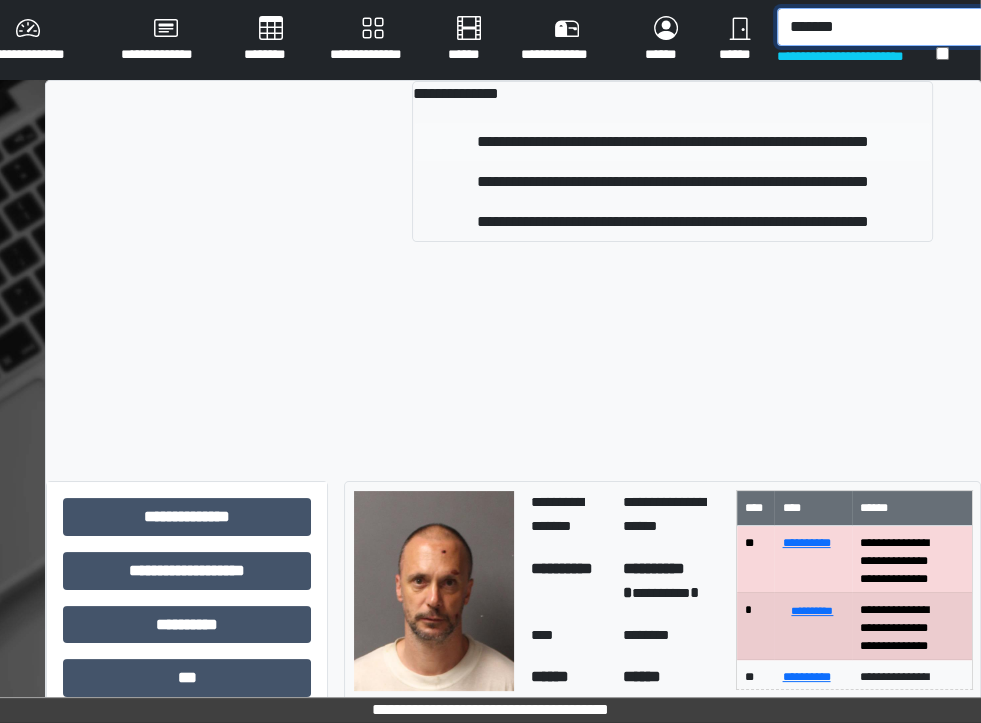 type on "*******" 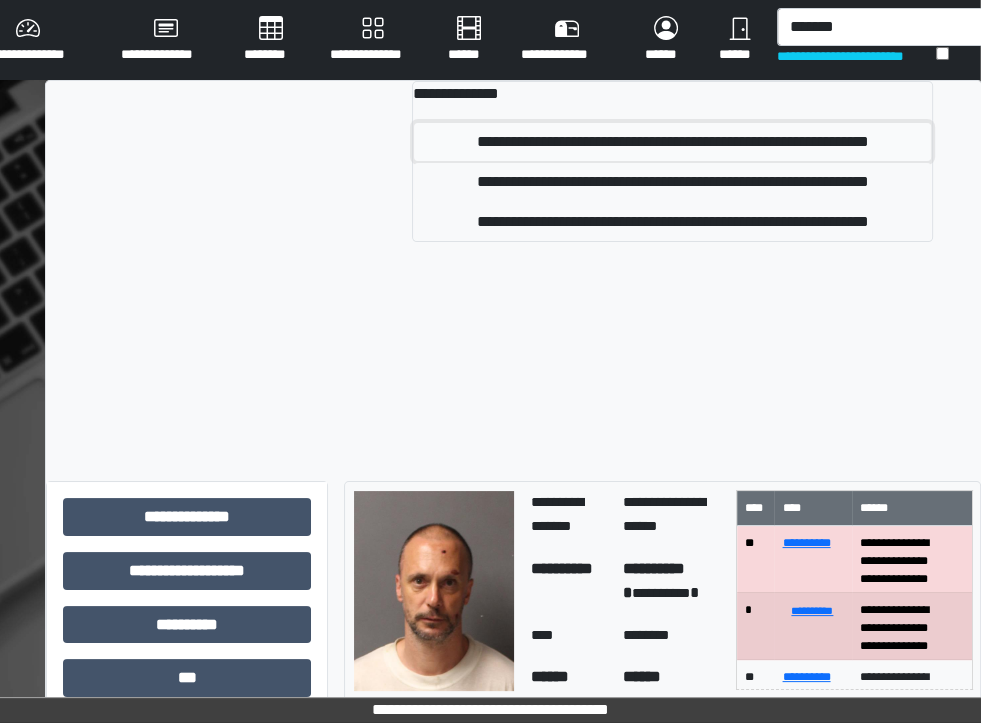 click on "**********" at bounding box center (673, 142) 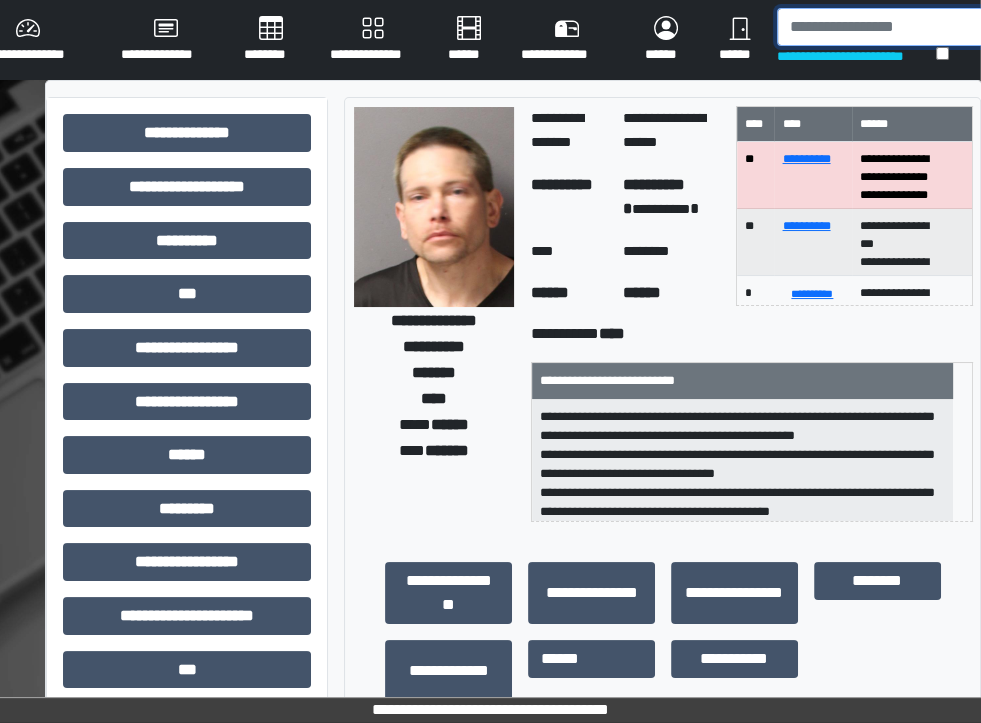 click at bounding box center [881, 27] 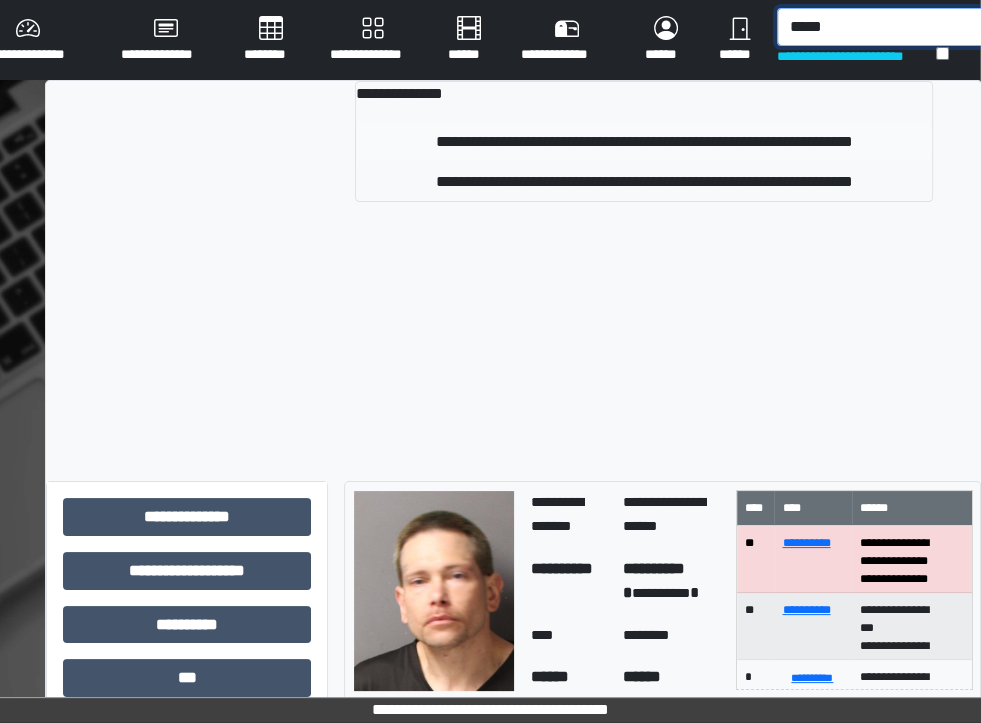type on "*****" 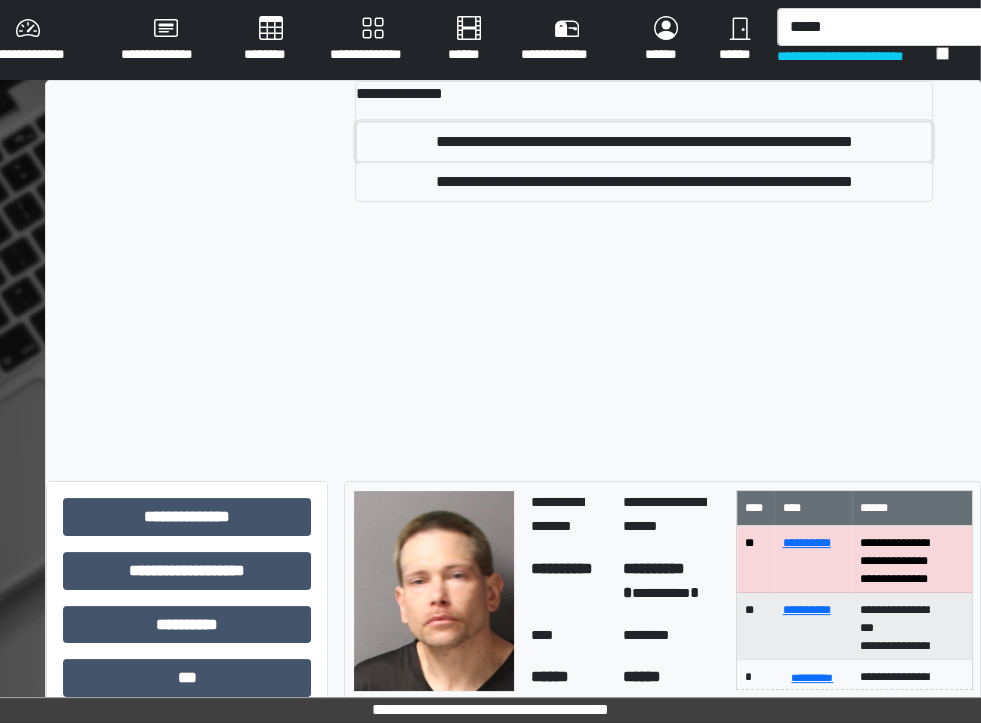 click on "**********" at bounding box center [644, 142] 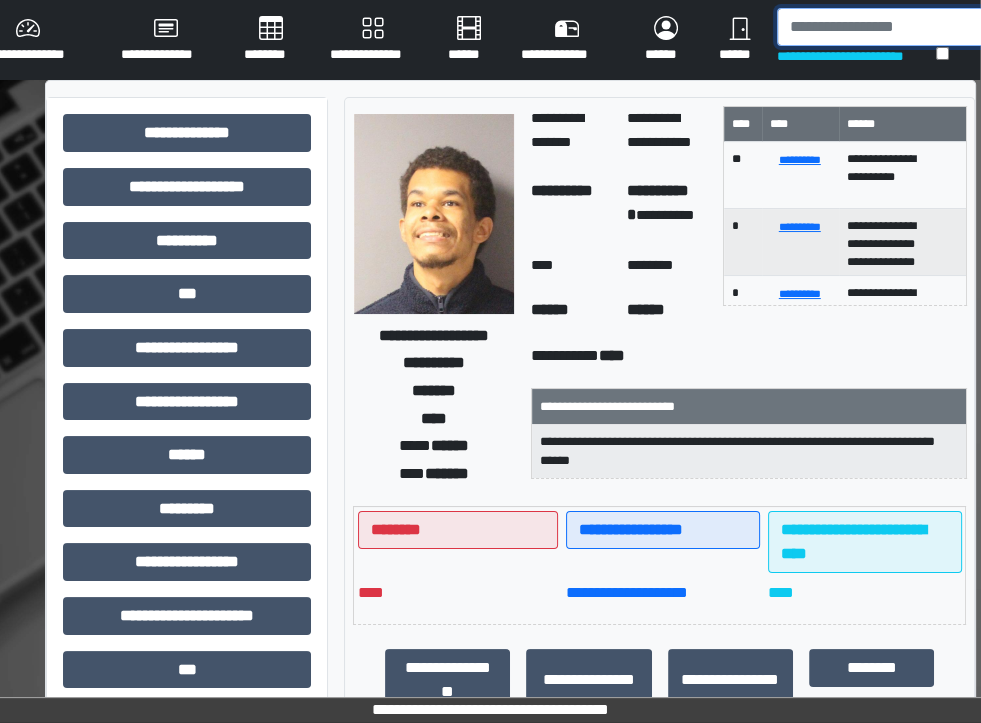 click at bounding box center (881, 27) 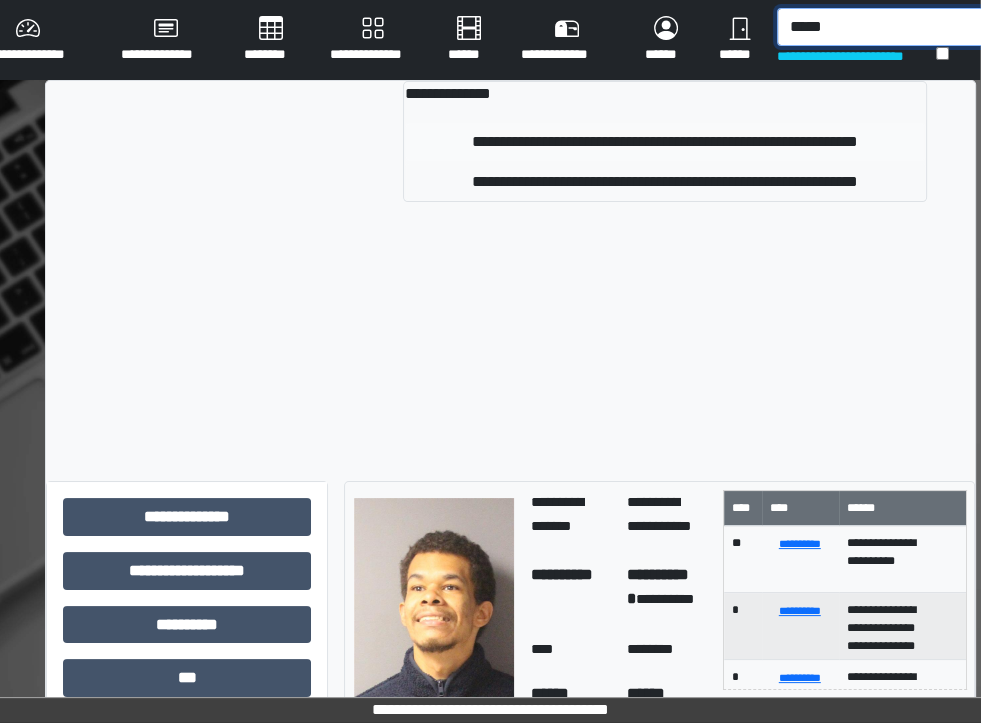 type on "*****" 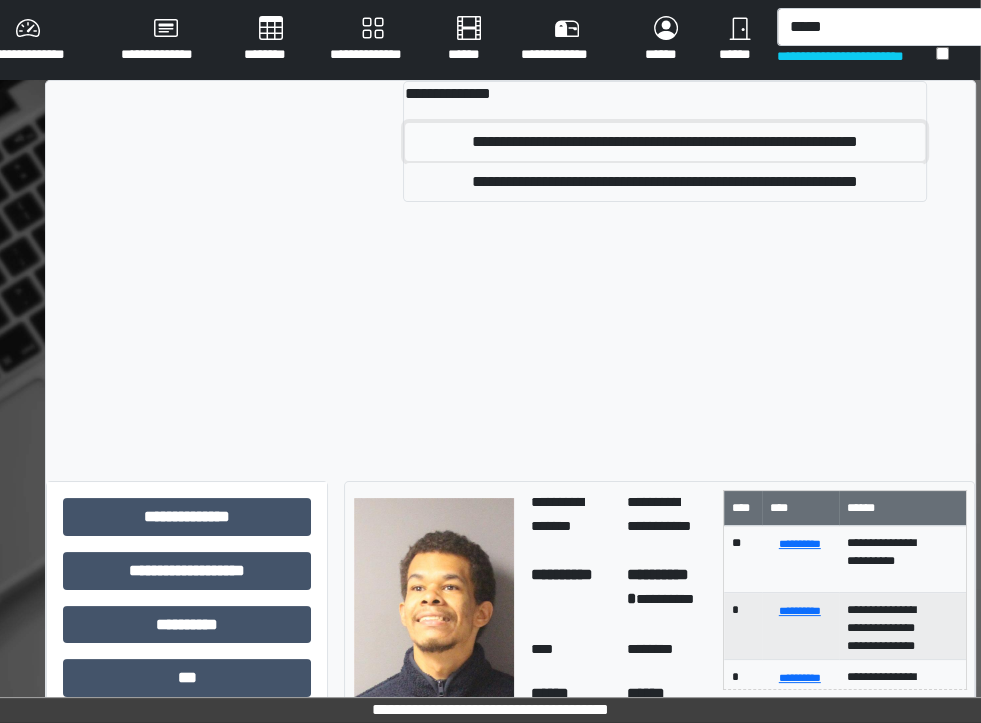 click on "**********" at bounding box center (665, 142) 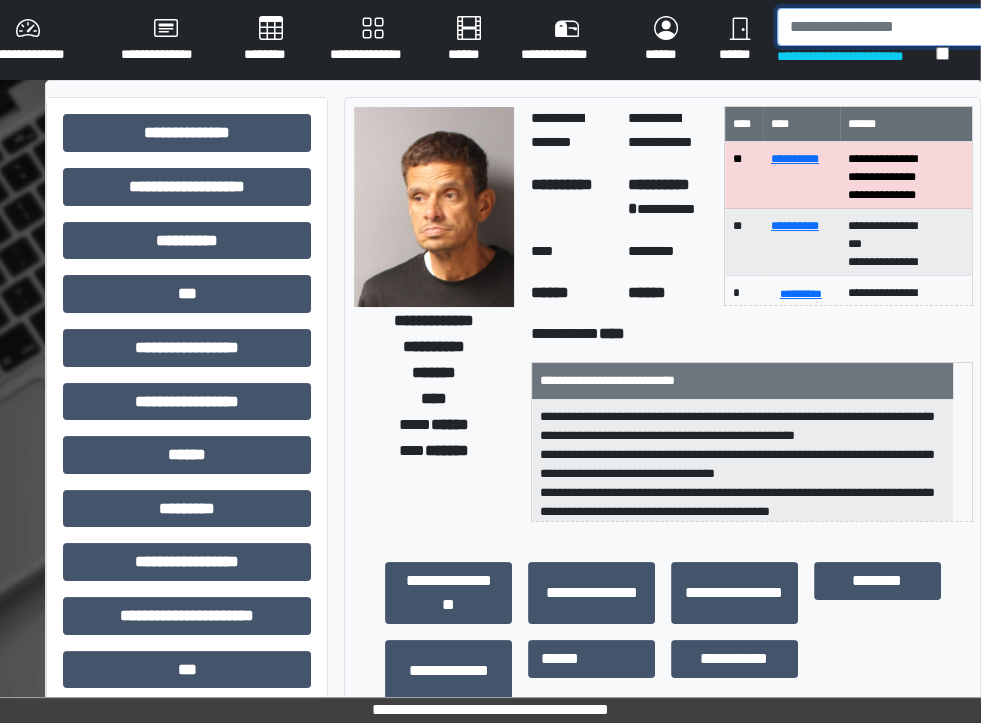 click at bounding box center (881, 27) 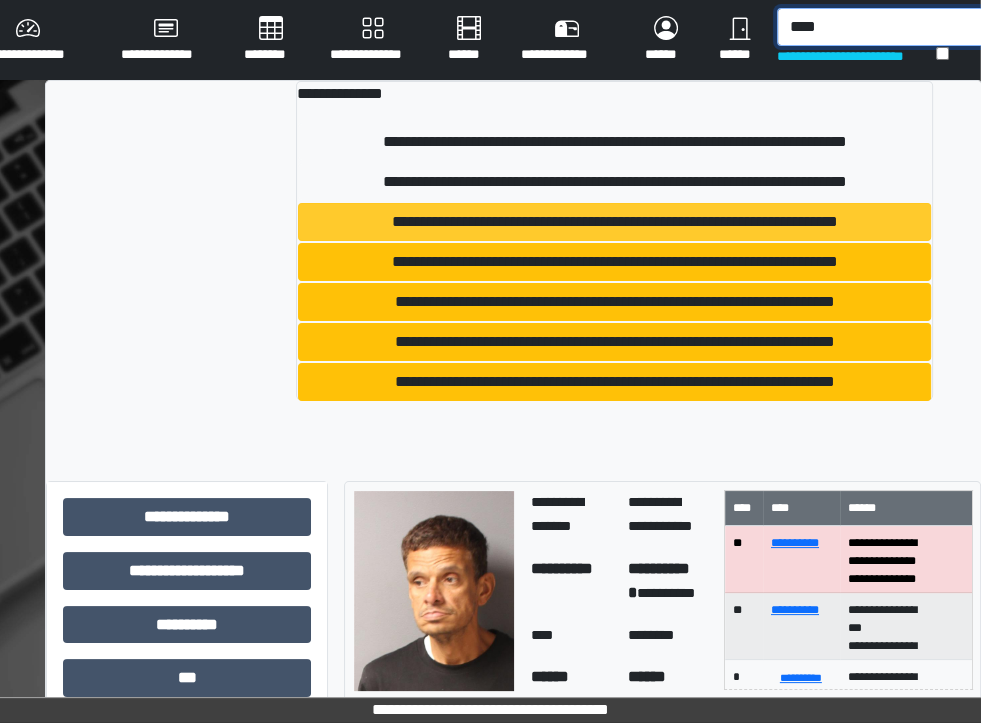 type on "****" 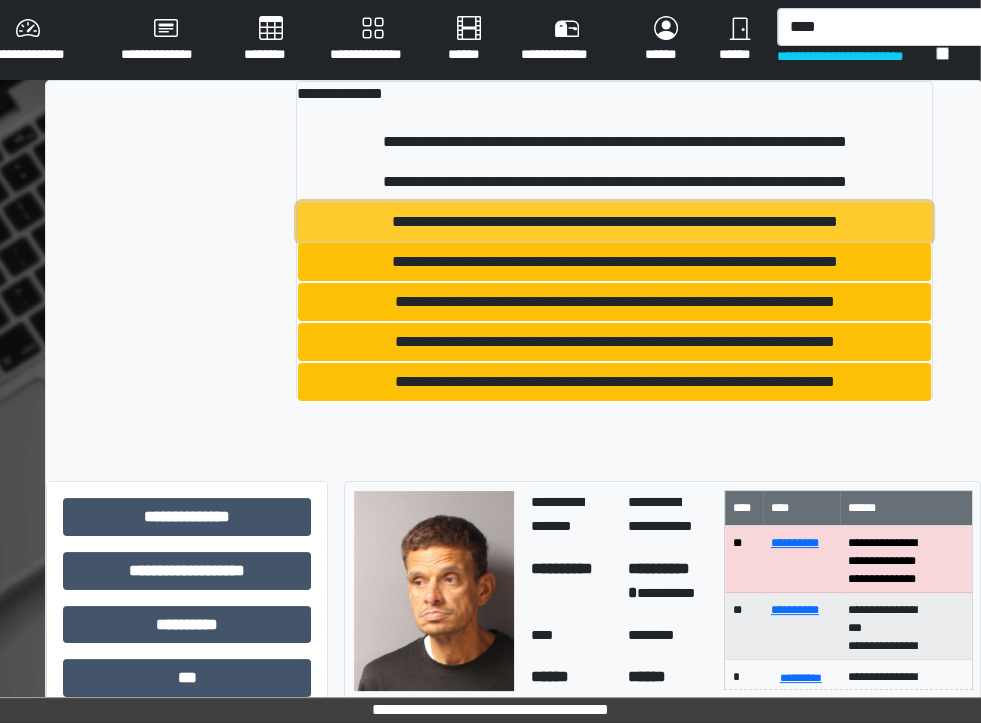 click on "**********" at bounding box center [614, 222] 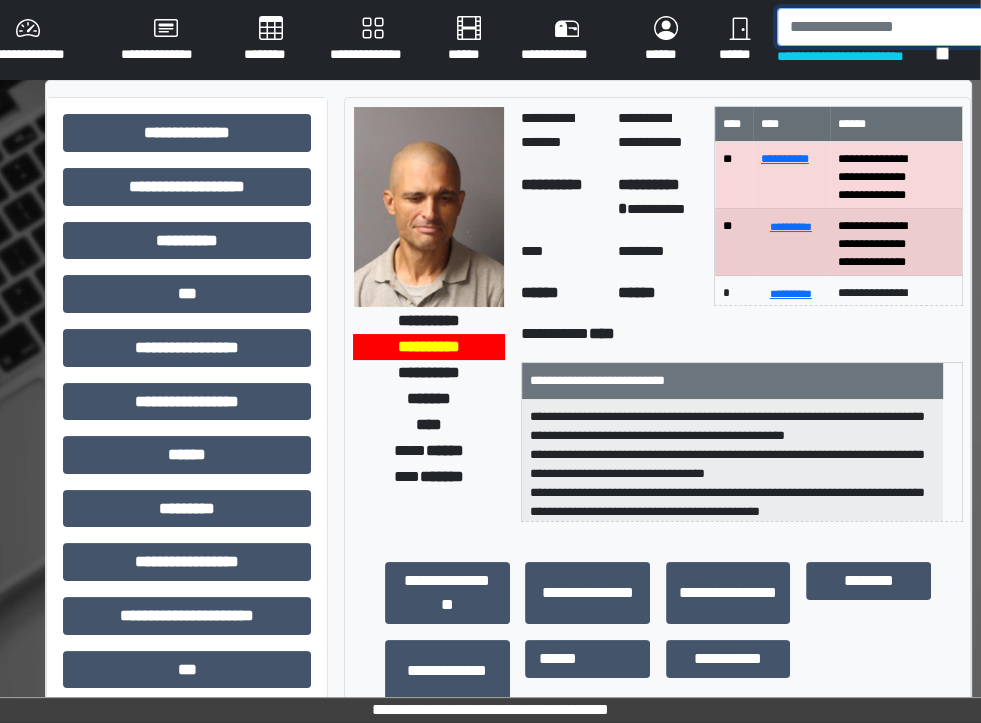 click at bounding box center [881, 27] 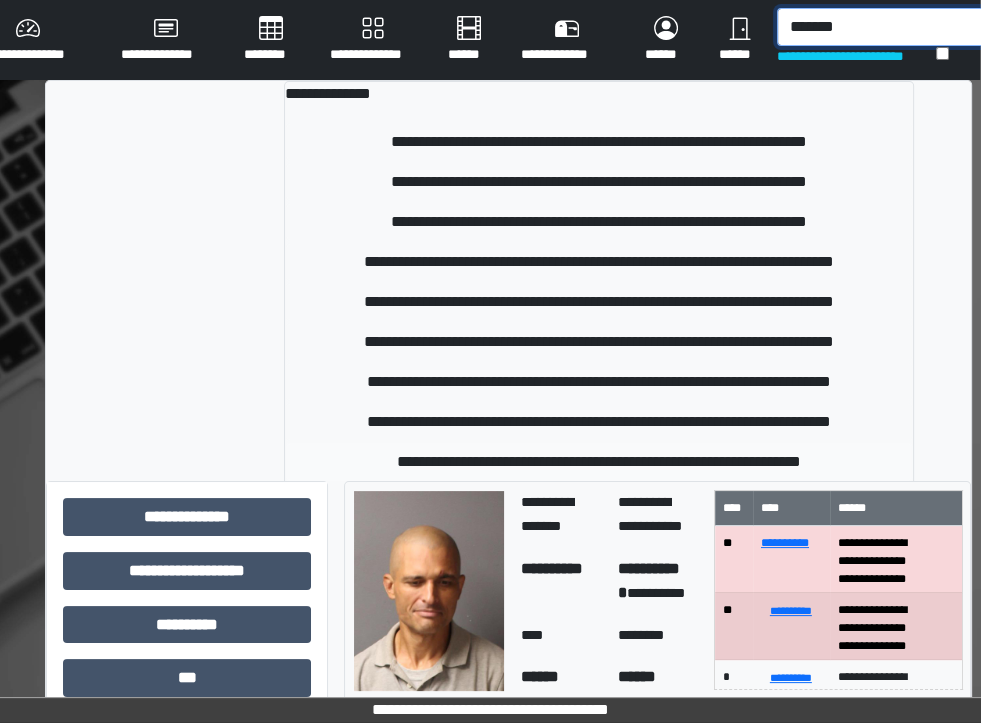 type on "*******" 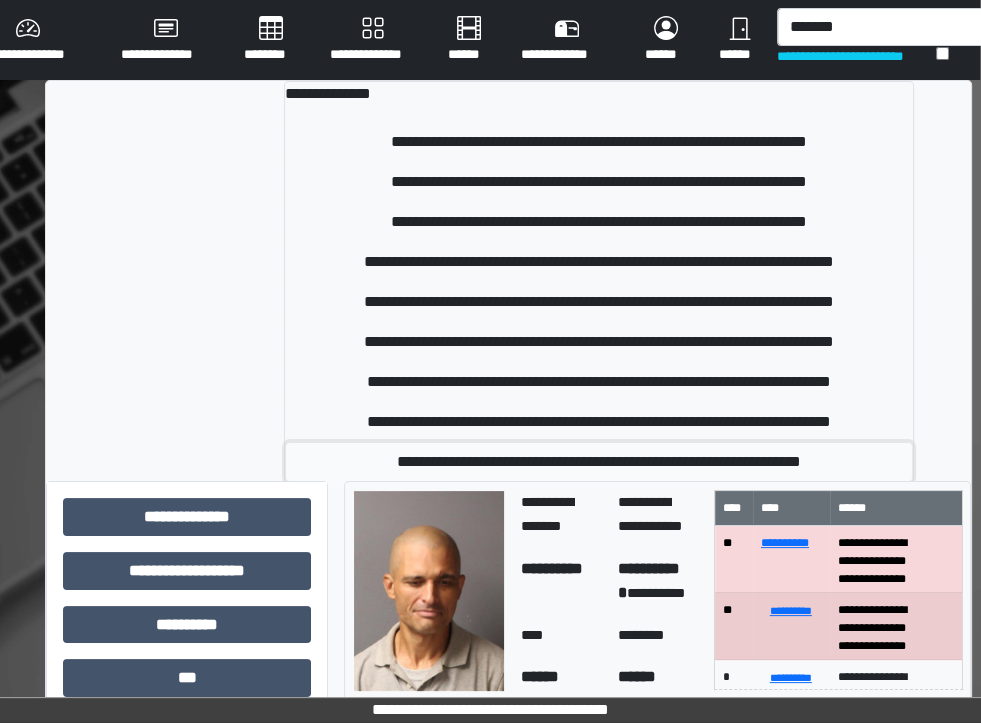 click on "**********" at bounding box center [599, 462] 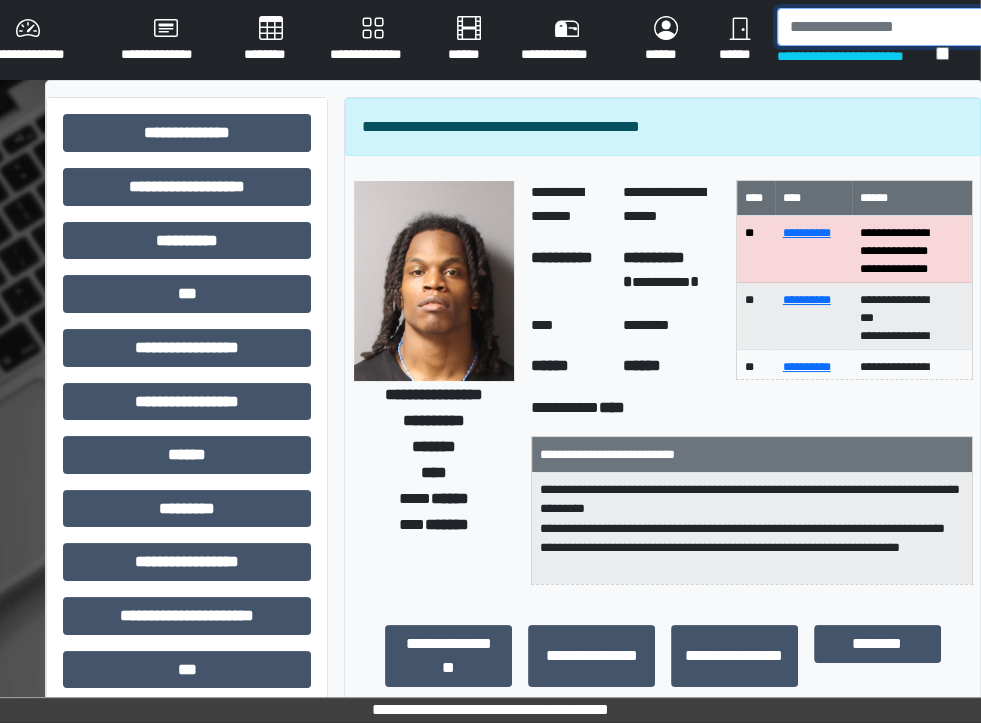 click at bounding box center (881, 27) 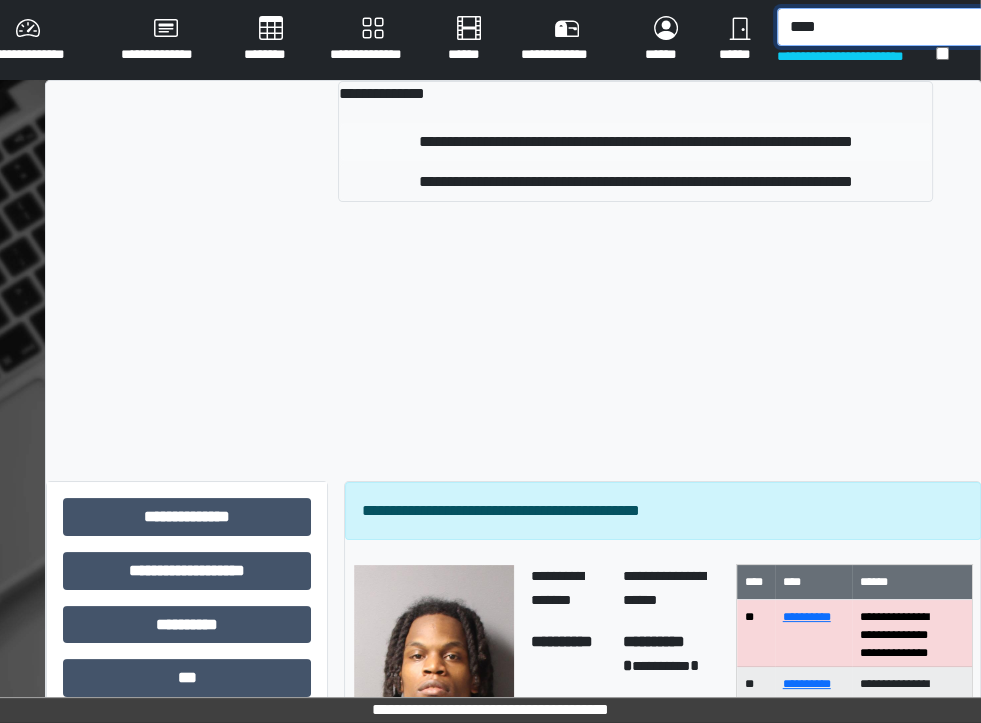 type on "****" 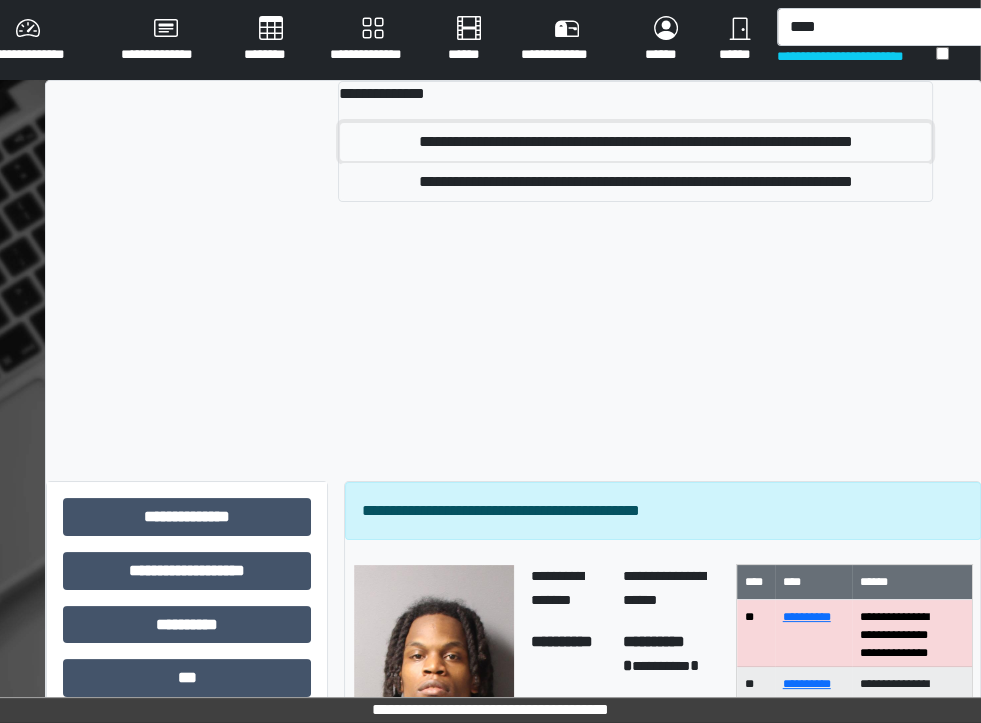 click on "**********" at bounding box center (635, 142) 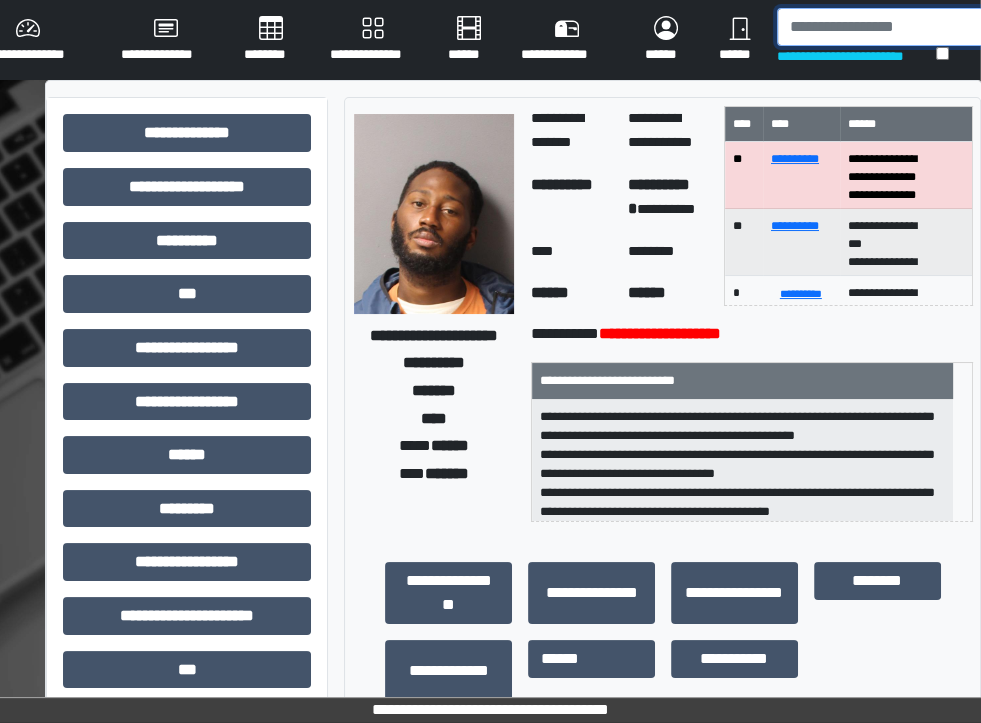 click at bounding box center (881, 27) 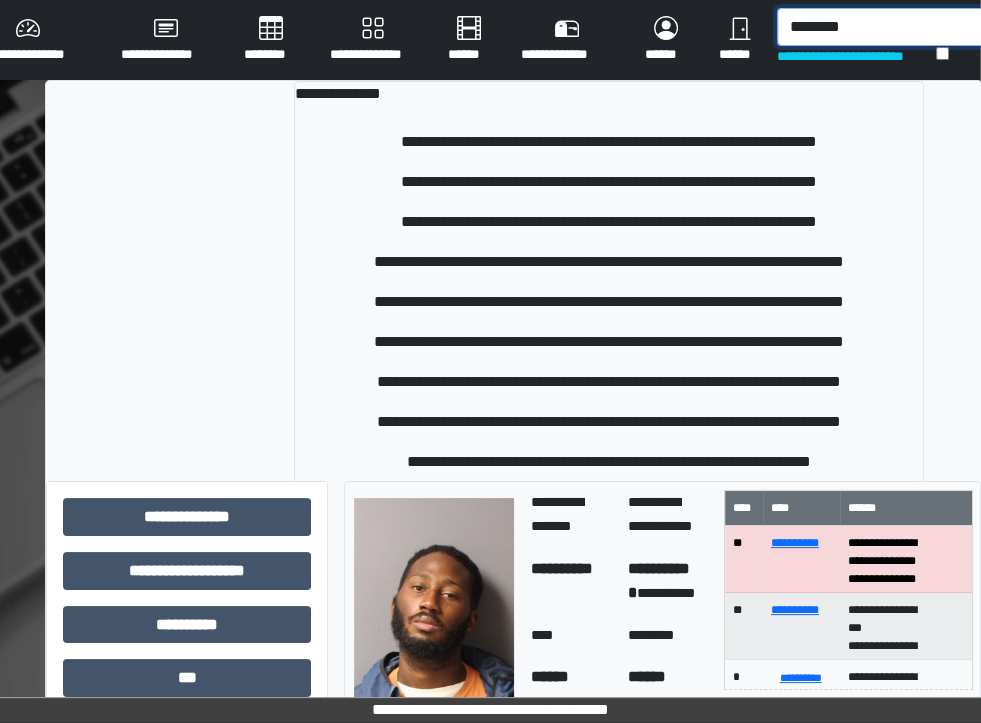 scroll, scrollTop: 0, scrollLeft: 4, axis: horizontal 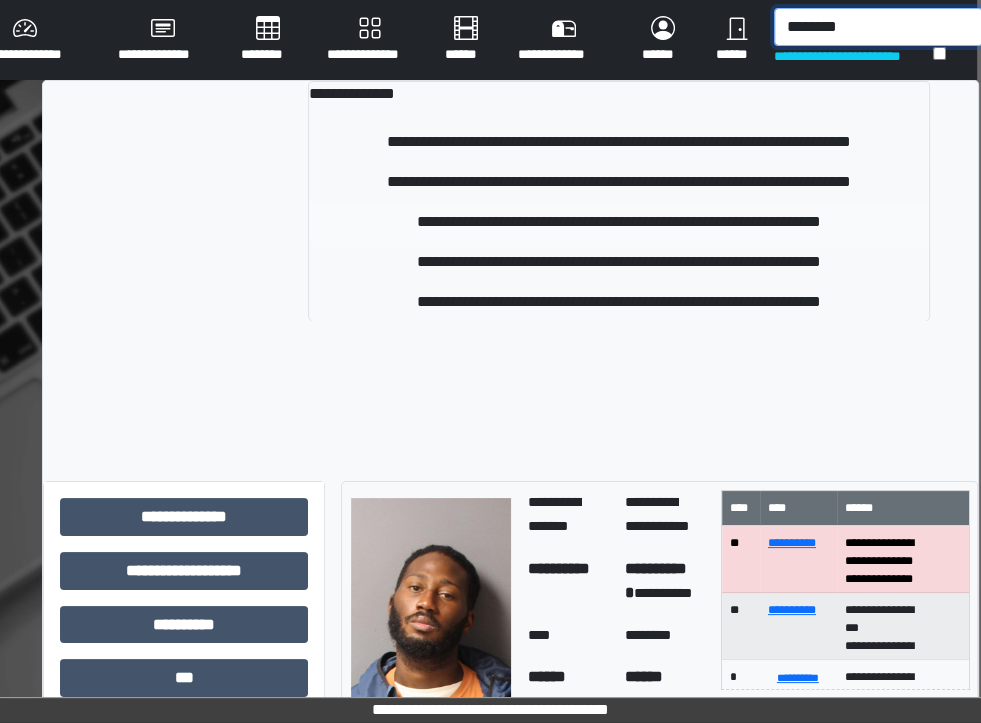 type on "********" 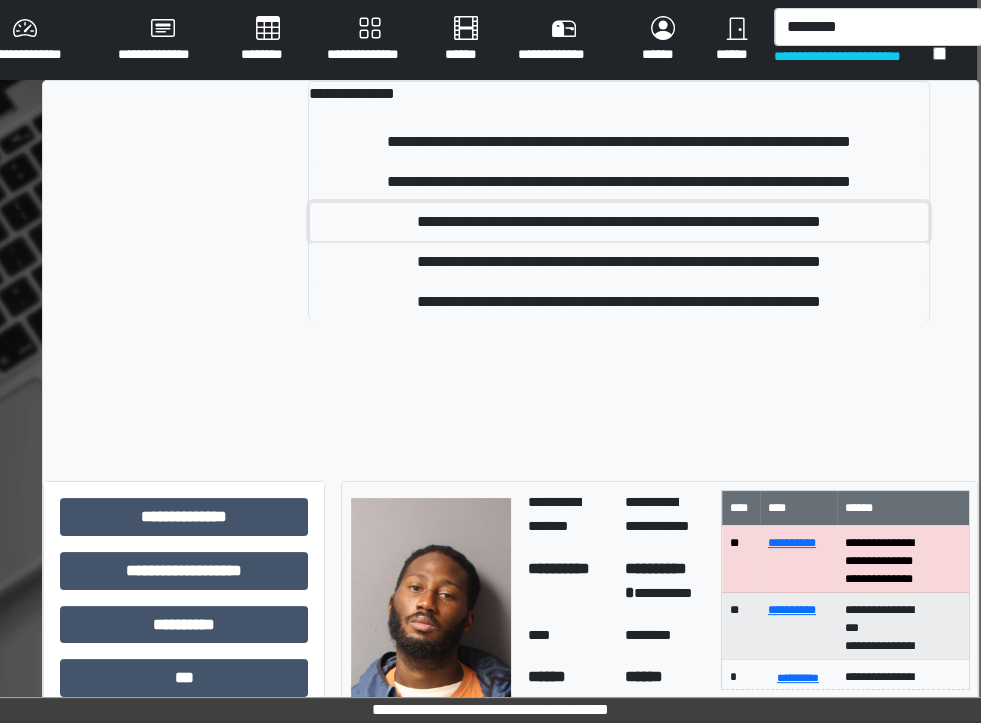 click on "**********" at bounding box center [619, 222] 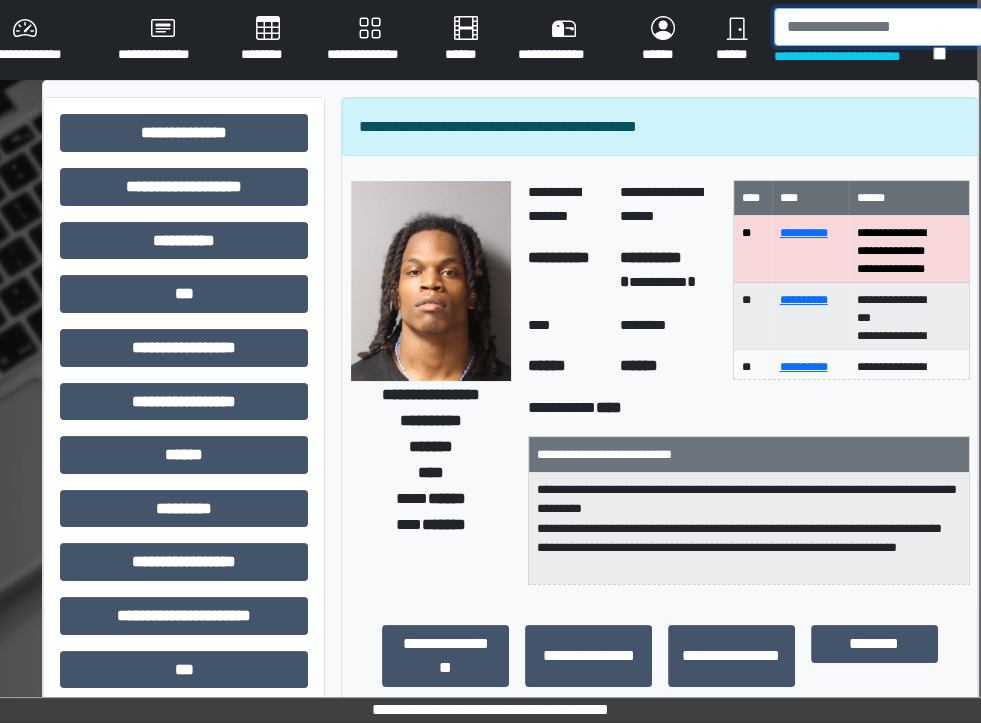 click at bounding box center (878, 27) 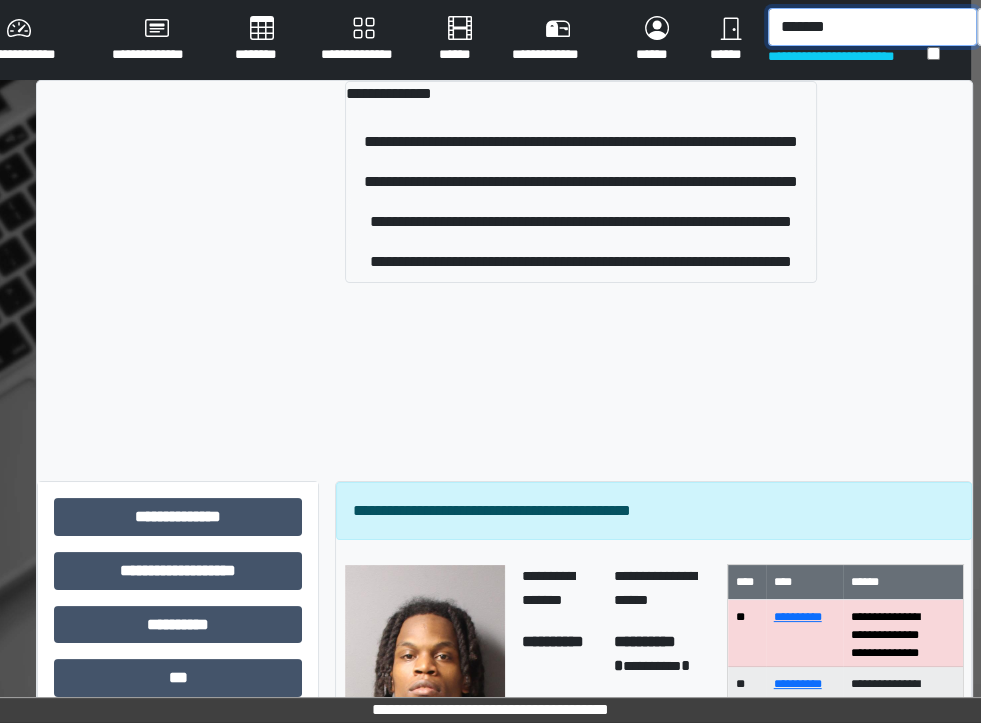 scroll, scrollTop: 0, scrollLeft: 17, axis: horizontal 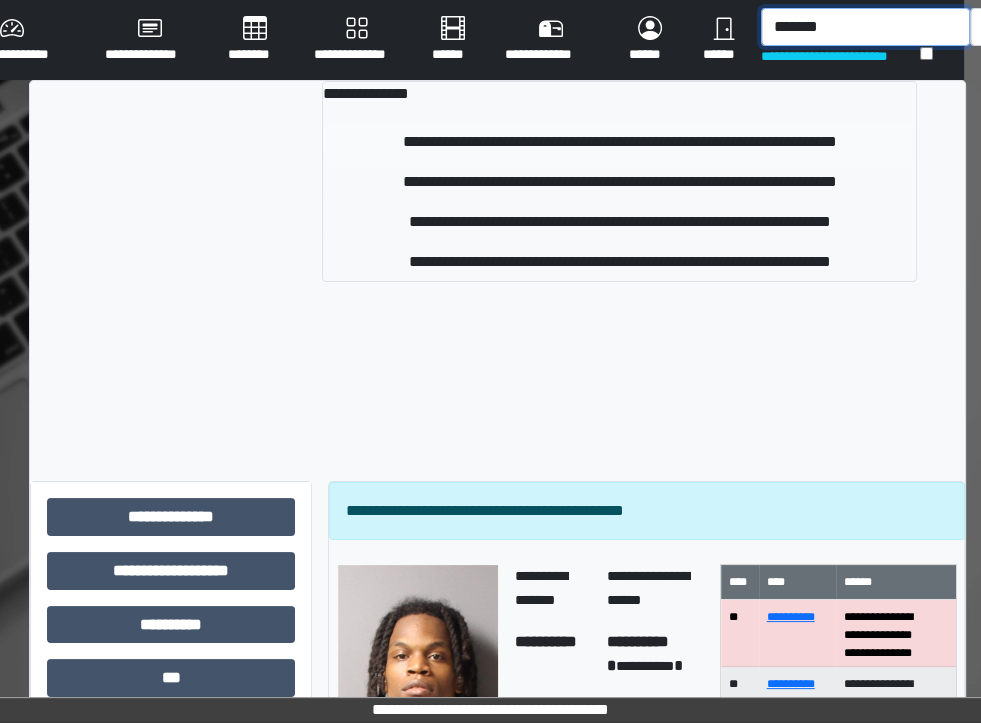 type on "*******" 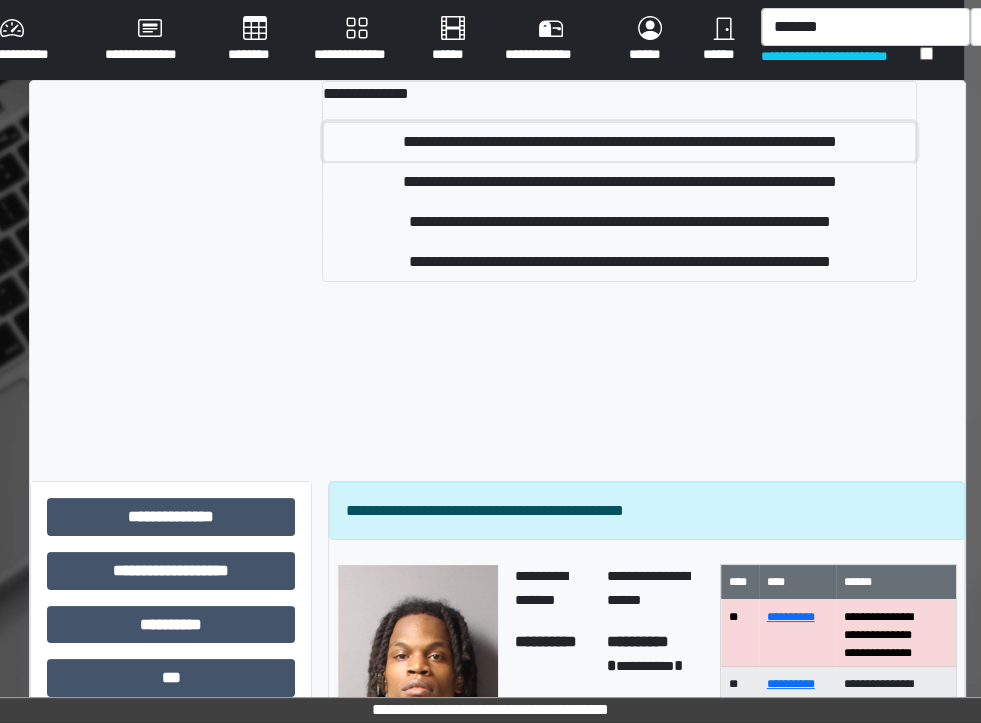 click on "**********" at bounding box center (619, 142) 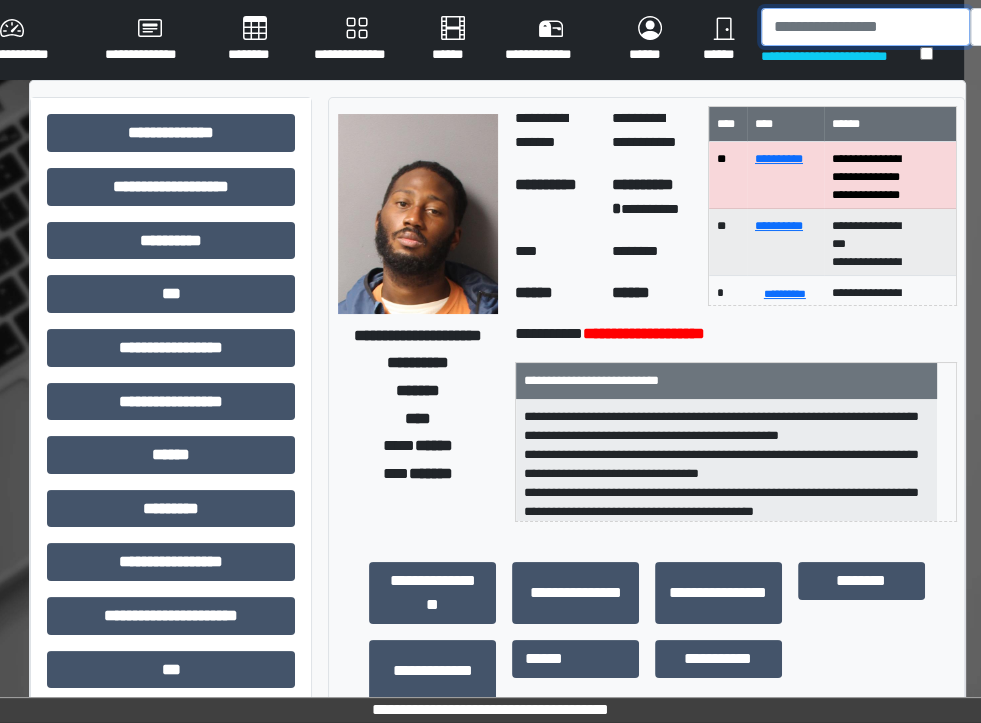 click at bounding box center [865, 27] 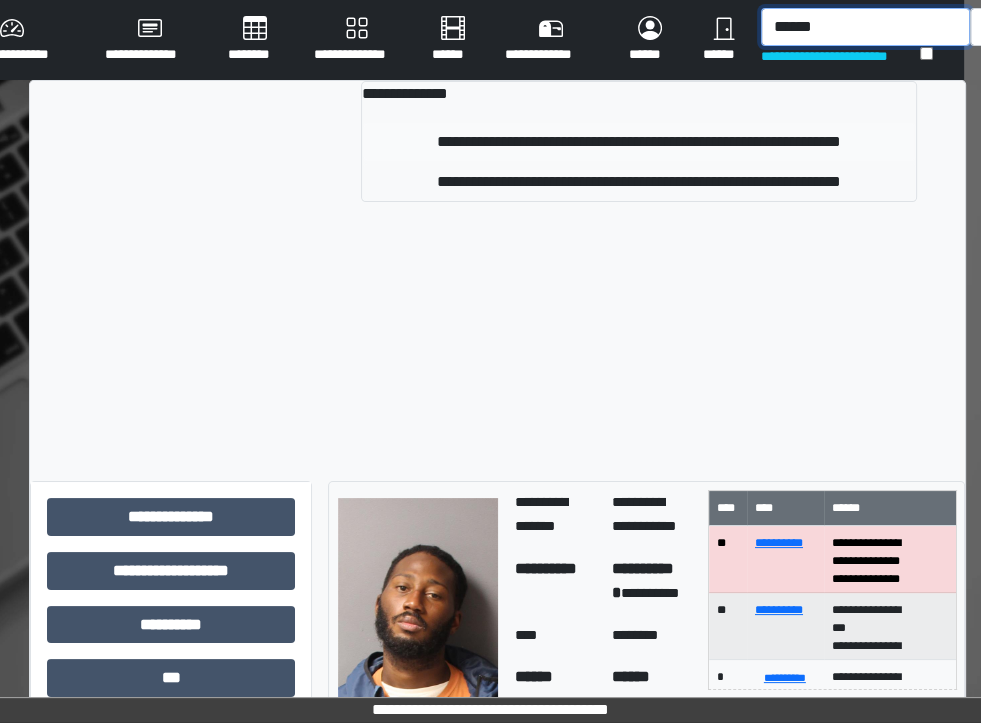 type on "******" 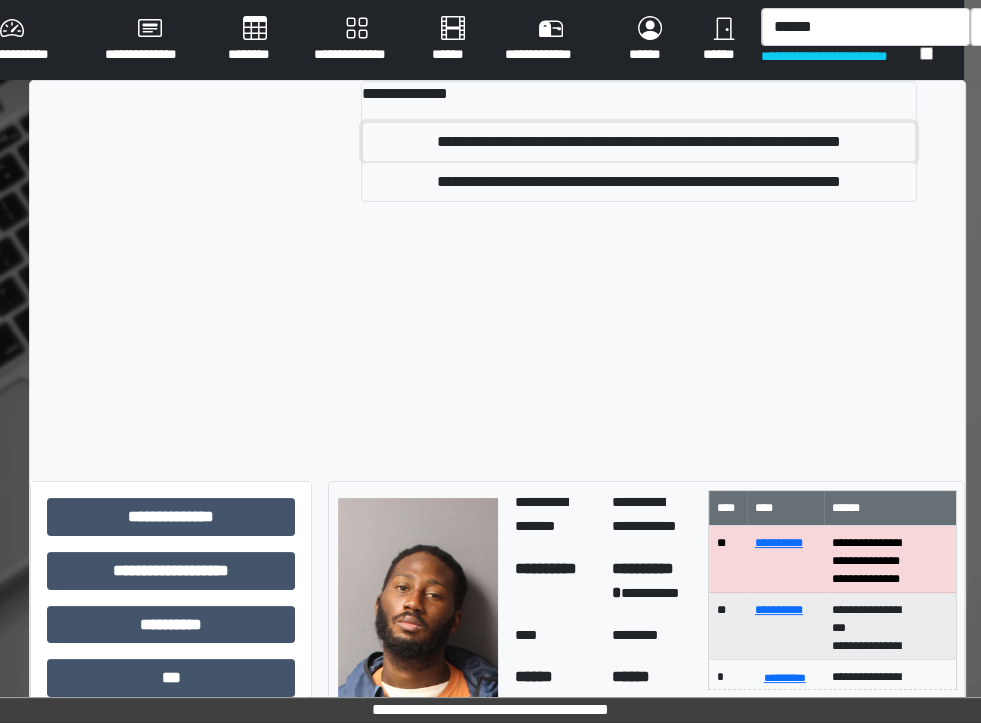 click on "**********" at bounding box center (639, 142) 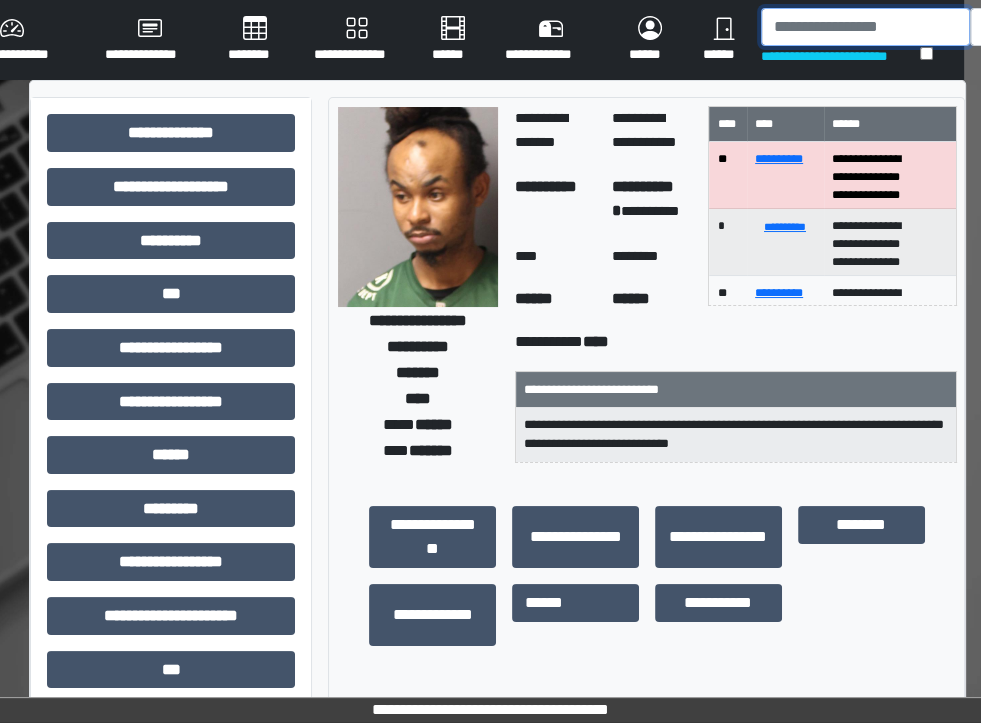 click at bounding box center (865, 27) 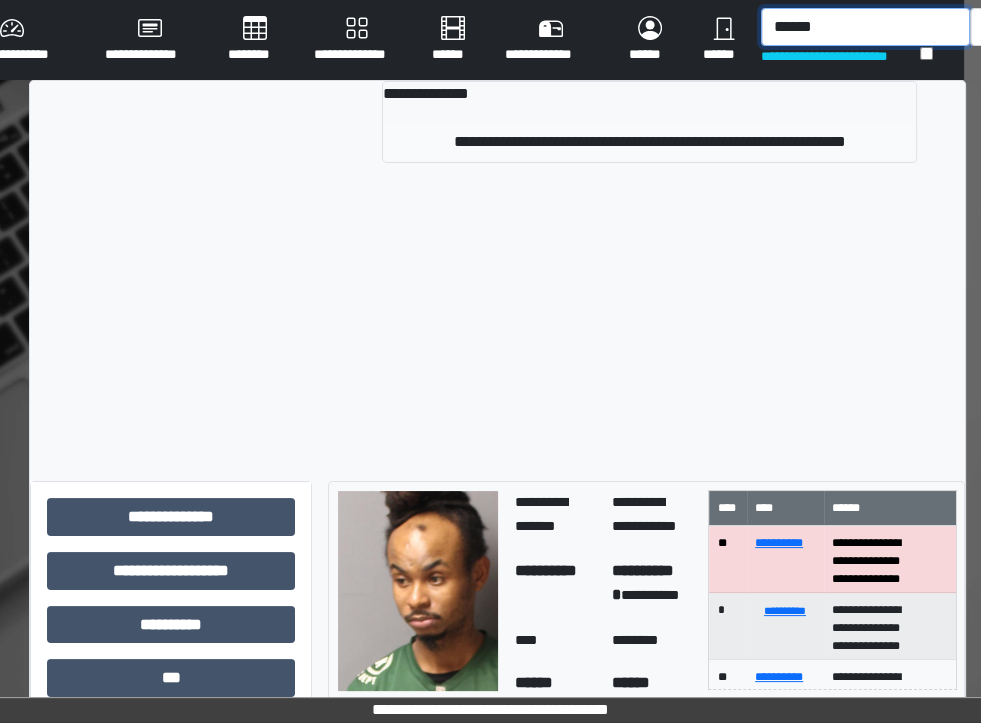 type on "******" 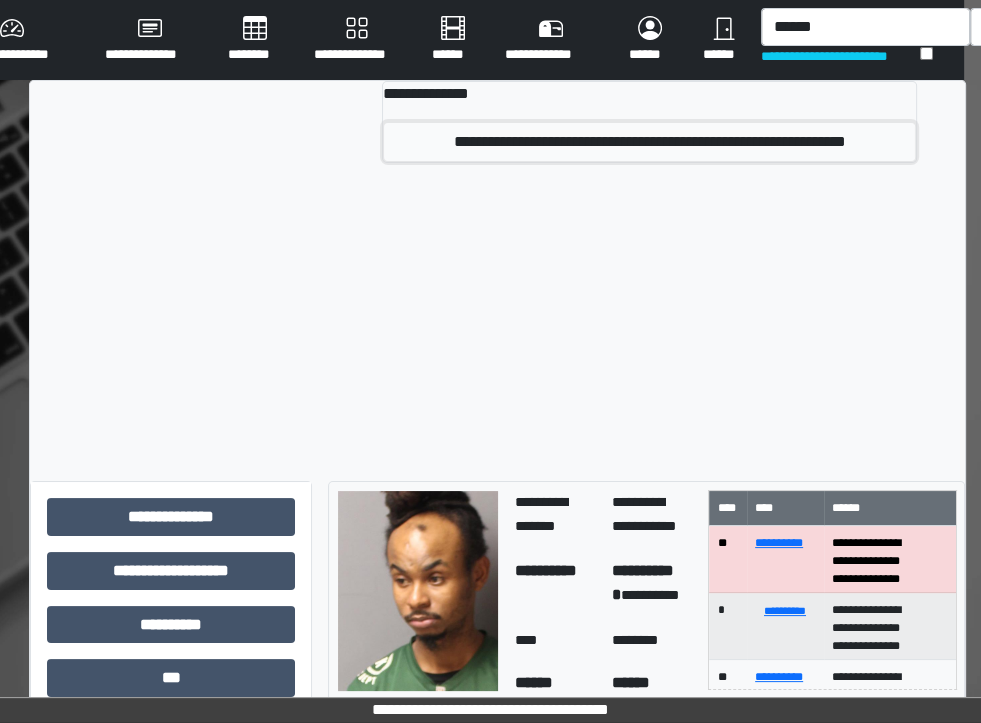 click on "**********" at bounding box center (649, 142) 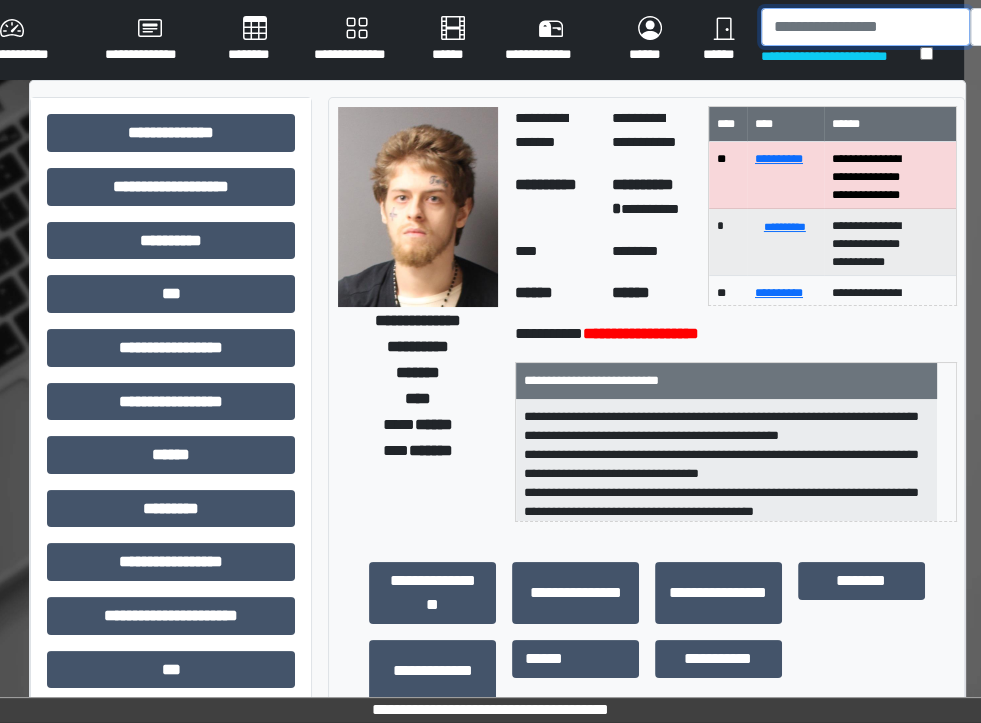 click at bounding box center (865, 27) 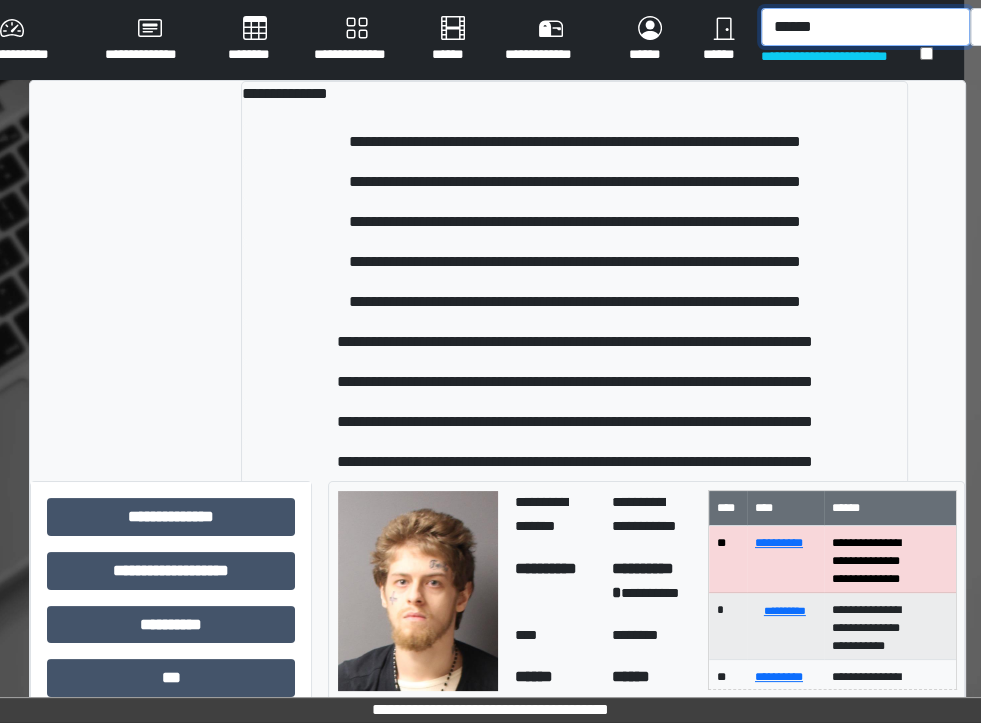 scroll, scrollTop: 964, scrollLeft: 0, axis: vertical 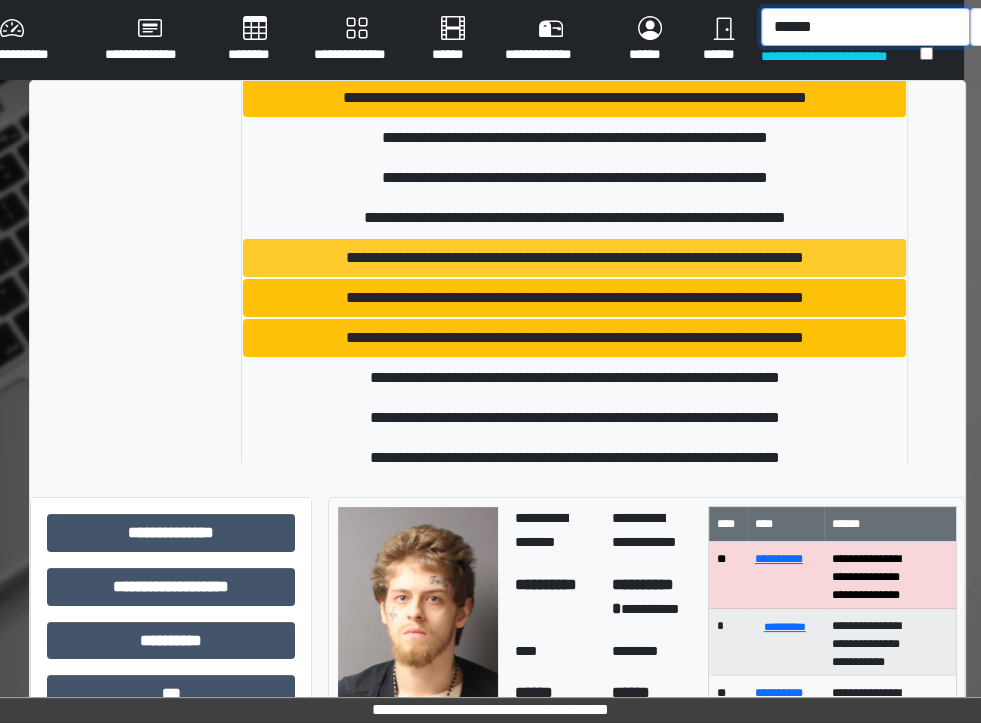type on "******" 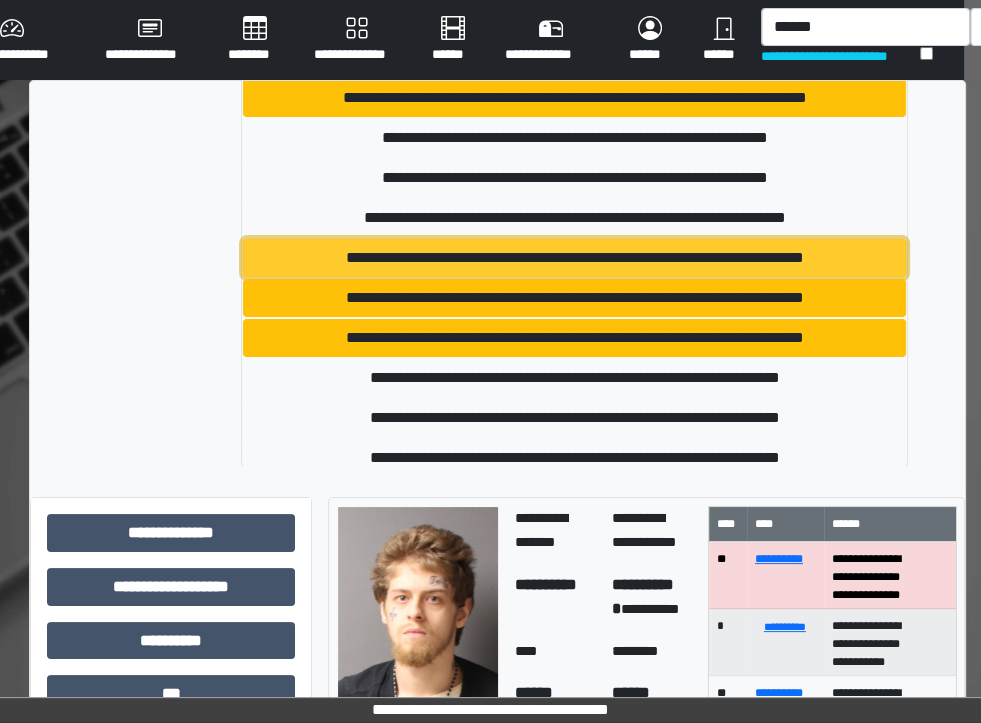 click on "**********" at bounding box center (574, 258) 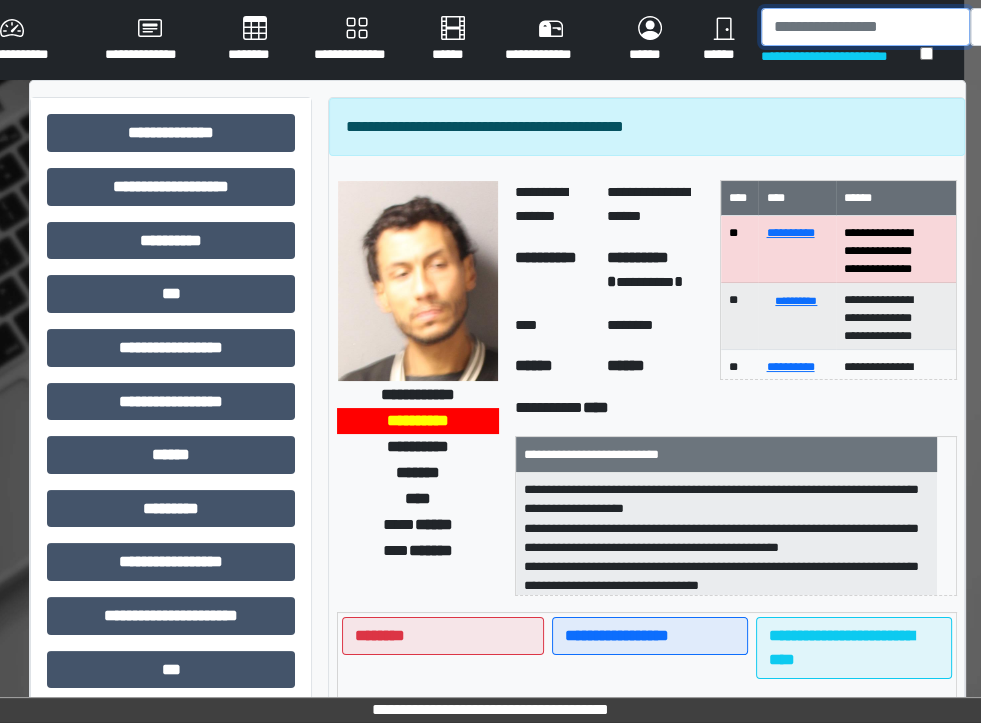 click at bounding box center (865, 27) 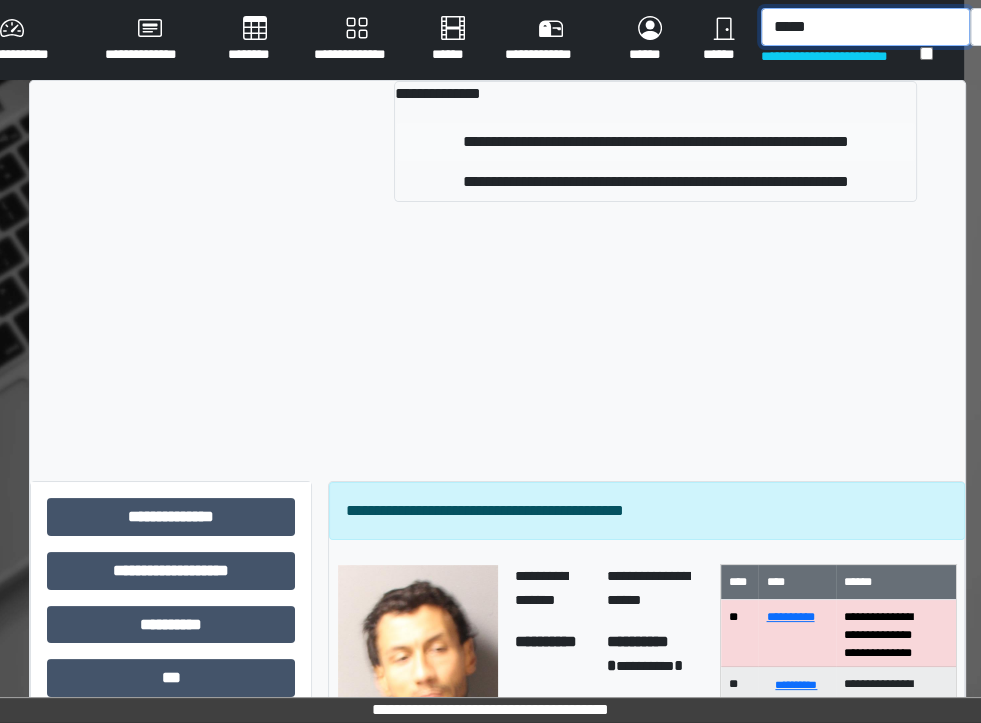 type on "*****" 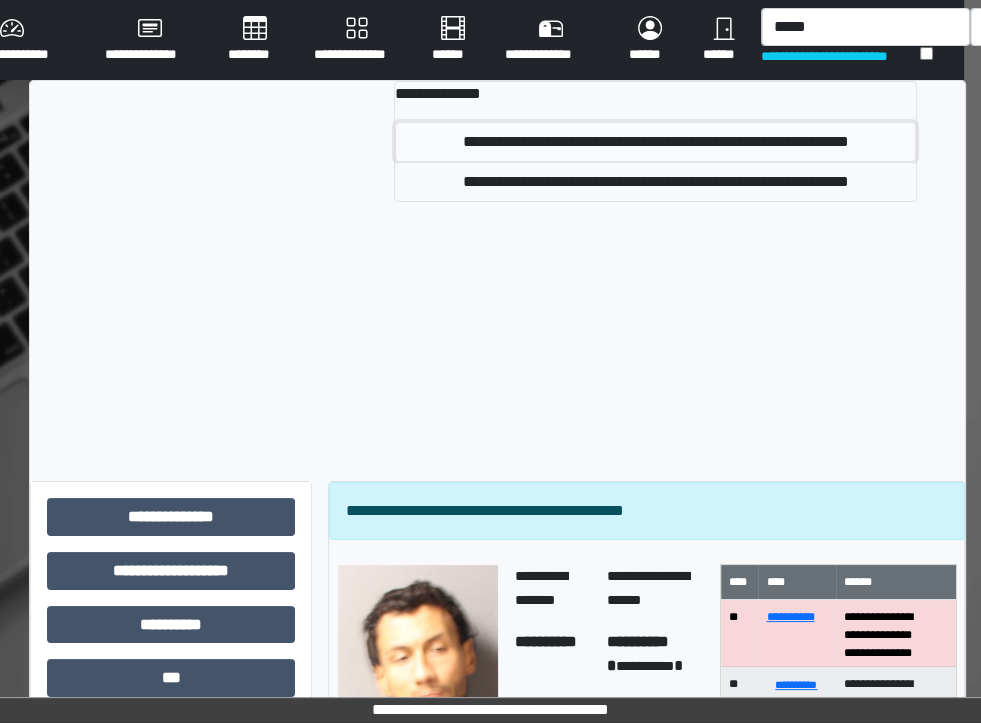click on "**********" at bounding box center (656, 142) 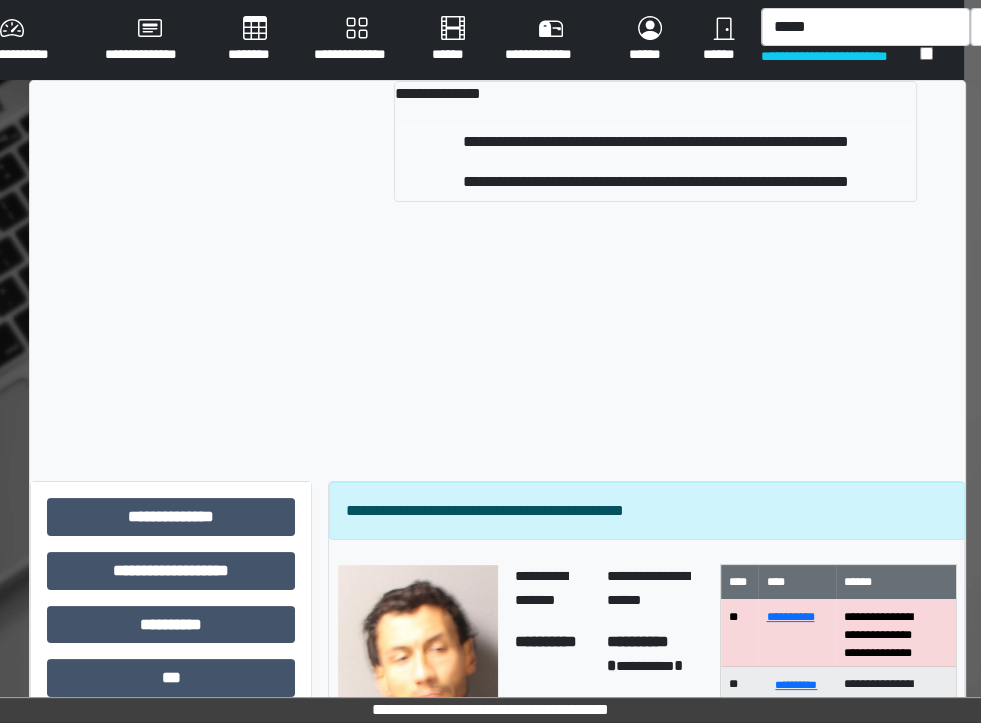 type 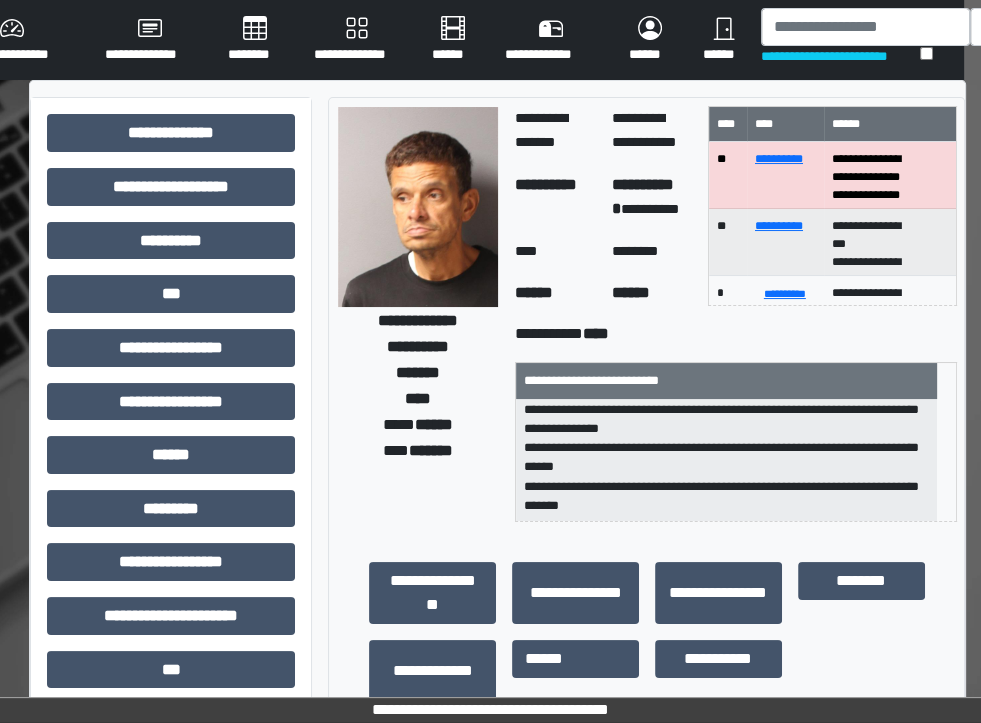 scroll, scrollTop: 0, scrollLeft: 0, axis: both 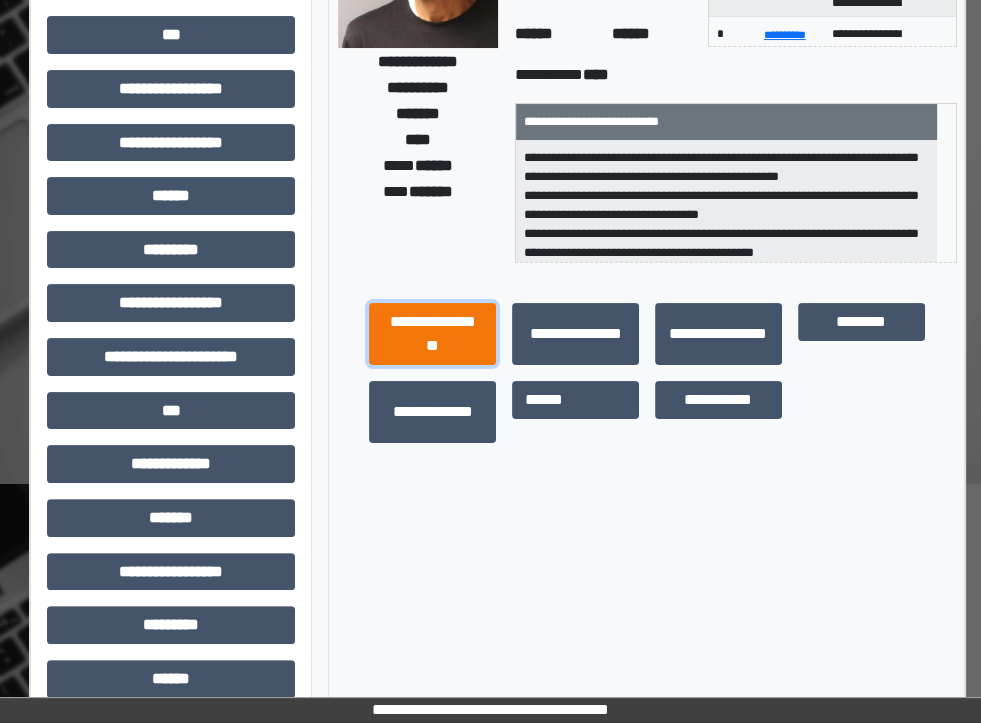 click on "**********" at bounding box center [432, 334] 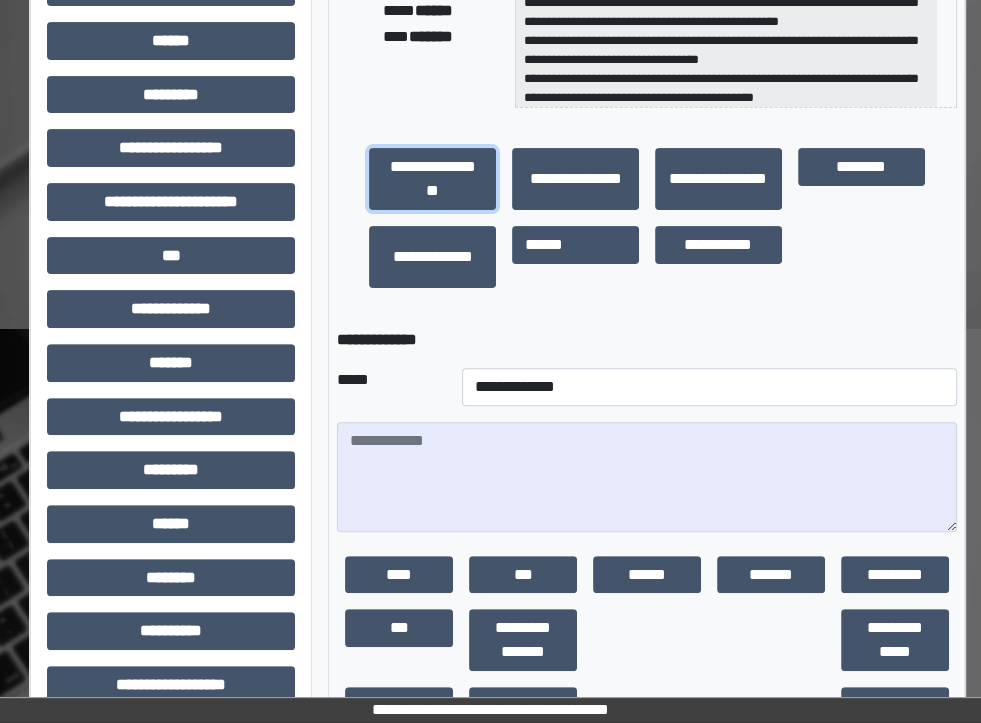 scroll, scrollTop: 414, scrollLeft: 17, axis: both 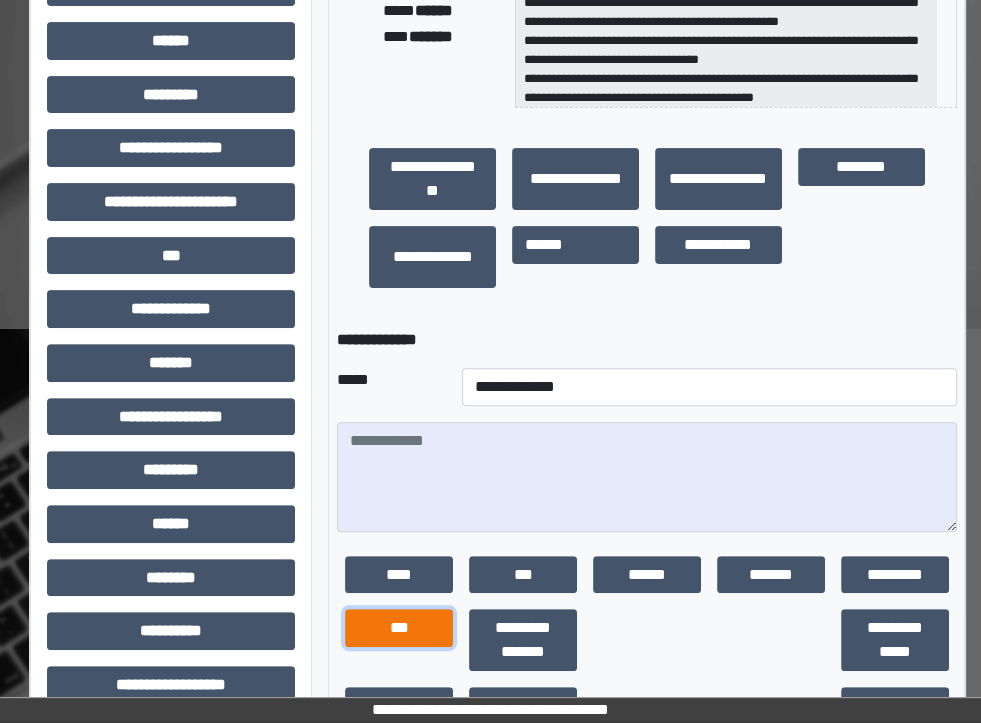 click on "***" at bounding box center (399, 628) 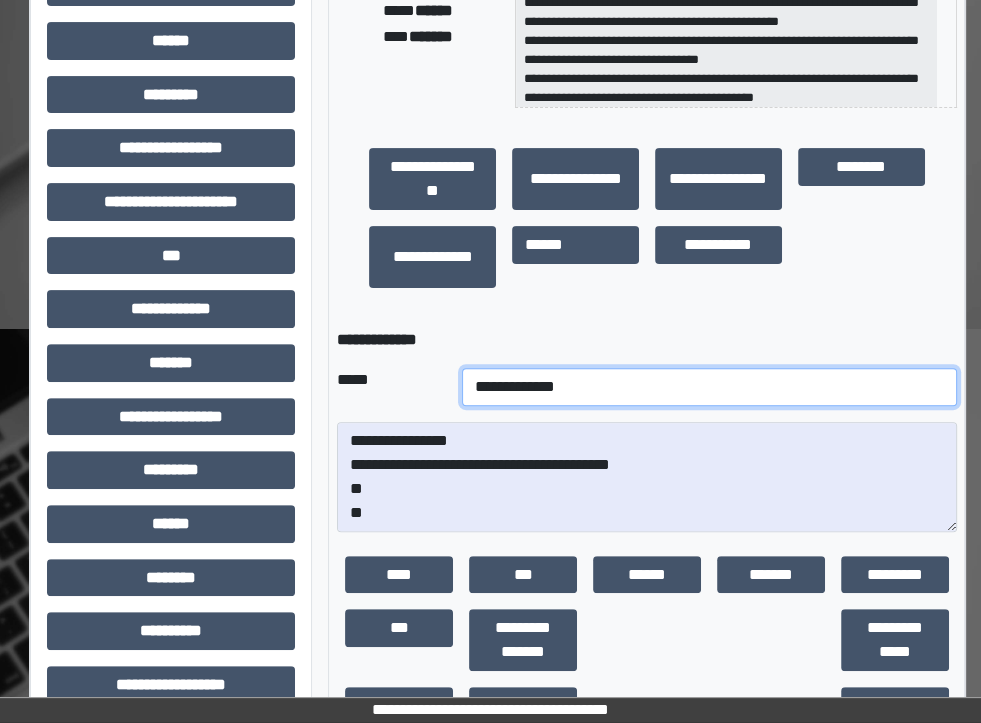 click on "**********" at bounding box center (709, 387) 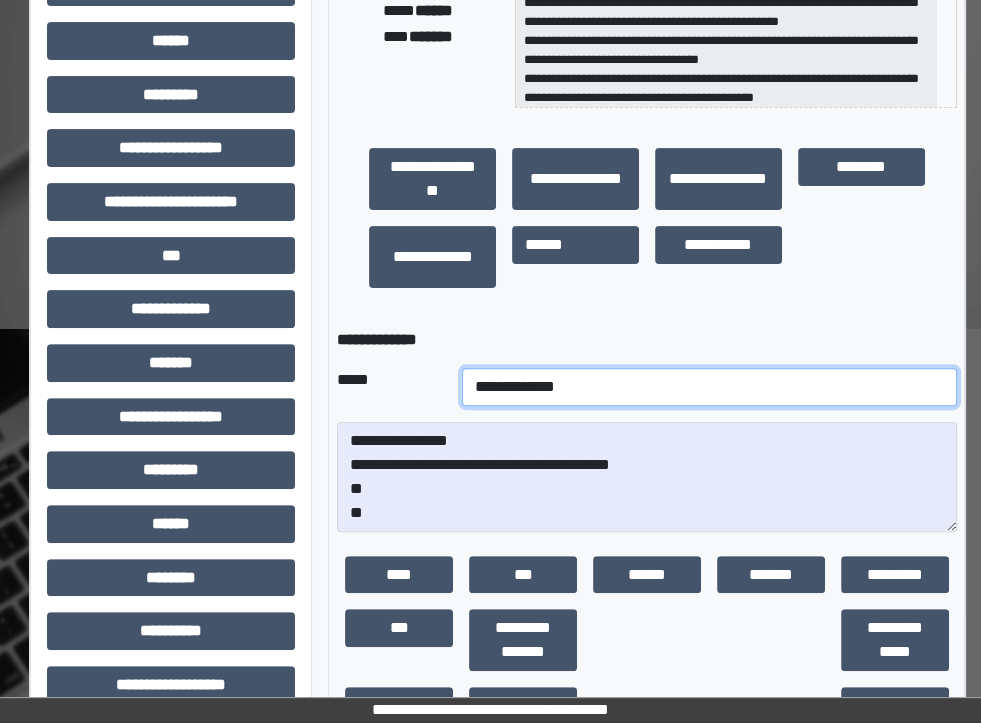 select on "**" 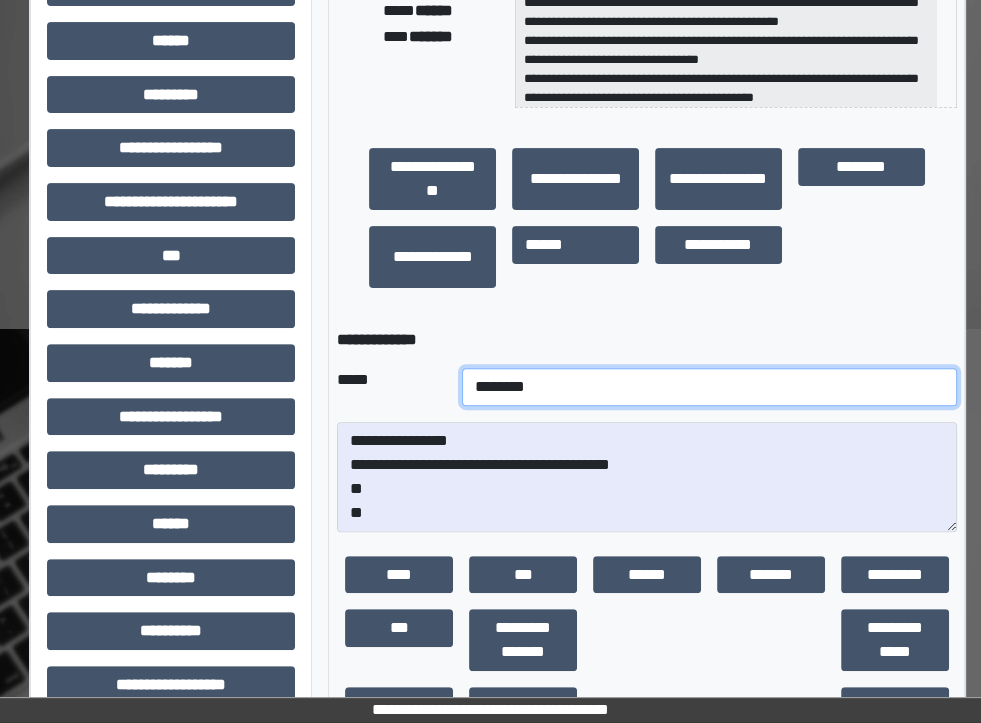 click on "**********" at bounding box center [709, 387] 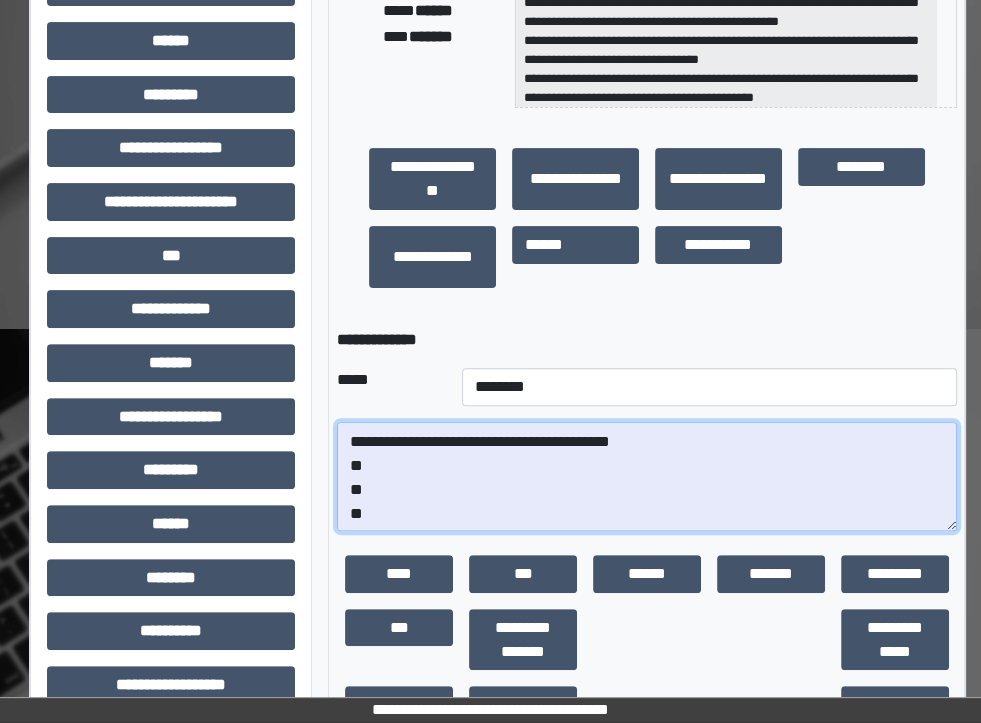 drag, startPoint x: 371, startPoint y: 502, endPoint x: 330, endPoint y: 464, distance: 55.9017 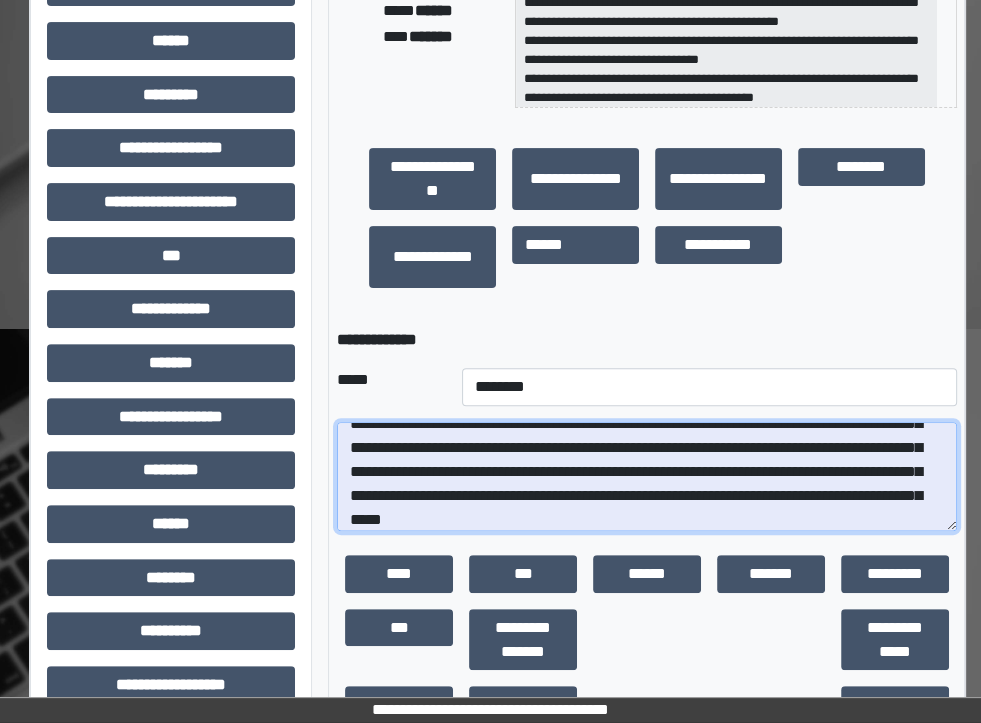 scroll, scrollTop: 160, scrollLeft: 0, axis: vertical 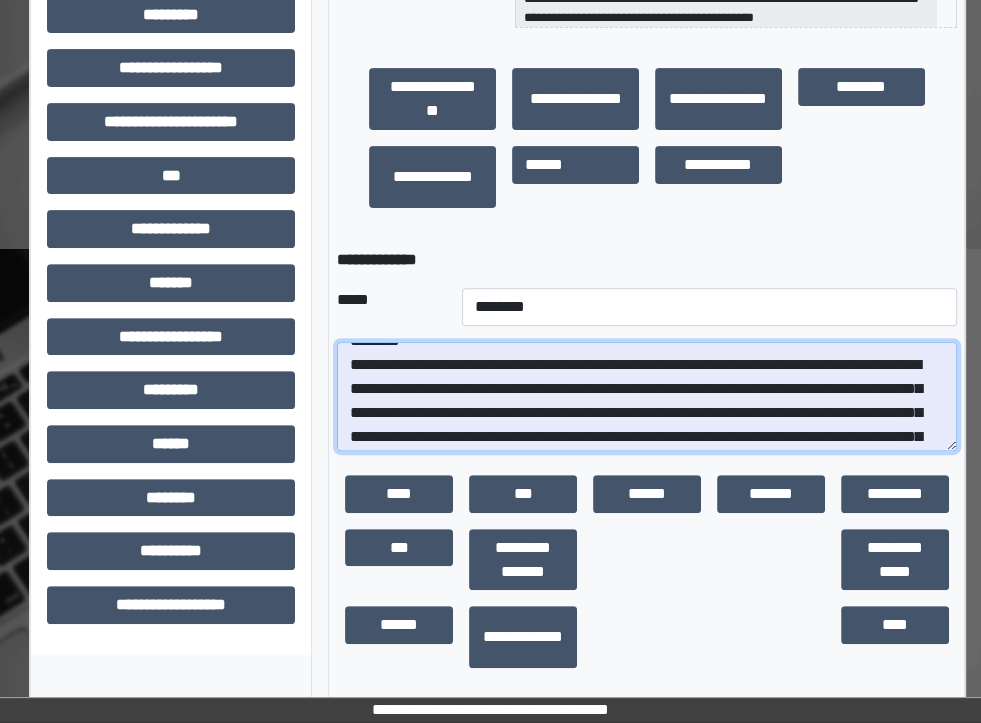 click on "**********" at bounding box center (647, 397) 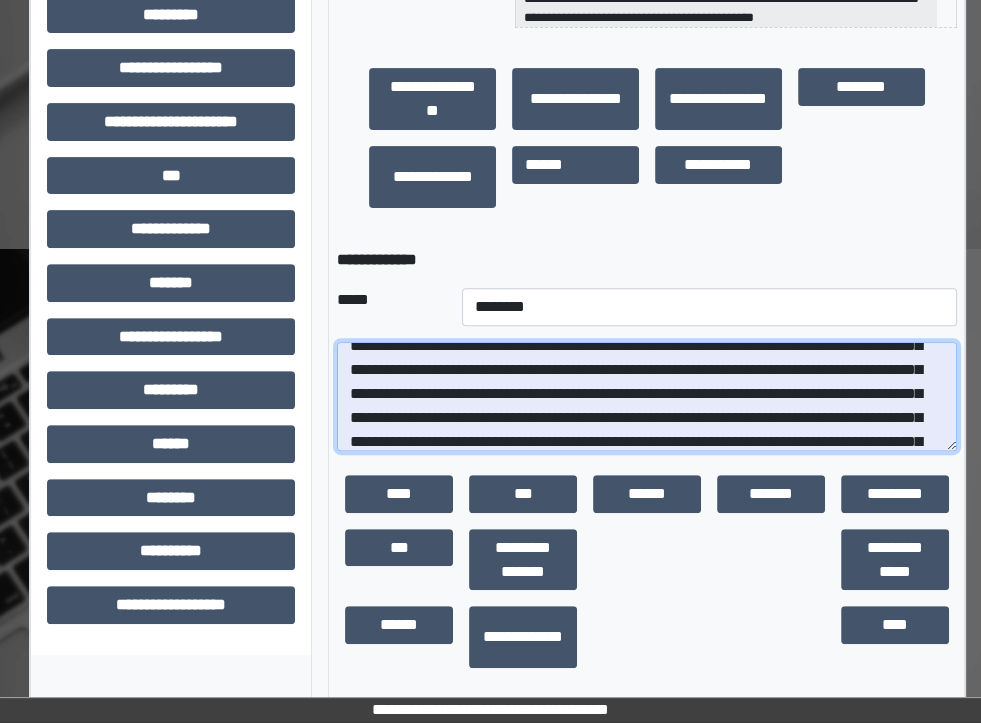 scroll, scrollTop: 215, scrollLeft: 0, axis: vertical 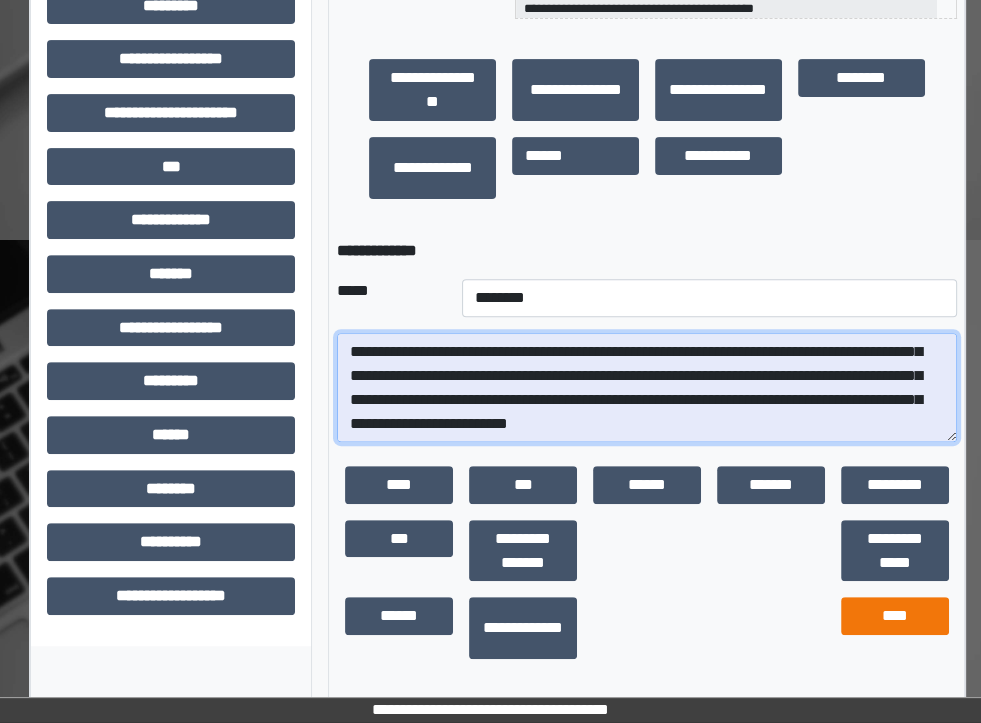 type on "**********" 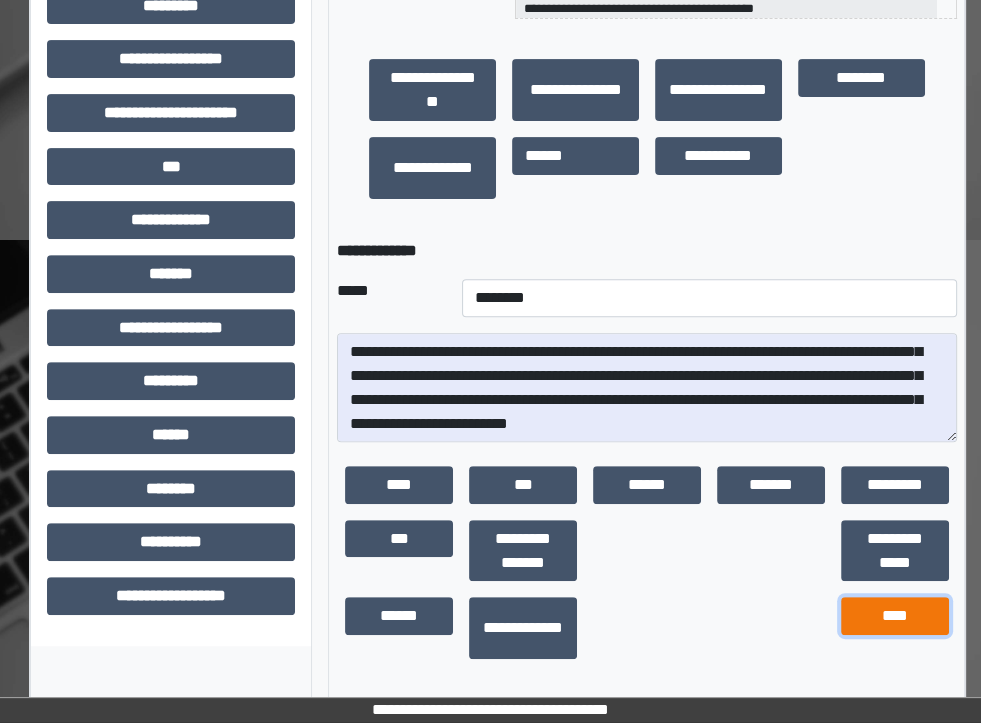click on "****" at bounding box center [895, 616] 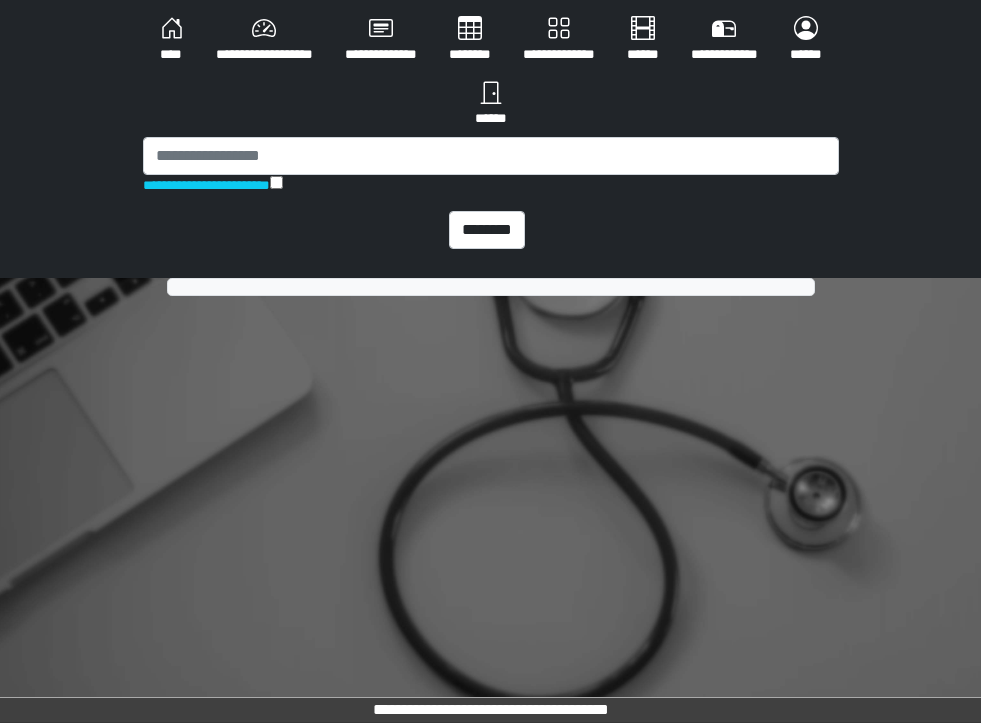 scroll, scrollTop: 0, scrollLeft: 0, axis: both 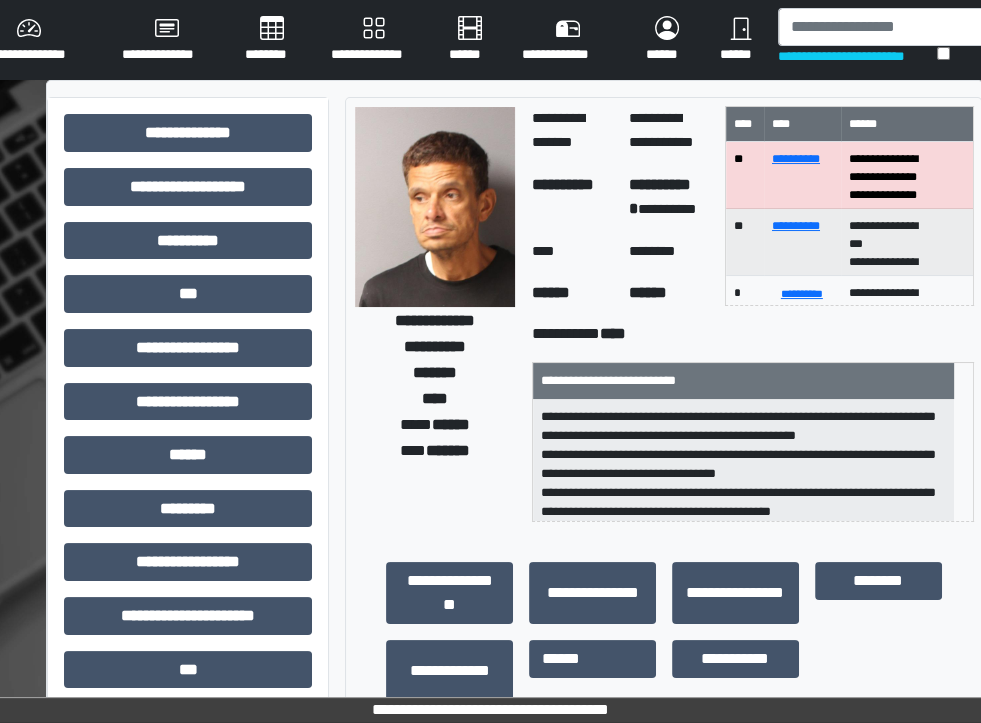 click on "**********" at bounding box center [435, 314] 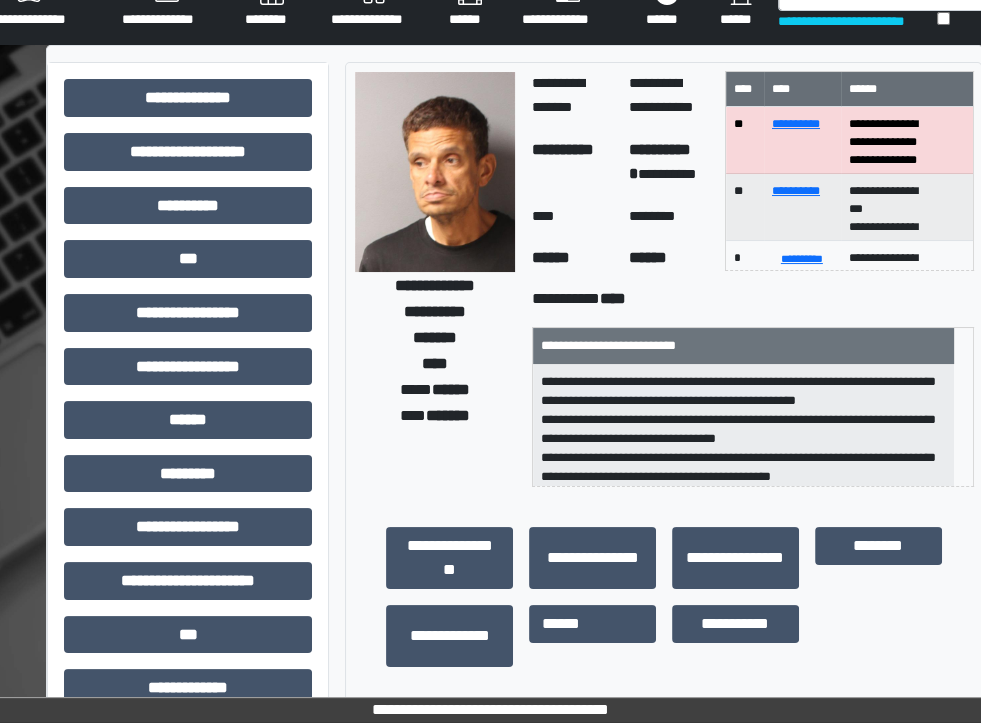 scroll, scrollTop: 0, scrollLeft: 0, axis: both 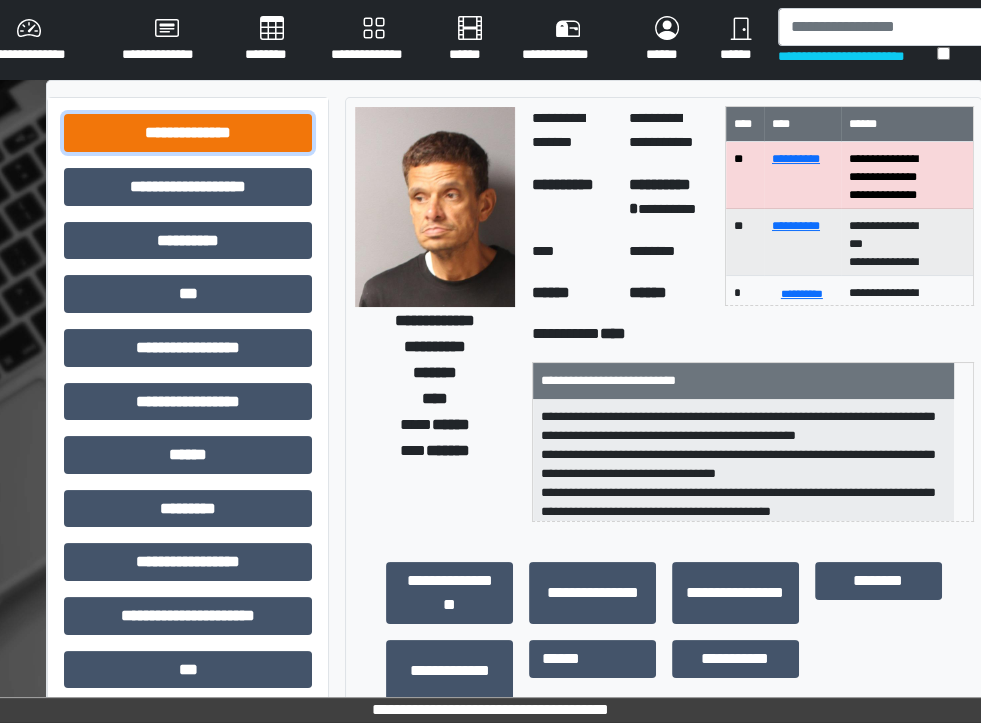 click on "**********" at bounding box center (188, 133) 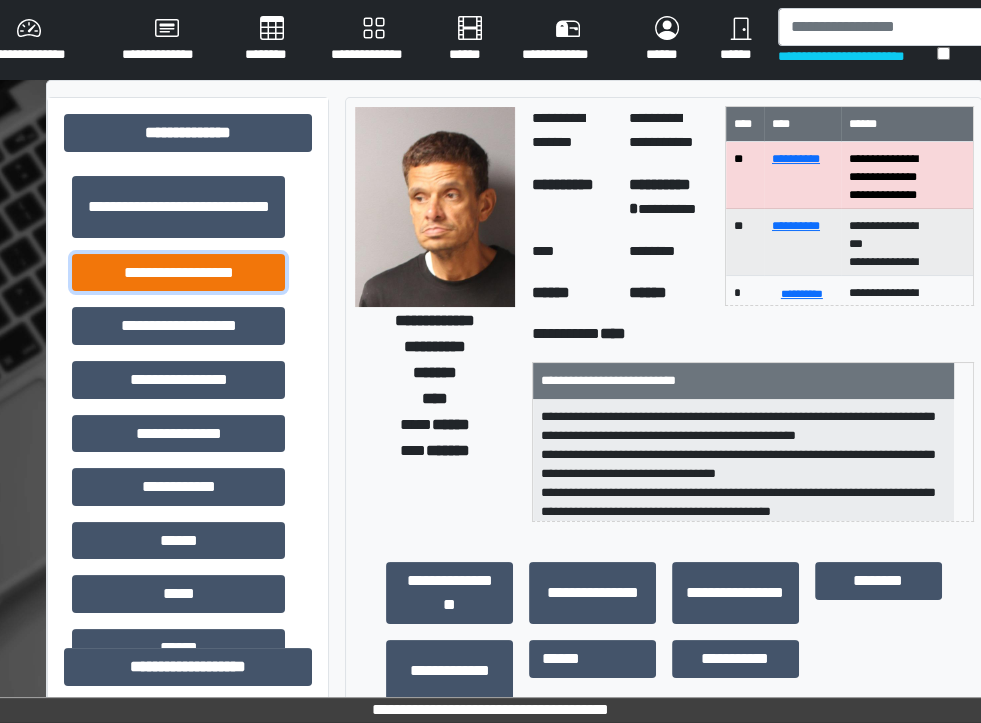 click on "**********" at bounding box center [178, 273] 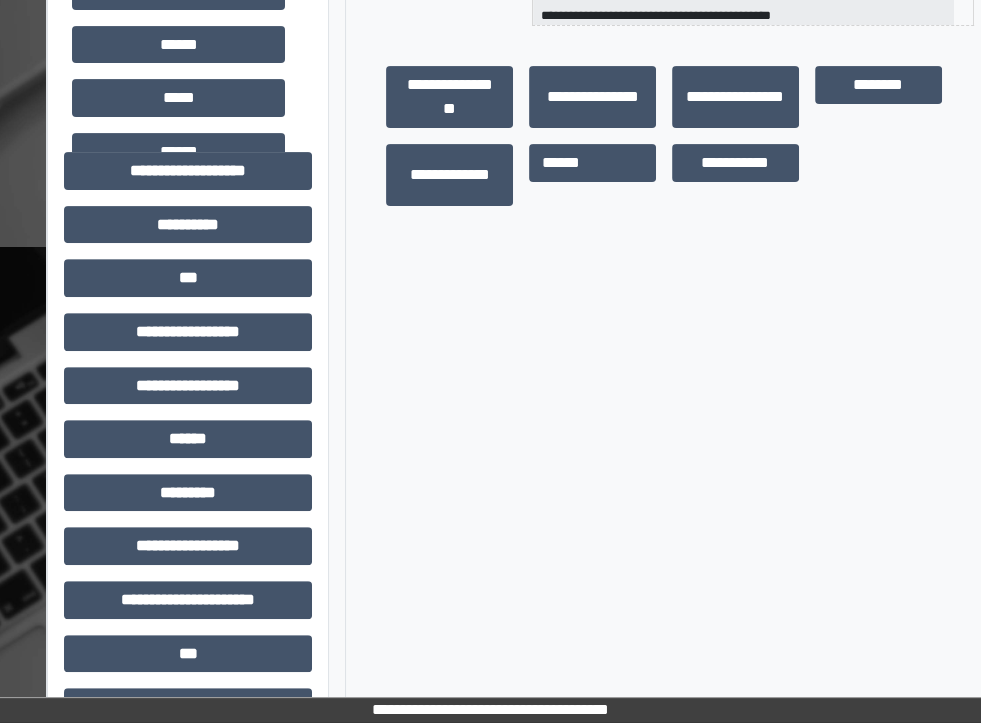scroll, scrollTop: 499, scrollLeft: 0, axis: vertical 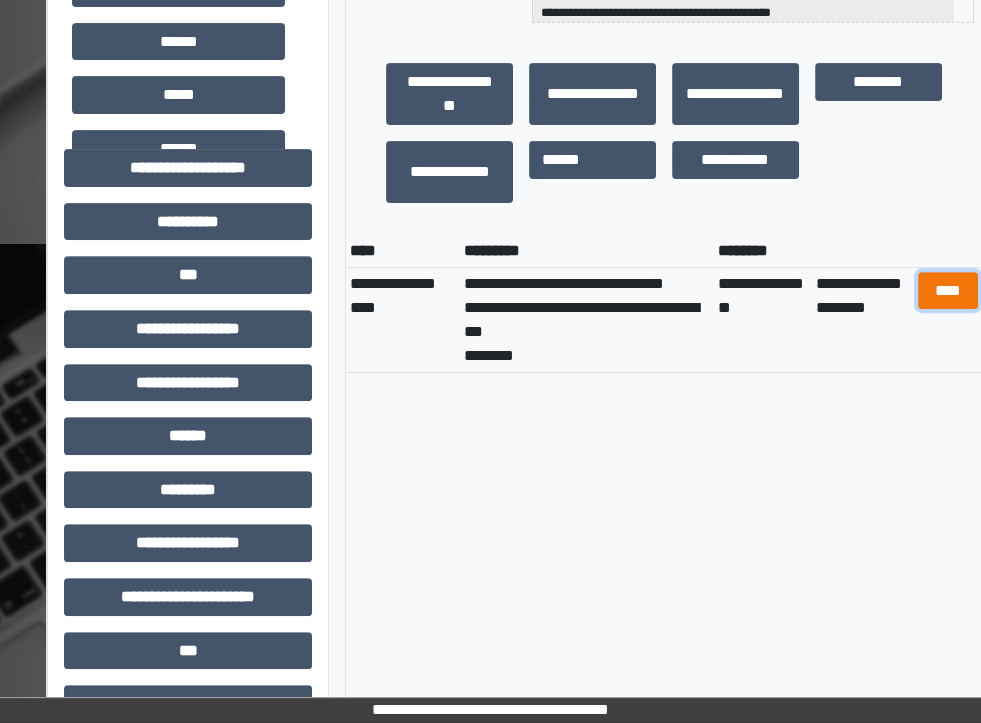 click on "****" at bounding box center [947, 291] 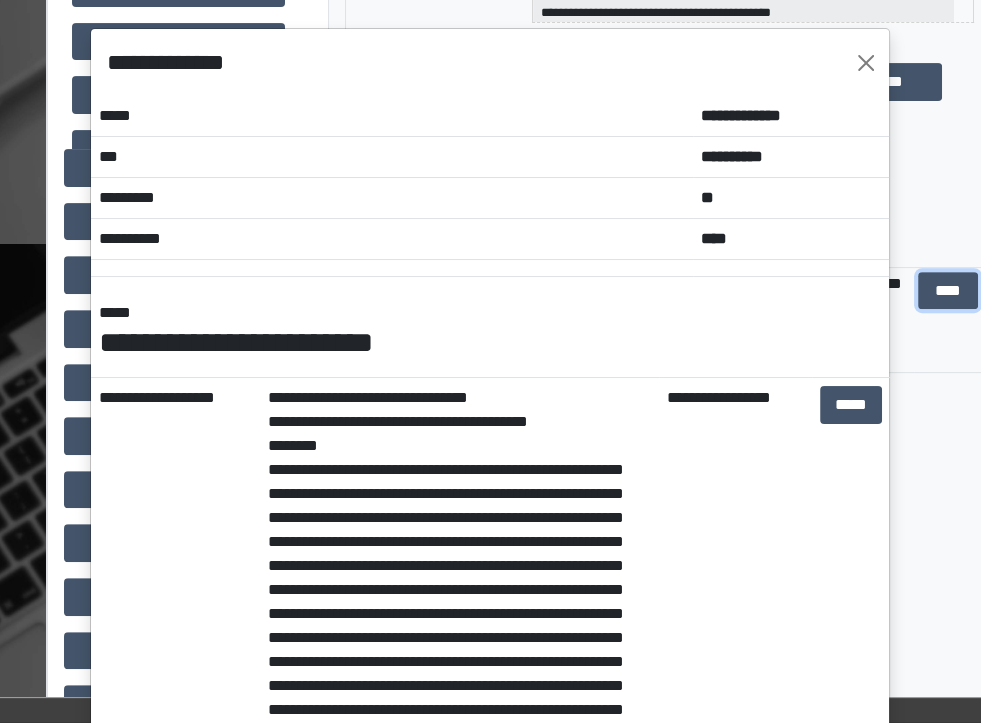 scroll, scrollTop: 312, scrollLeft: 0, axis: vertical 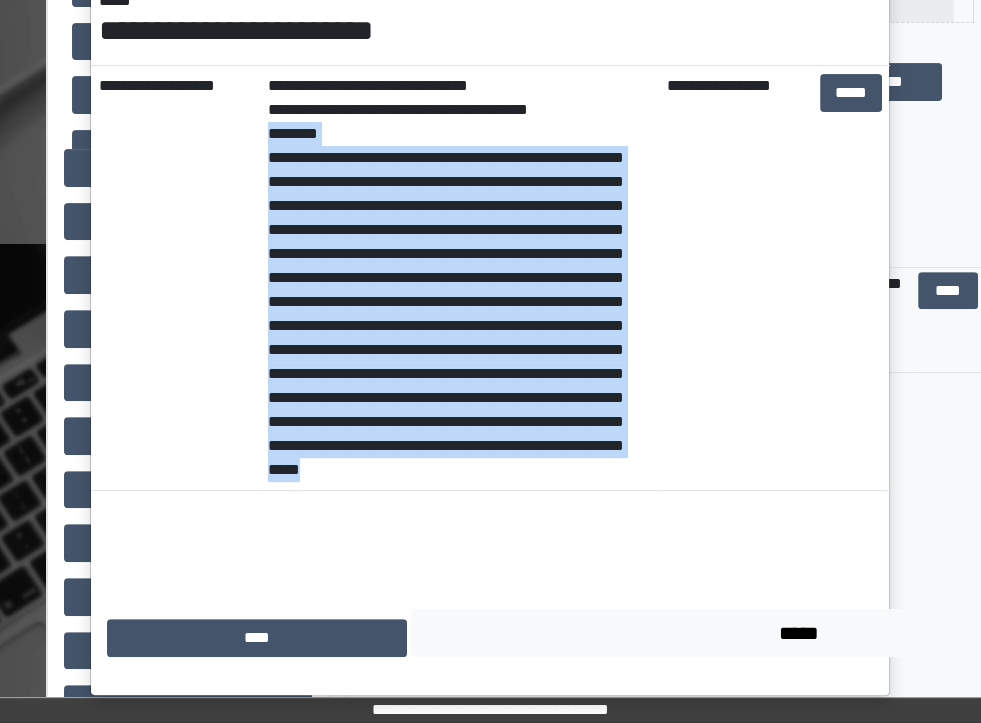 drag, startPoint x: 518, startPoint y: 487, endPoint x: 250, endPoint y: 124, distance: 451.2128 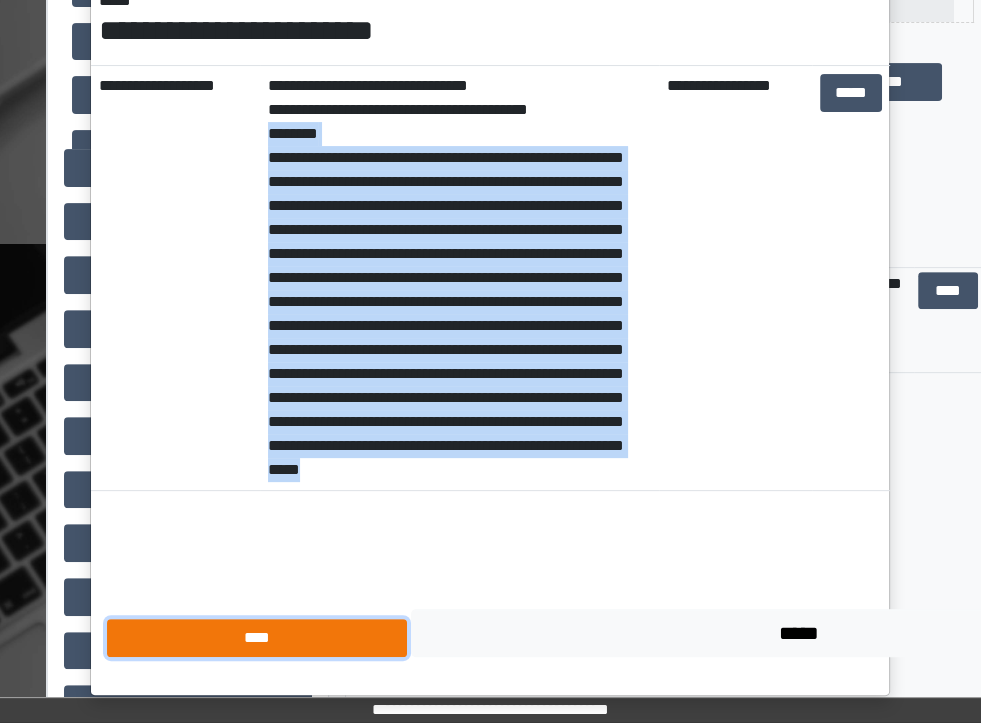 click on "****" at bounding box center (257, 638) 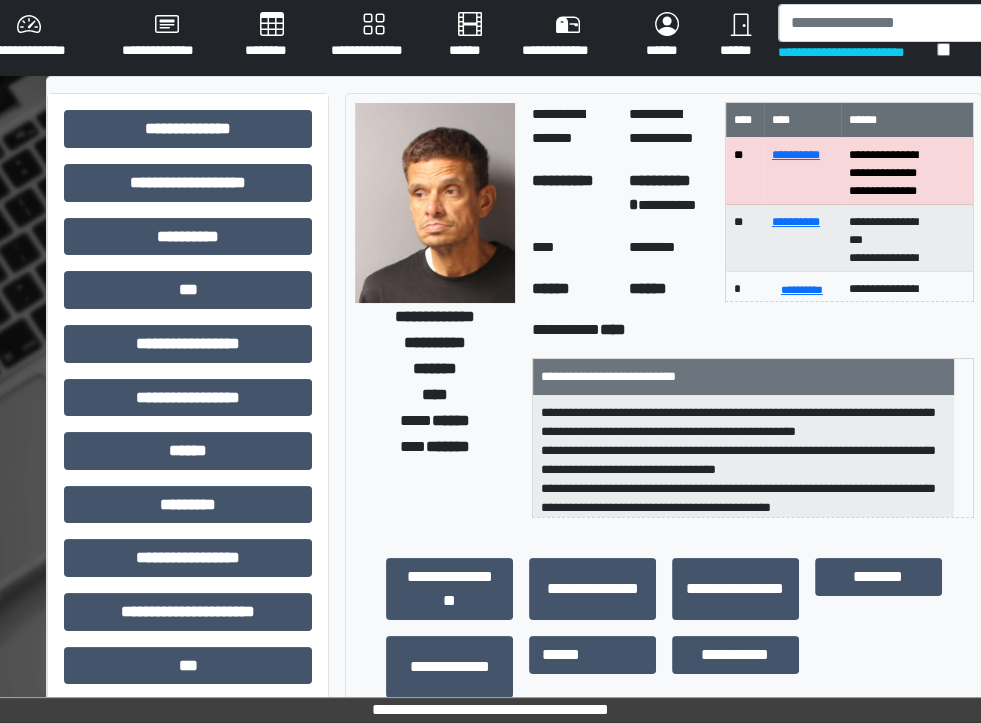 scroll, scrollTop: 0, scrollLeft: 0, axis: both 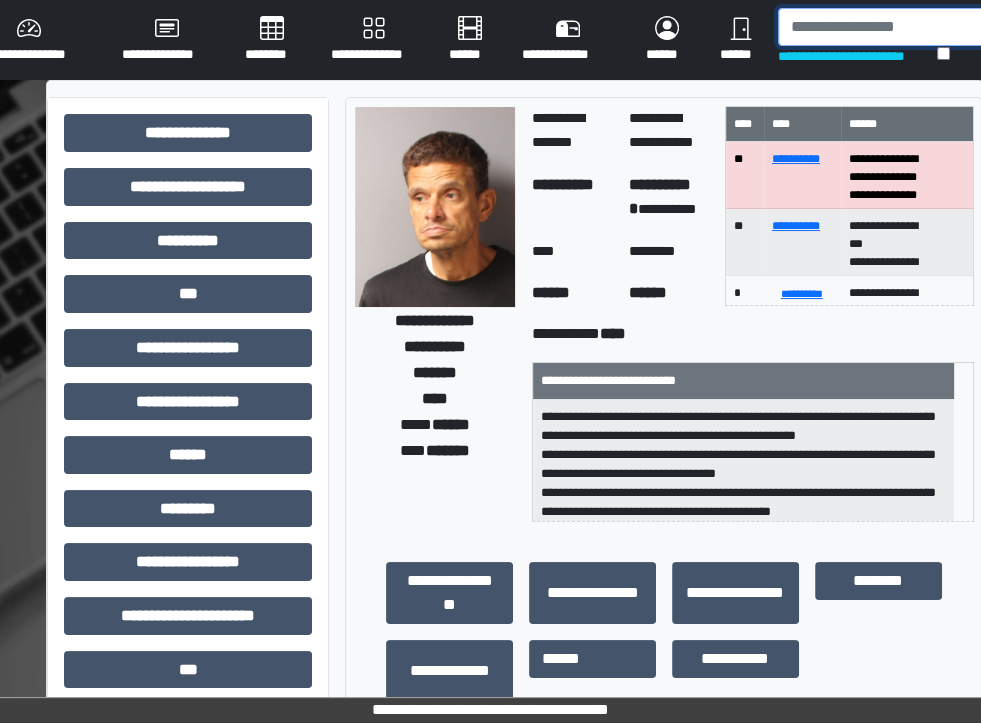 click at bounding box center (882, 27) 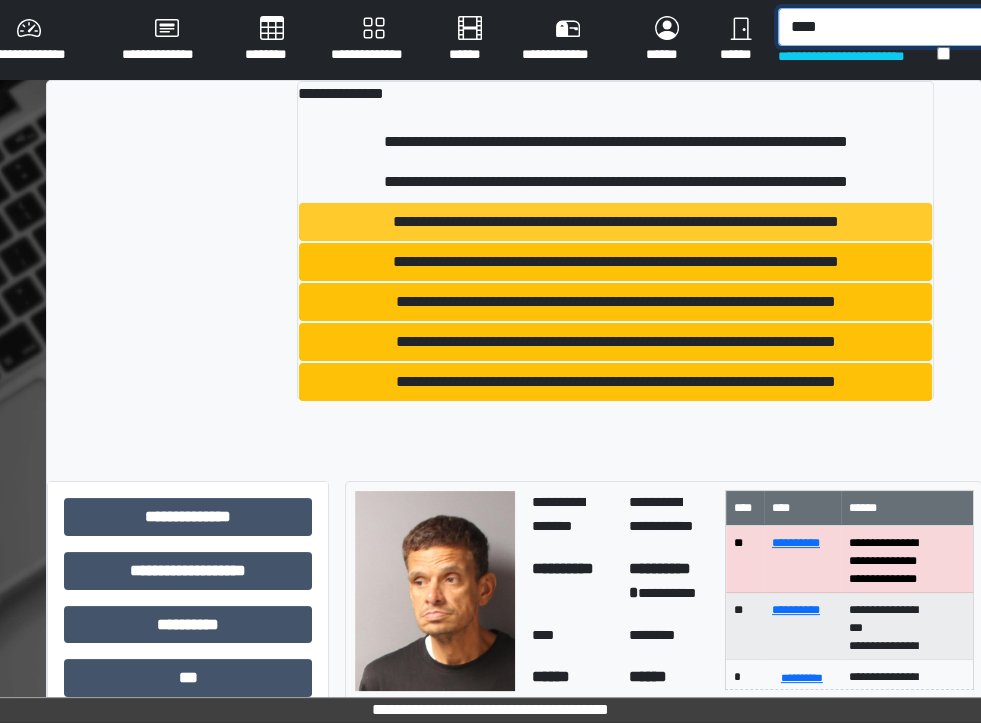 type on "****" 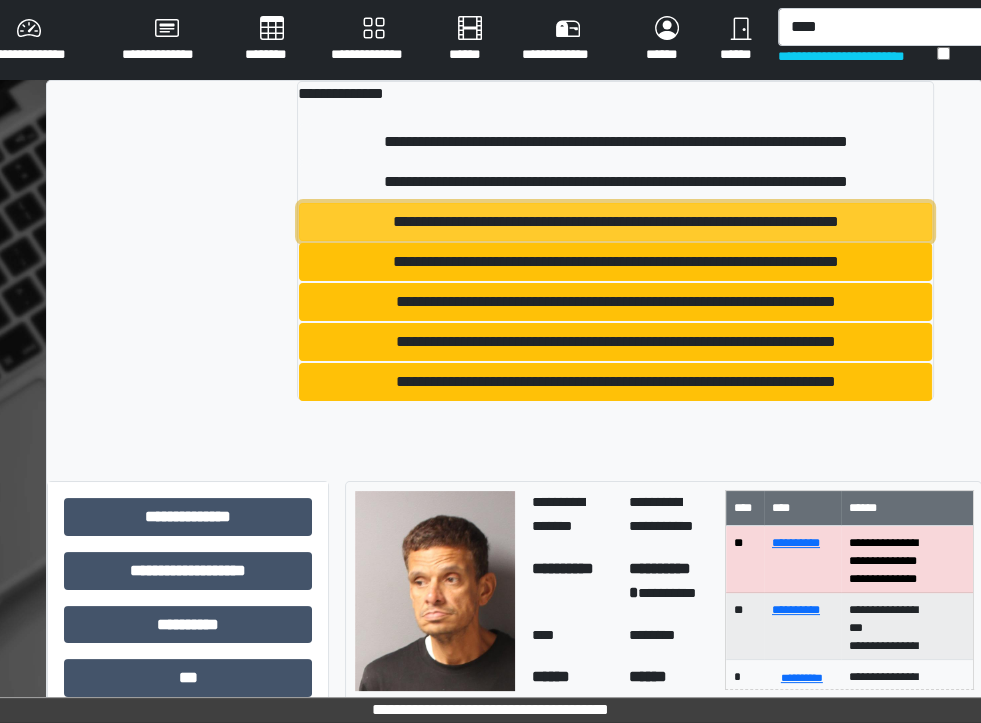 click on "**********" at bounding box center (615, 222) 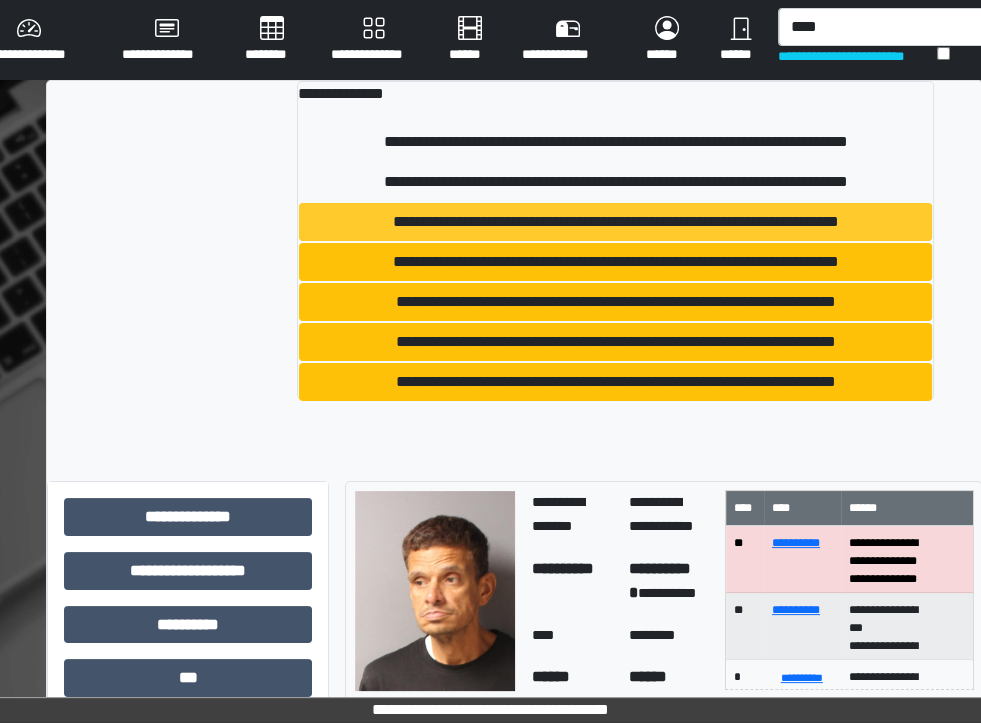type 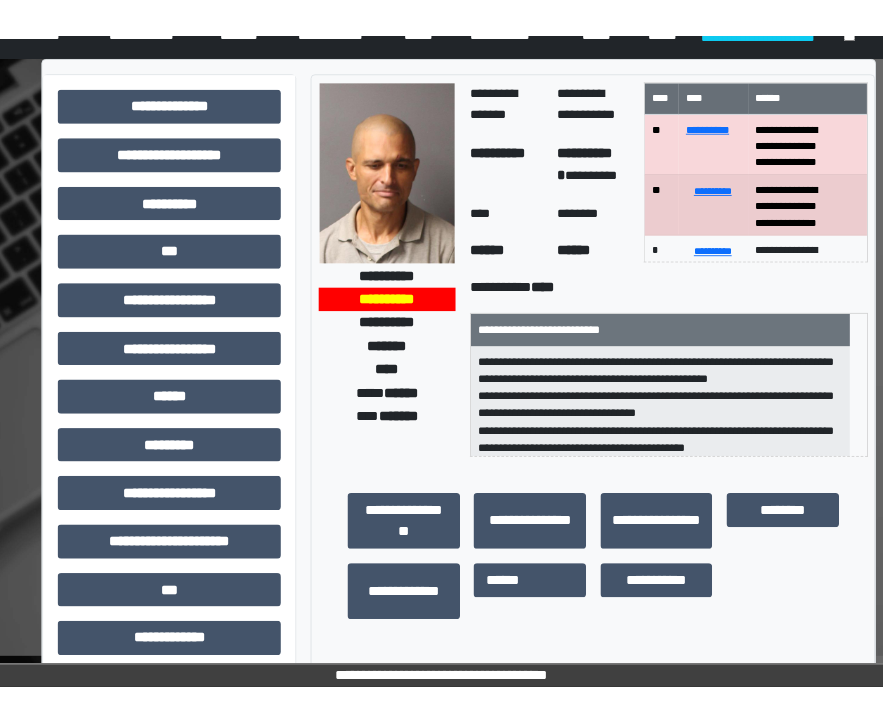 scroll, scrollTop: 56, scrollLeft: 0, axis: vertical 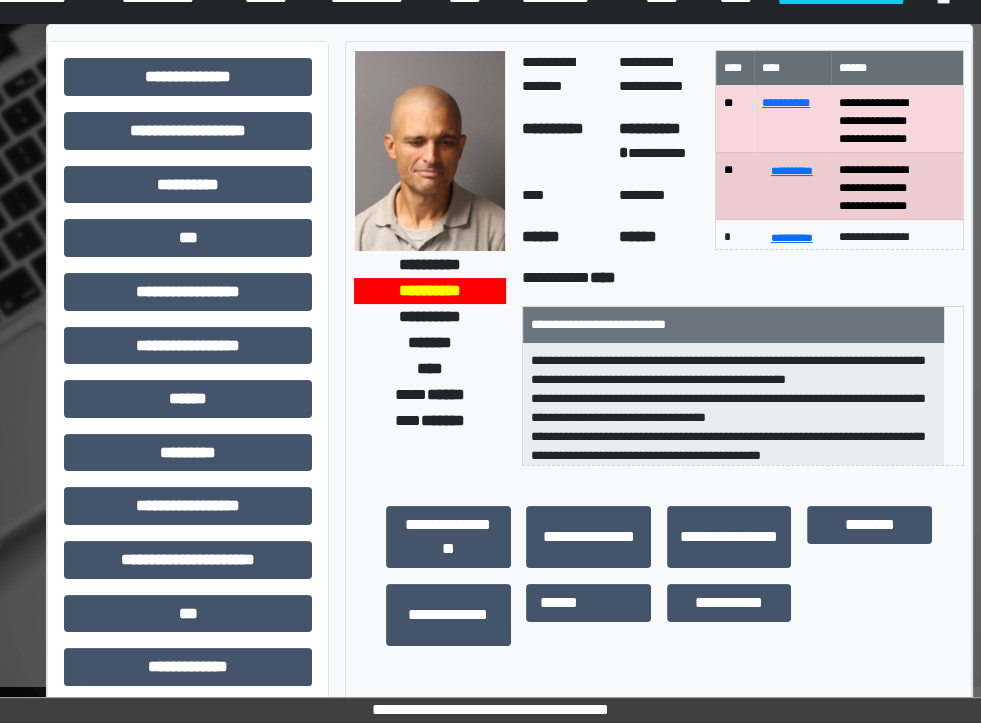 click on "*** *******" at bounding box center (430, 421) 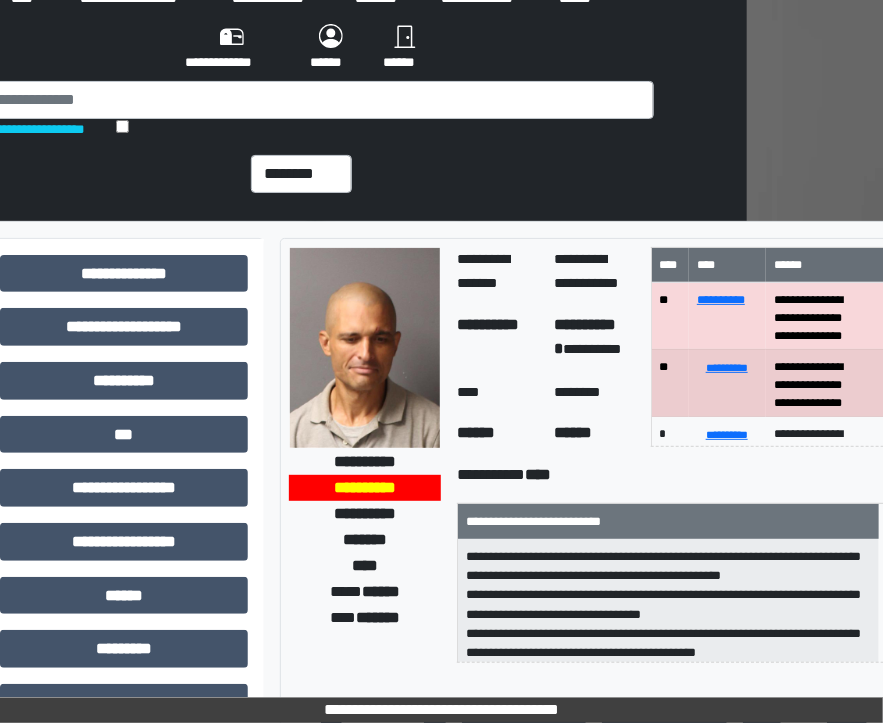 scroll, scrollTop: 56, scrollLeft: 160, axis: both 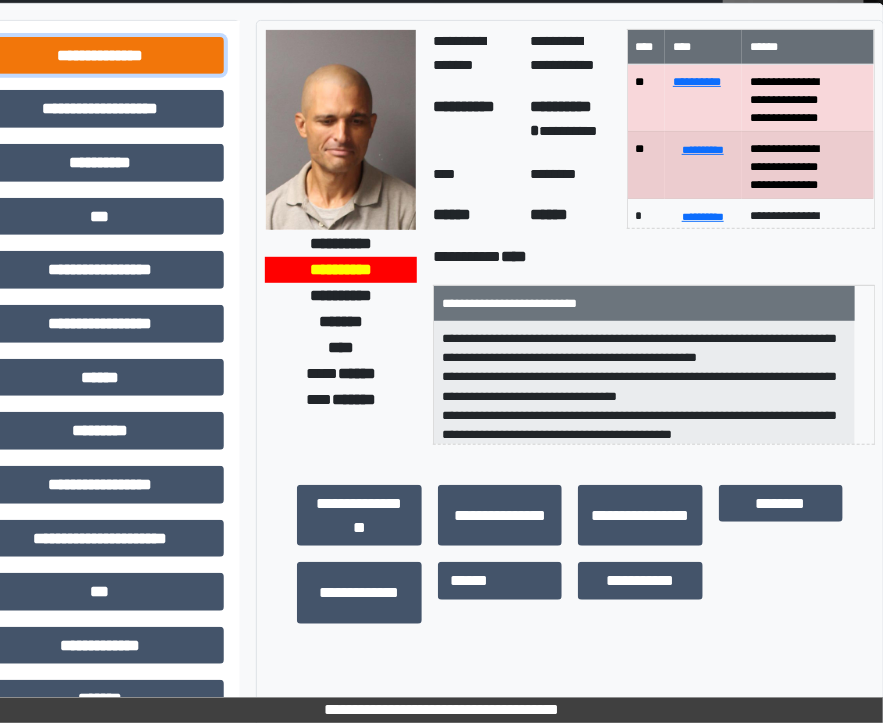 click on "**********" at bounding box center (100, 56) 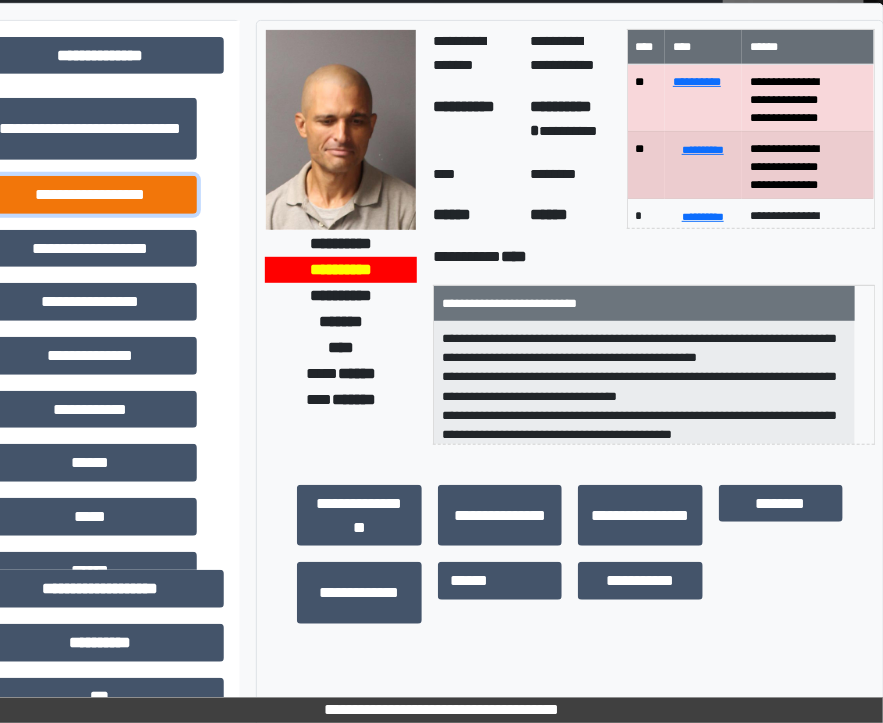 click on "**********" at bounding box center (90, 195) 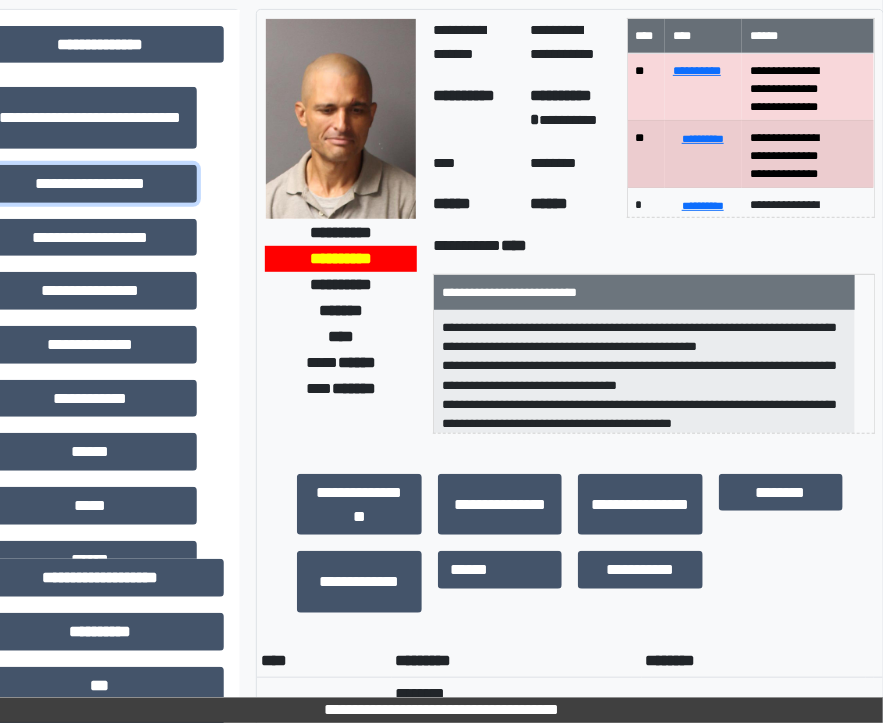 scroll, scrollTop: 282, scrollLeft: 160, axis: both 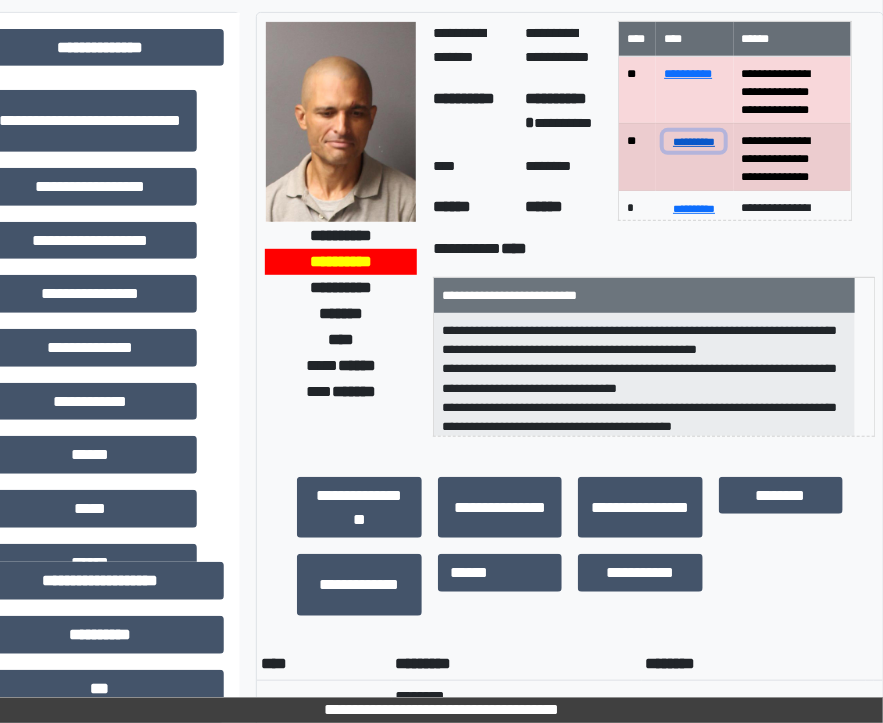 click on "**********" at bounding box center (694, 141) 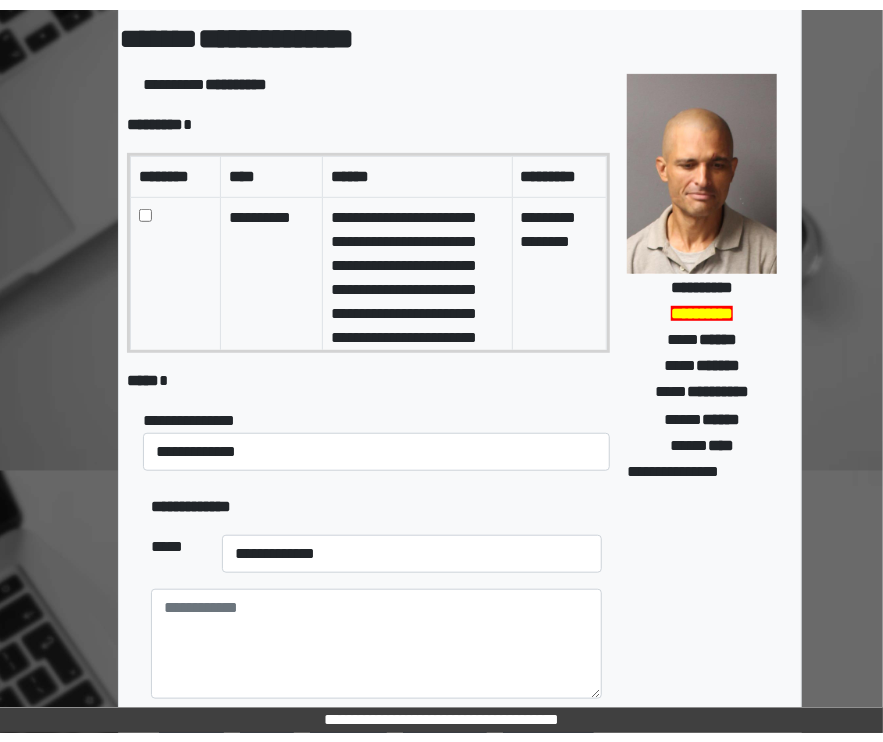 scroll, scrollTop: 282, scrollLeft: 0, axis: vertical 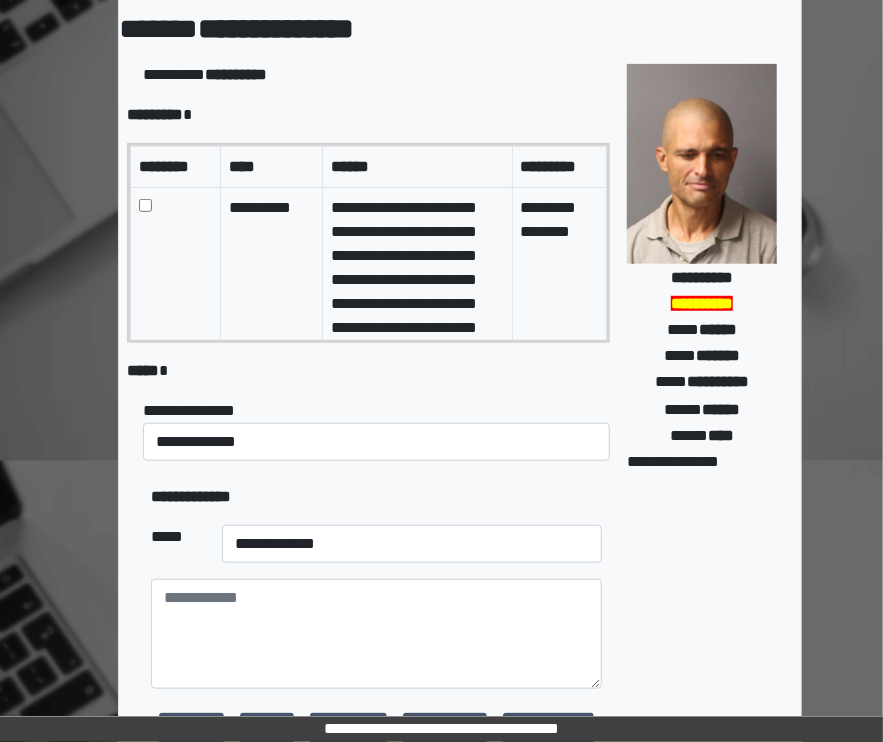 click at bounding box center [175, 279] 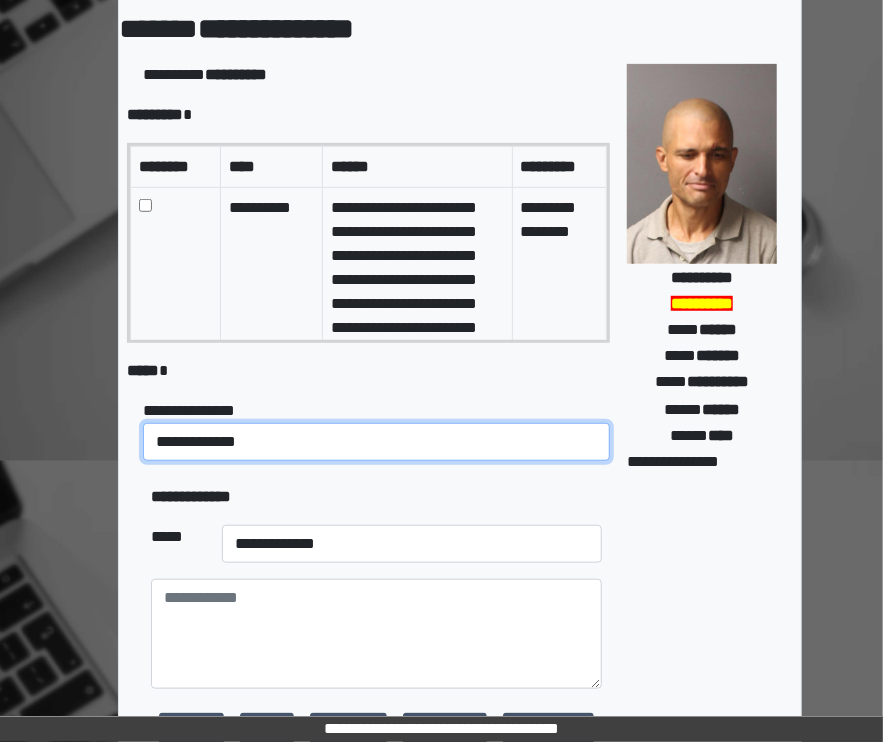 click on "**********" at bounding box center (376, 442) 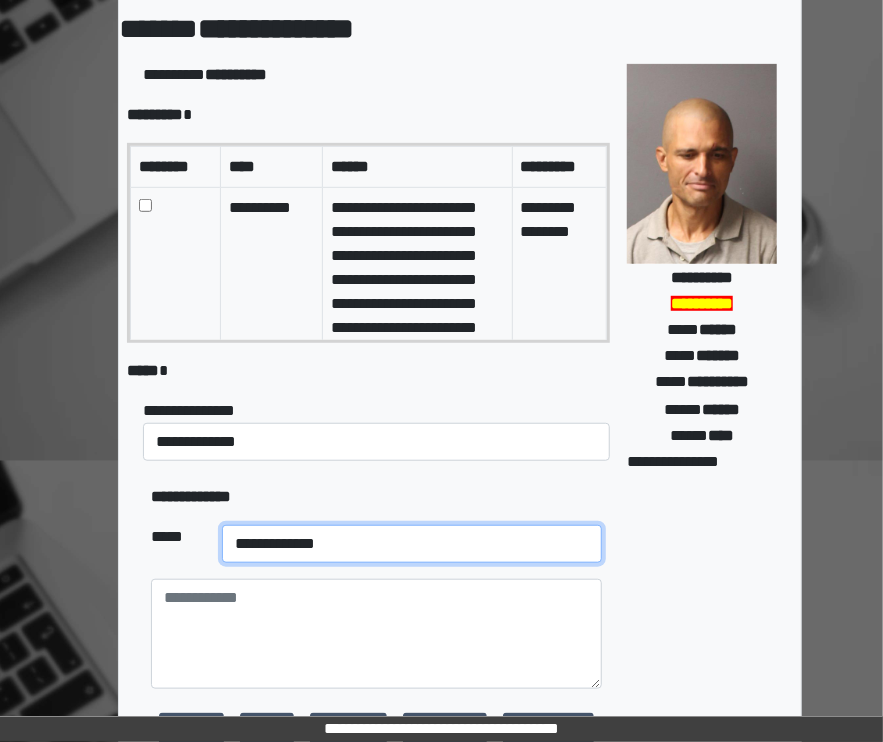 click on "**********" at bounding box center [412, 544] 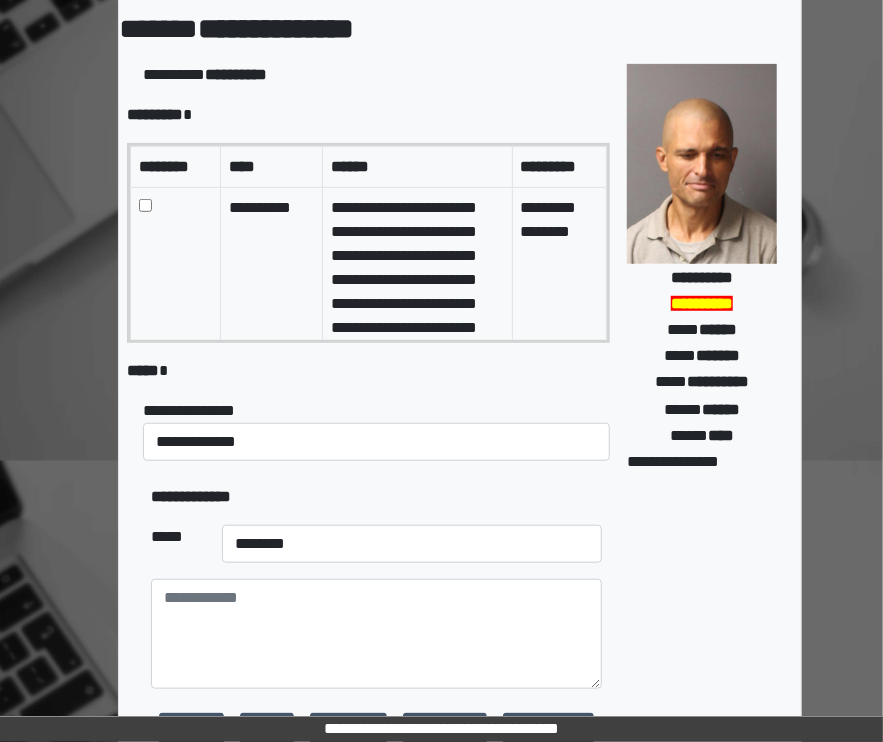 click on "**********" at bounding box center (702, 600) 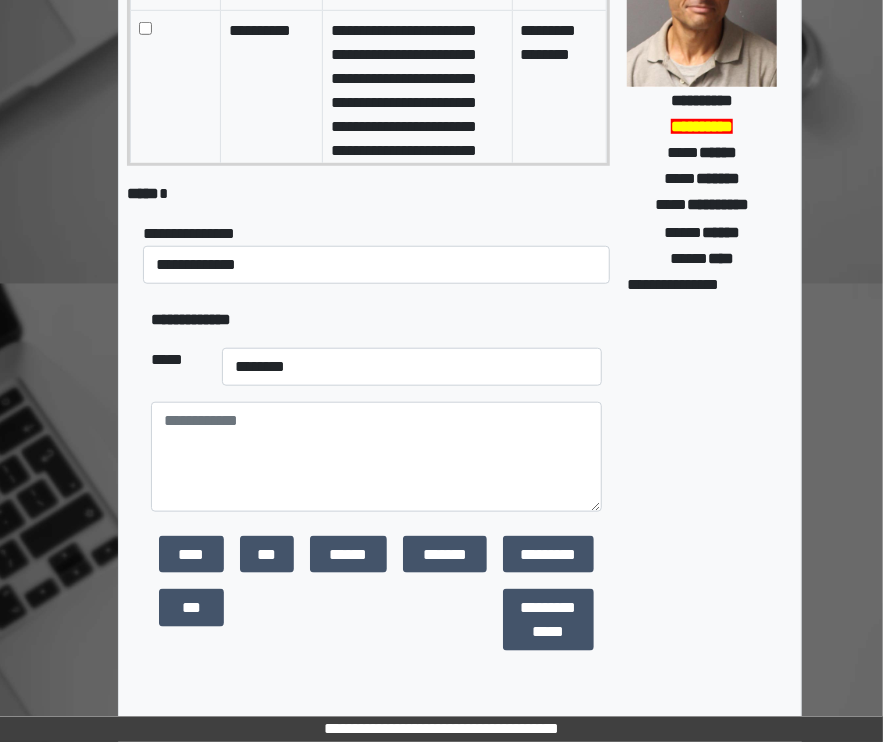 scroll, scrollTop: 462, scrollLeft: 0, axis: vertical 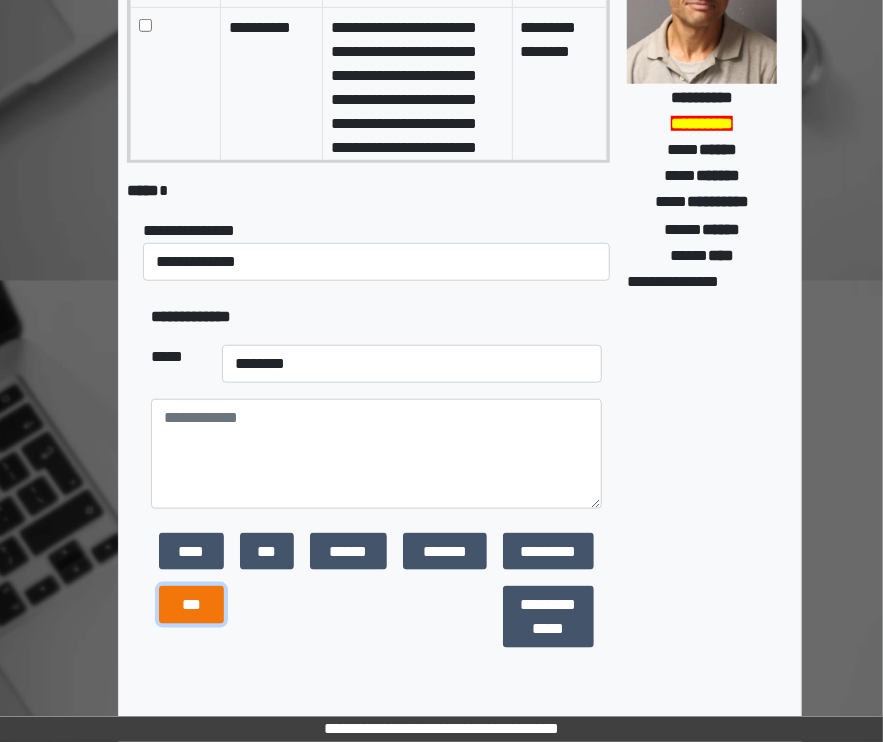 click on "***" at bounding box center [191, 605] 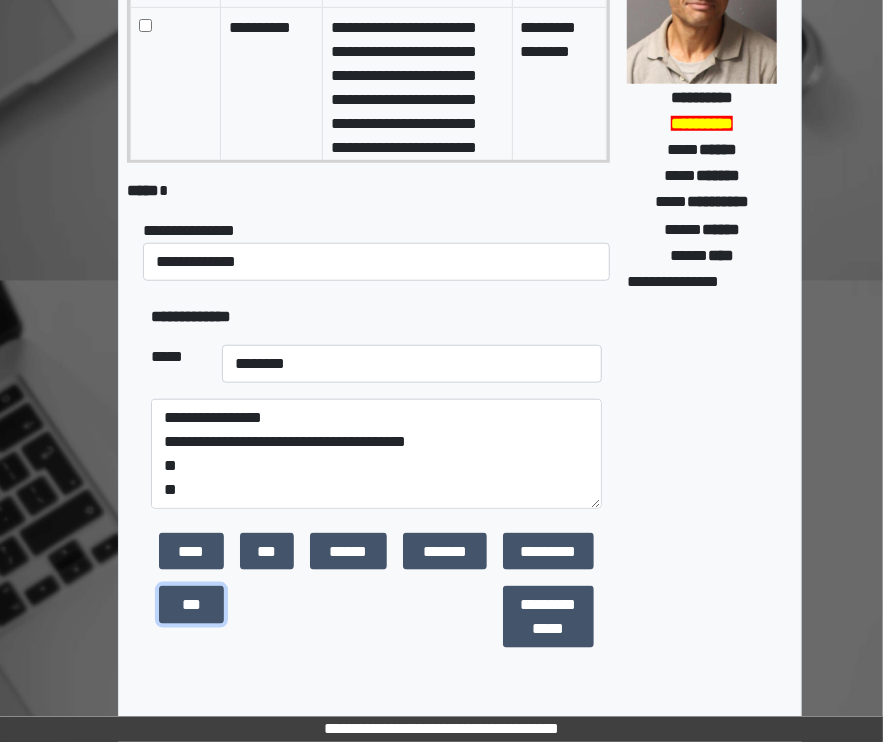 scroll, scrollTop: 23, scrollLeft: 0, axis: vertical 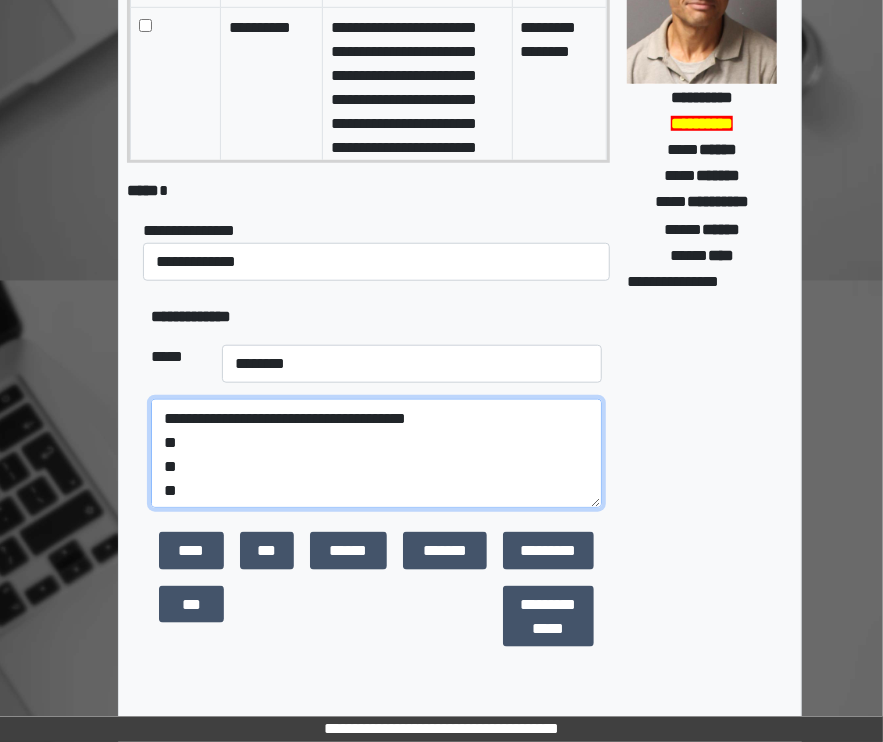 drag, startPoint x: 200, startPoint y: 497, endPoint x: 158, endPoint y: 450, distance: 63.03174 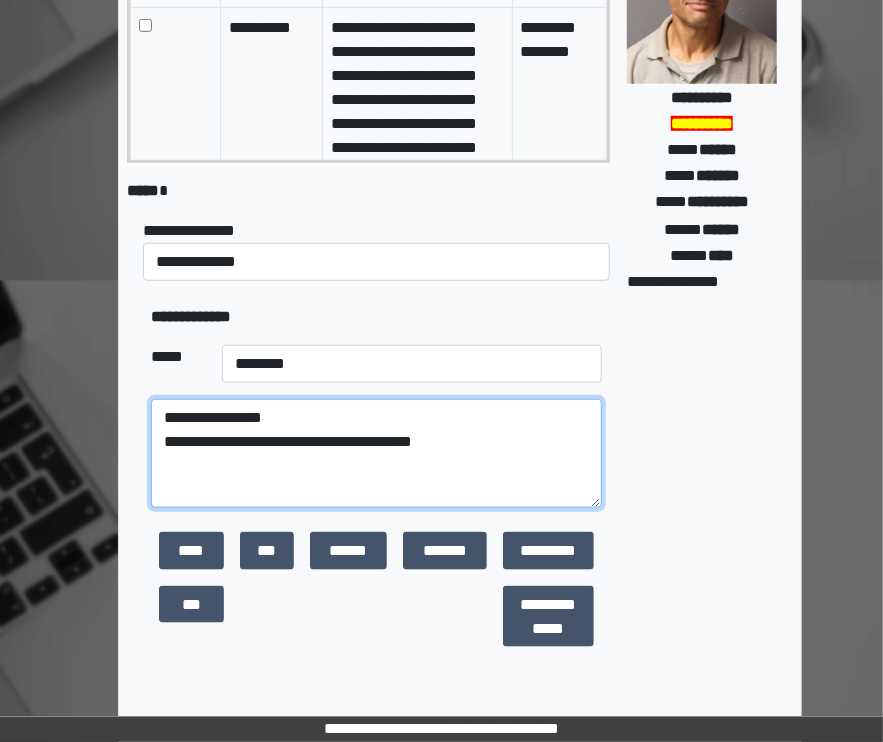 scroll, scrollTop: 0, scrollLeft: 0, axis: both 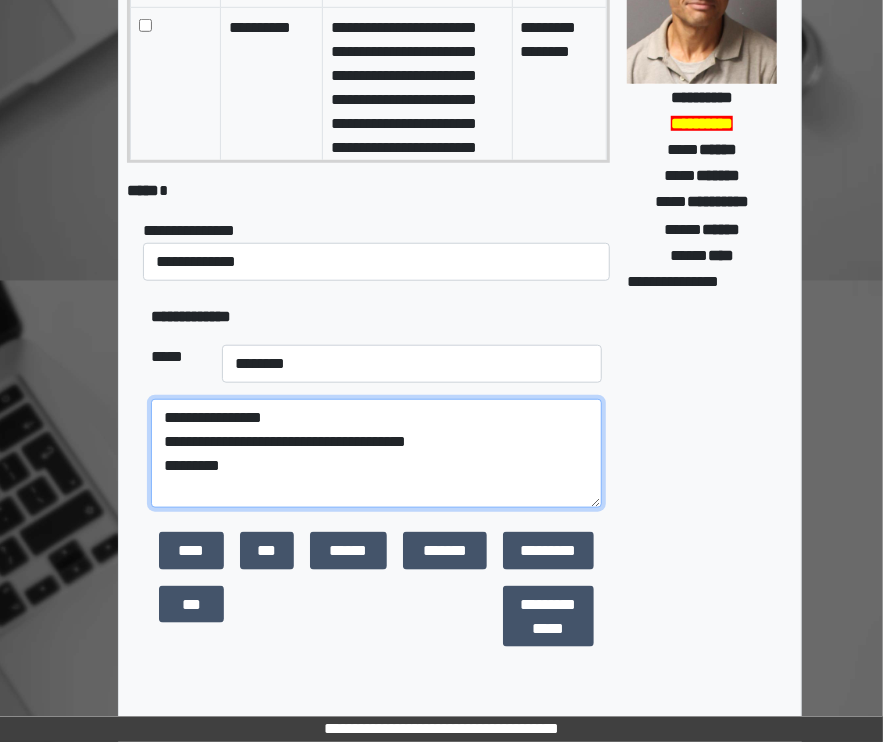 paste on "**********" 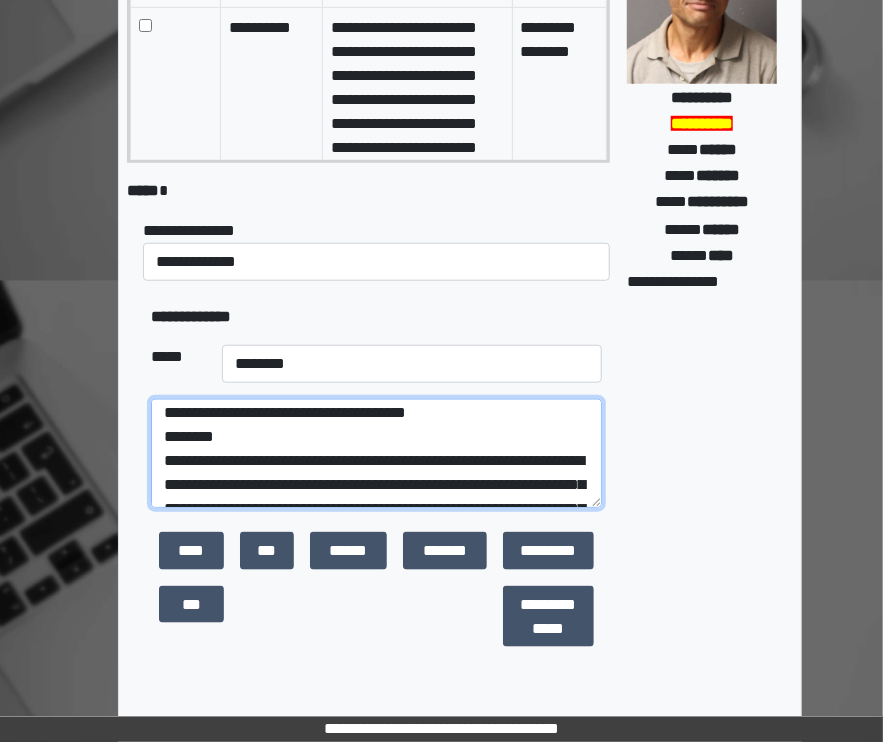 scroll, scrollTop: 6, scrollLeft: 0, axis: vertical 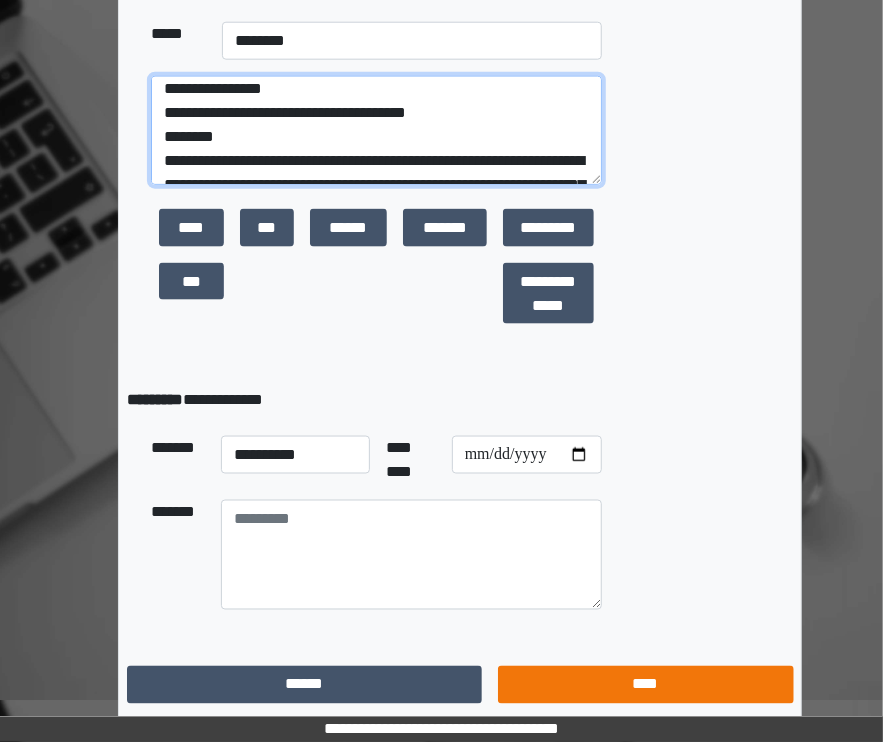 type on "**********" 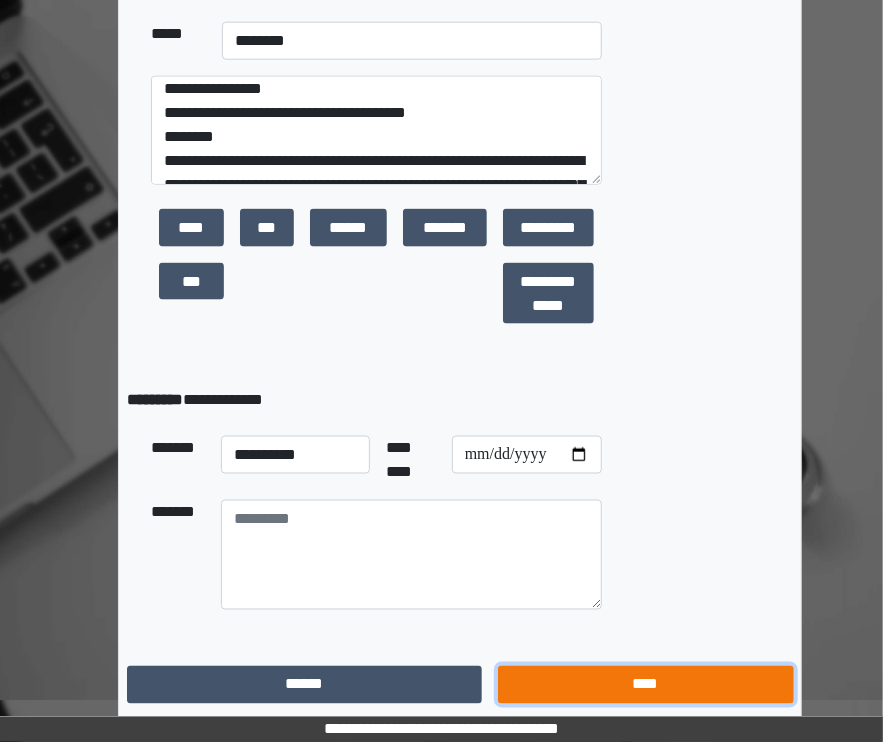 click on "****" at bounding box center (646, 685) 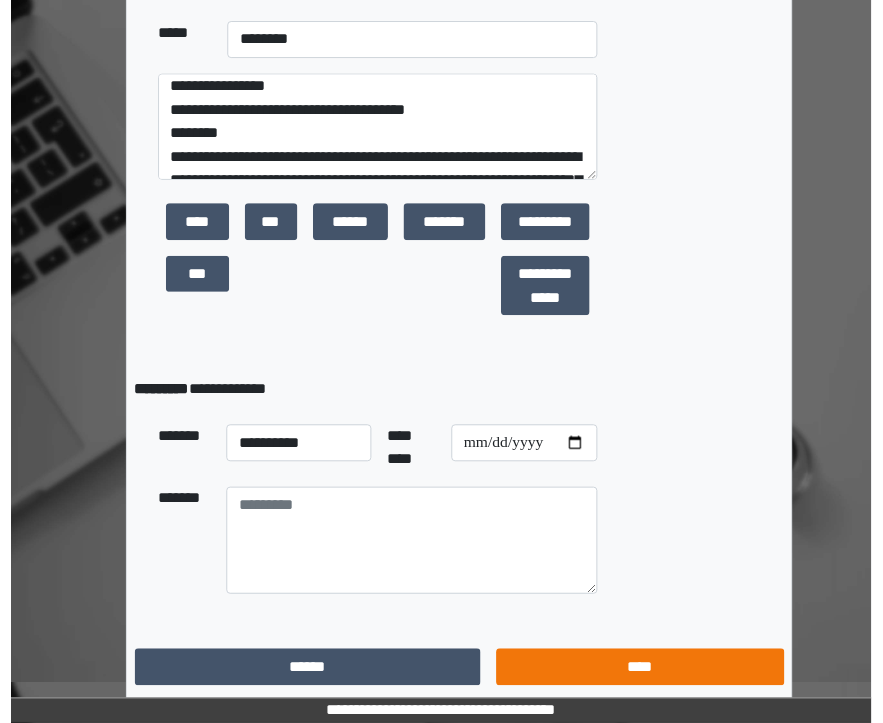 scroll, scrollTop: 0, scrollLeft: 0, axis: both 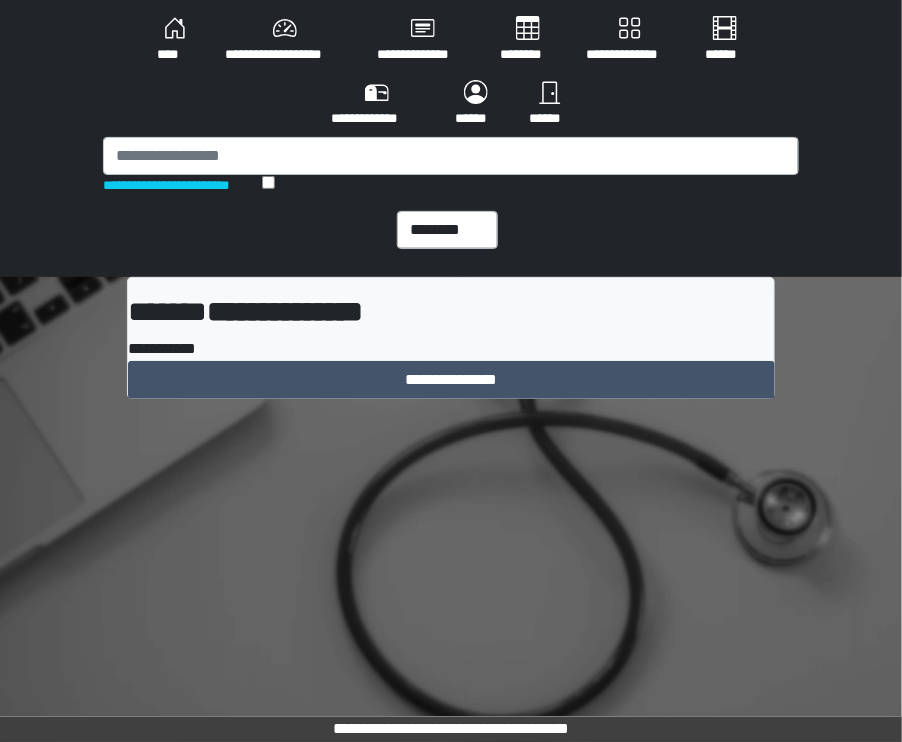 click on "**********" at bounding box center [451, 138] 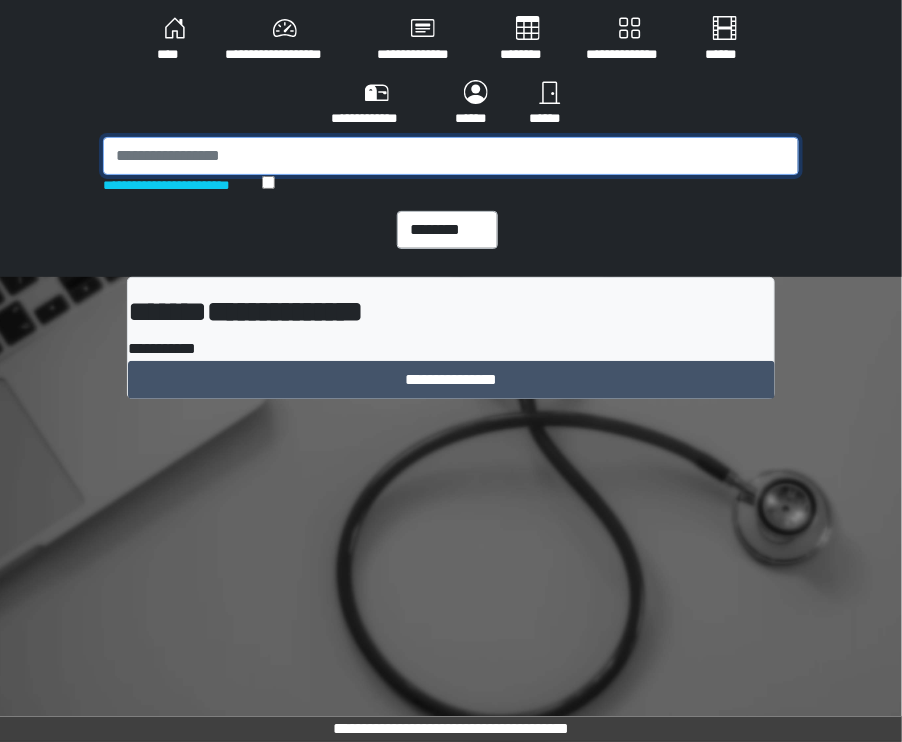 click at bounding box center [451, 156] 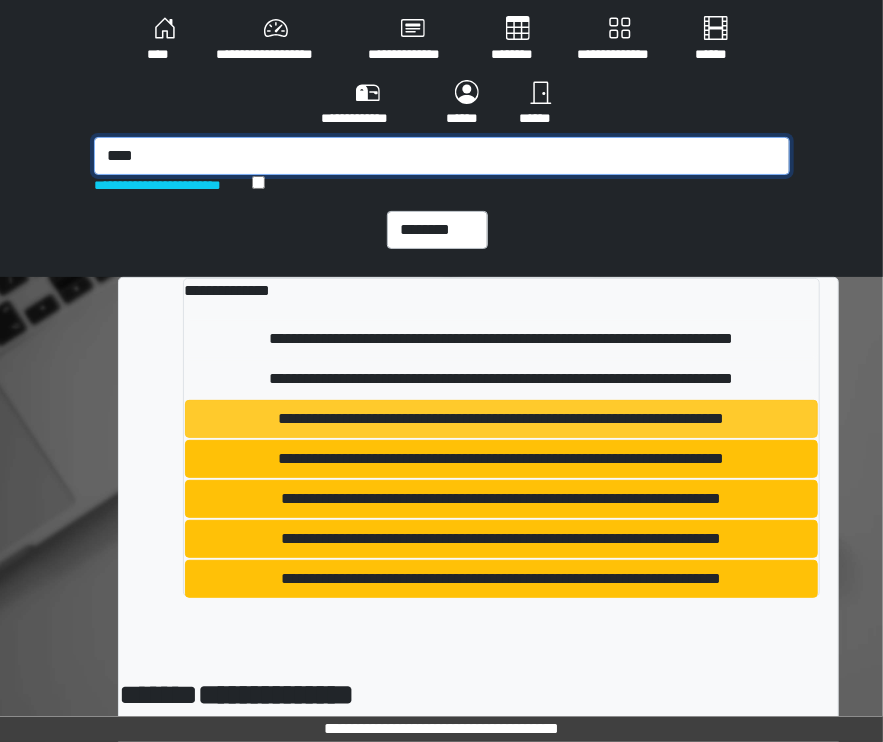 type on "****" 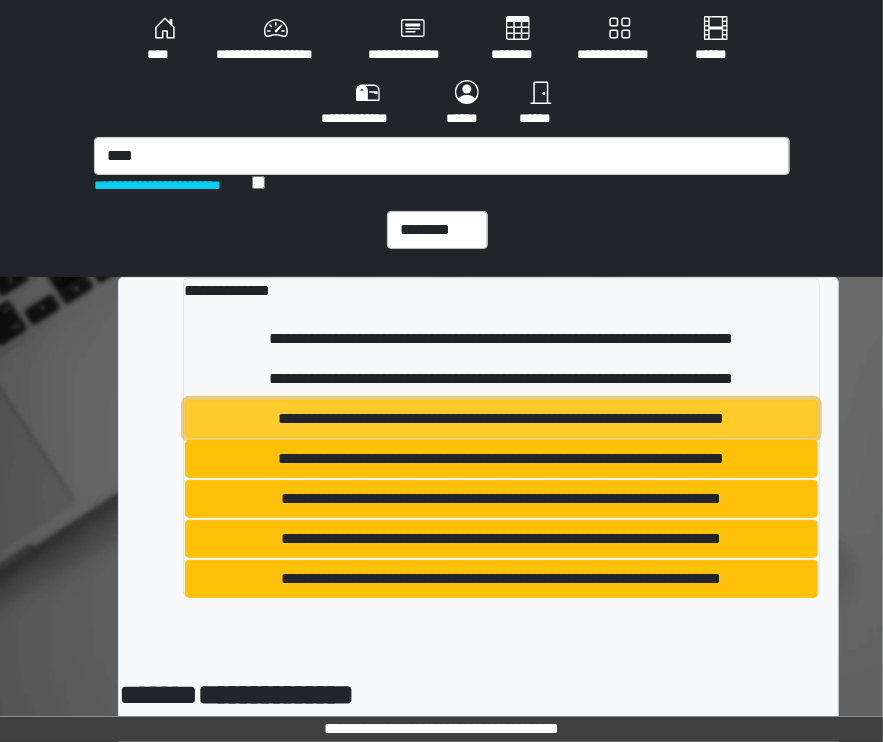 click on "**********" at bounding box center [501, 419] 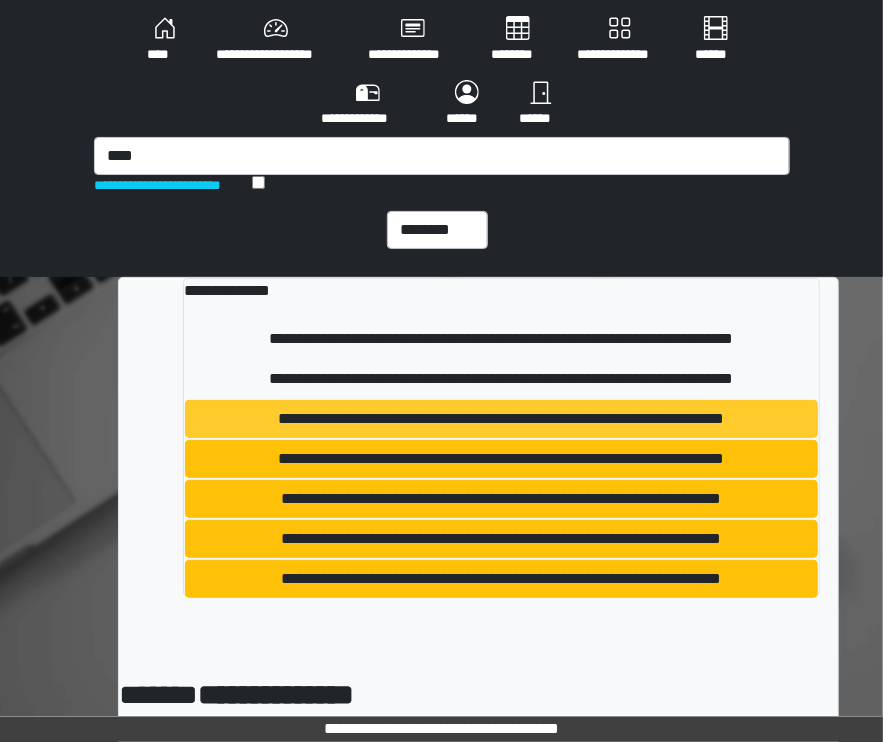 type 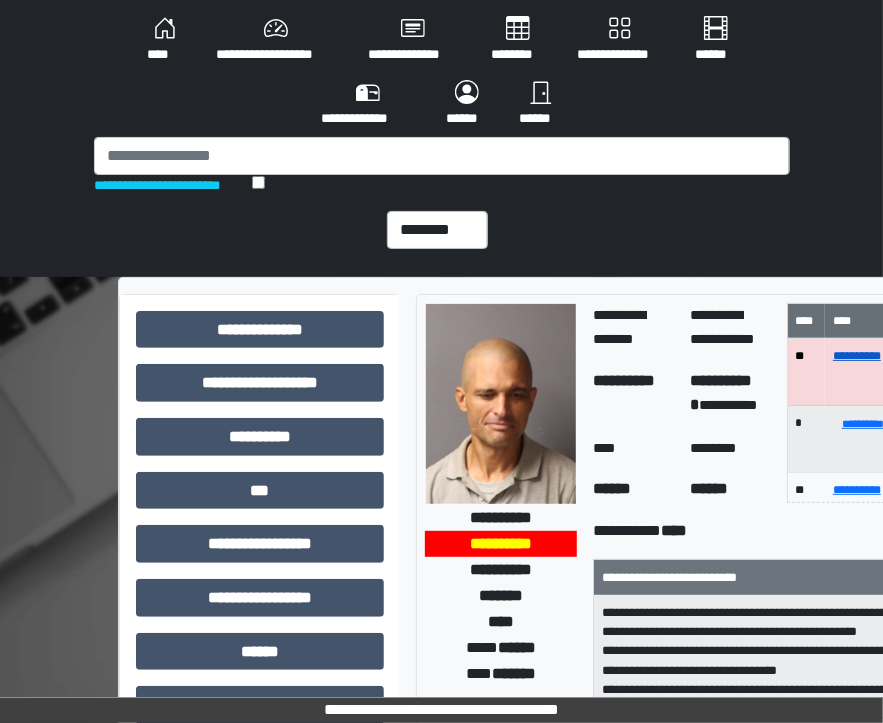 click on "**********" at bounding box center [857, 356] 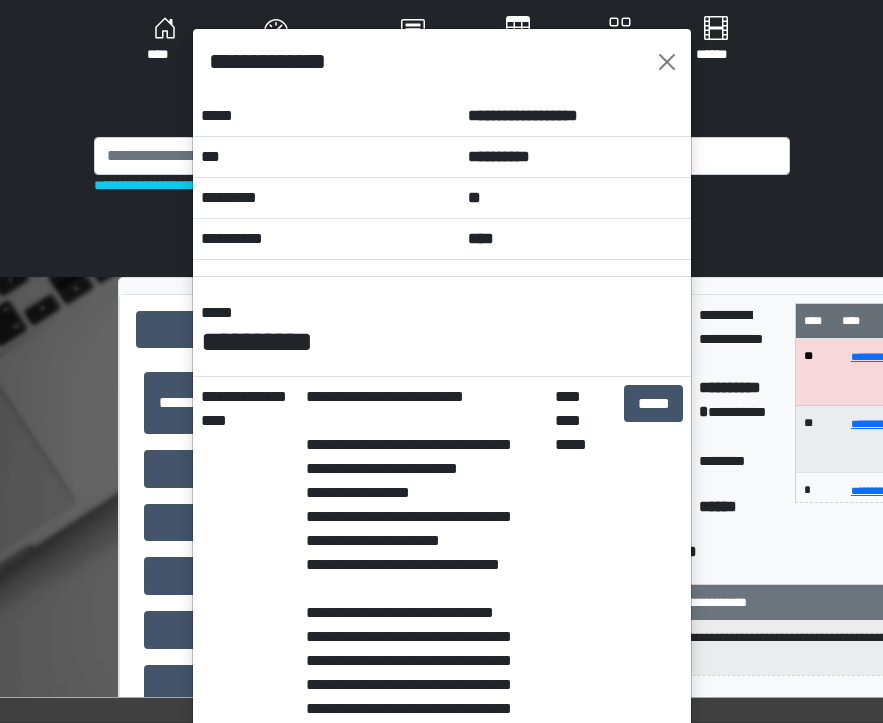 scroll, scrollTop: 507, scrollLeft: 36, axis: both 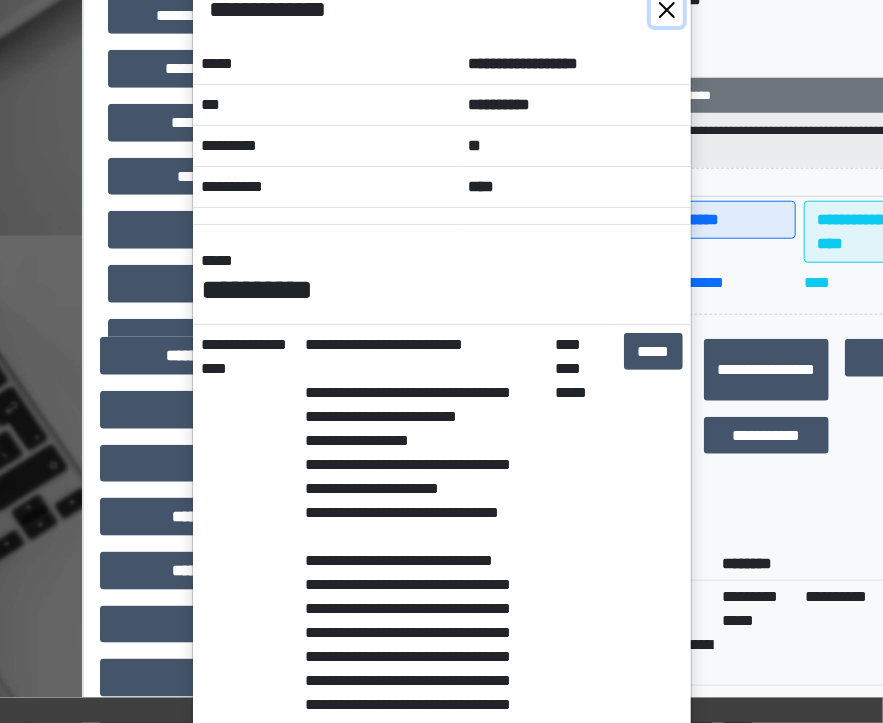 click at bounding box center [667, 10] 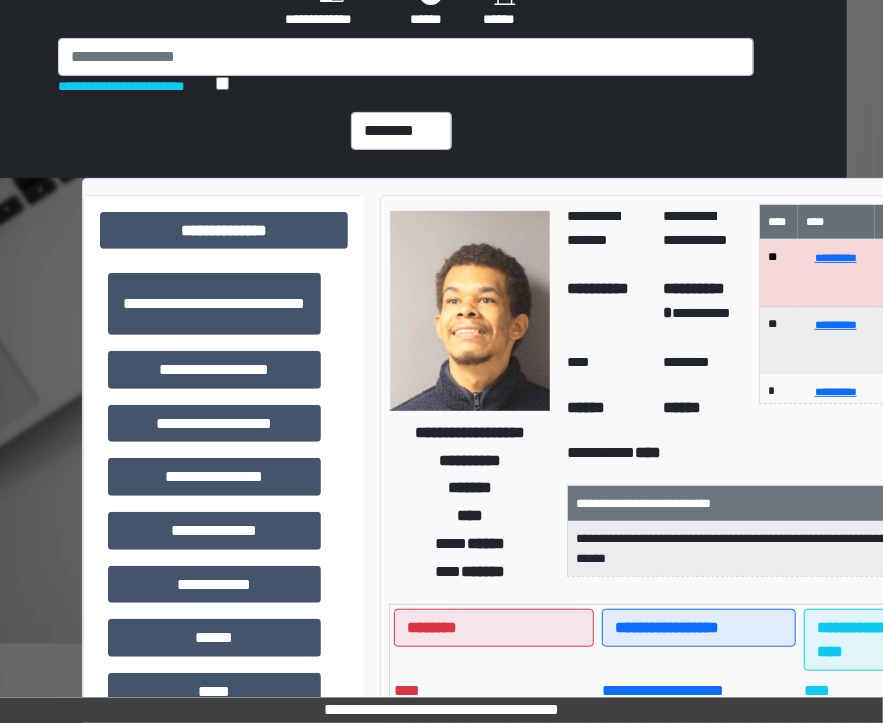 scroll, scrollTop: 0, scrollLeft: 36, axis: horizontal 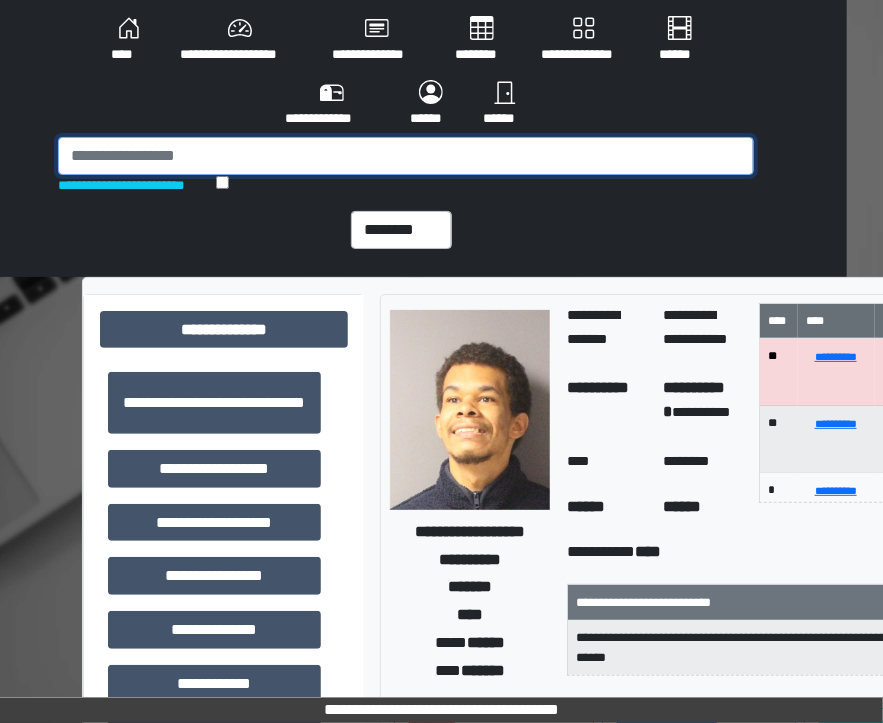 click at bounding box center (406, 156) 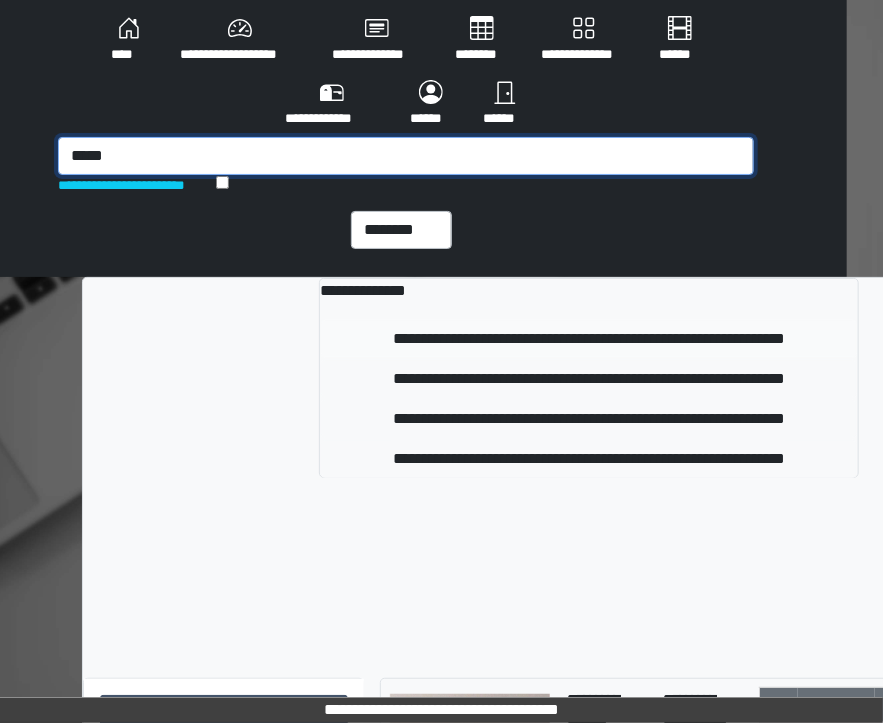 type on "*****" 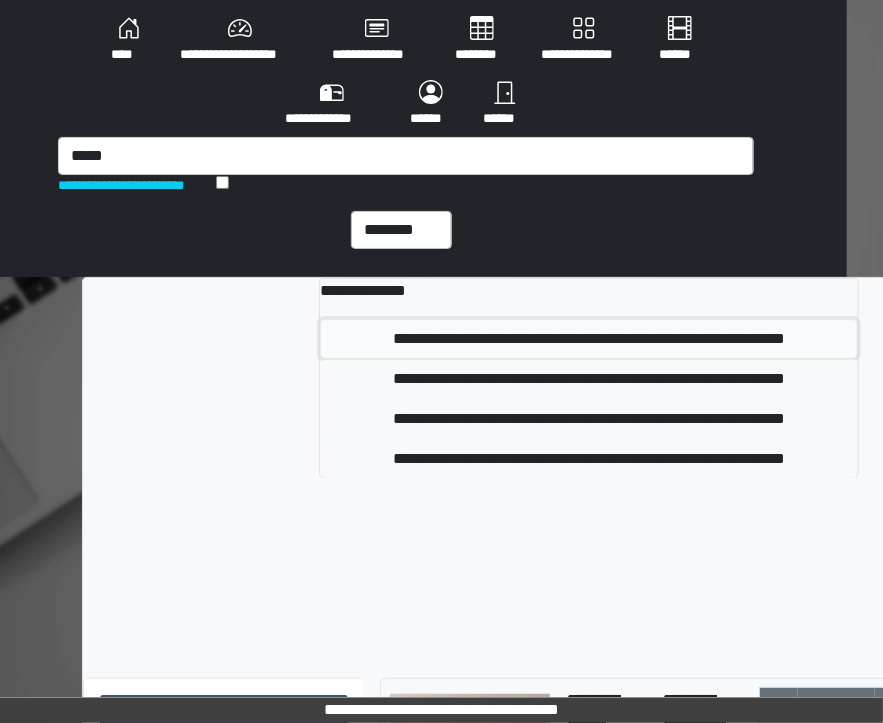 click on "**********" at bounding box center [589, 339] 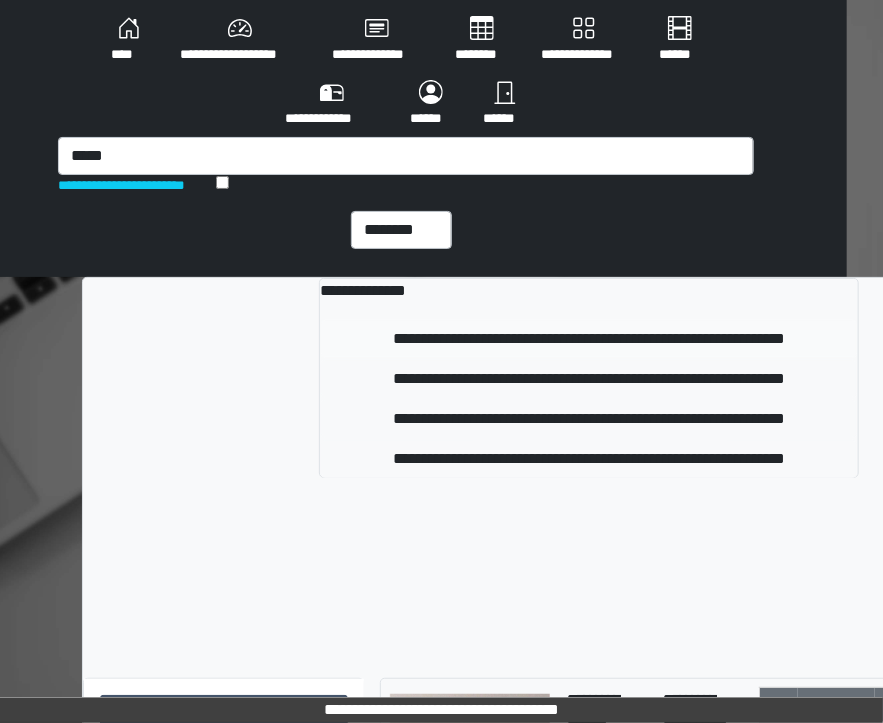 type 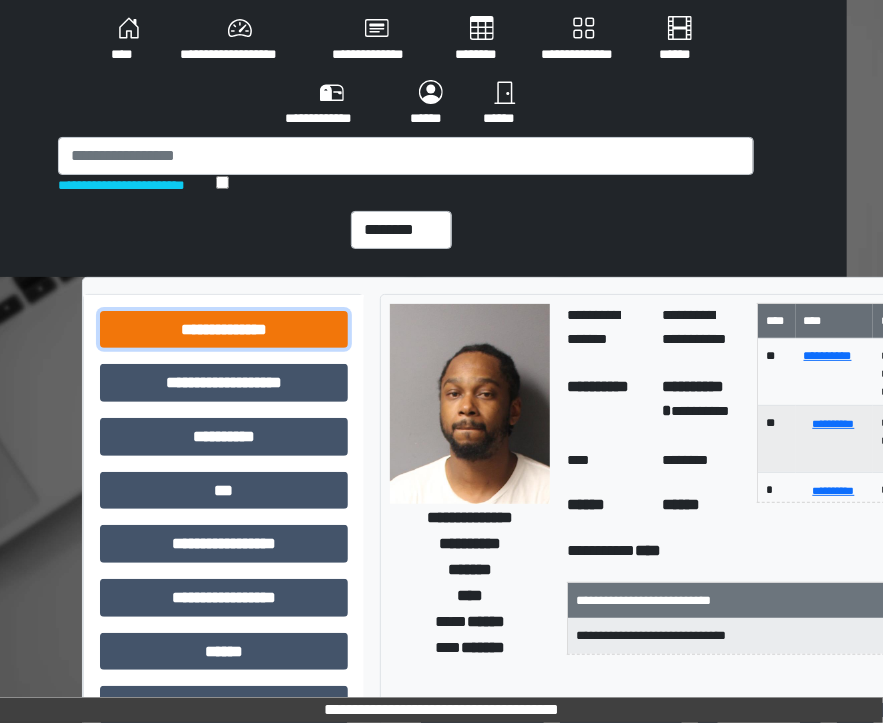 click on "**********" at bounding box center [224, 330] 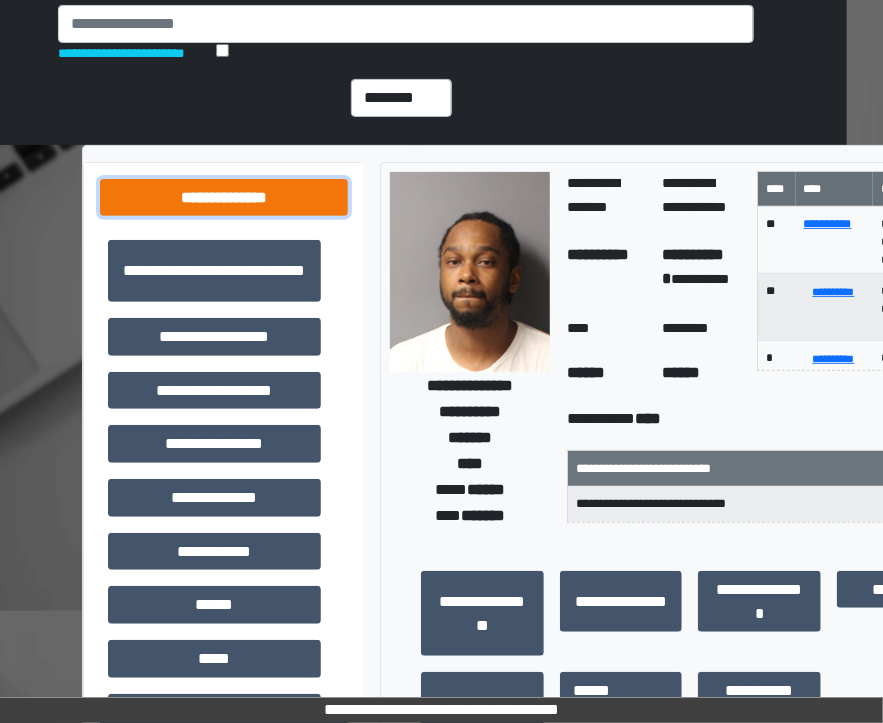 scroll, scrollTop: 137, scrollLeft: 36, axis: both 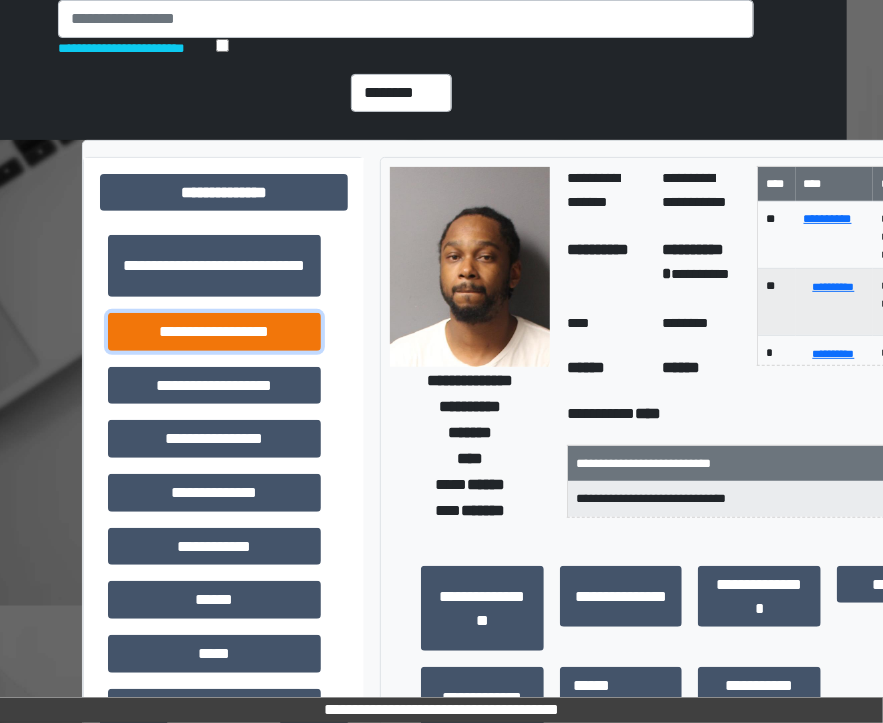 click on "**********" at bounding box center [214, 332] 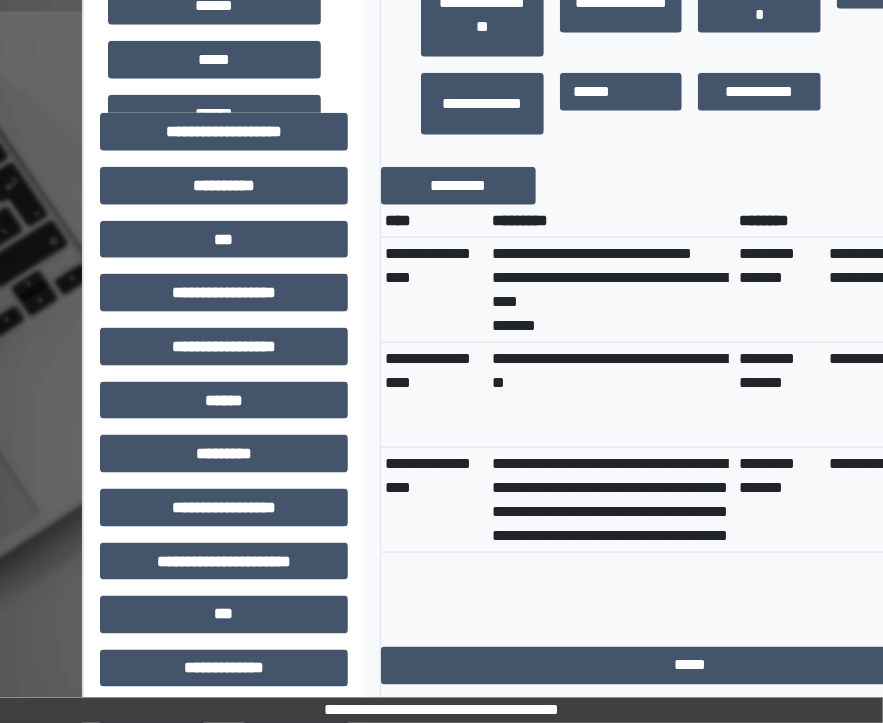 scroll, scrollTop: 732, scrollLeft: 36, axis: both 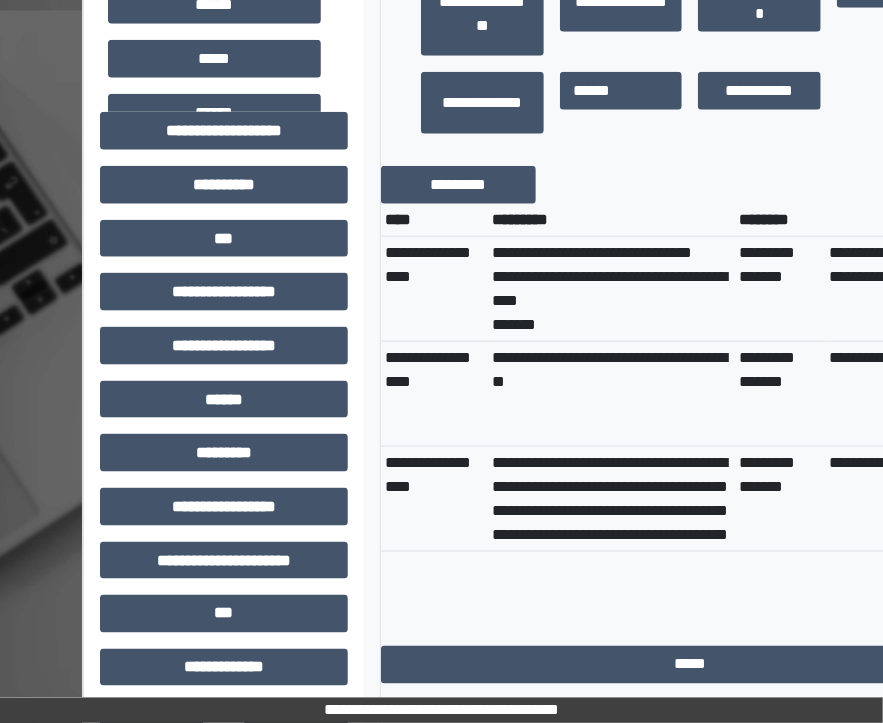 click on "**********" at bounding box center [405, 328] 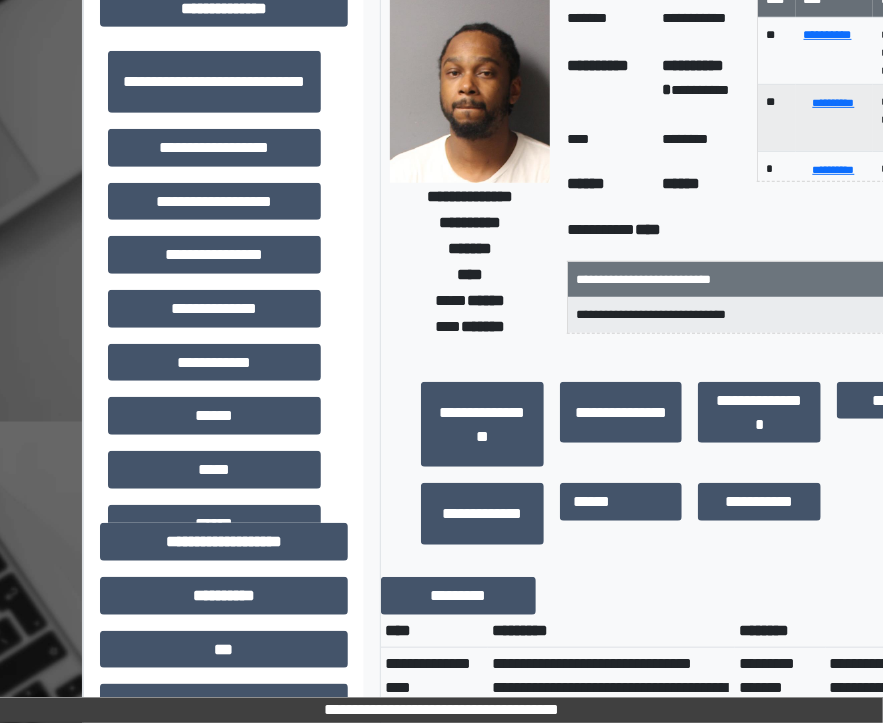 scroll, scrollTop: 316, scrollLeft: 36, axis: both 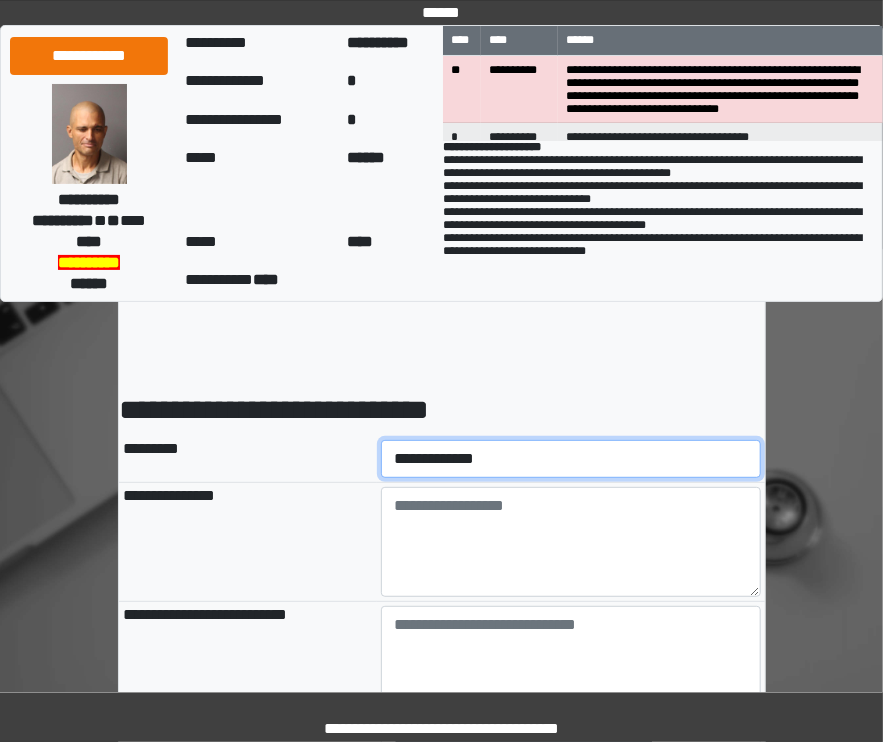 click on "**********" at bounding box center (571, 459) 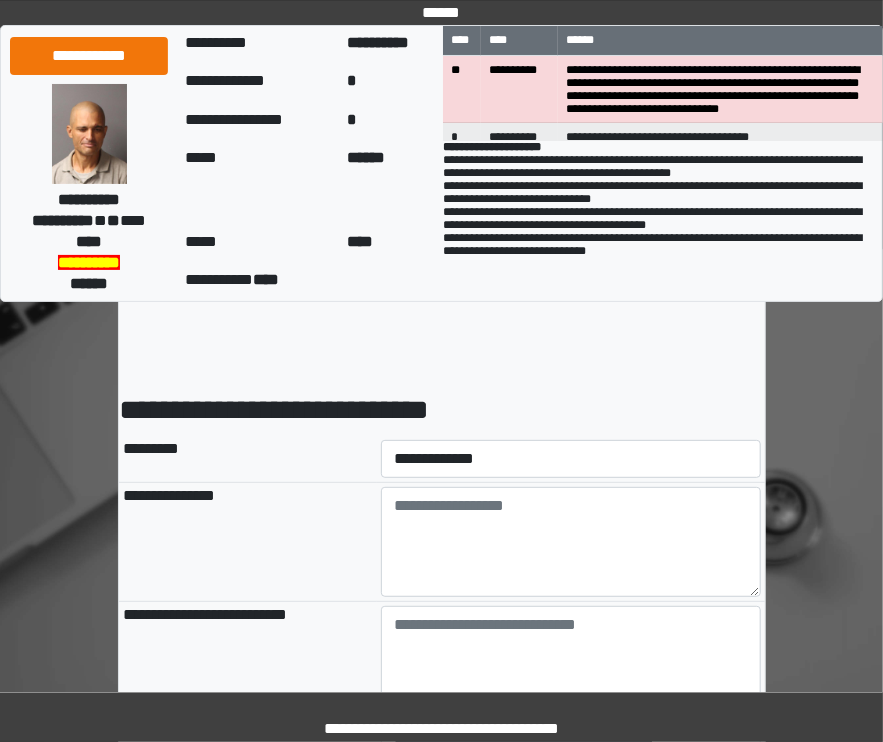 click on "**********" at bounding box center (442, 2036) 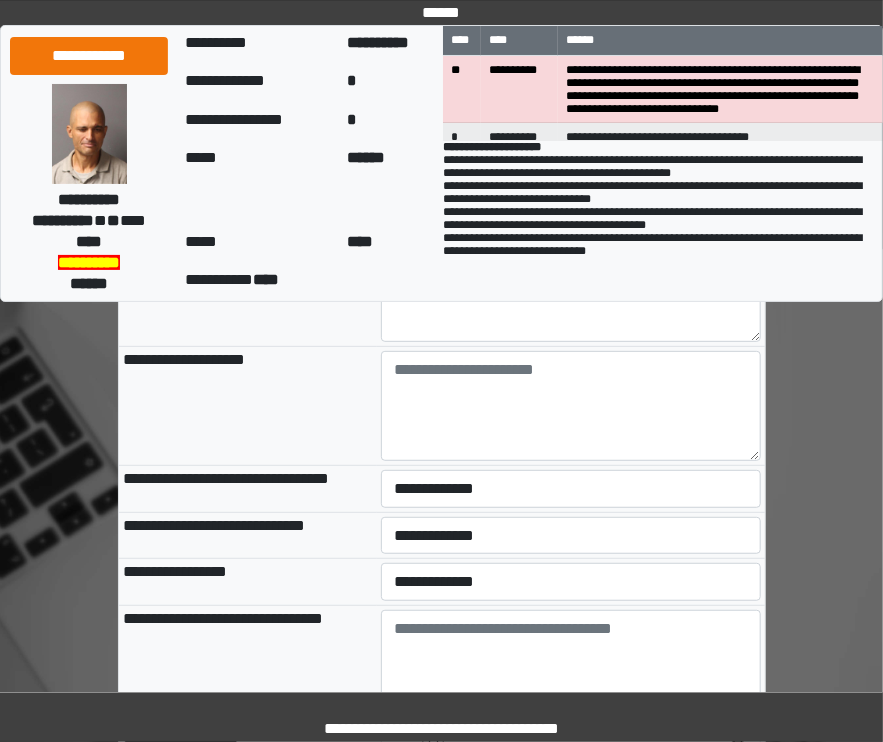 scroll, scrollTop: 2660, scrollLeft: 0, axis: vertical 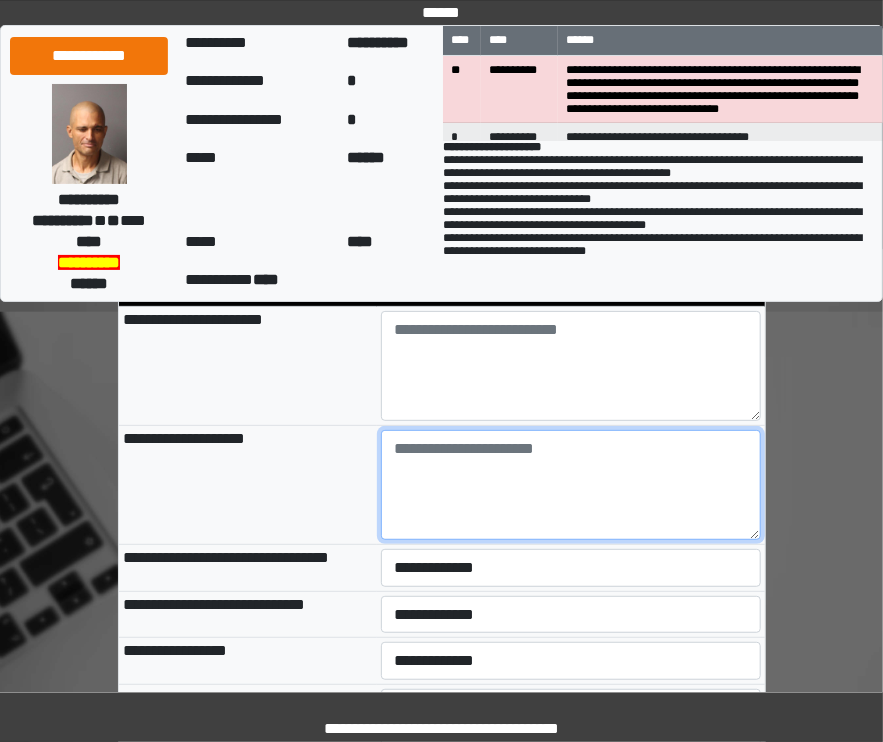 click at bounding box center (571, 485) 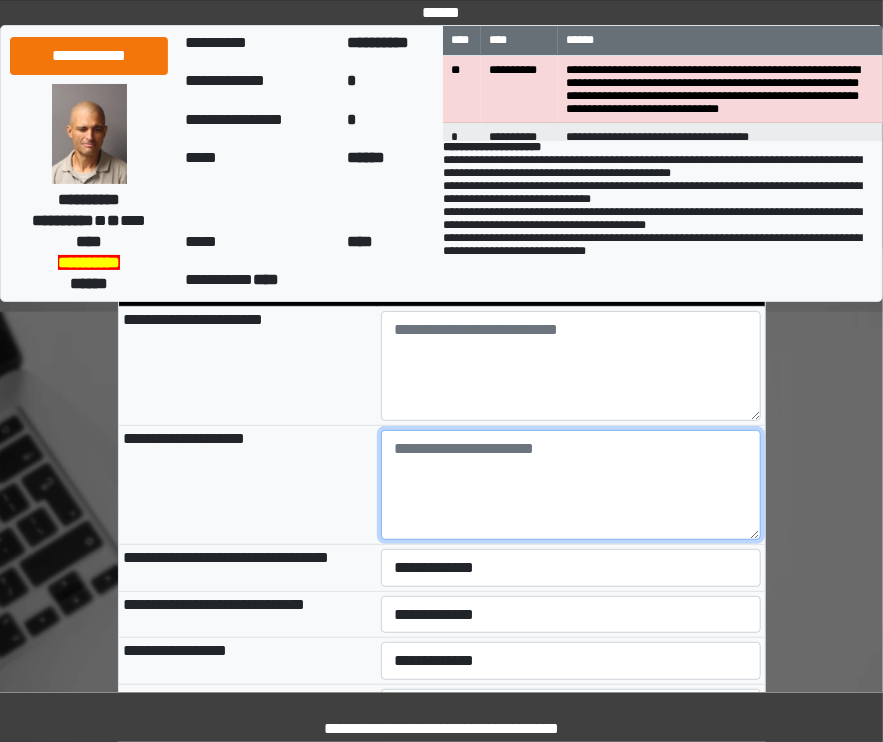 paste on "**********" 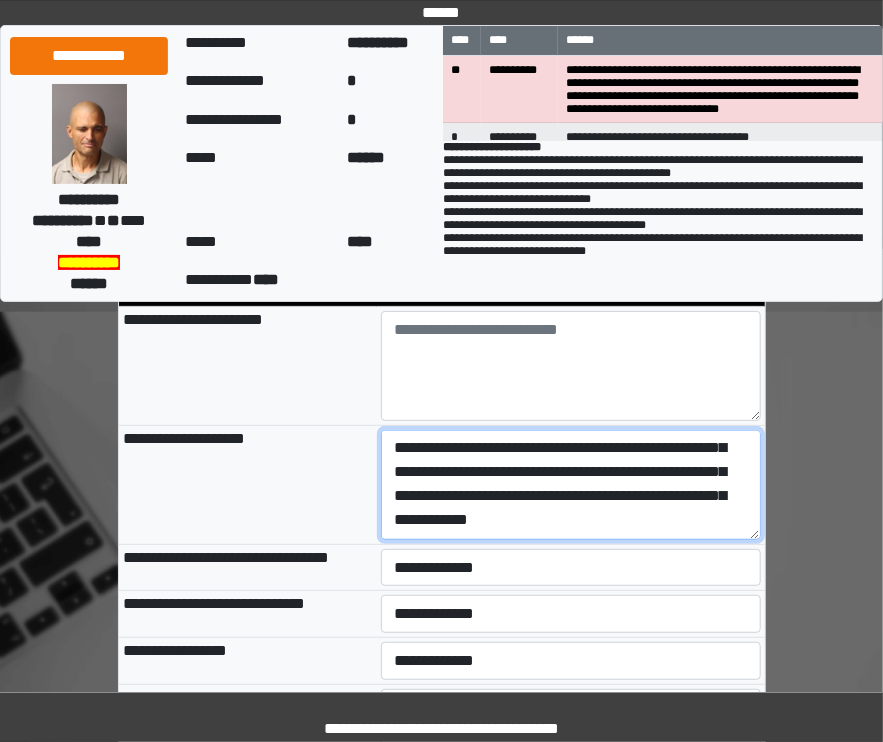 scroll, scrollTop: 1847, scrollLeft: 0, axis: vertical 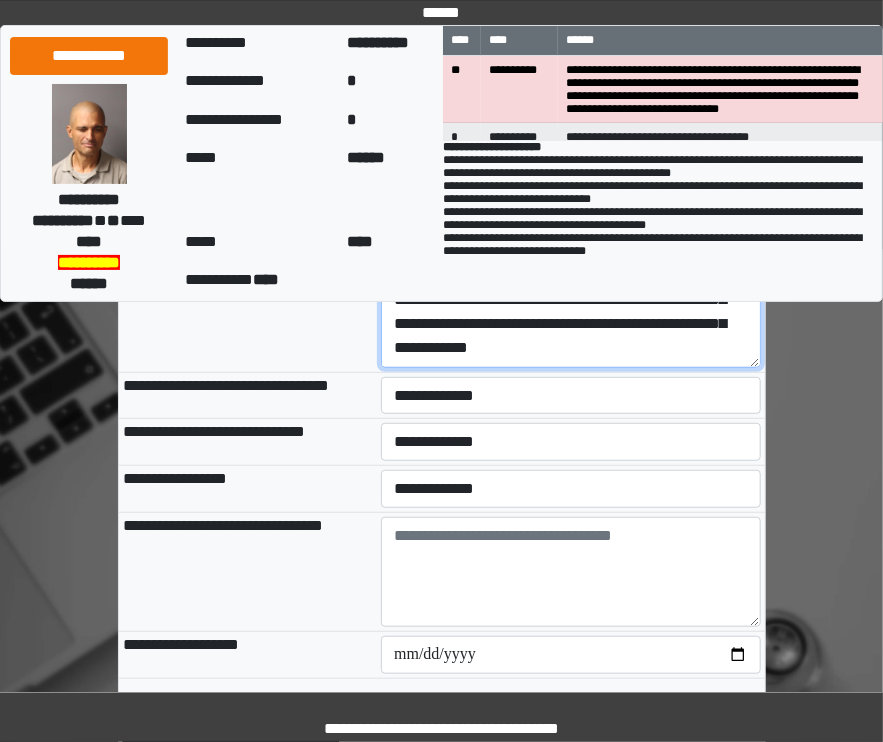 type on "**********" 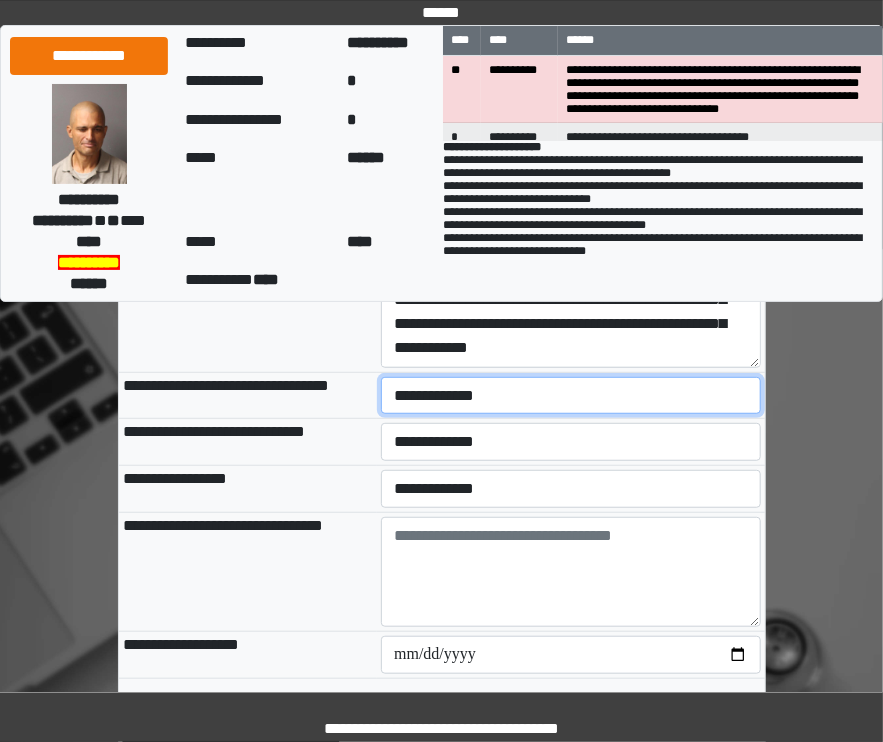 type on "**********" 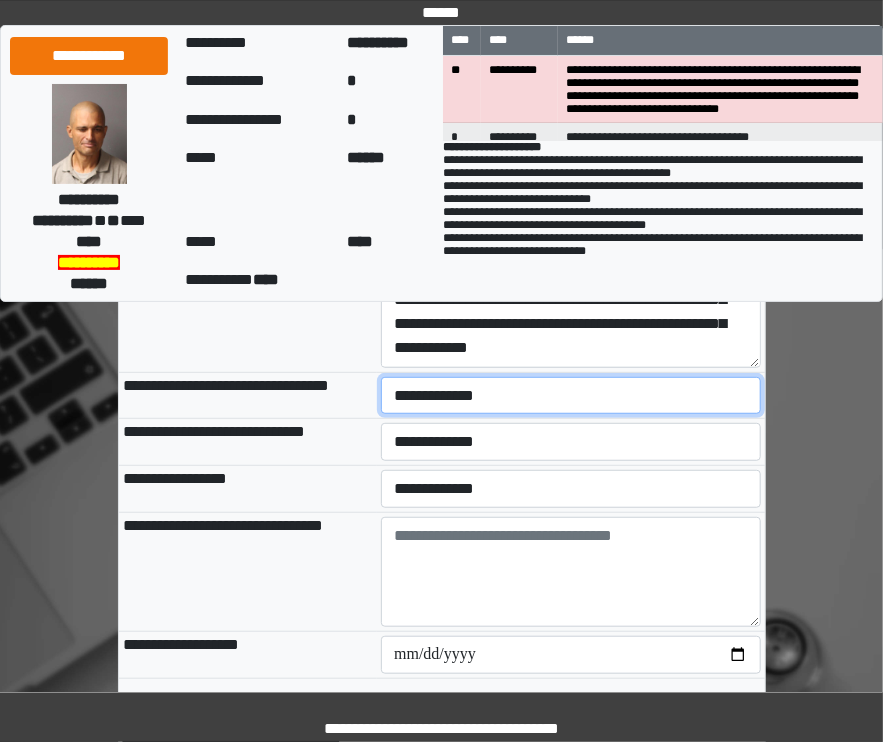 click on "**********" at bounding box center (571, 396) 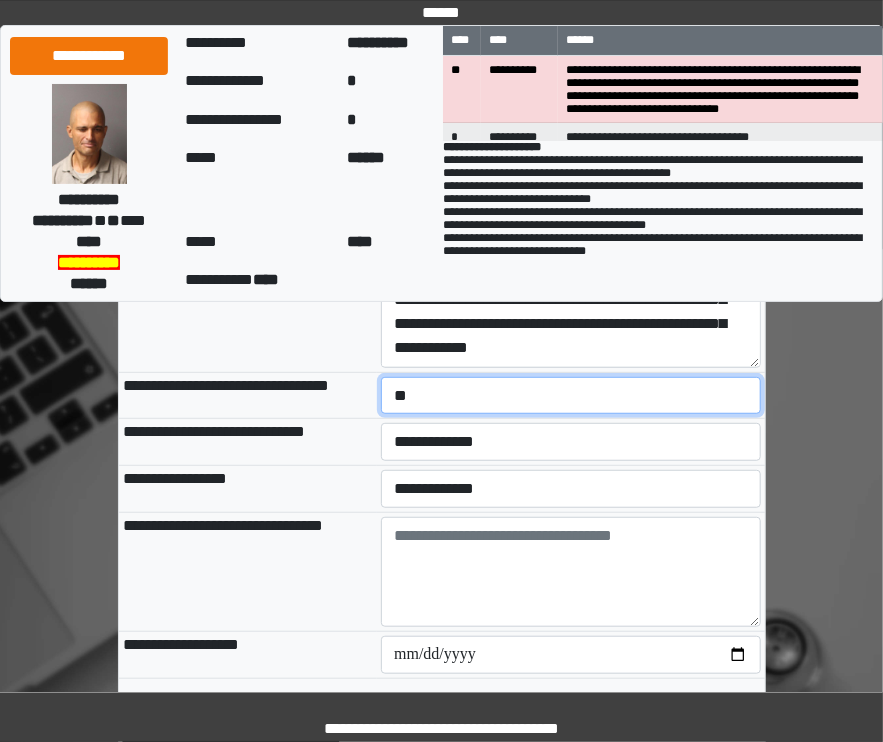 click on "**********" at bounding box center [571, 396] 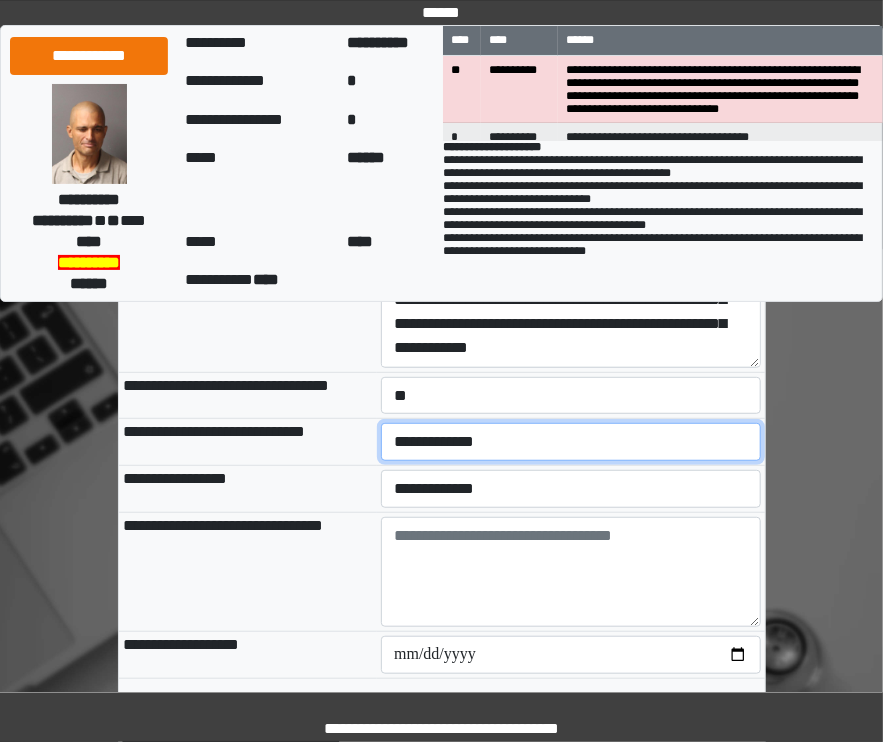 click on "**********" at bounding box center [571, 442] 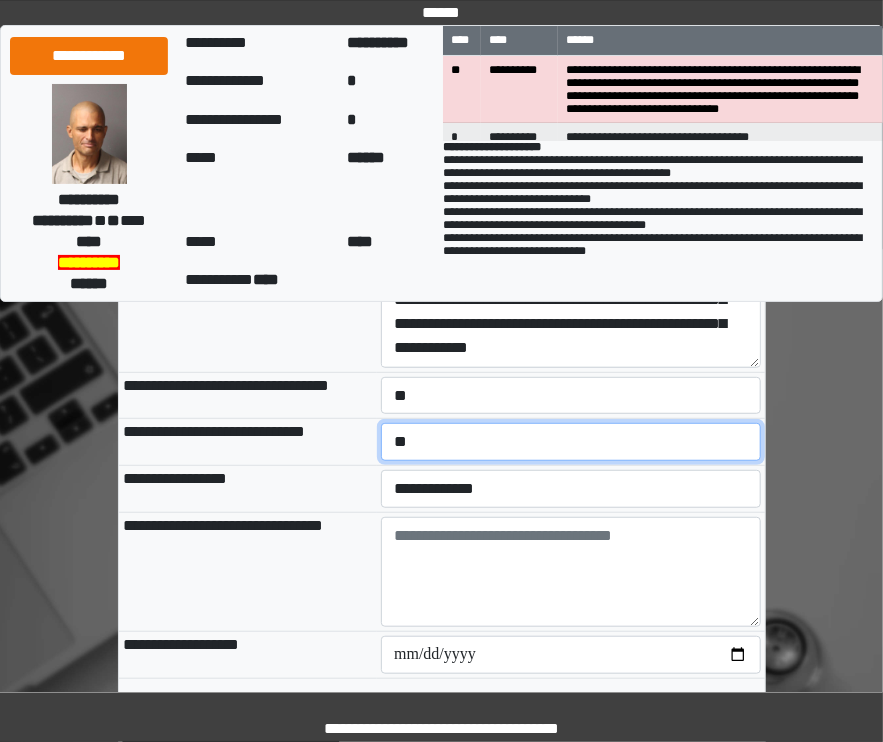 click on "**********" at bounding box center [571, 442] 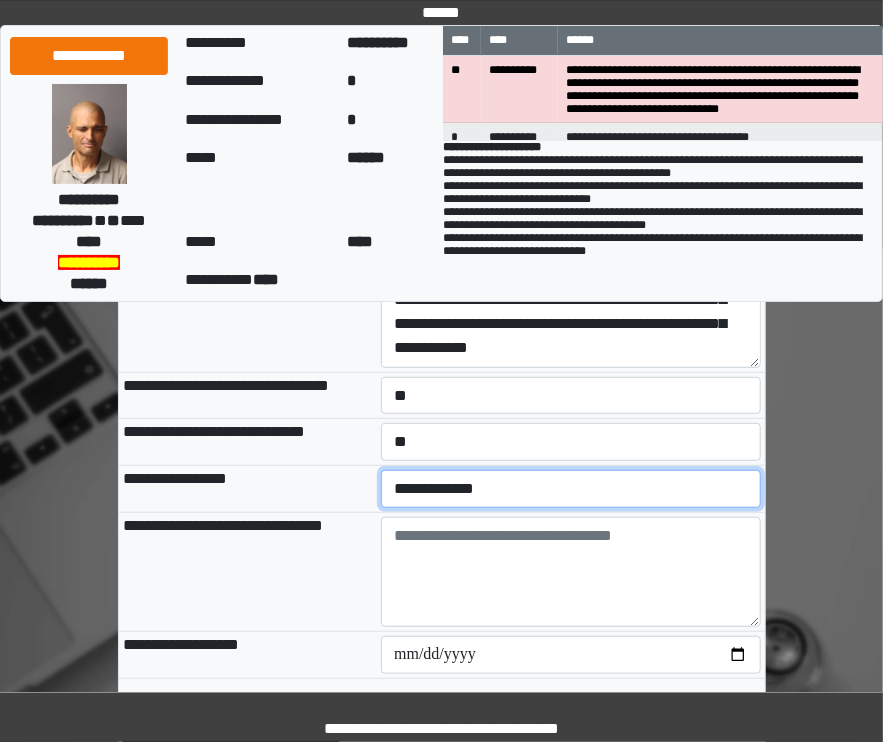 click on "**********" at bounding box center (571, 489) 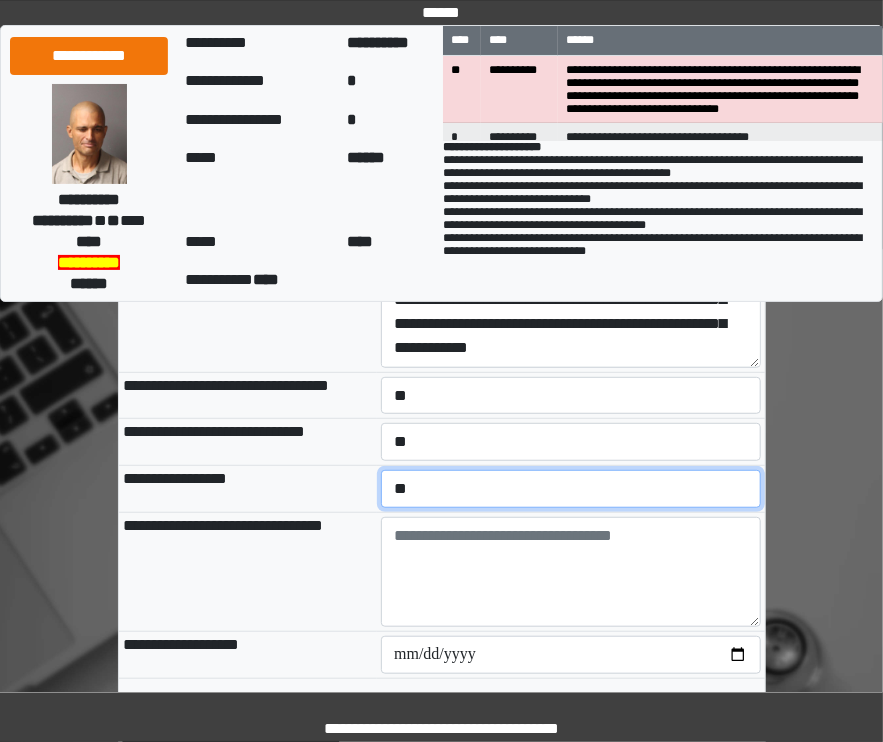 click on "**********" at bounding box center (571, 489) 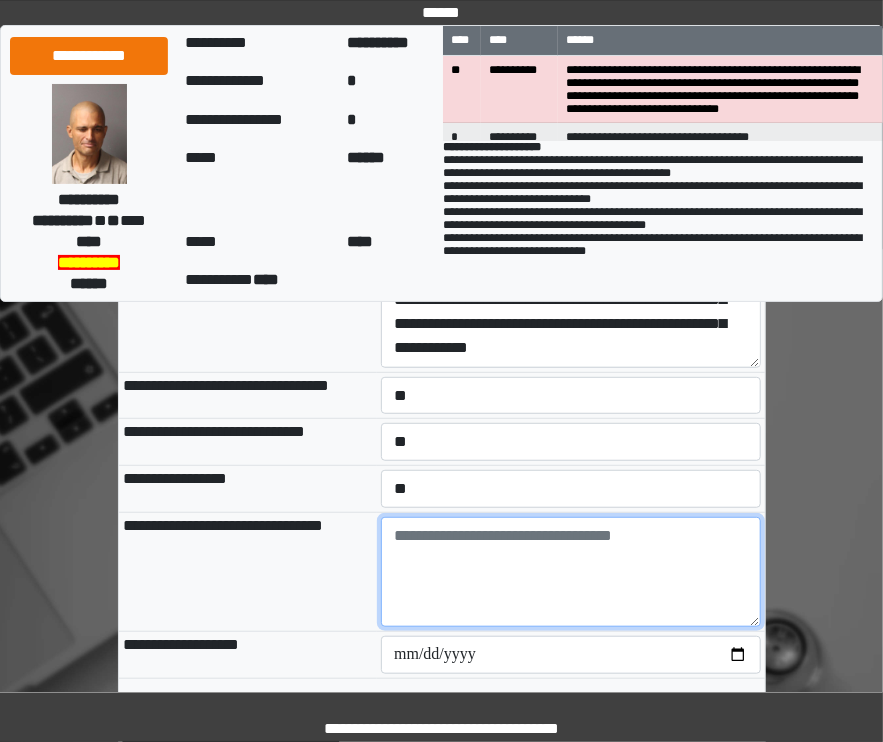 click at bounding box center (571, 572) 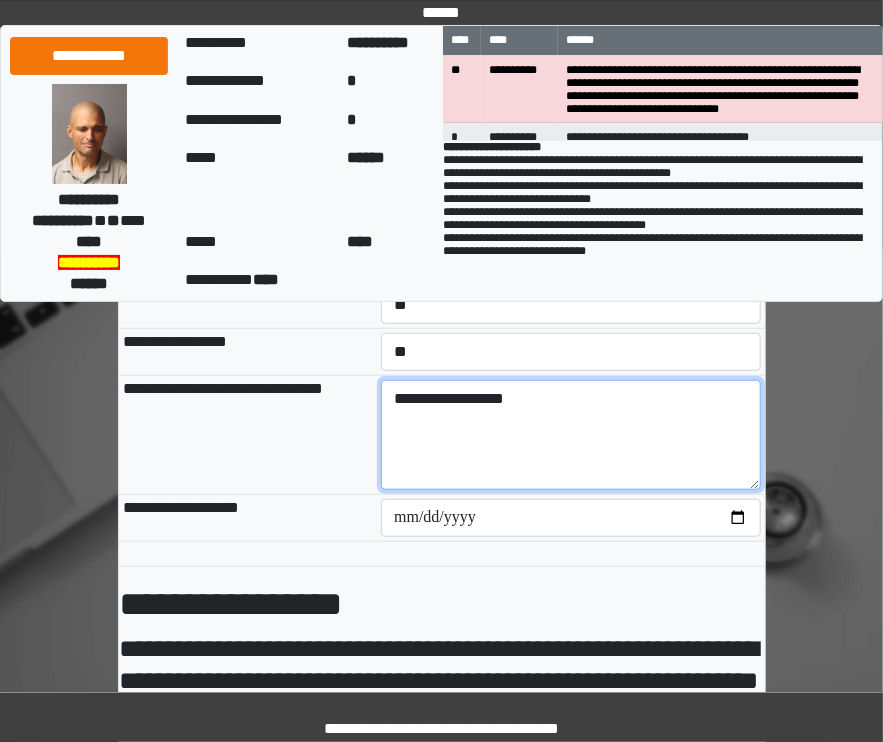 scroll, scrollTop: 2970, scrollLeft: 0, axis: vertical 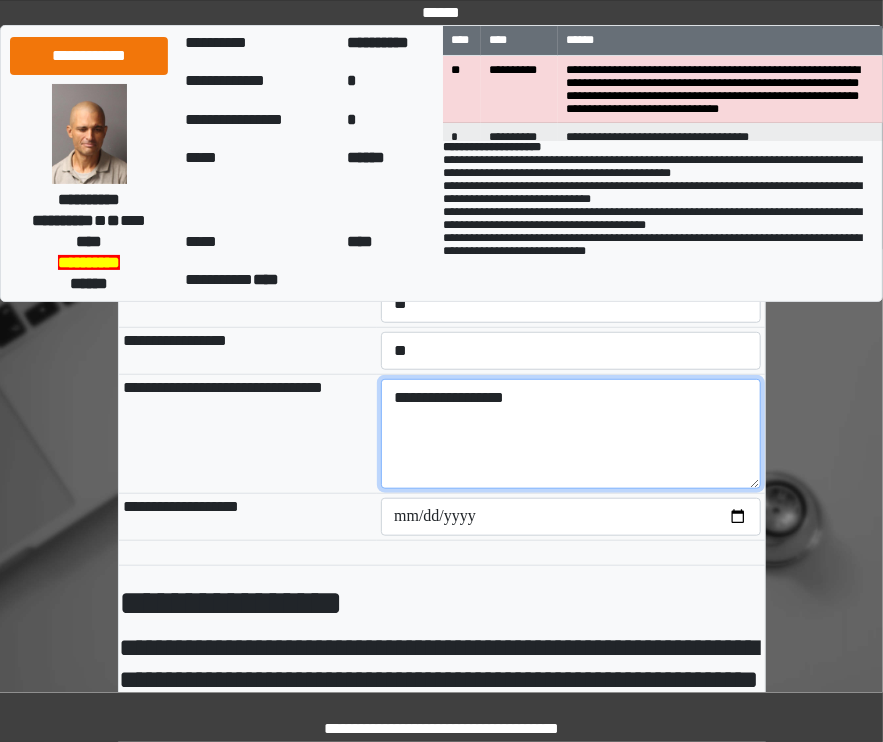 type on "**********" 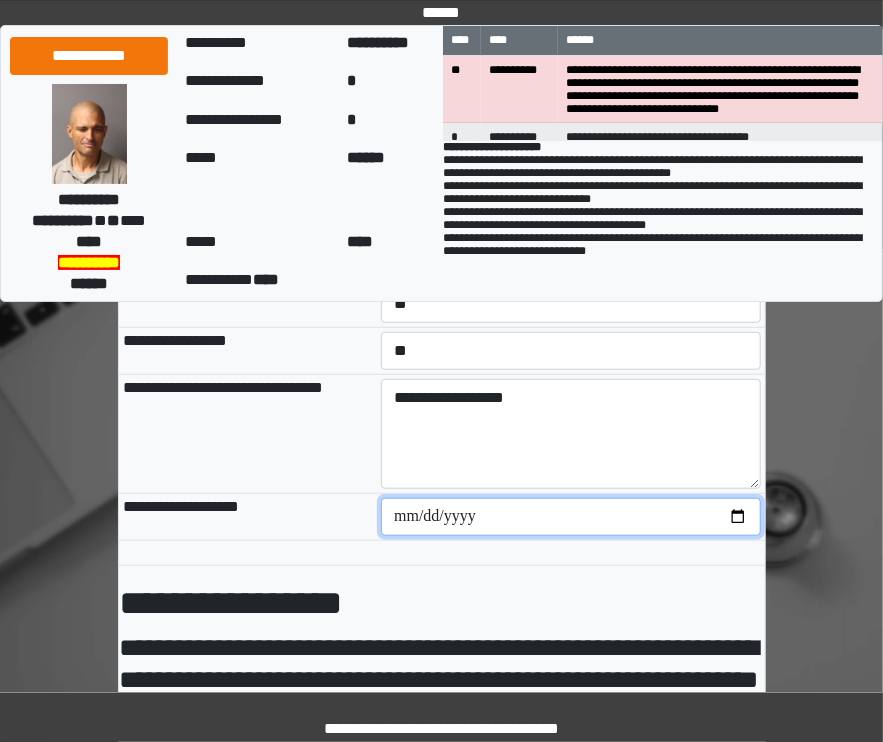 type on "**********" 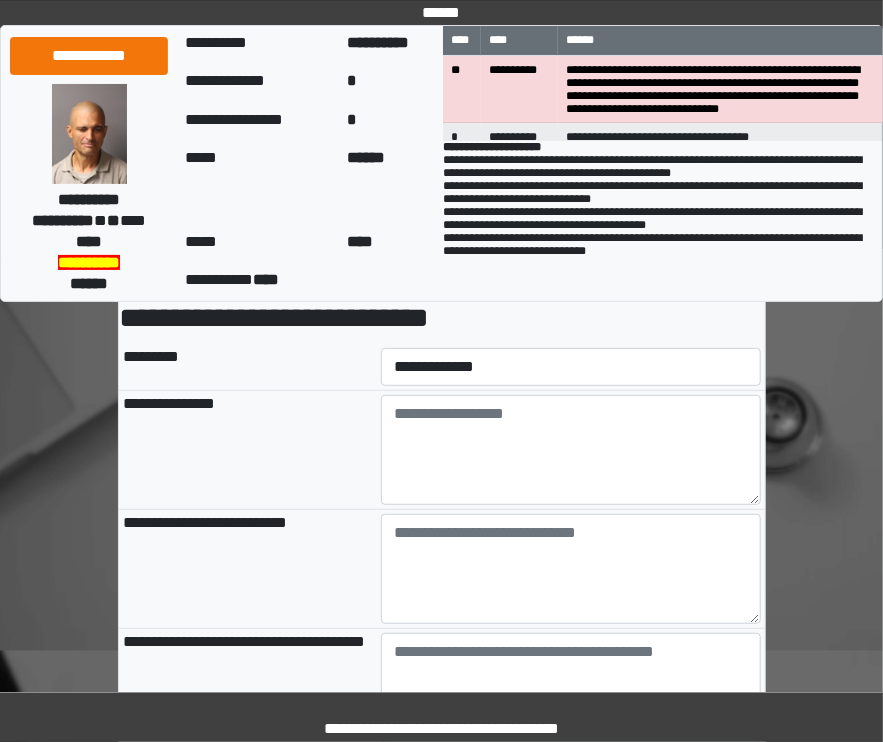 scroll, scrollTop: 122, scrollLeft: 0, axis: vertical 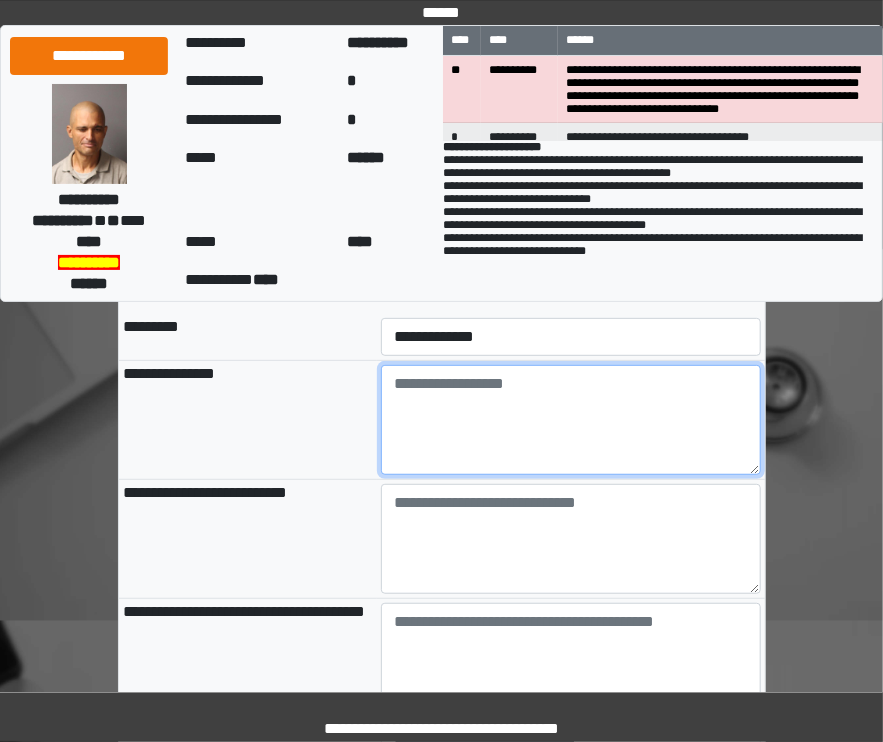 click at bounding box center (571, 420) 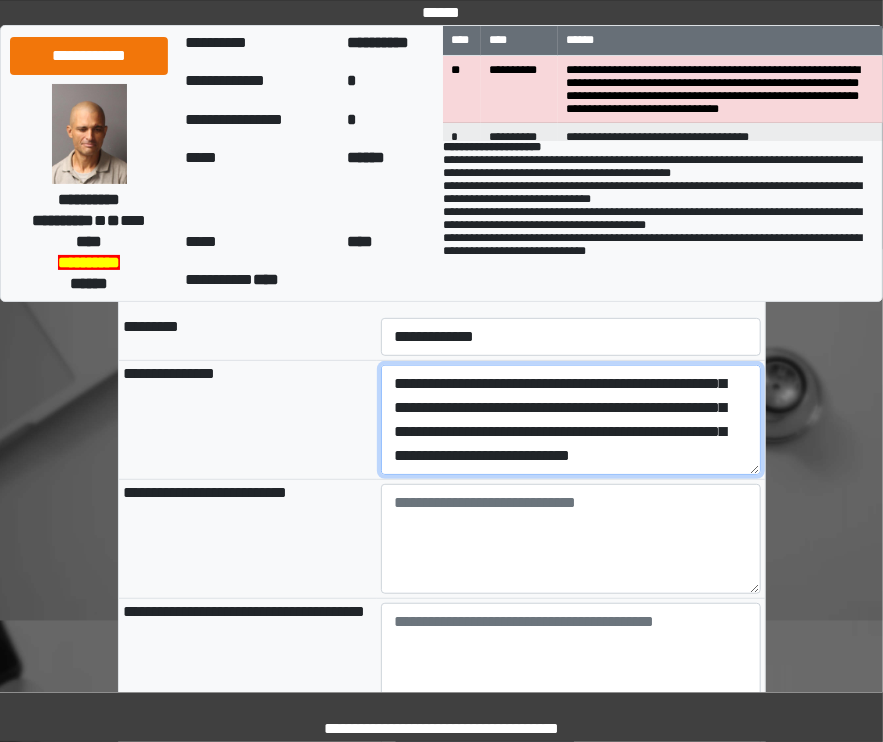 scroll, scrollTop: 185, scrollLeft: 0, axis: vertical 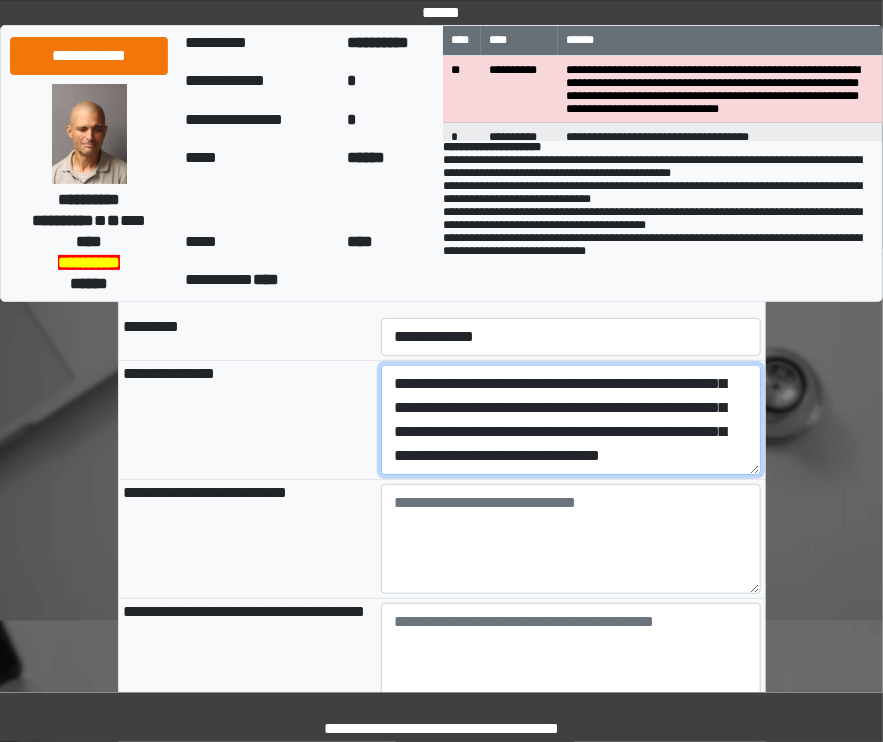 type on "**********" 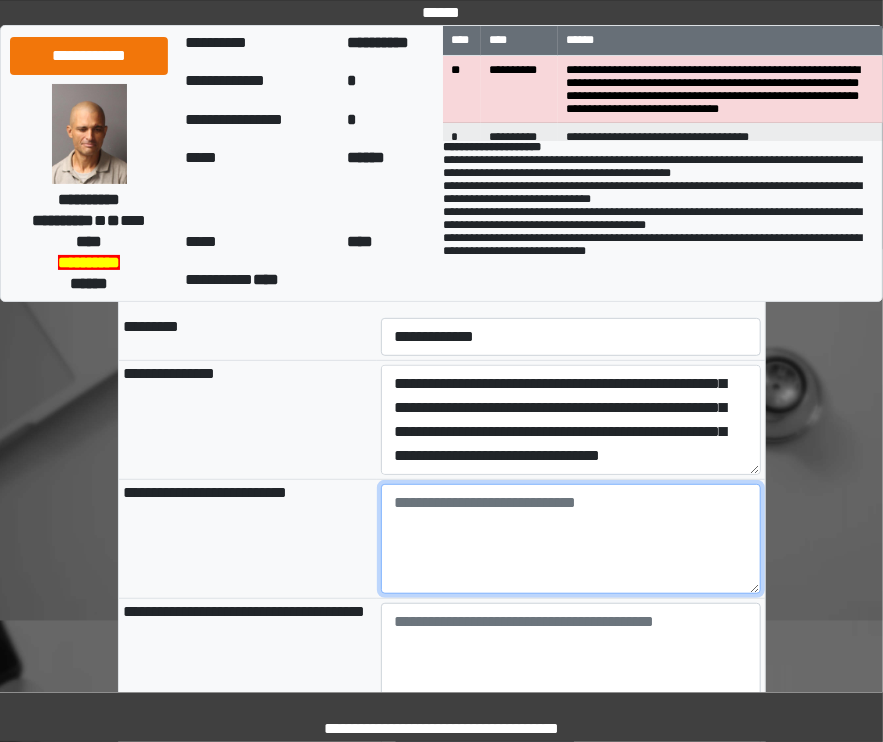 type on "**********" 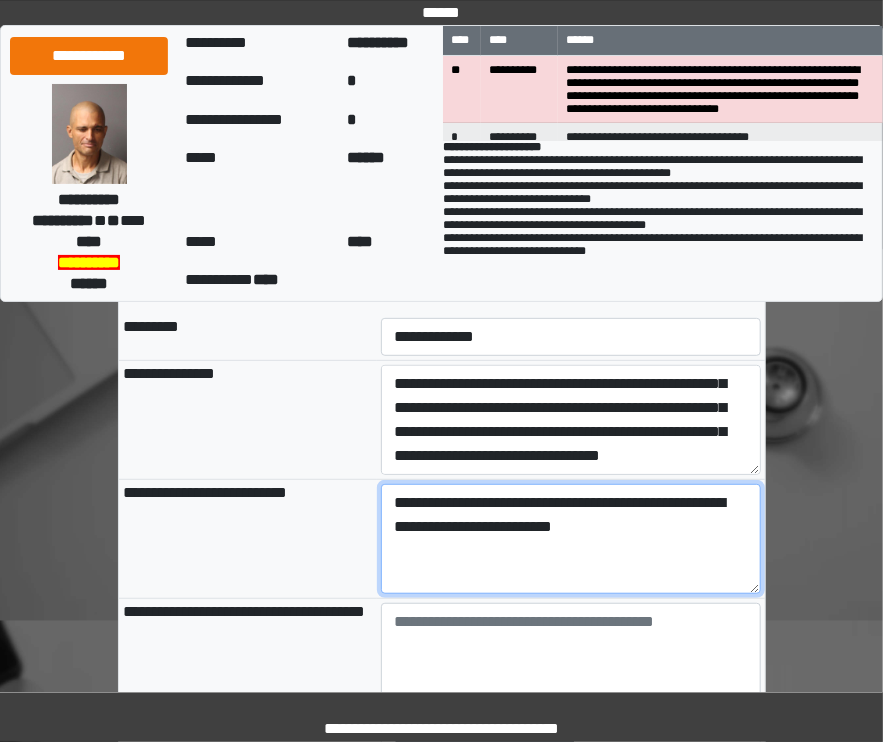 type on "**********" 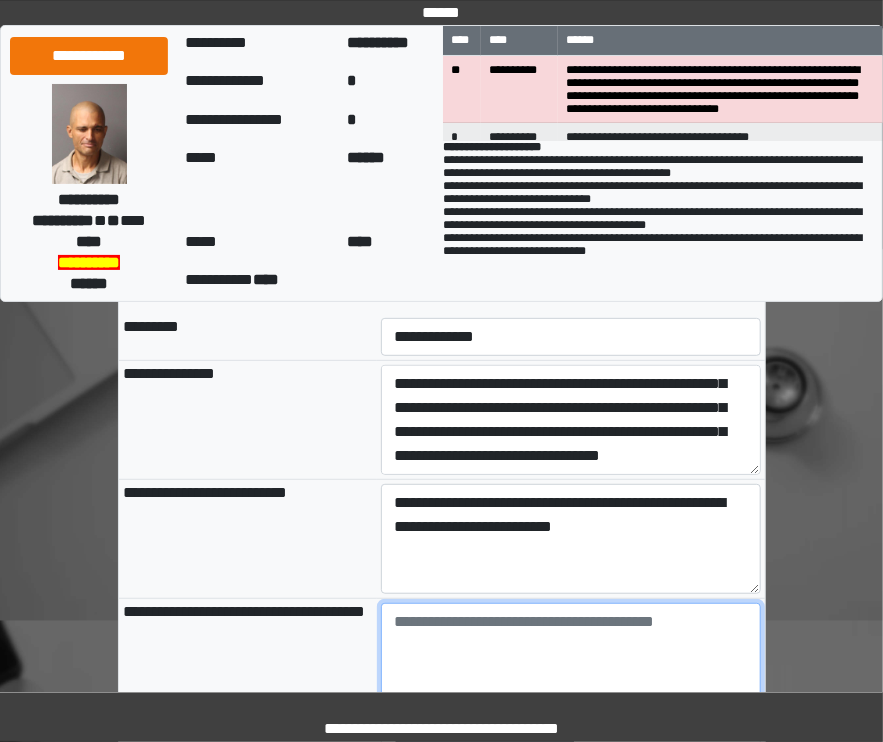 type on "**********" 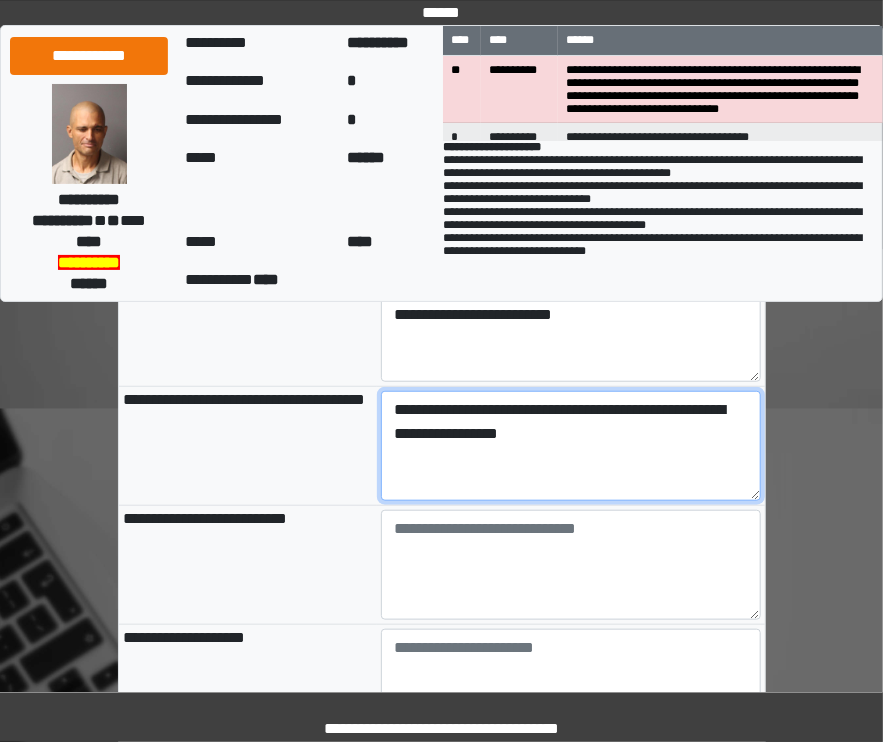 scroll, scrollTop: 345, scrollLeft: 0, axis: vertical 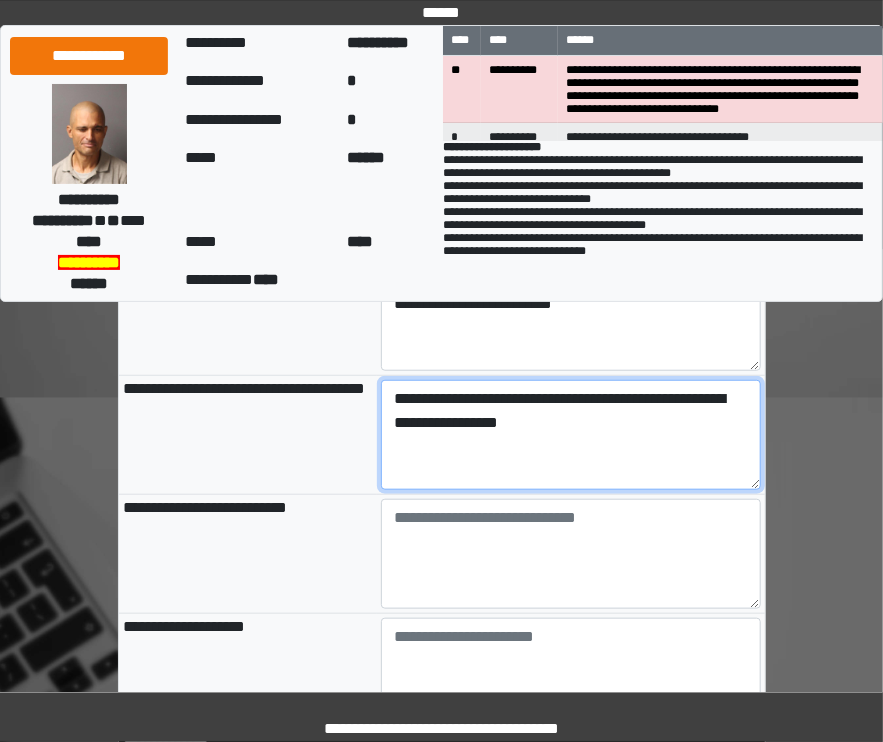 type on "**********" 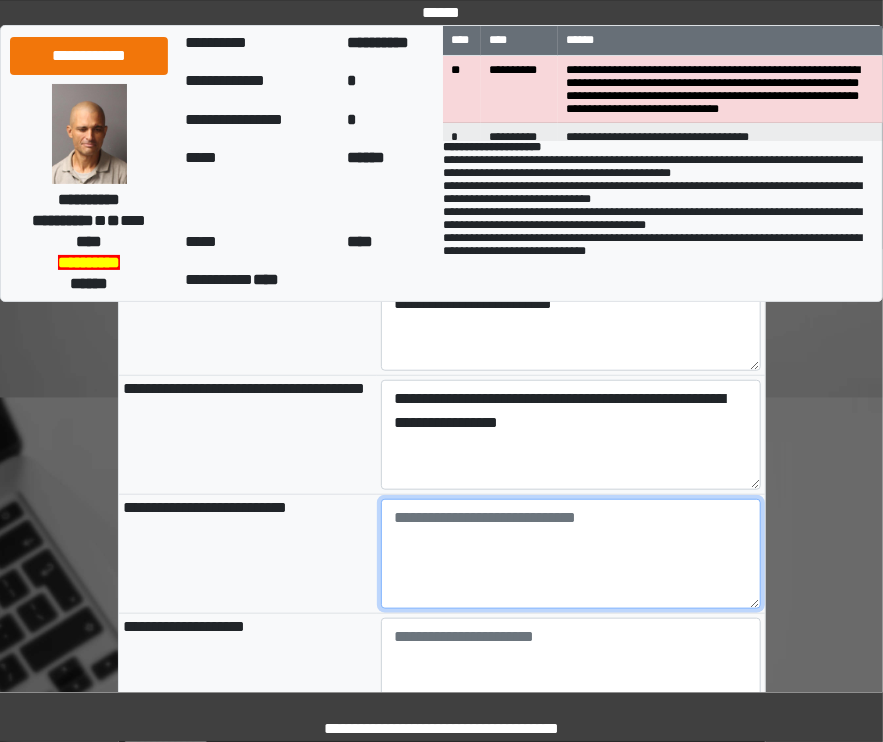 type on "**********" 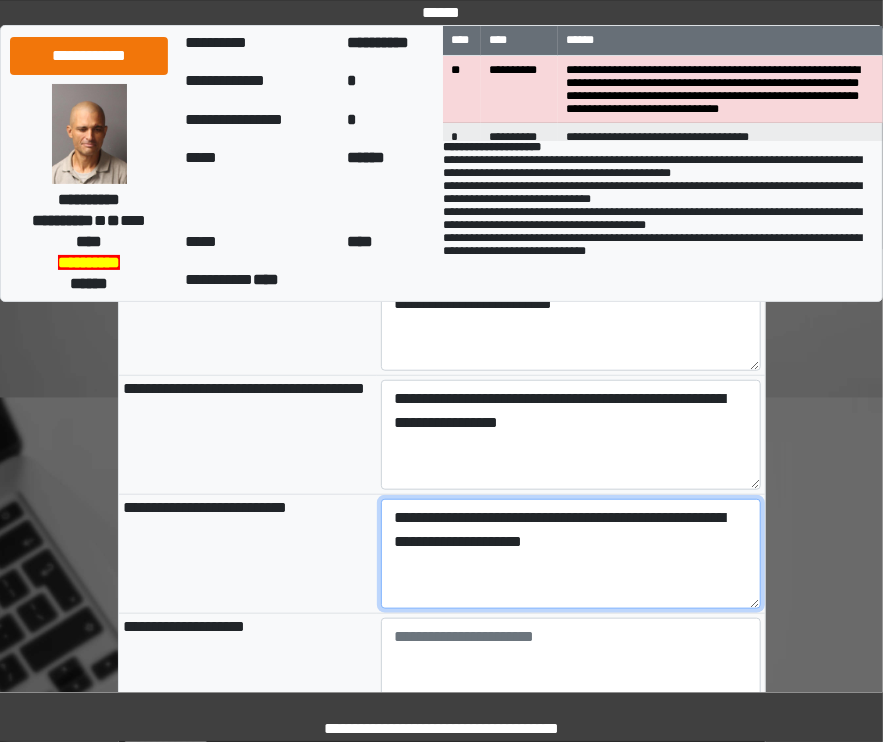 type on "**********" 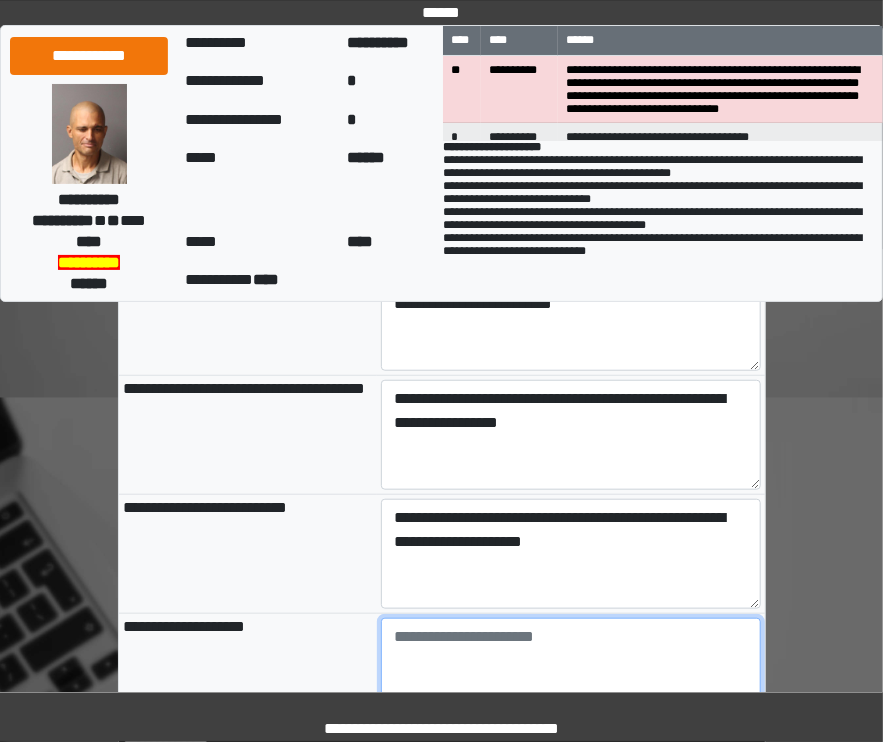 type on "**********" 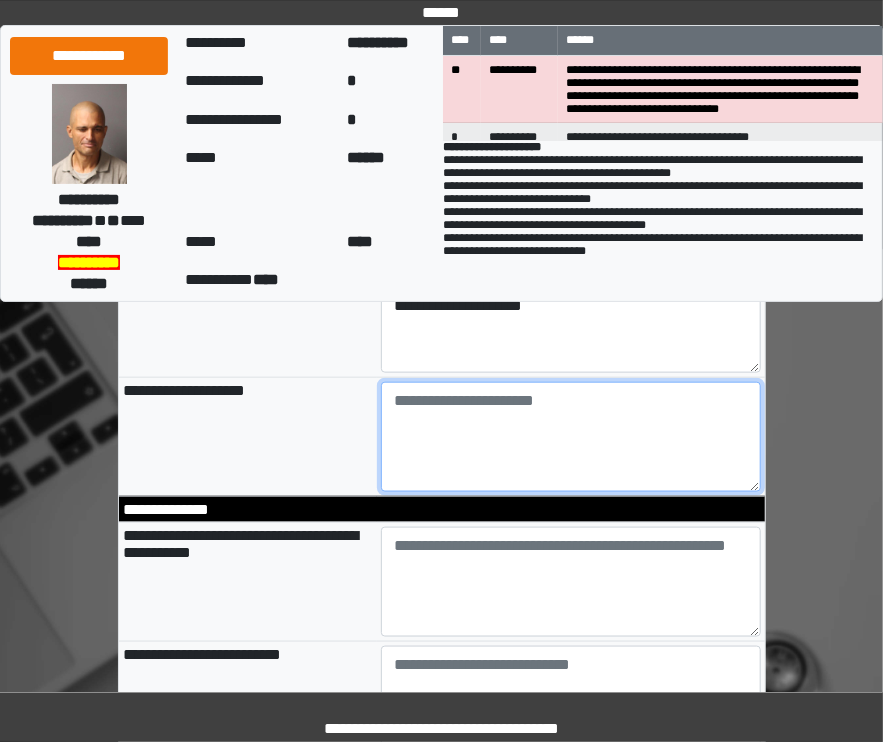 scroll, scrollTop: 582, scrollLeft: 0, axis: vertical 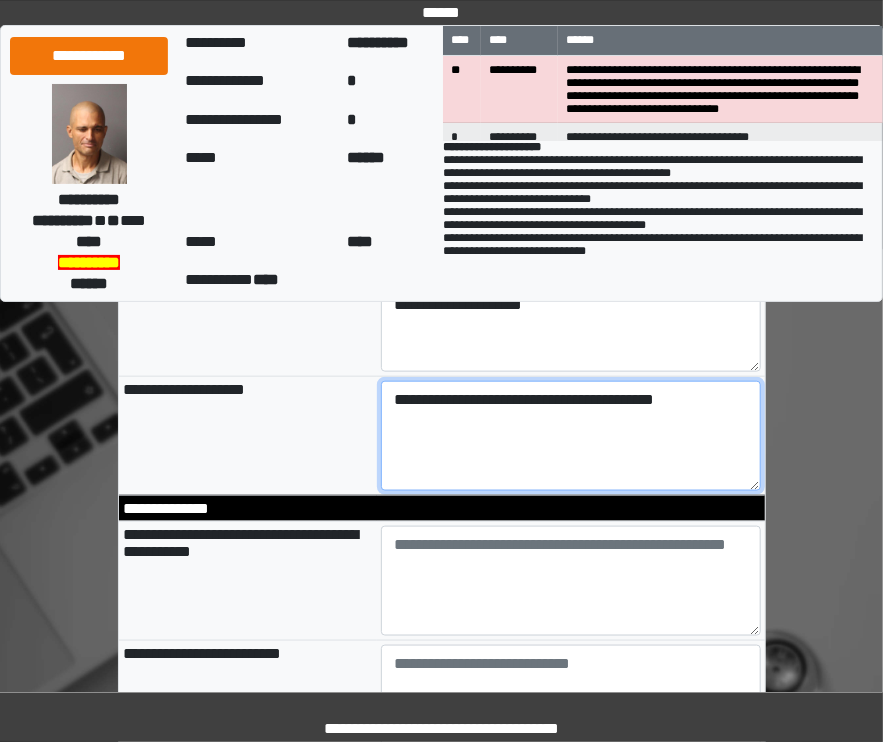 type on "**********" 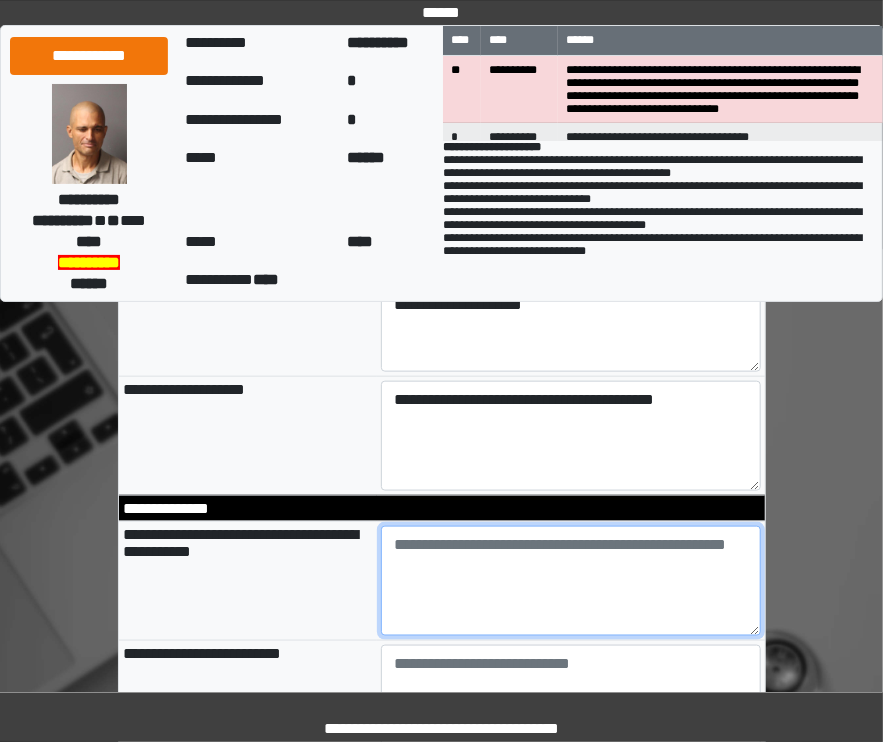type on "**********" 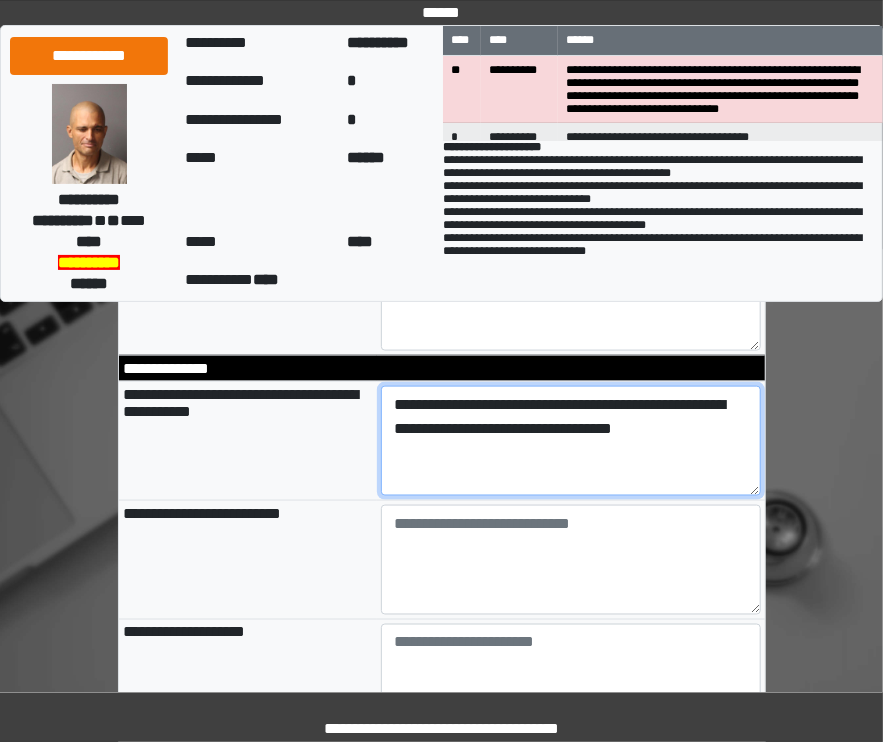 scroll, scrollTop: 740, scrollLeft: 0, axis: vertical 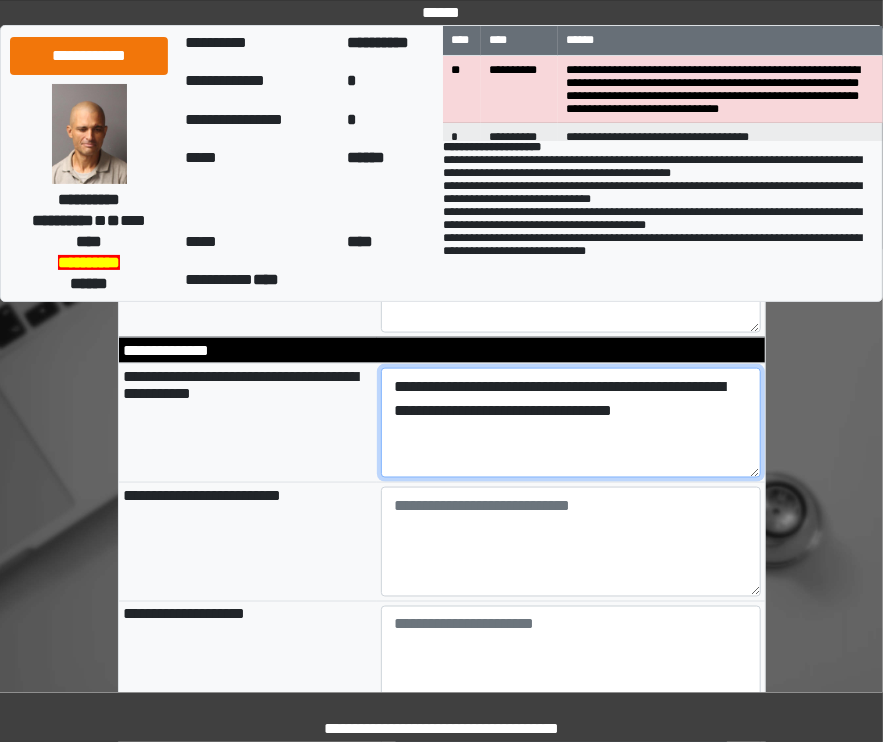 type on "**********" 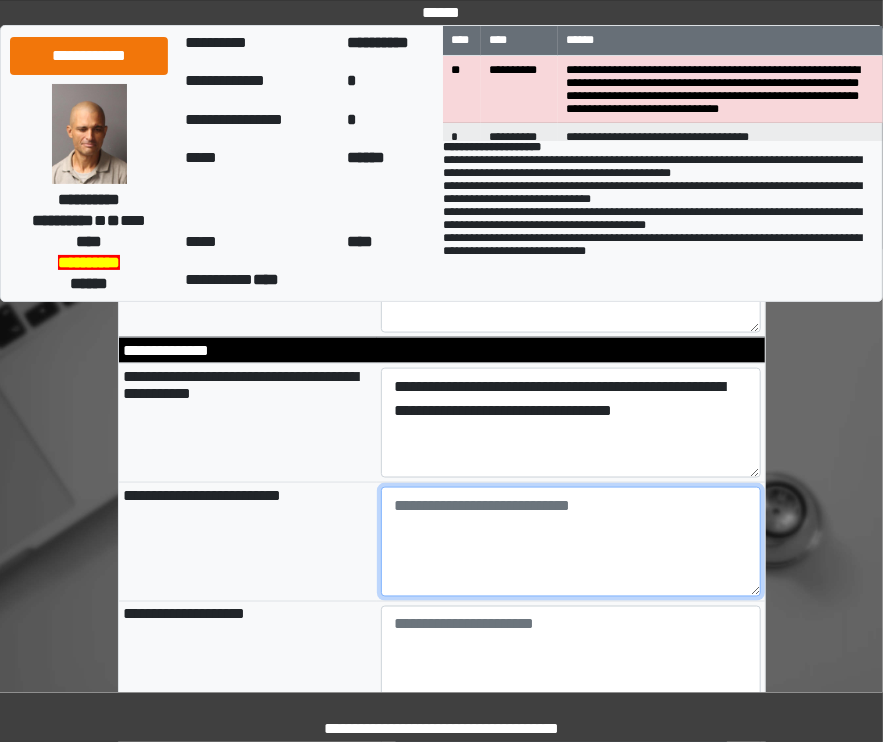 type on "**********" 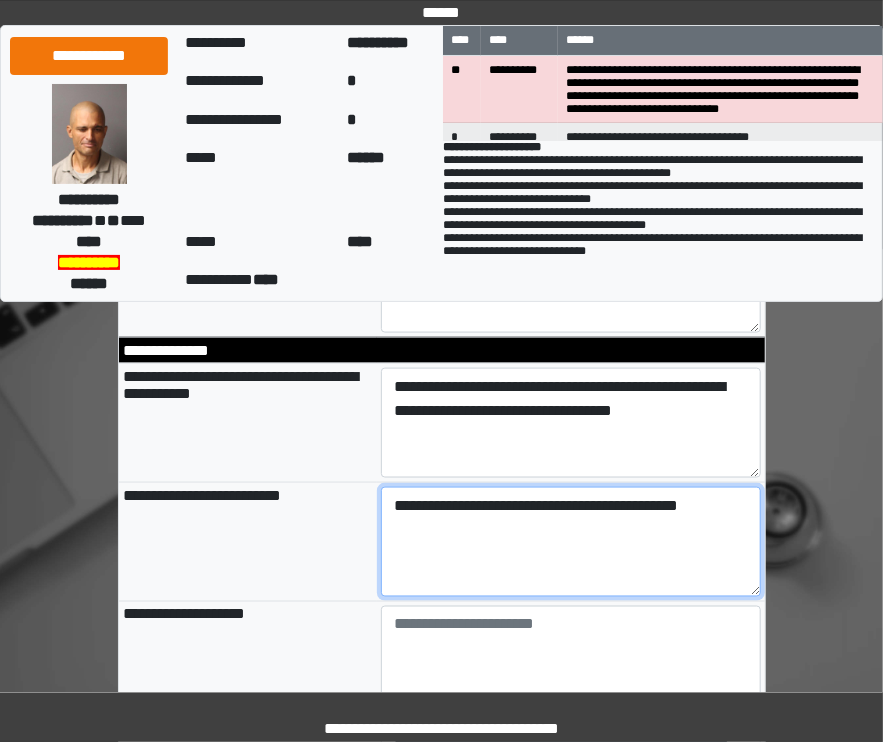 type on "**********" 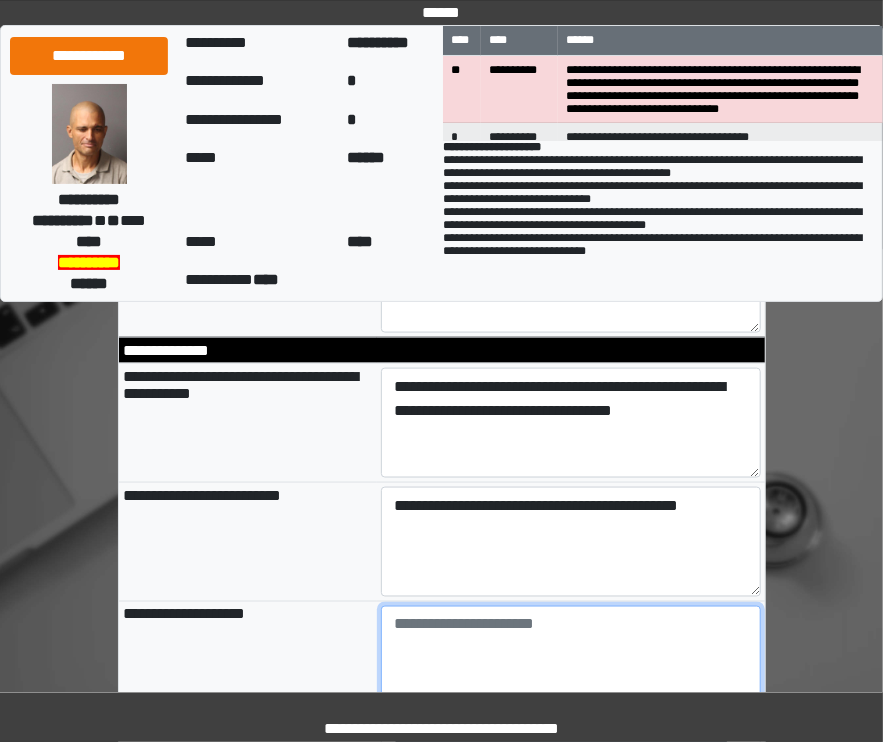 type on "**********" 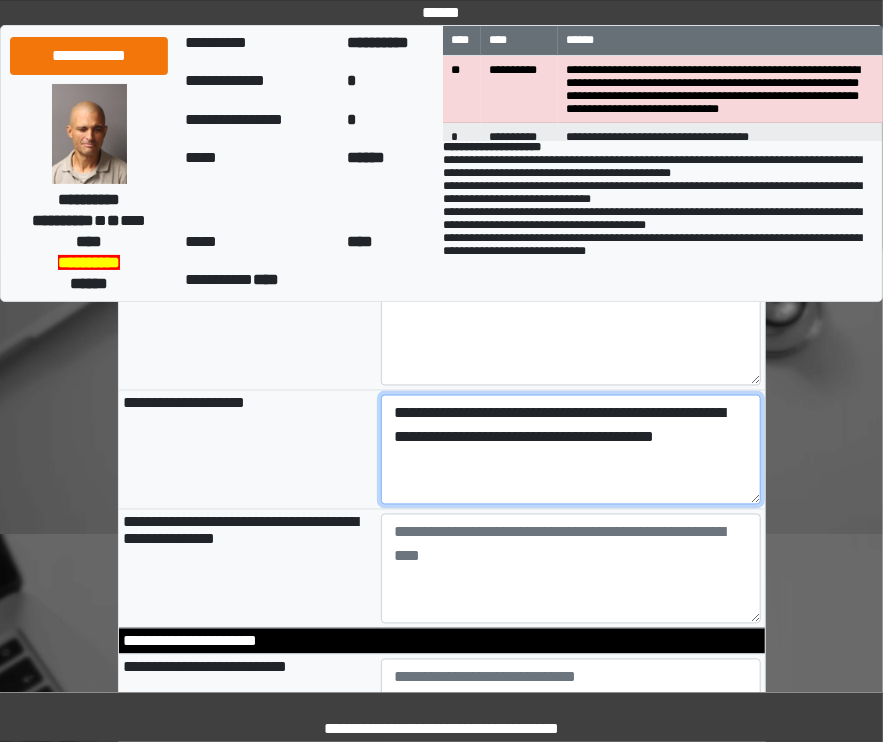 scroll, scrollTop: 952, scrollLeft: 0, axis: vertical 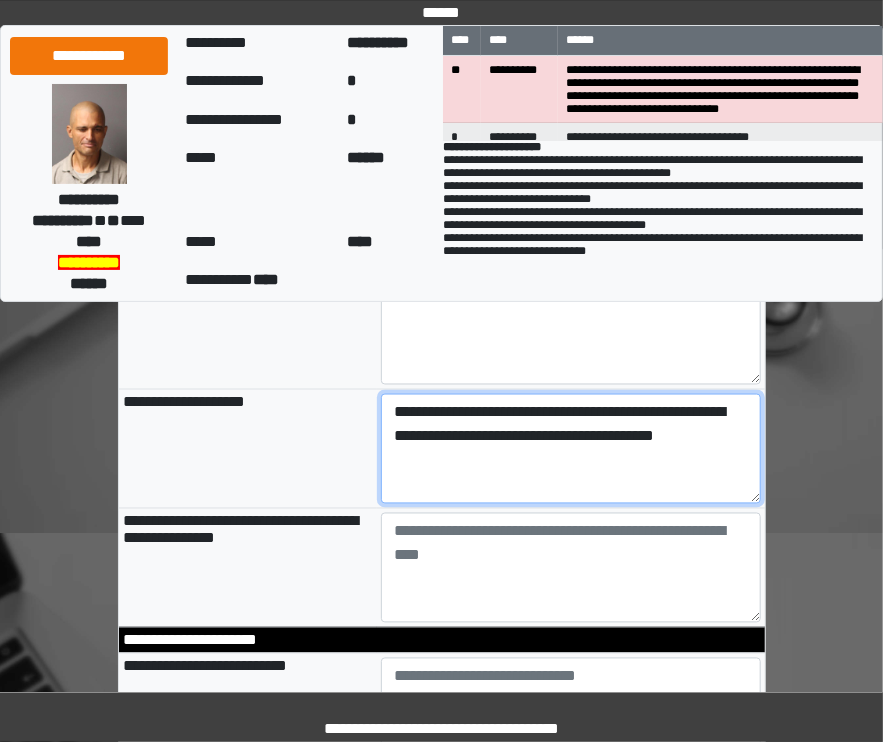 type on "**********" 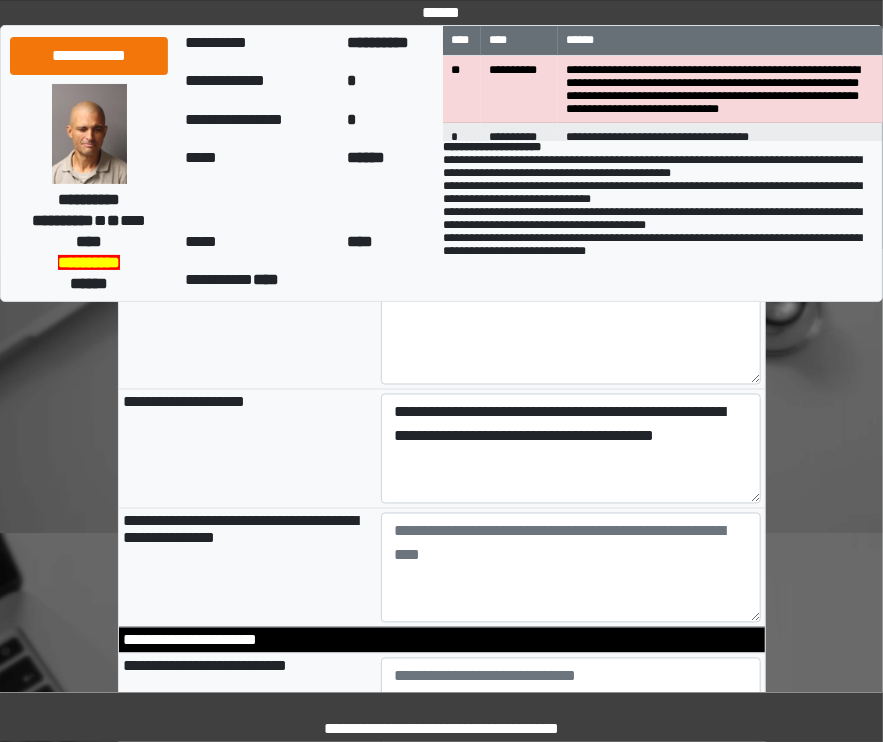 type on "**********" 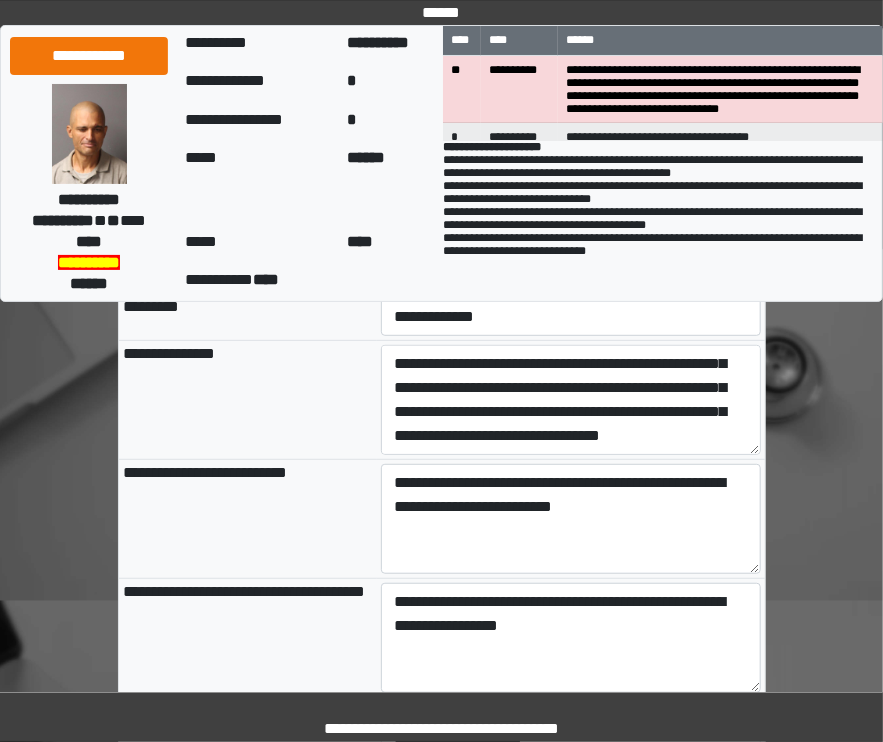 scroll, scrollTop: 0, scrollLeft: 0, axis: both 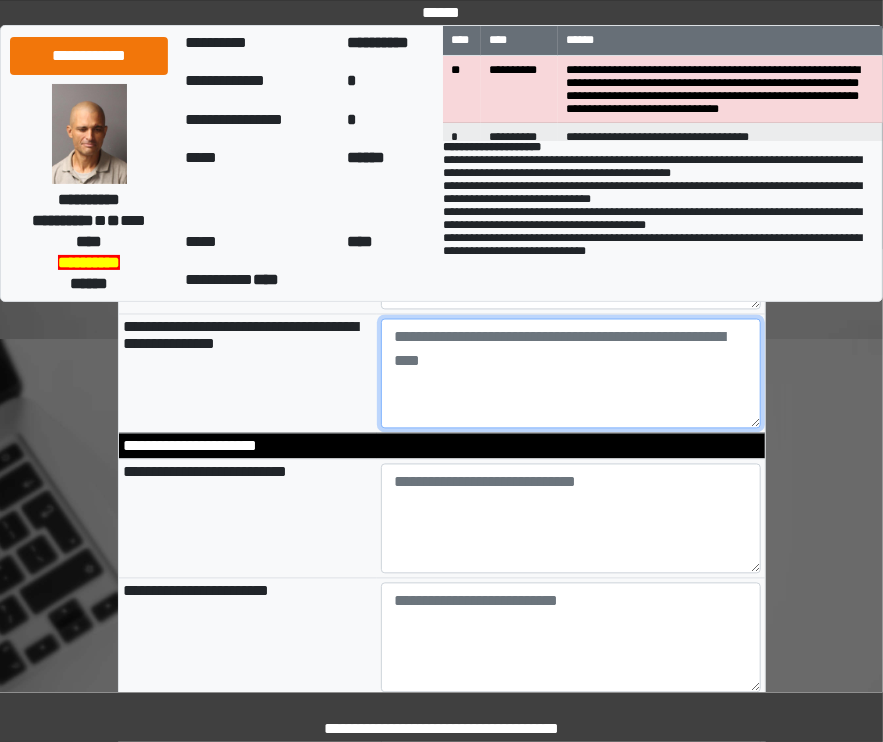 click at bounding box center (571, 374) 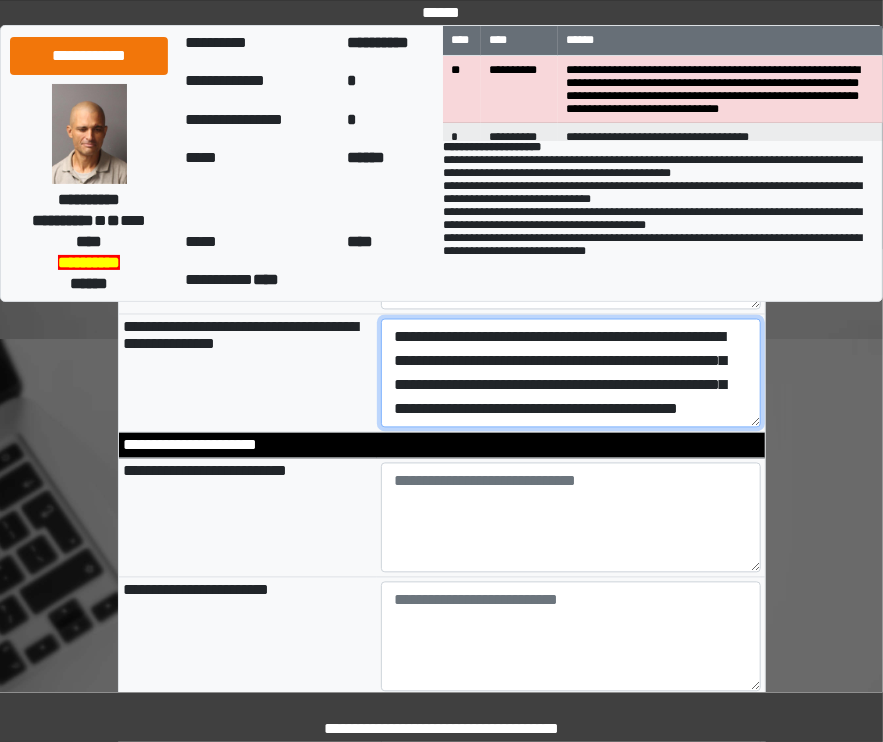 scroll, scrollTop: 0, scrollLeft: 0, axis: both 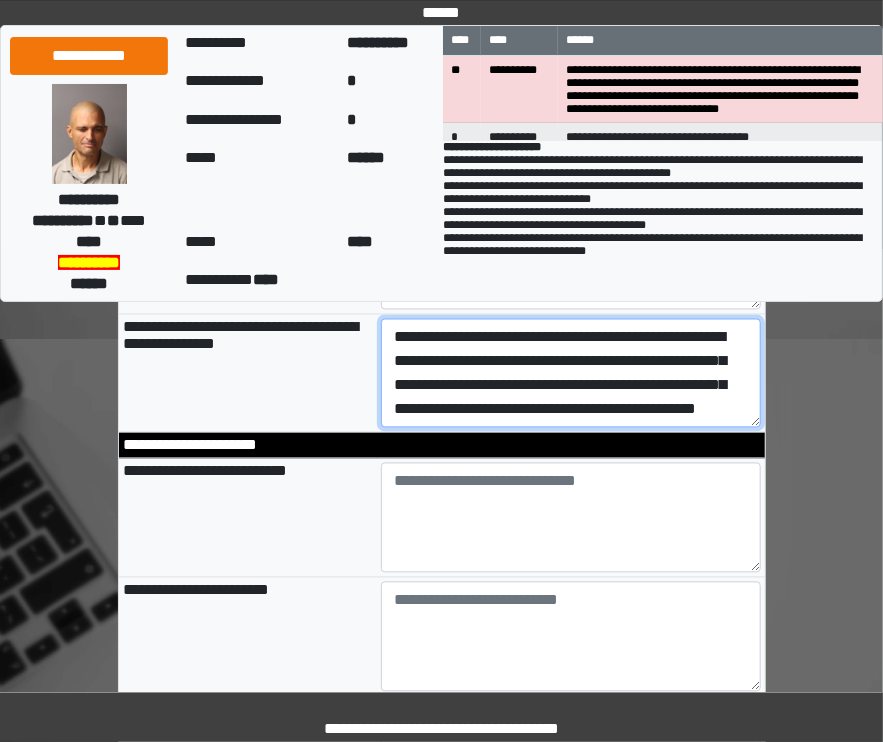 click on "**********" at bounding box center [571, 374] 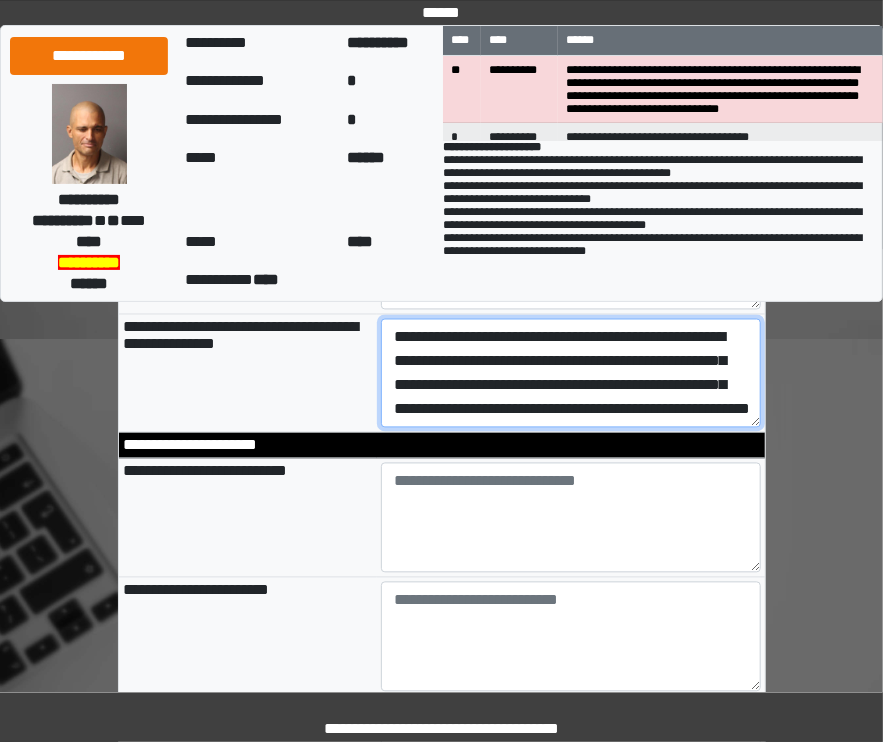 scroll, scrollTop: 16, scrollLeft: 0, axis: vertical 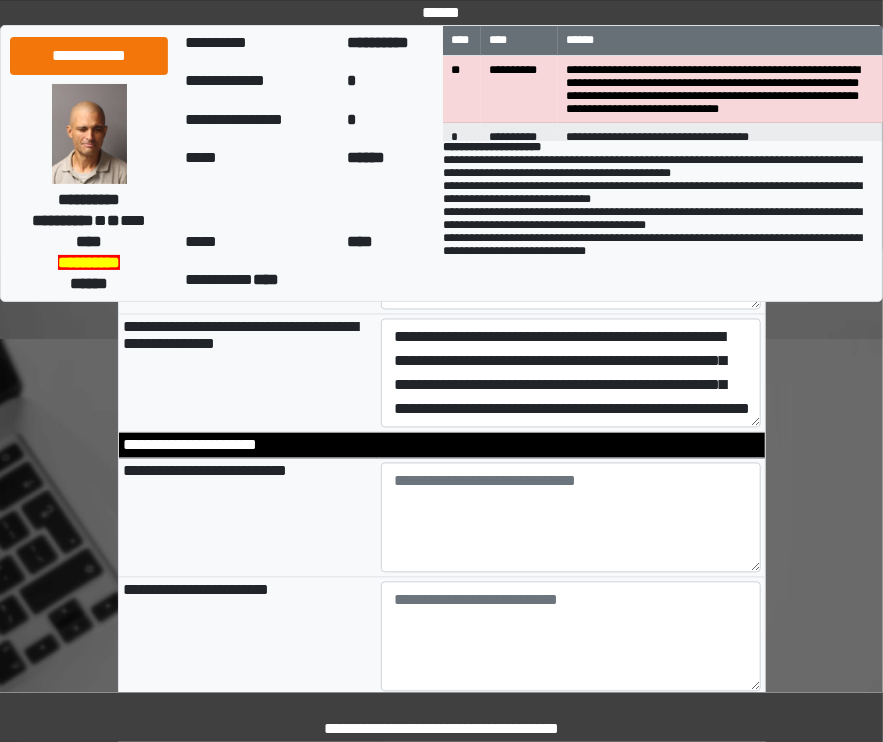 type on "**********" 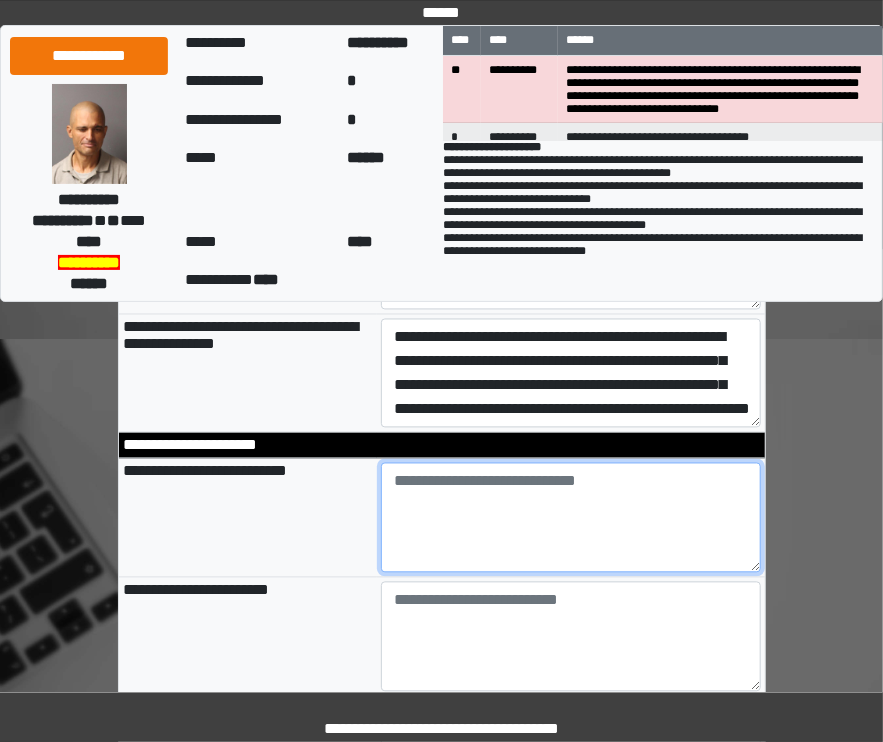 click at bounding box center [571, 518] 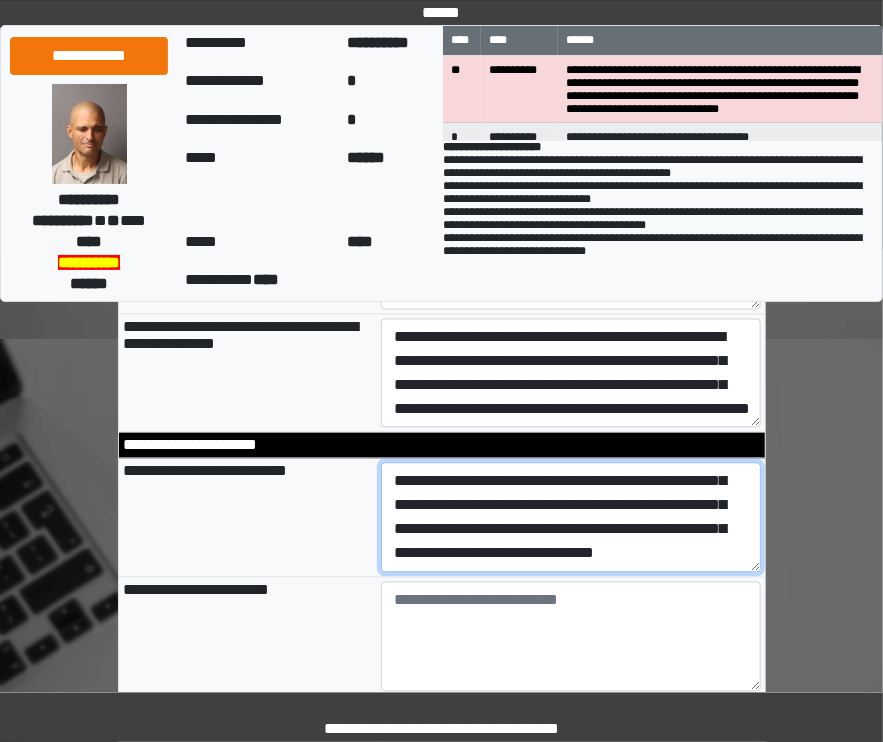 scroll, scrollTop: 89, scrollLeft: 0, axis: vertical 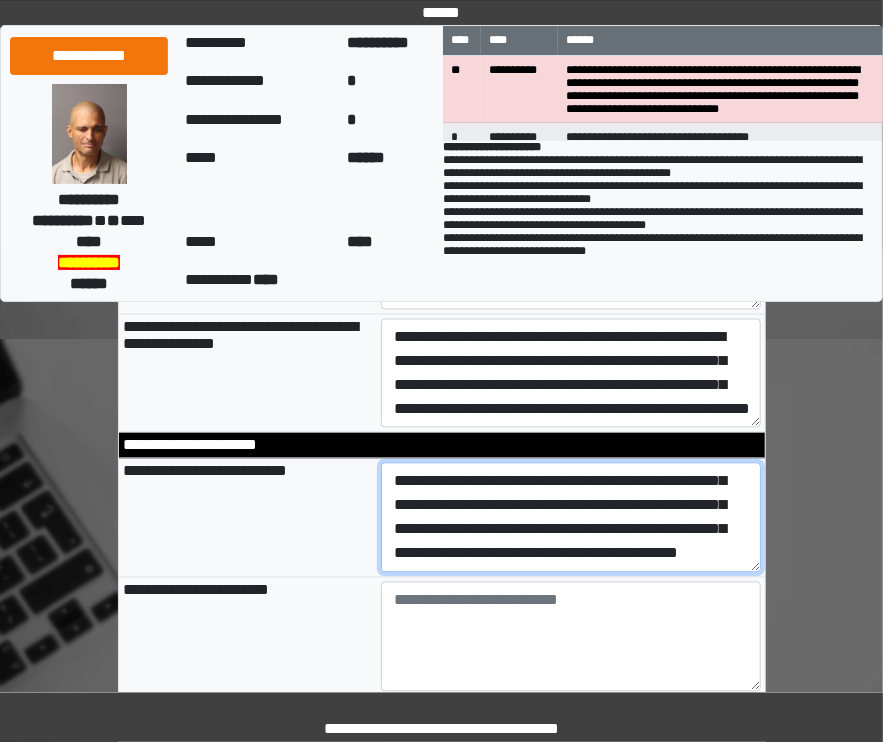 type on "**********" 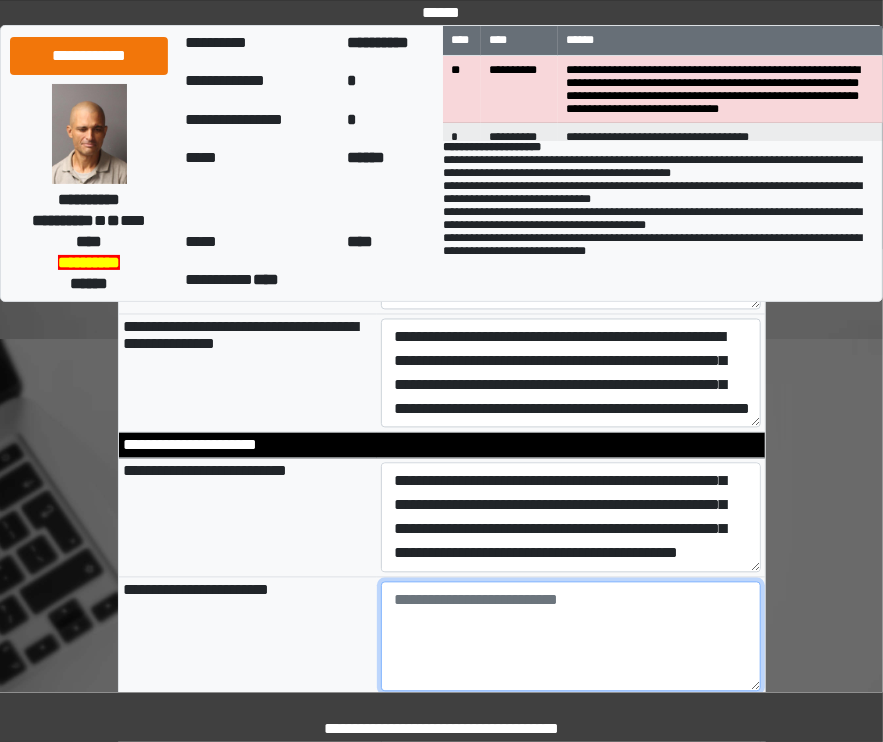 type on "**********" 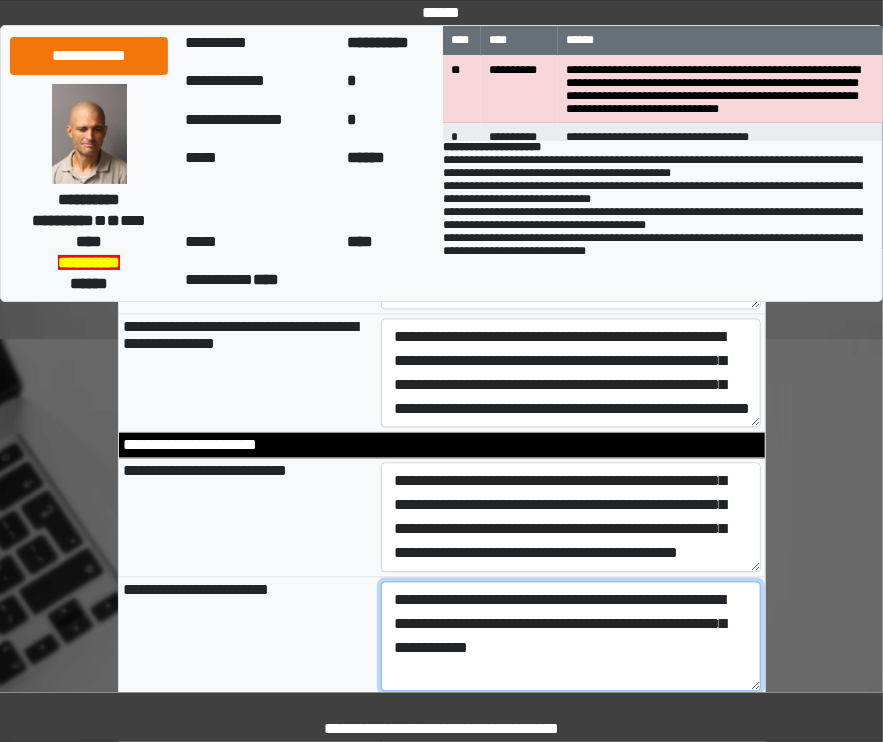 type on "**********" 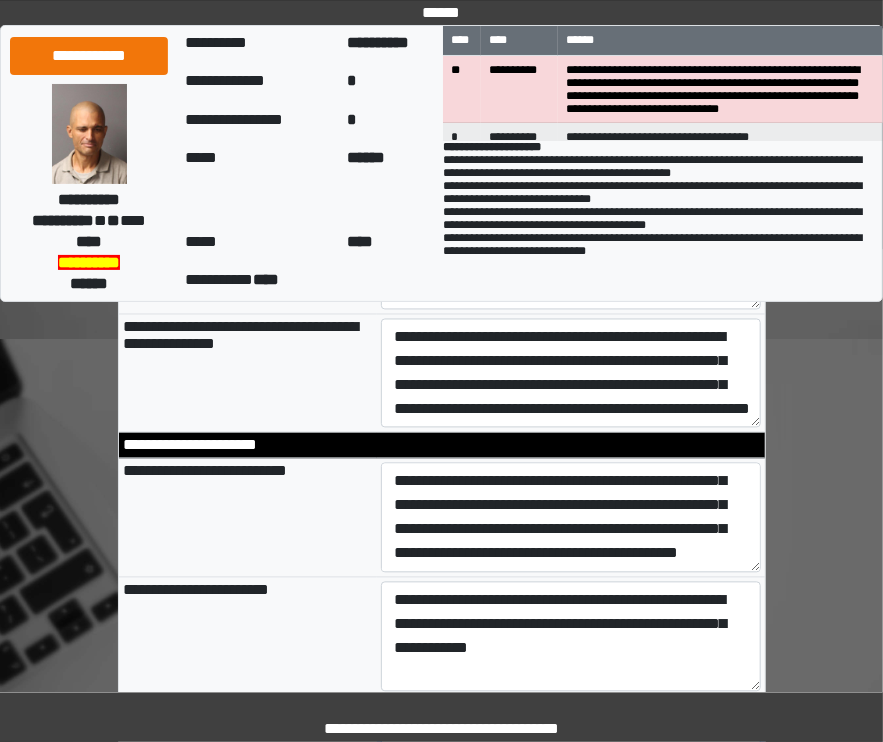 type on "**********" 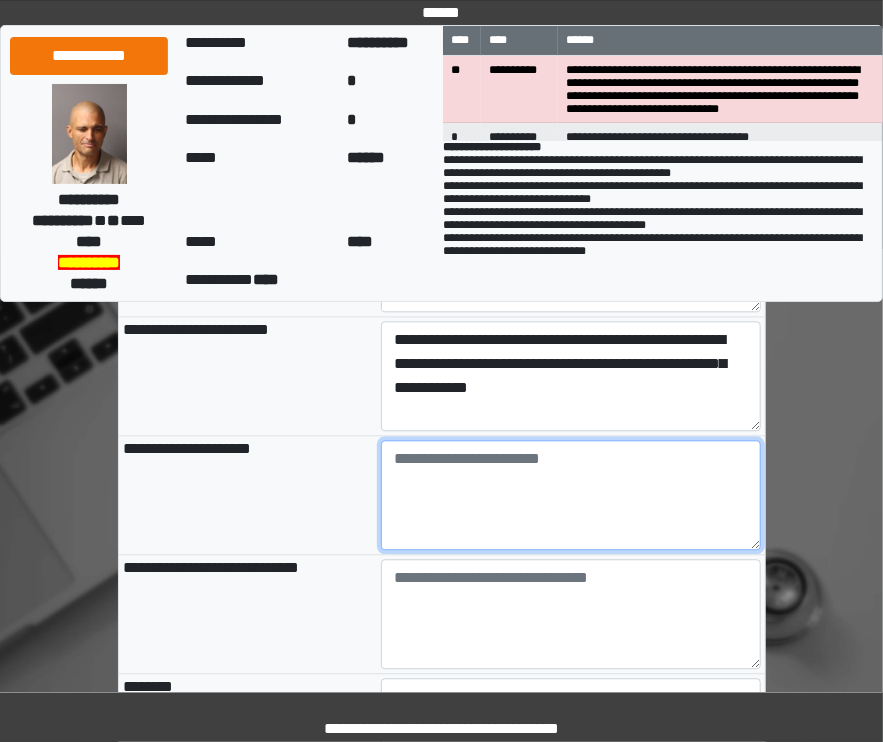 scroll, scrollTop: 1409, scrollLeft: 0, axis: vertical 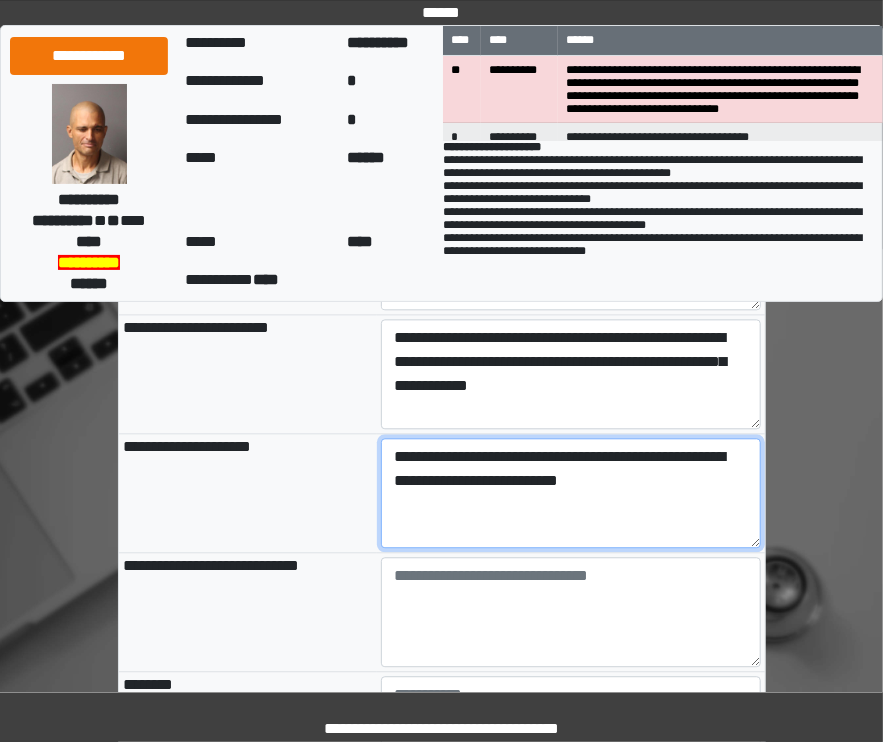 type on "**********" 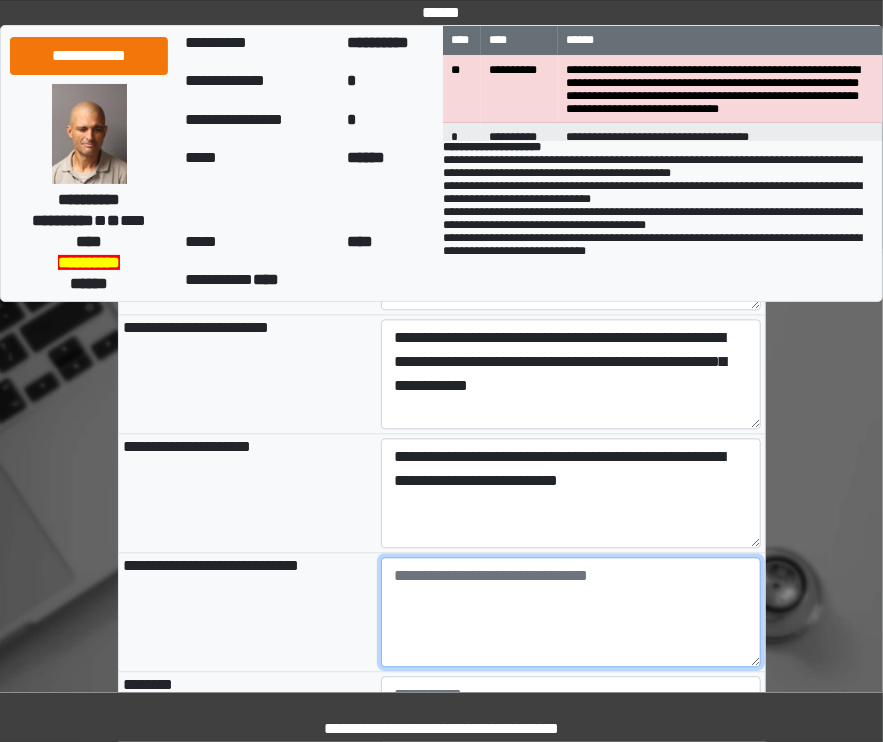 type on "**********" 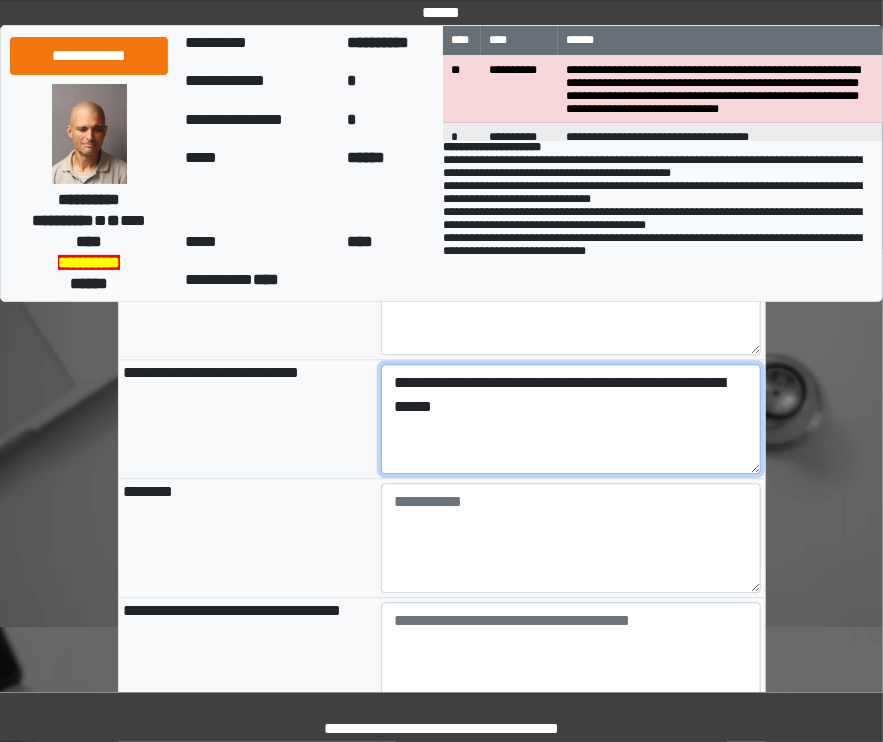 scroll, scrollTop: 1614, scrollLeft: 0, axis: vertical 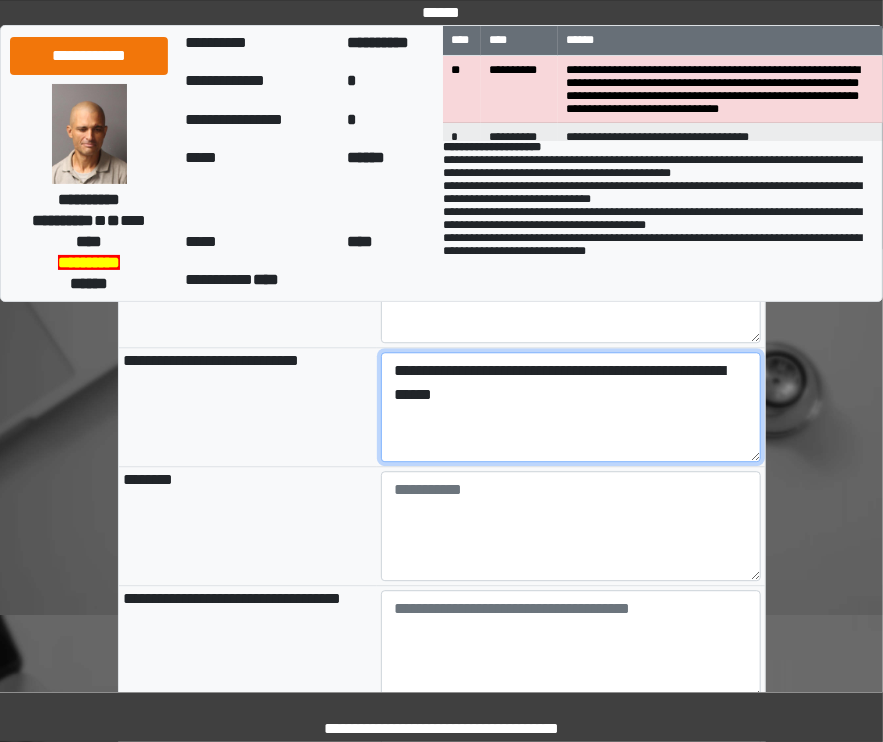 type on "**********" 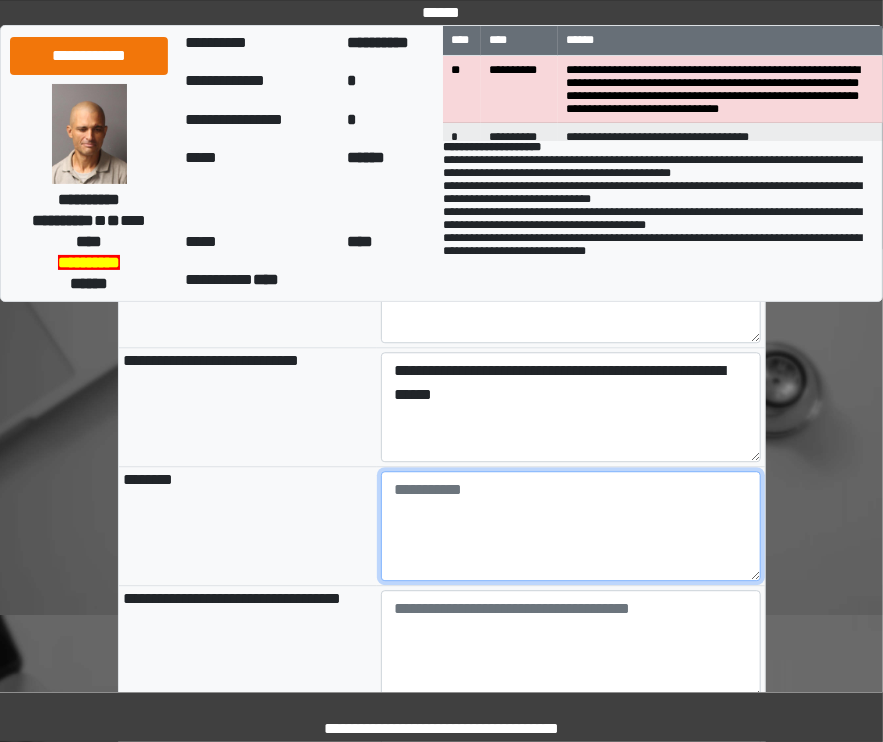 type on "**********" 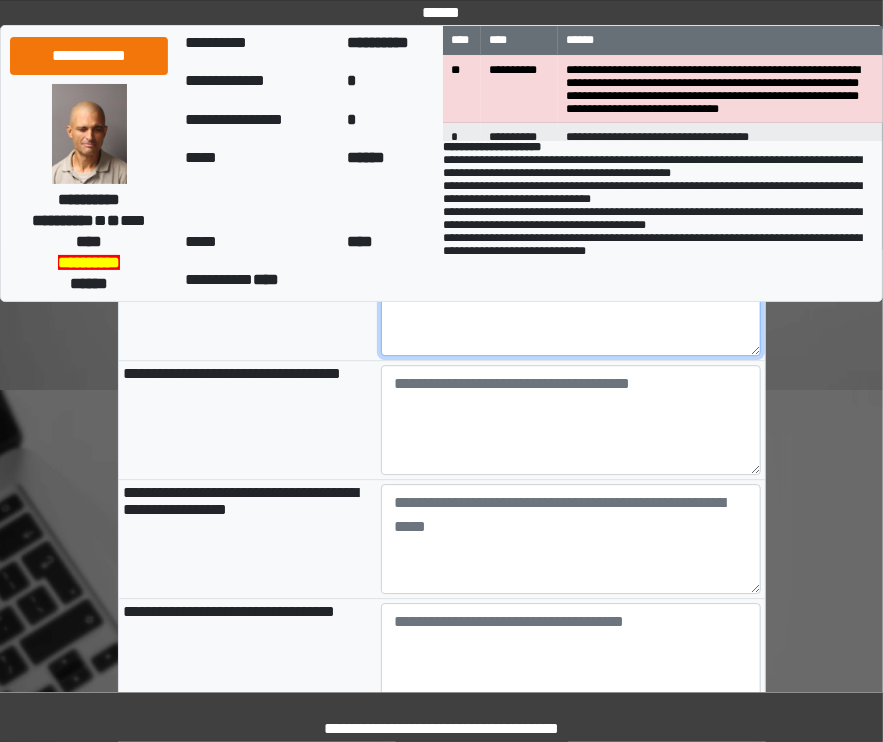 scroll, scrollTop: 1841, scrollLeft: 0, axis: vertical 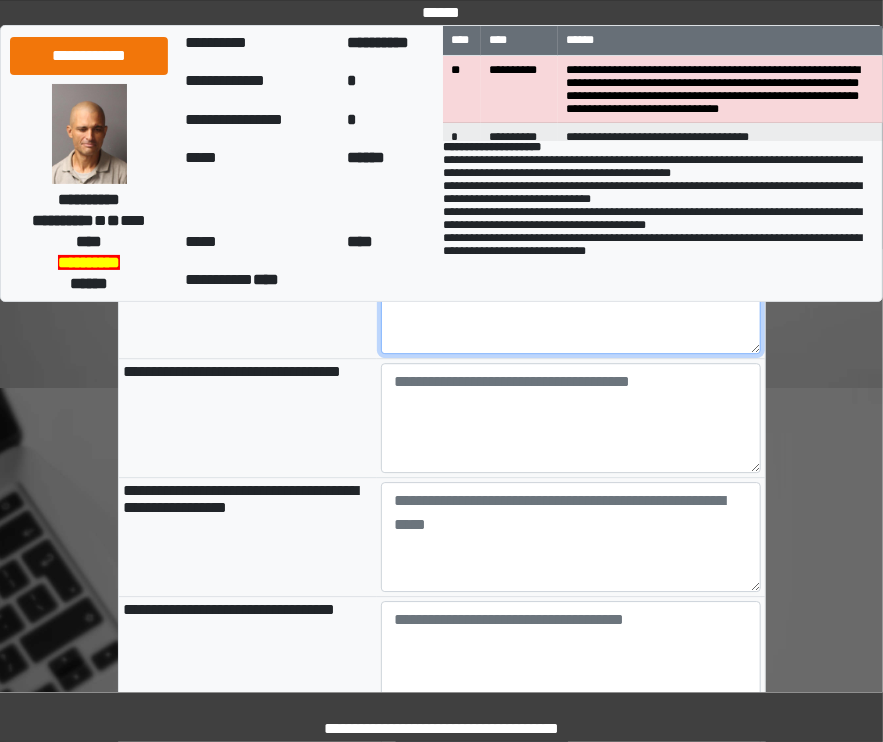 type on "**********" 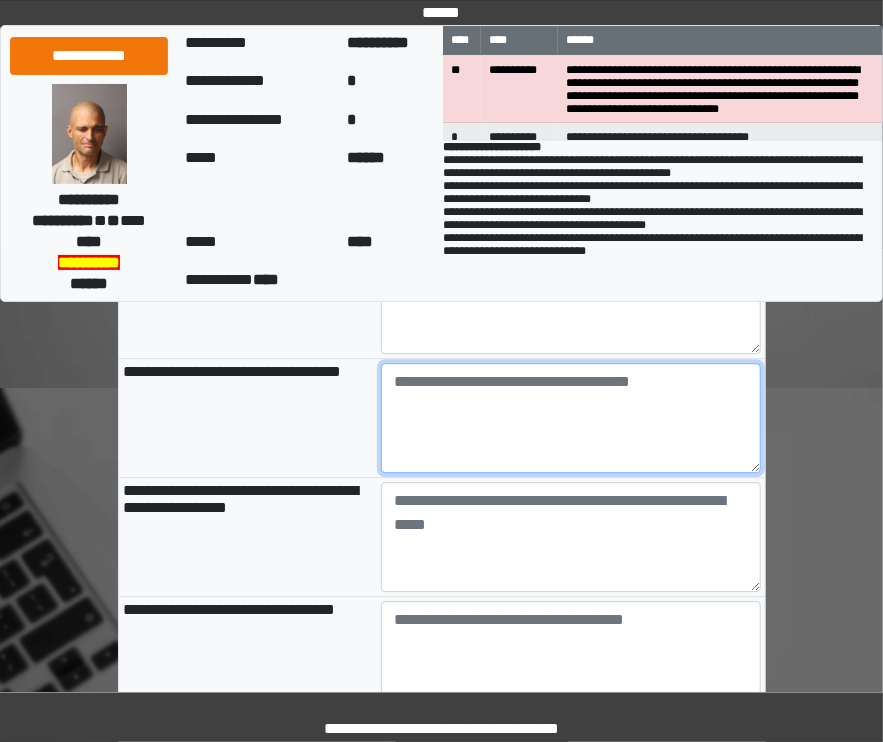 type on "**********" 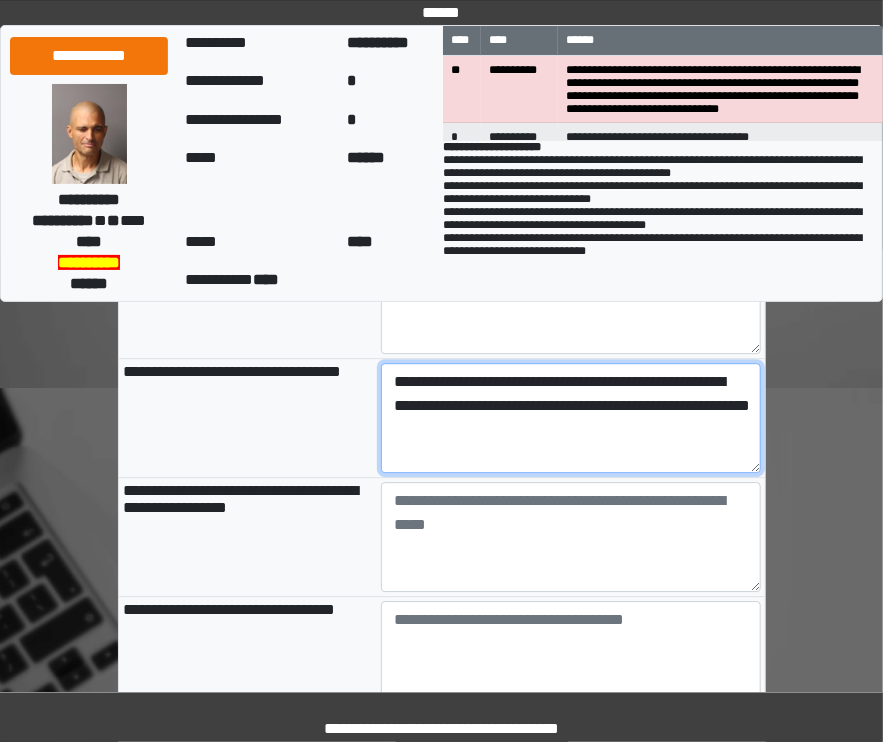 type on "**********" 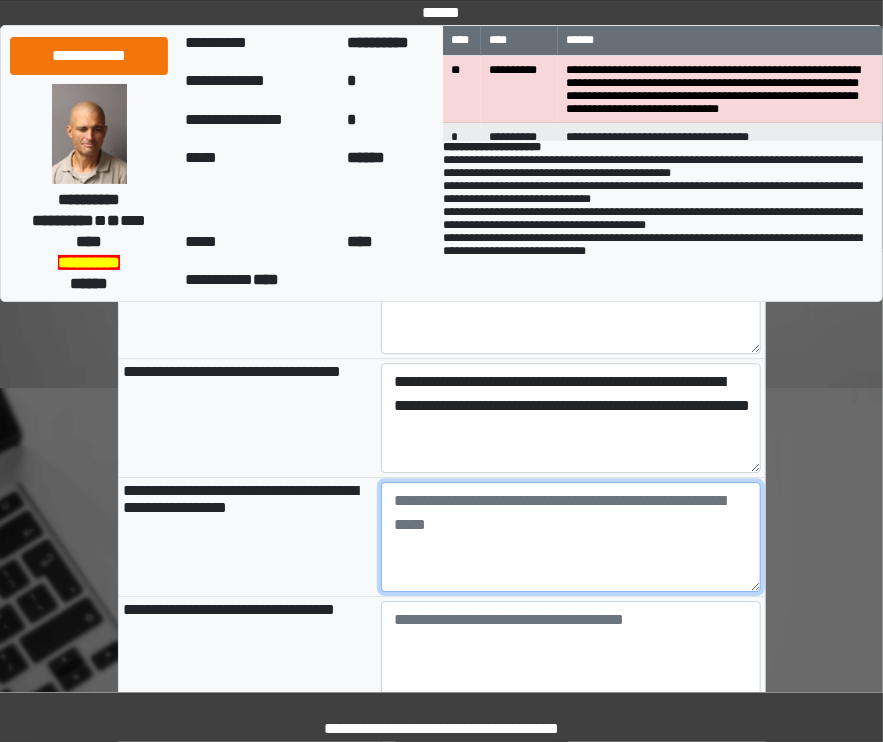 type on "**********" 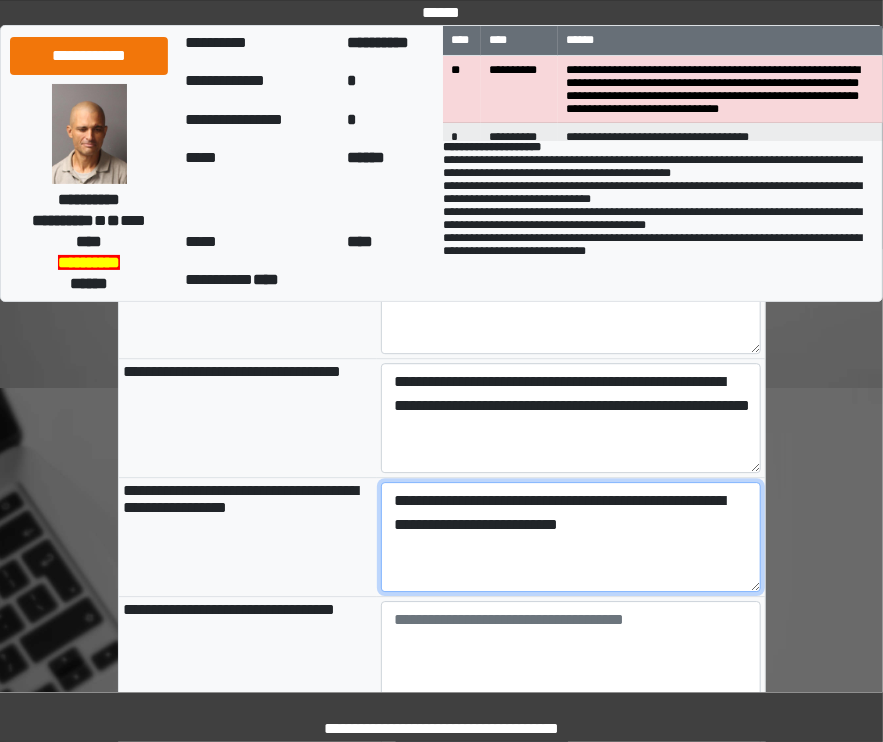 type on "**********" 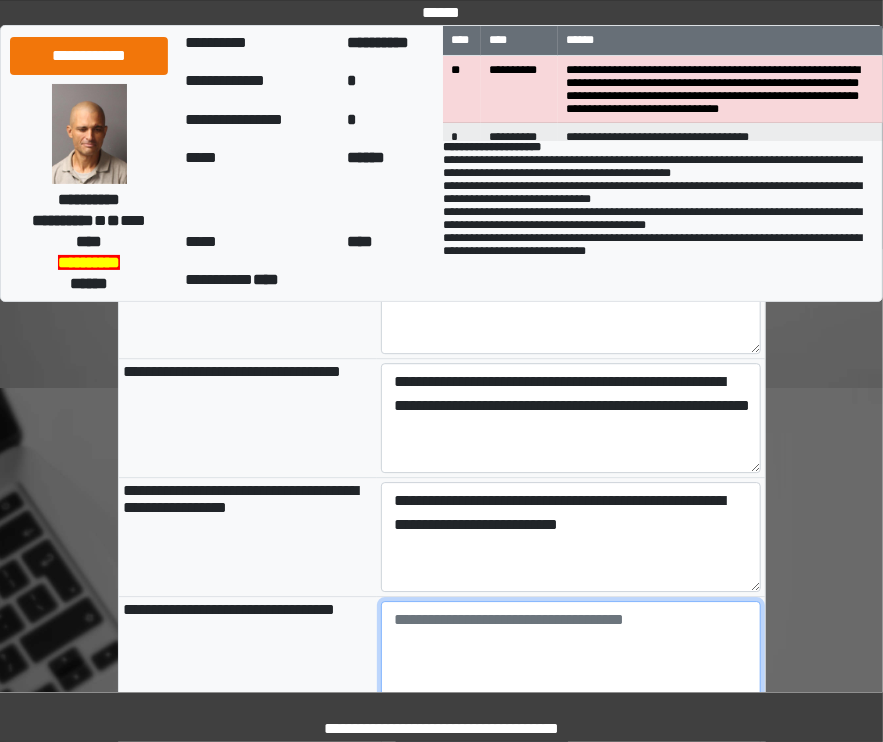 type on "**********" 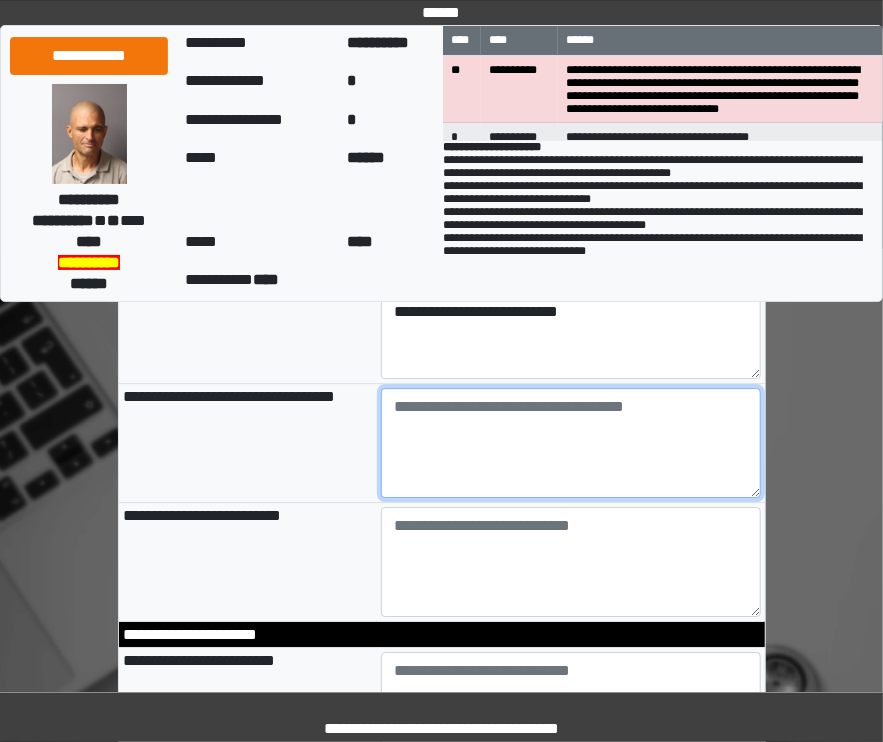 scroll, scrollTop: 2056, scrollLeft: 0, axis: vertical 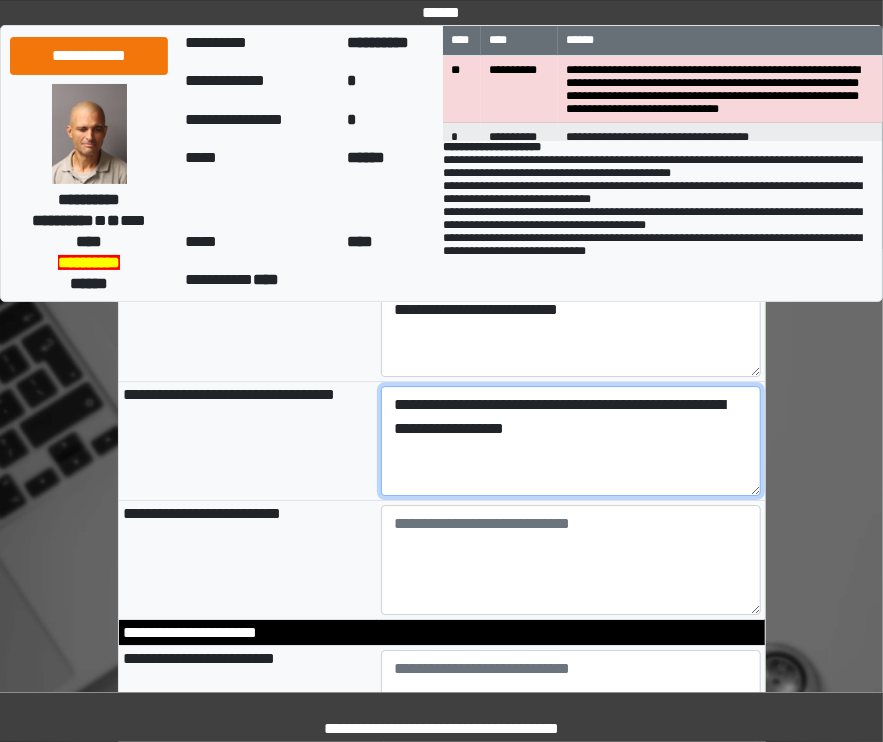 type on "**********" 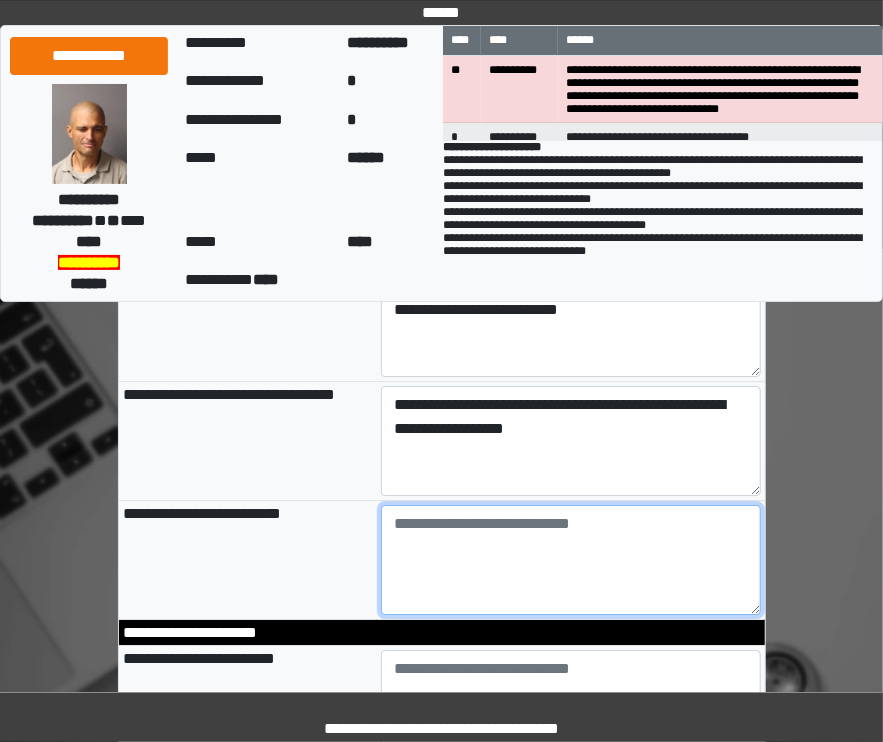 type on "**********" 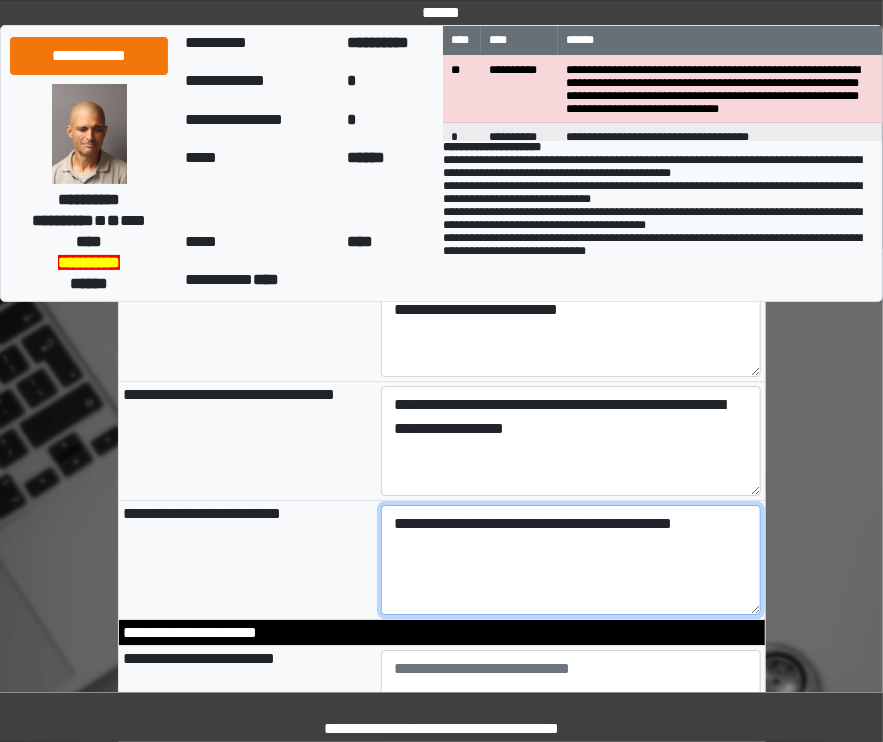 type on "**********" 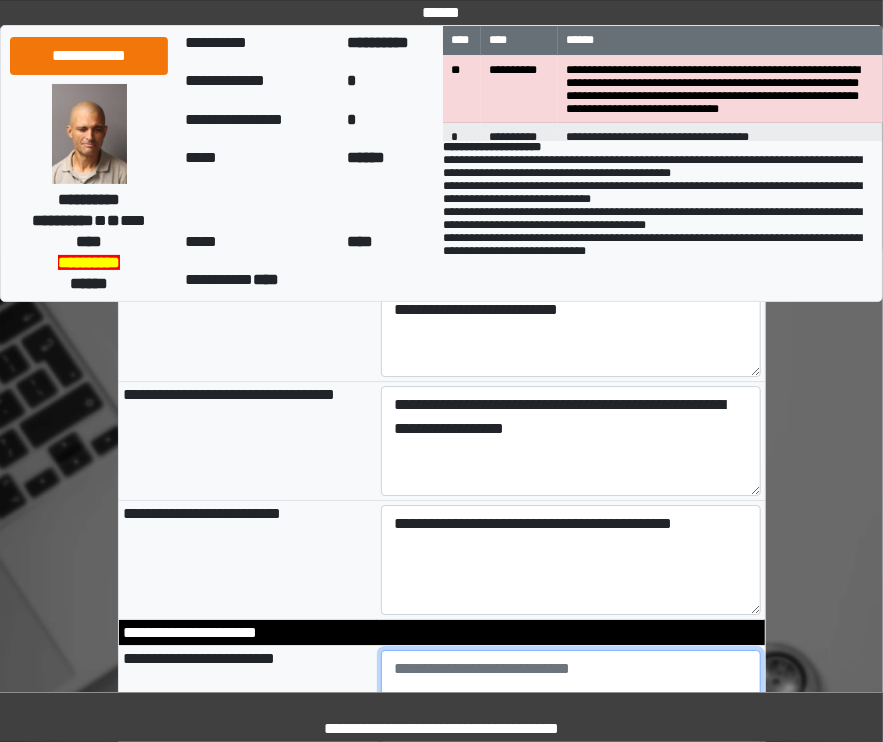 type on "**********" 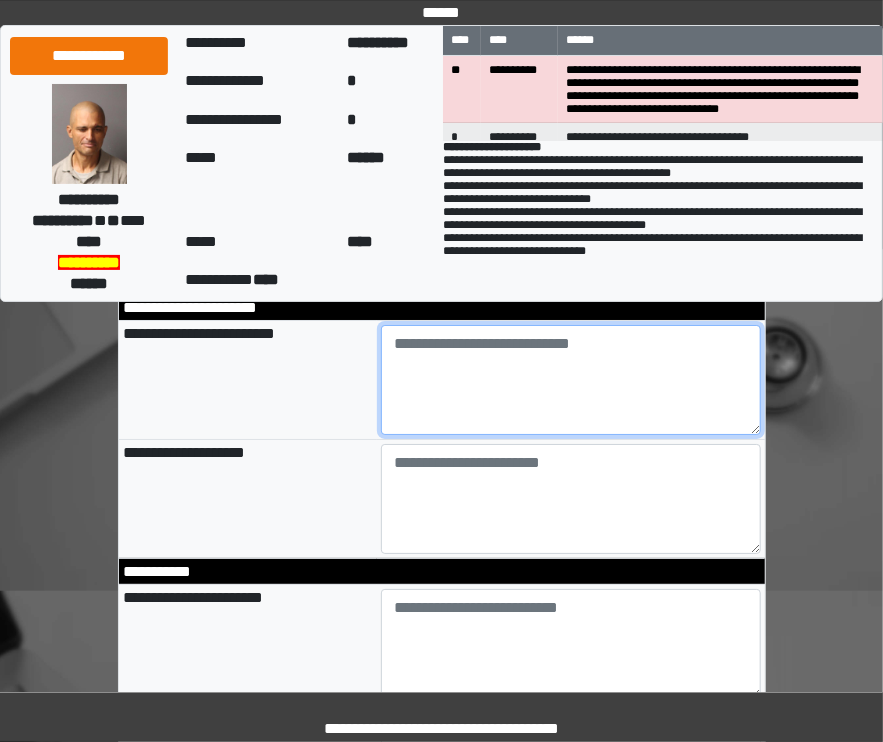 scroll, scrollTop: 2384, scrollLeft: 0, axis: vertical 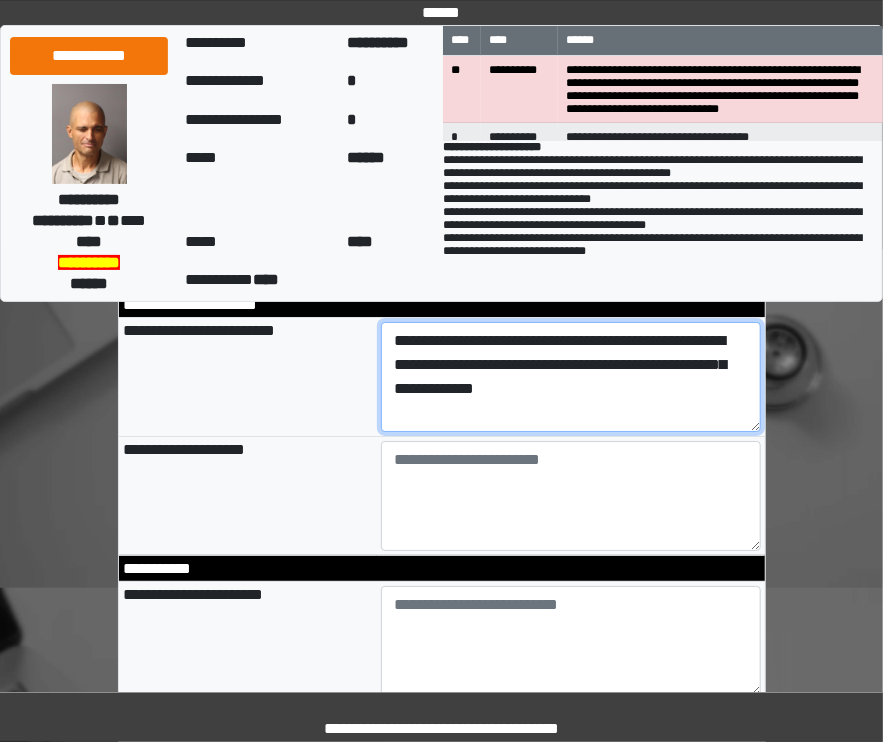 type on "**********" 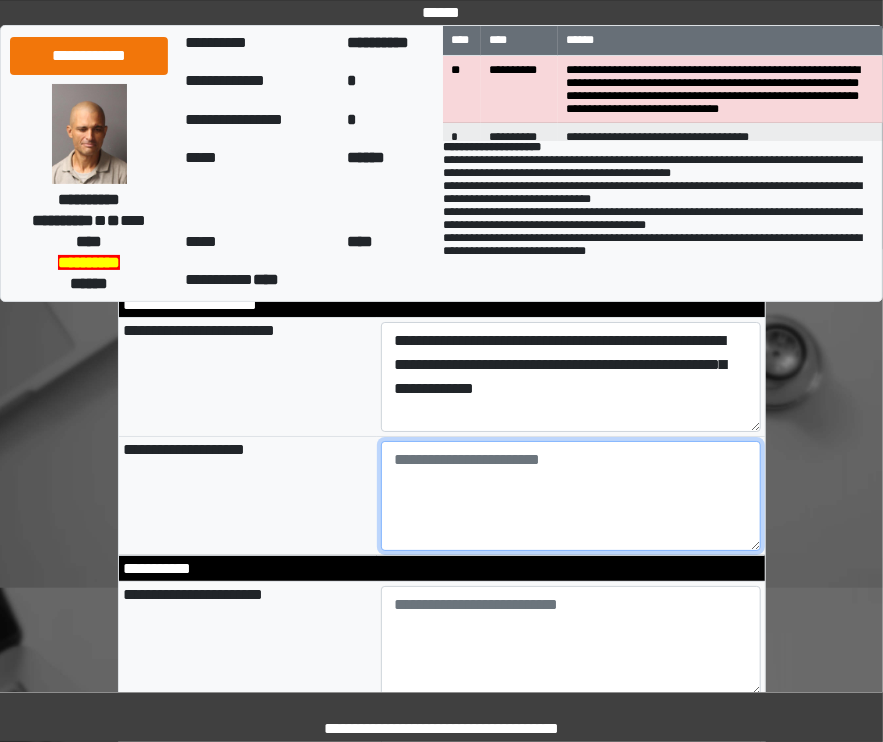 type on "**********" 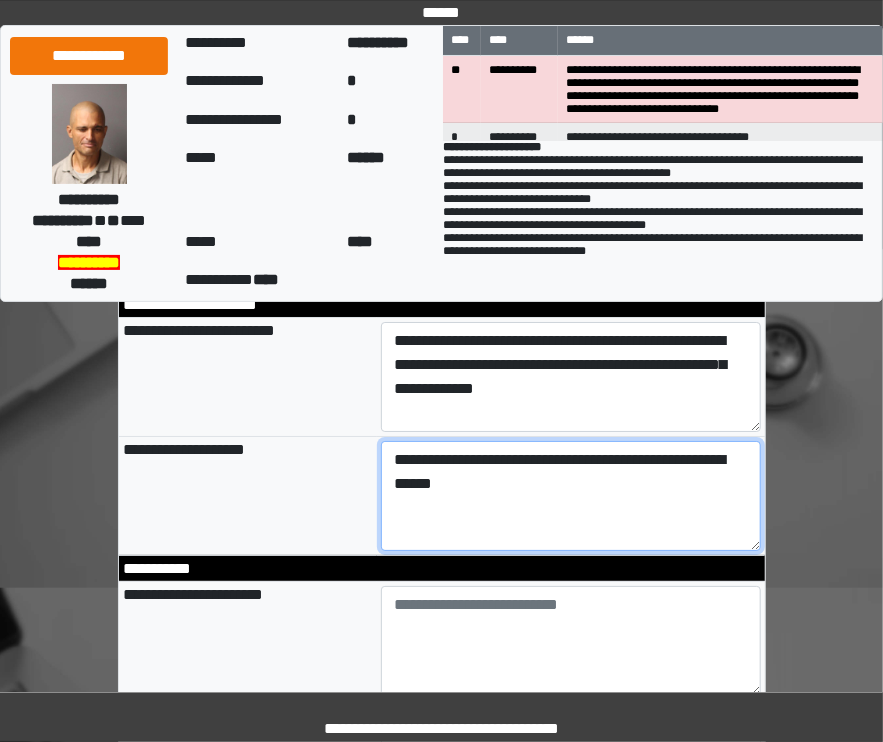 type on "**********" 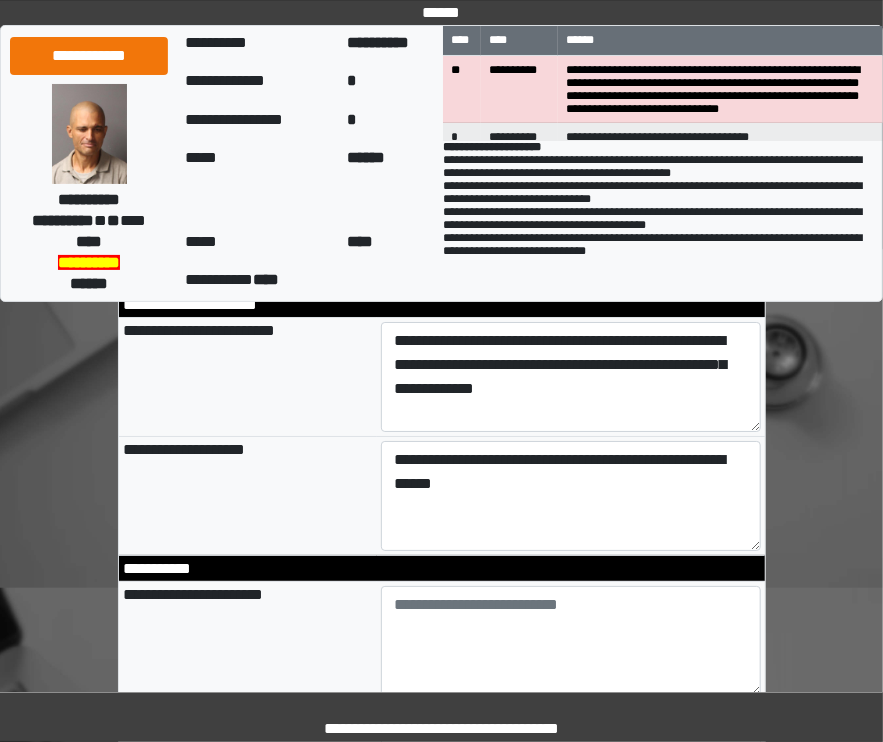 type on "**********" 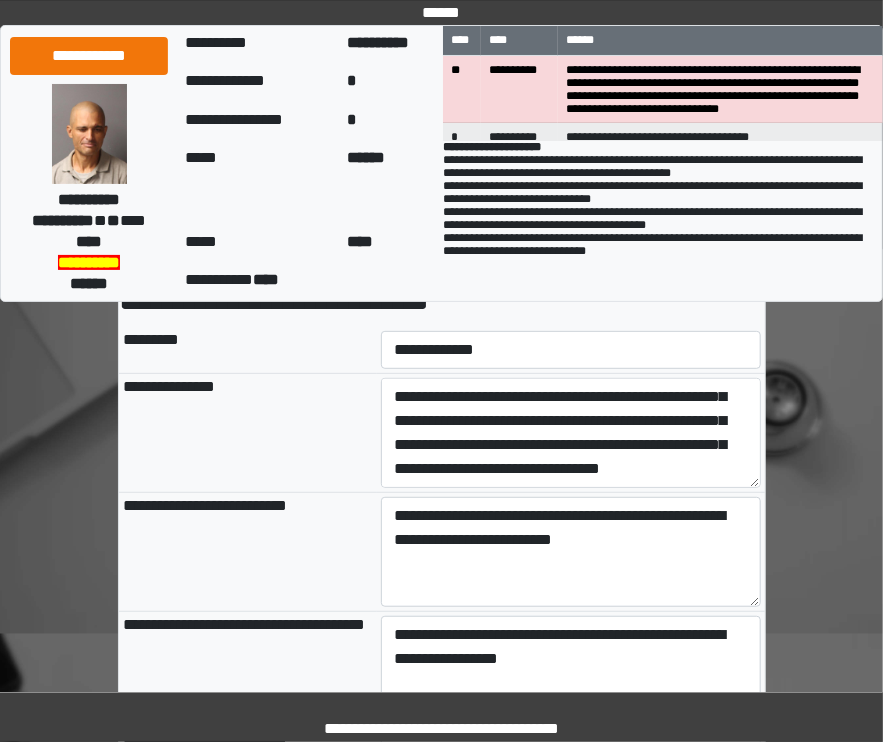 scroll, scrollTop: 114, scrollLeft: 0, axis: vertical 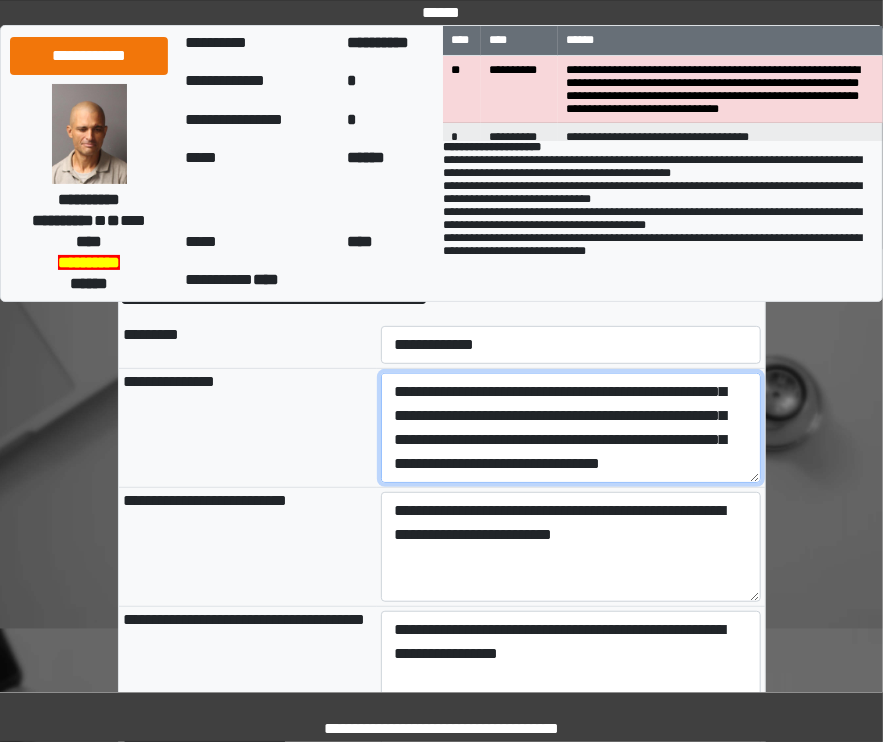 click on "**********" at bounding box center (571, 428) 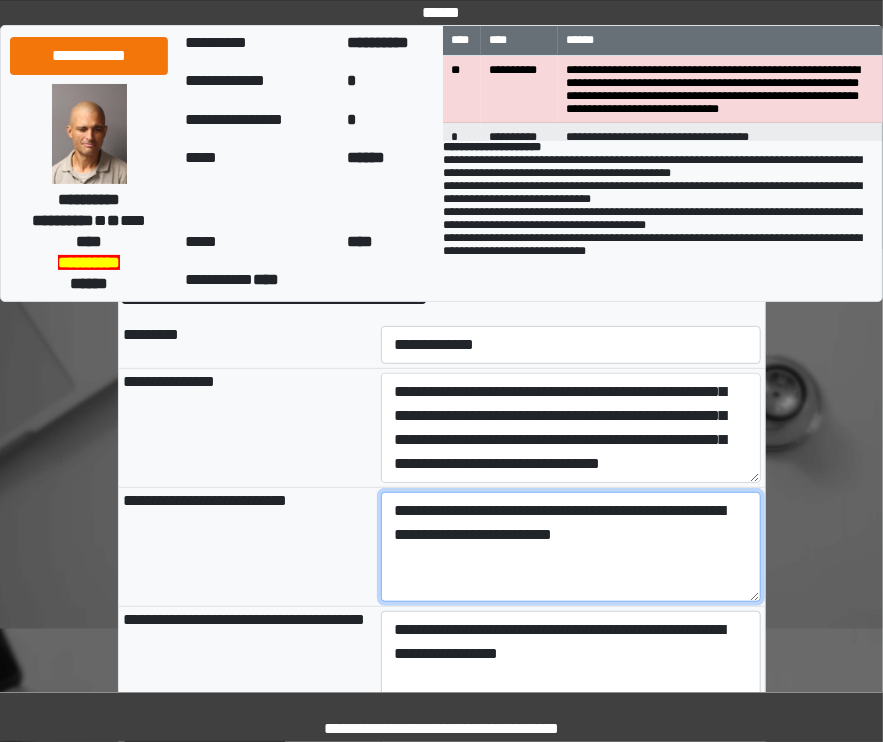 click on "**********" at bounding box center (571, 547) 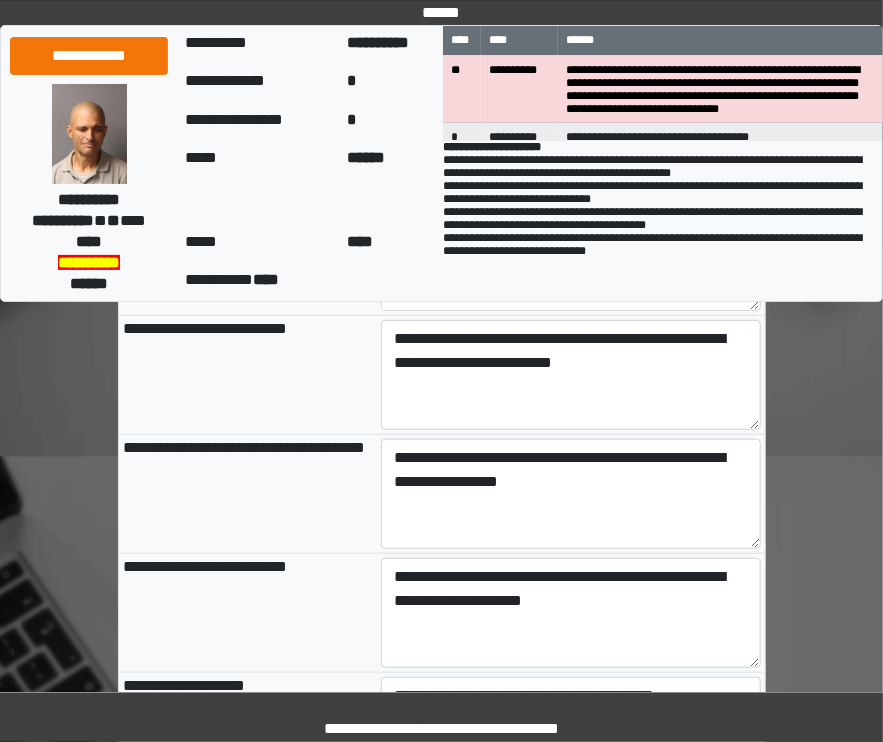 scroll, scrollTop: 297, scrollLeft: 0, axis: vertical 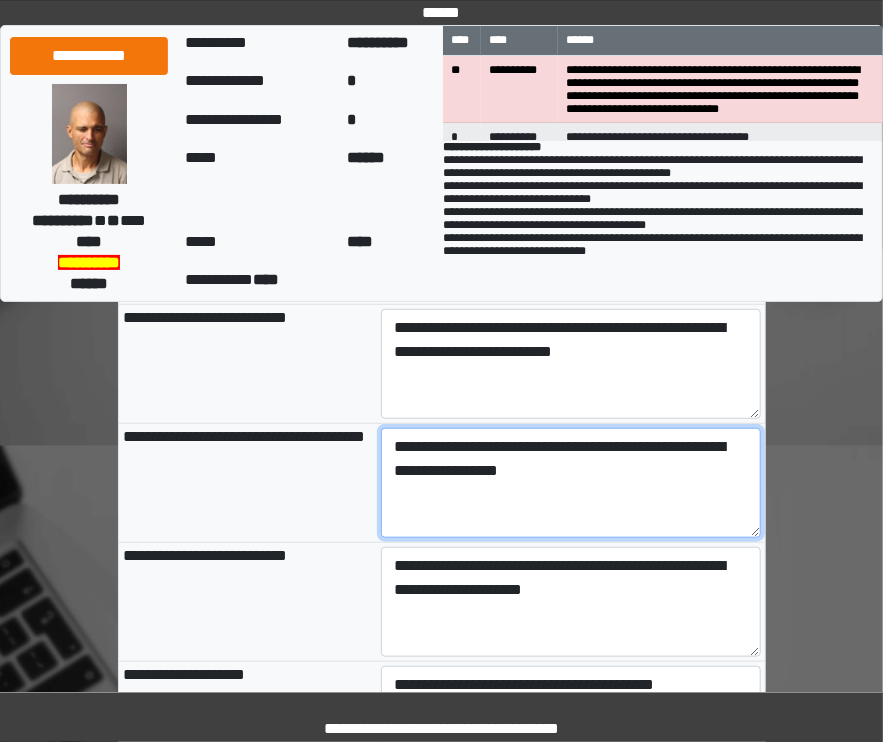 click on "**********" at bounding box center [571, 483] 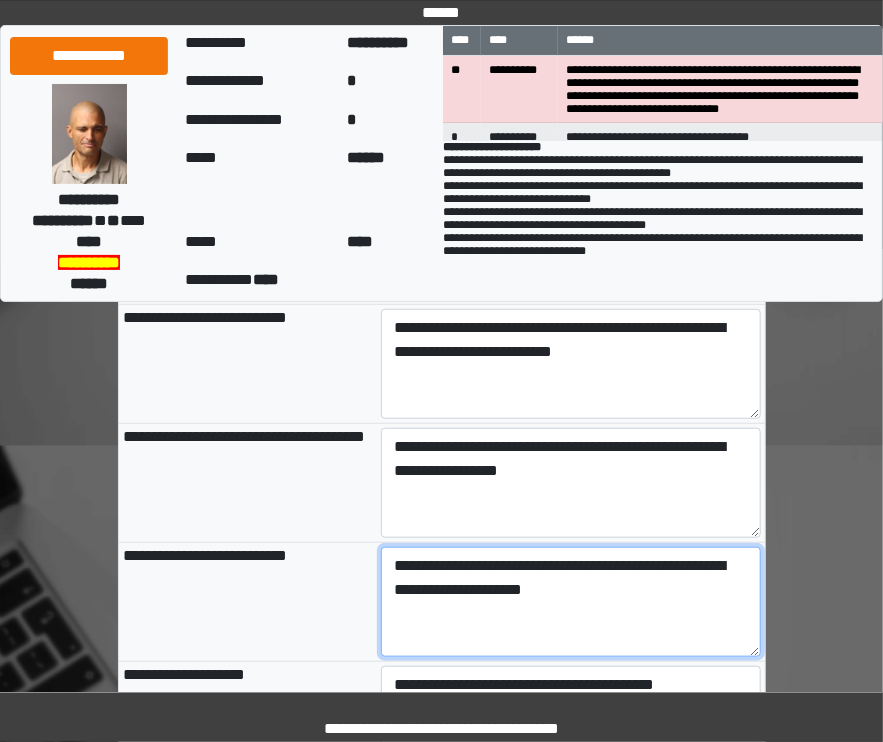 click on "**********" at bounding box center (571, 602) 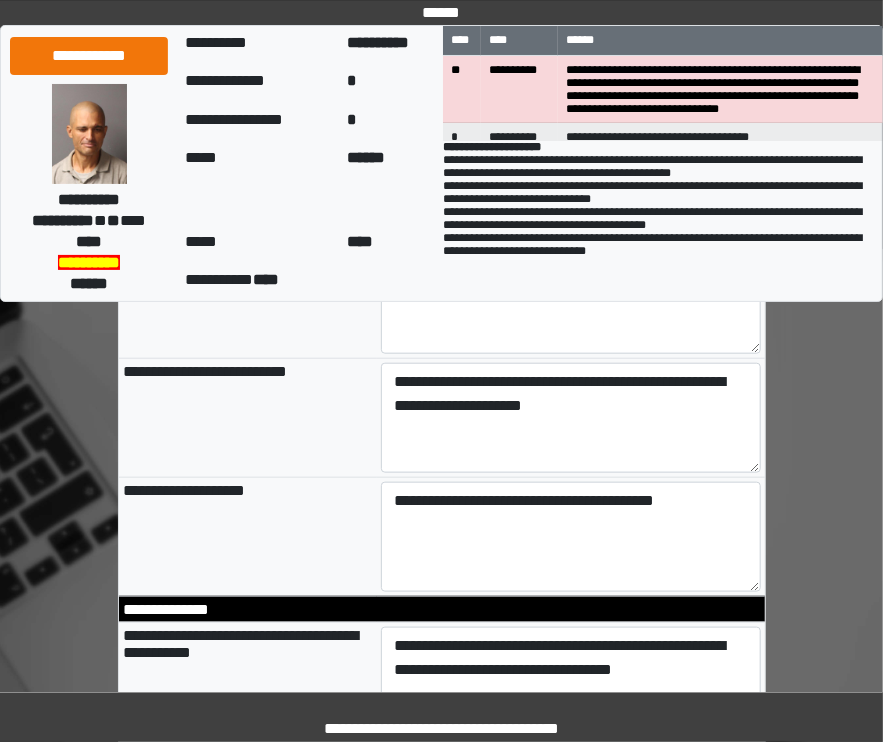 scroll, scrollTop: 494, scrollLeft: 0, axis: vertical 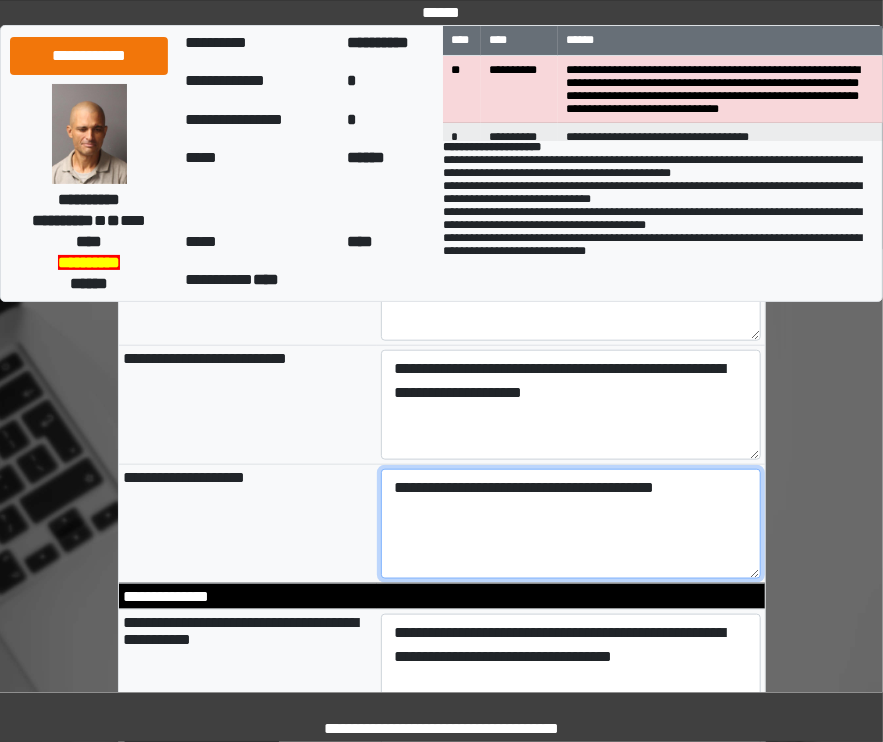 click on "**********" at bounding box center (571, 524) 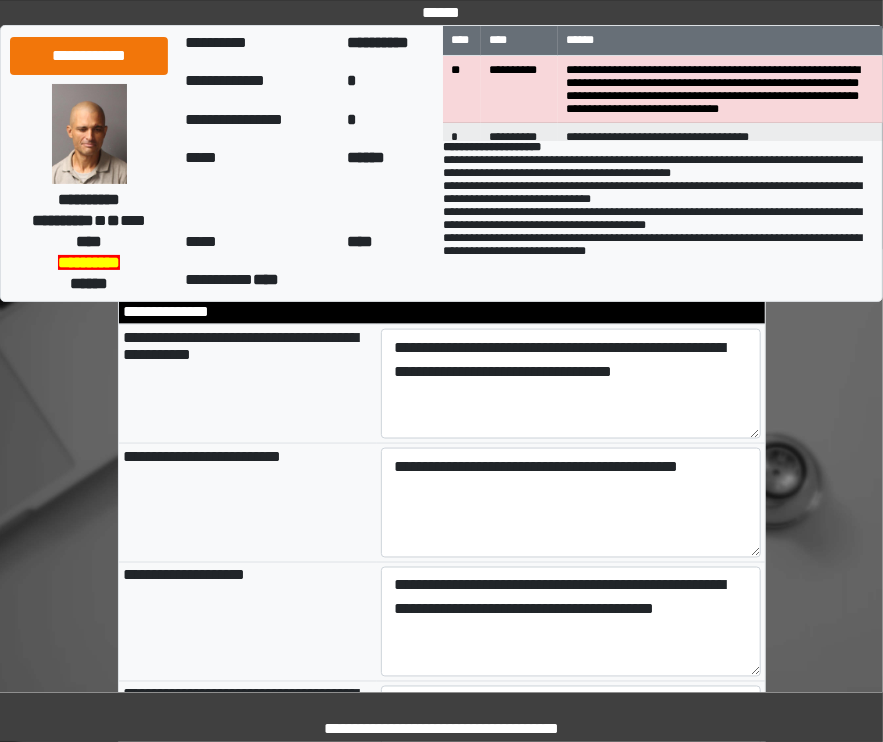 scroll, scrollTop: 774, scrollLeft: 0, axis: vertical 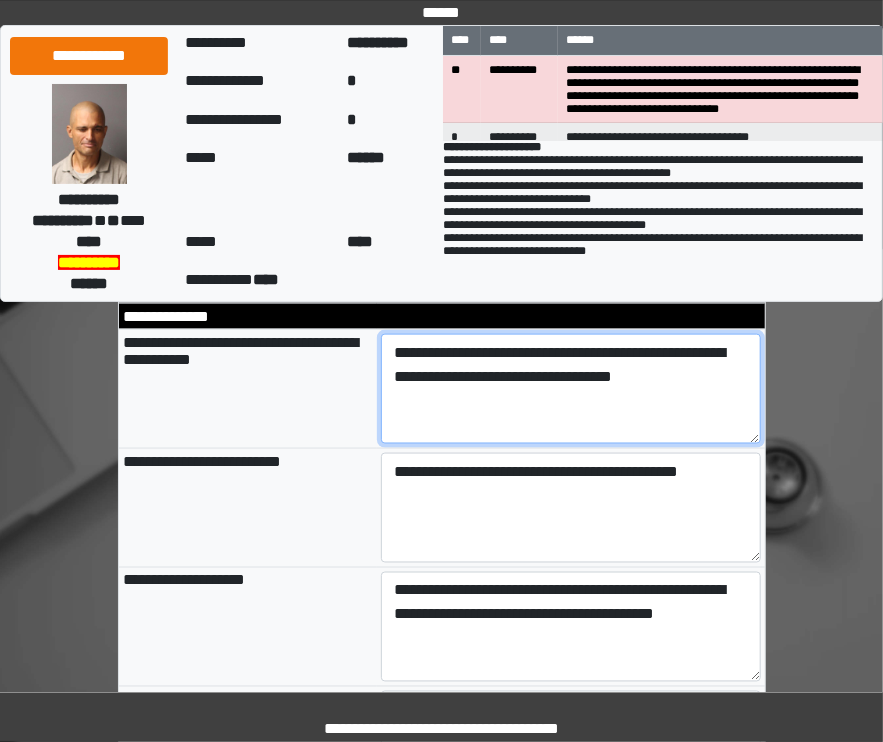 click on "**********" at bounding box center [571, 389] 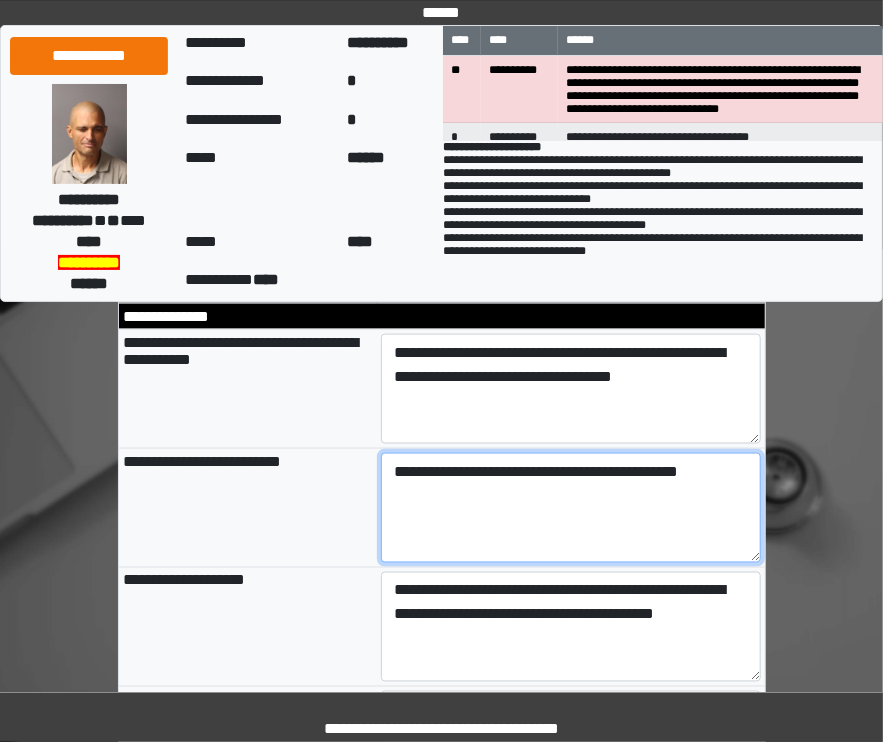click on "**********" at bounding box center (571, 508) 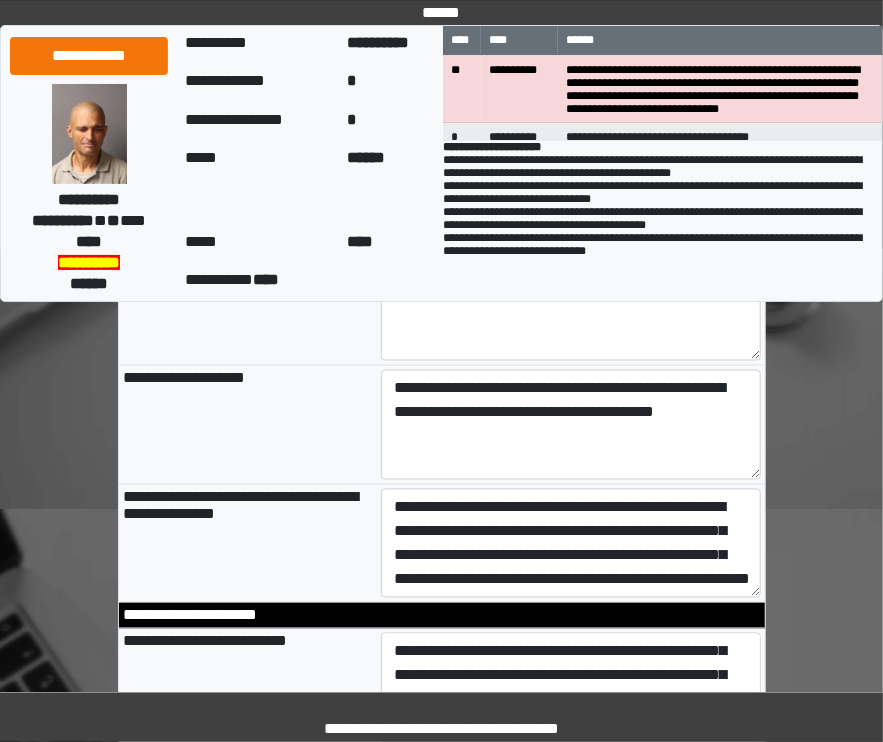 scroll, scrollTop: 977, scrollLeft: 0, axis: vertical 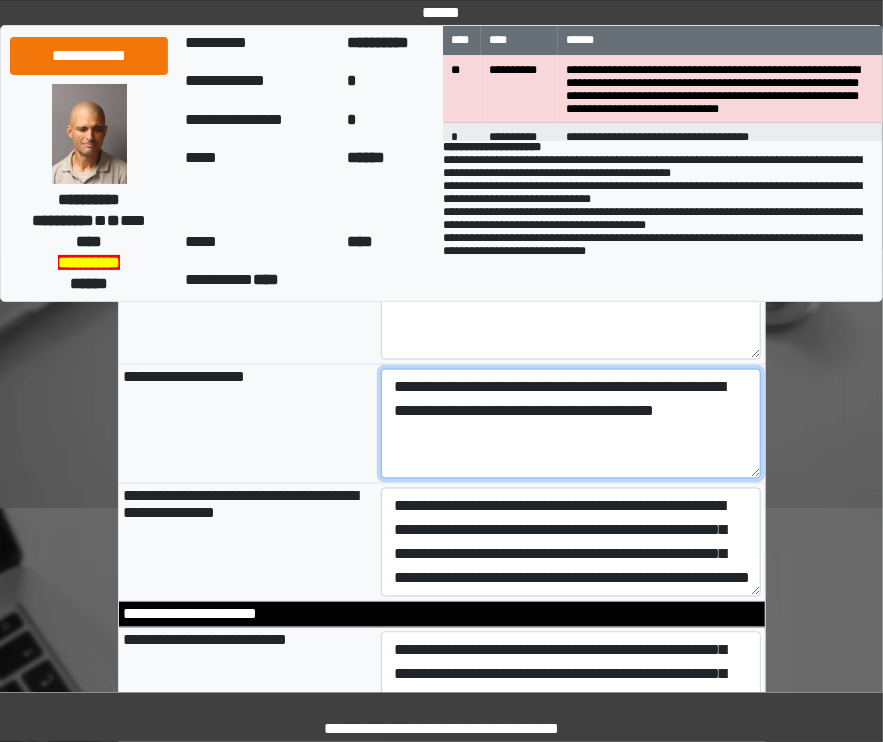 click on "**********" at bounding box center (571, 424) 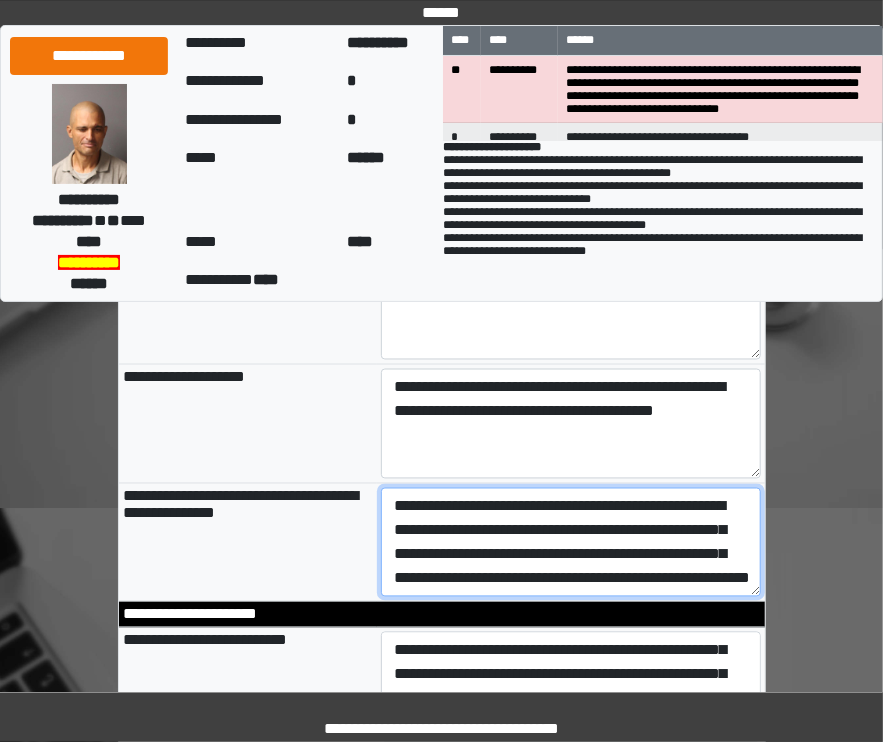 click on "**********" at bounding box center (571, 543) 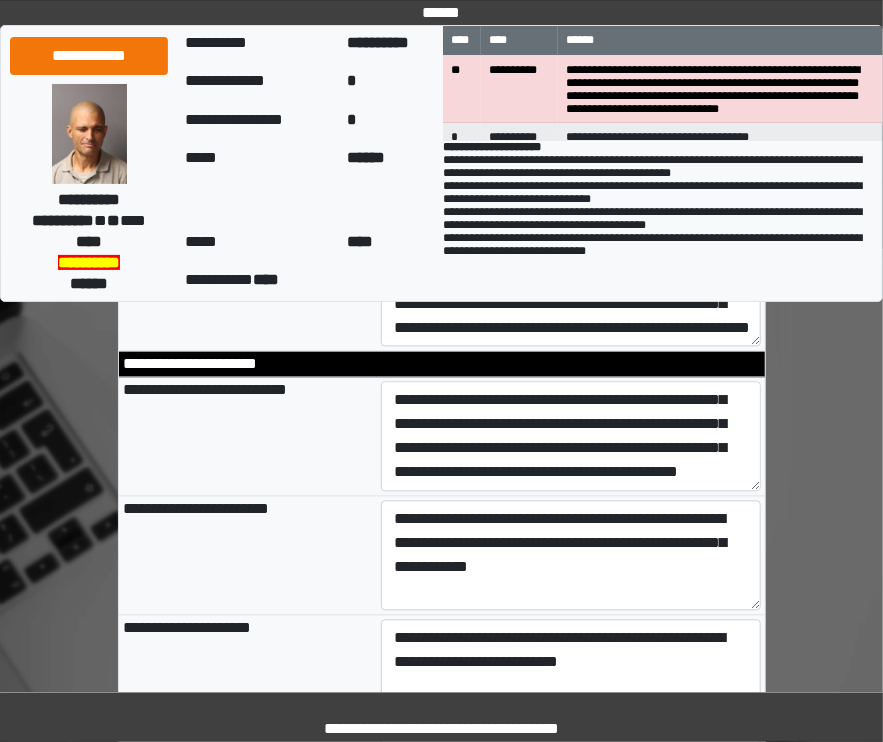 scroll, scrollTop: 1229, scrollLeft: 0, axis: vertical 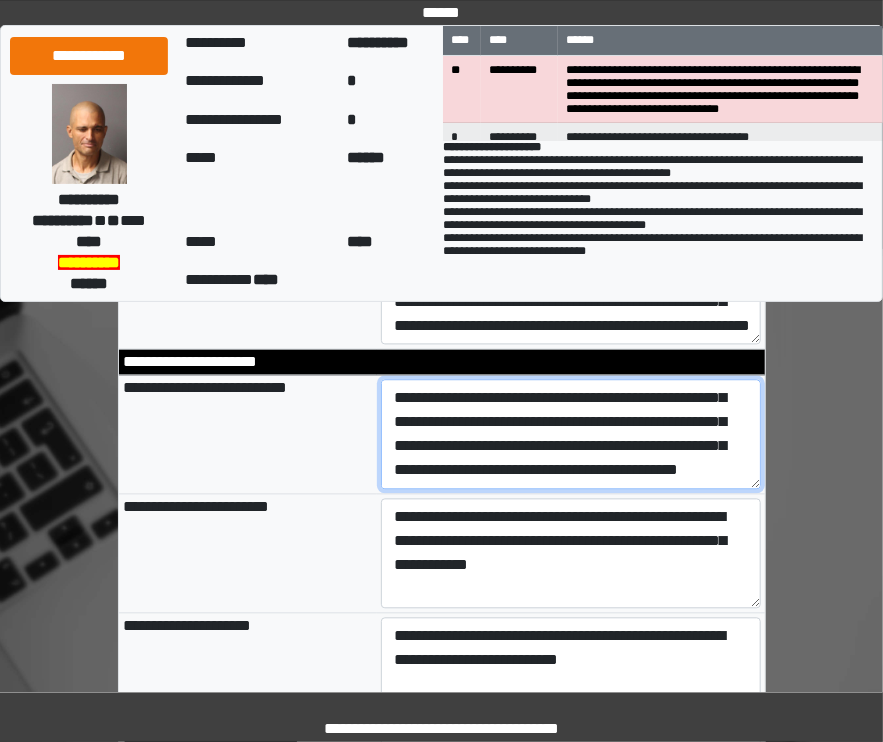 click on "**********" at bounding box center [571, 435] 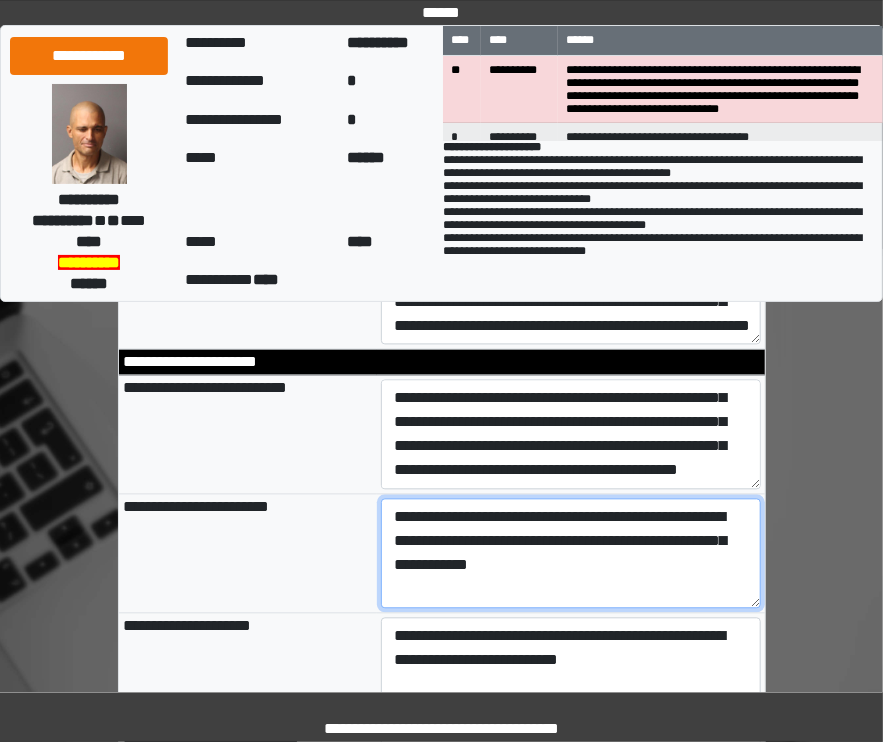 click on "**********" at bounding box center (571, 554) 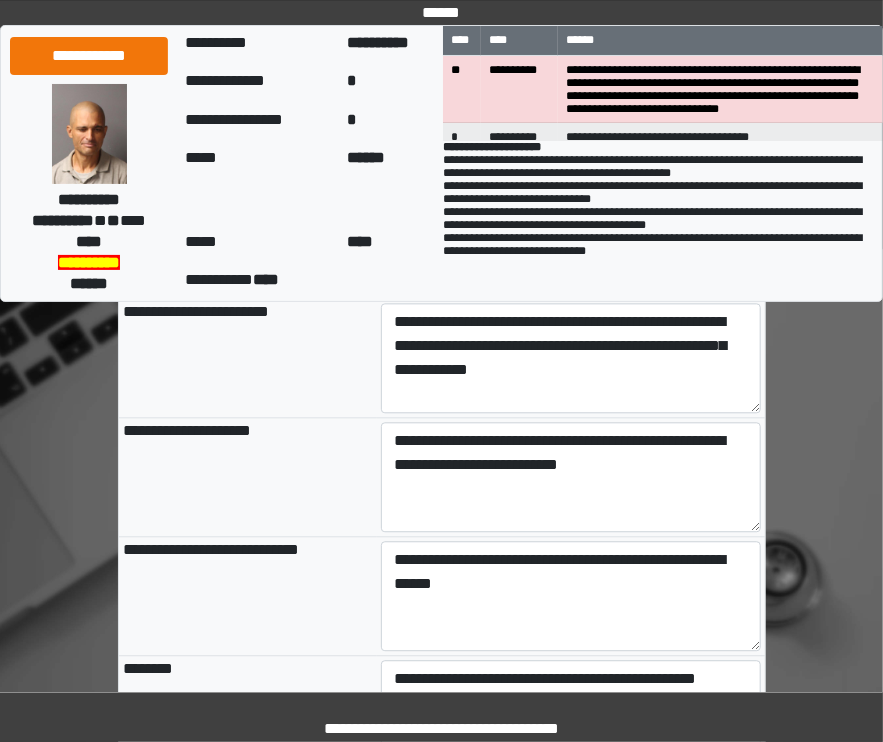 scroll, scrollTop: 1444, scrollLeft: 0, axis: vertical 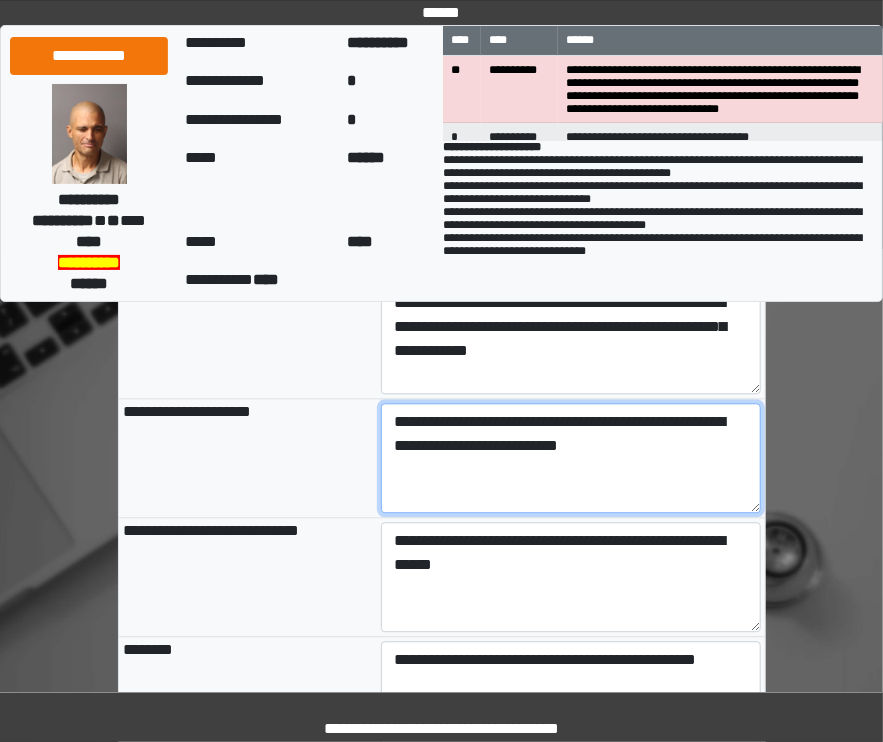 click on "**********" at bounding box center (571, 458) 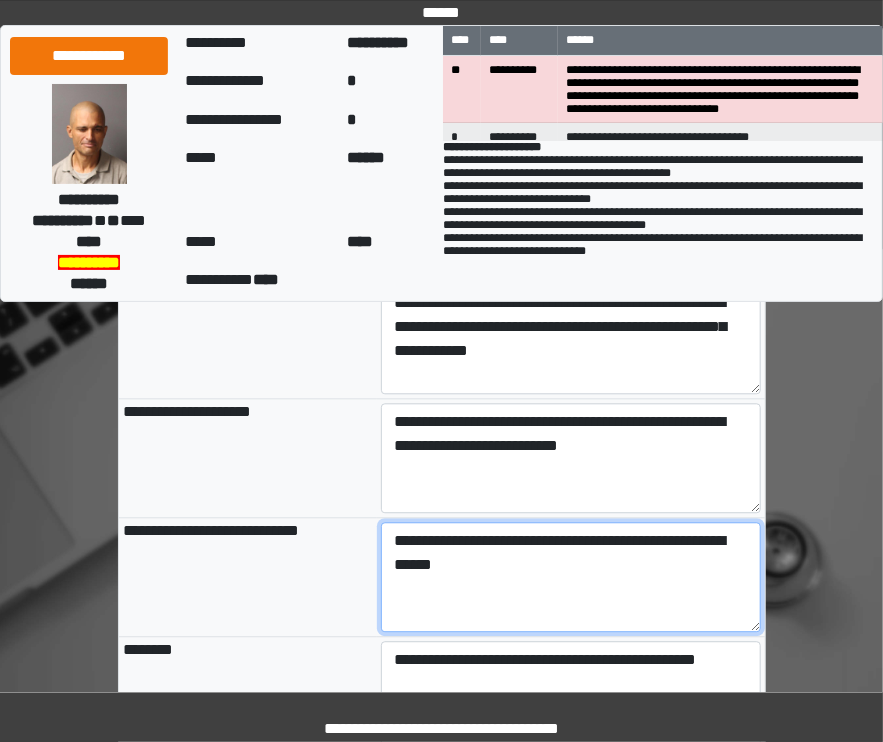 click on "**********" at bounding box center [571, 577] 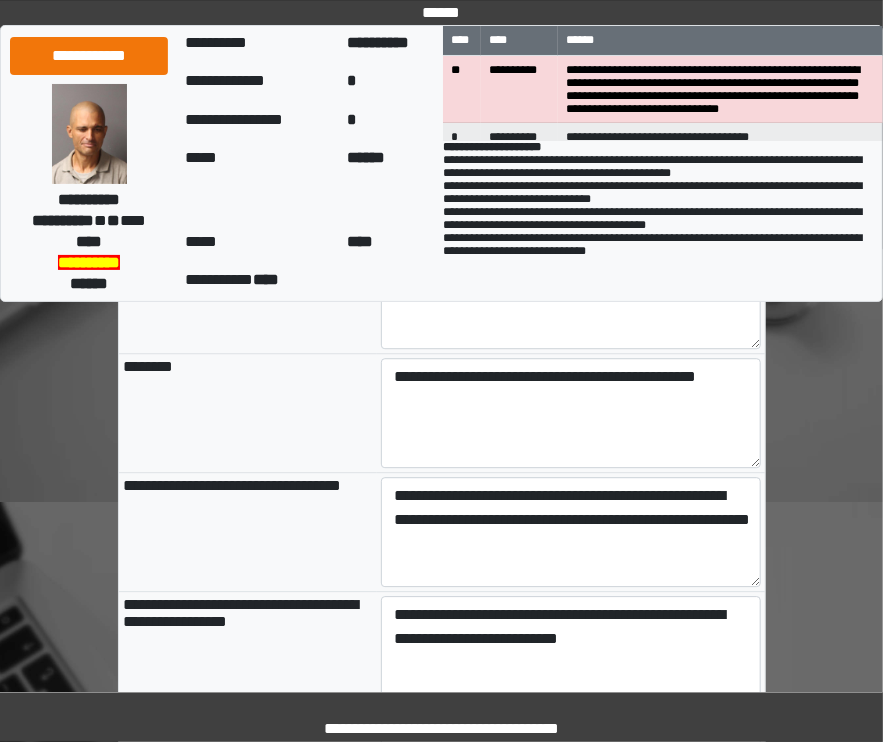 scroll, scrollTop: 1731, scrollLeft: 0, axis: vertical 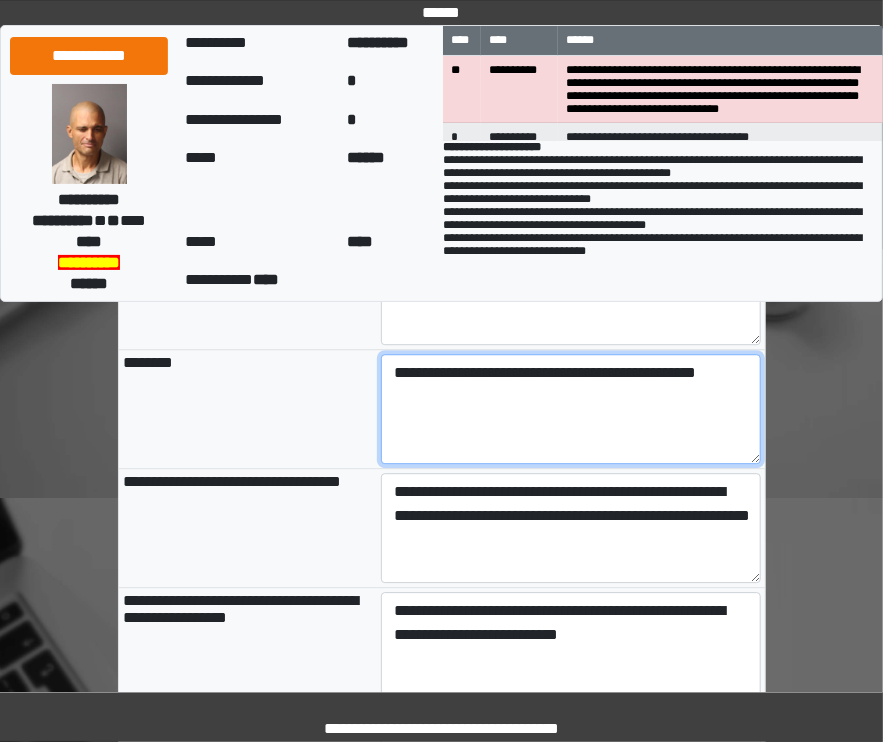 click on "**********" at bounding box center (571, 409) 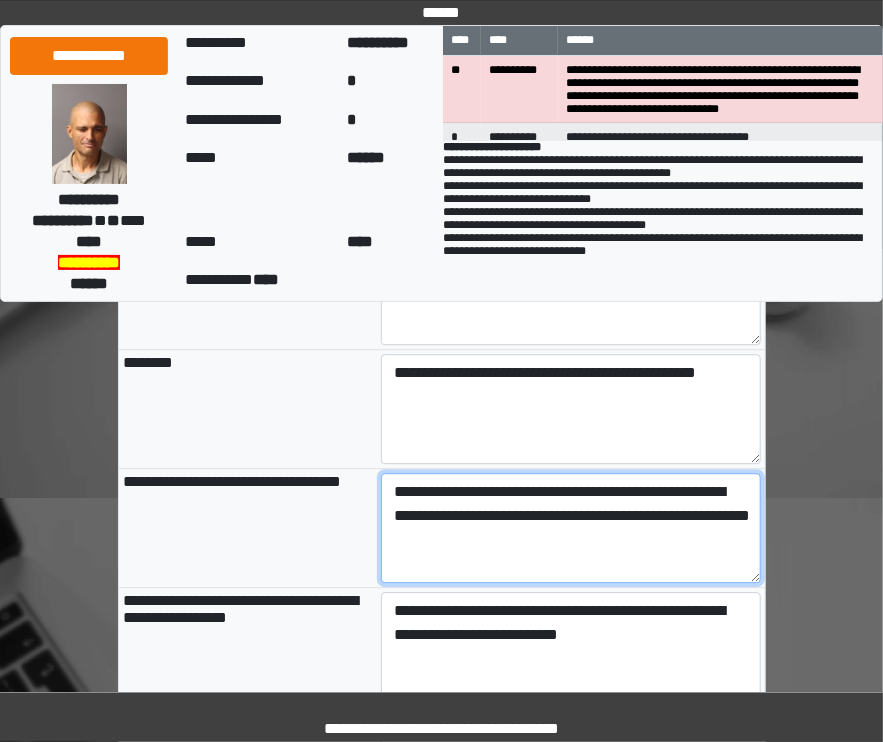 click on "**********" at bounding box center [571, 528] 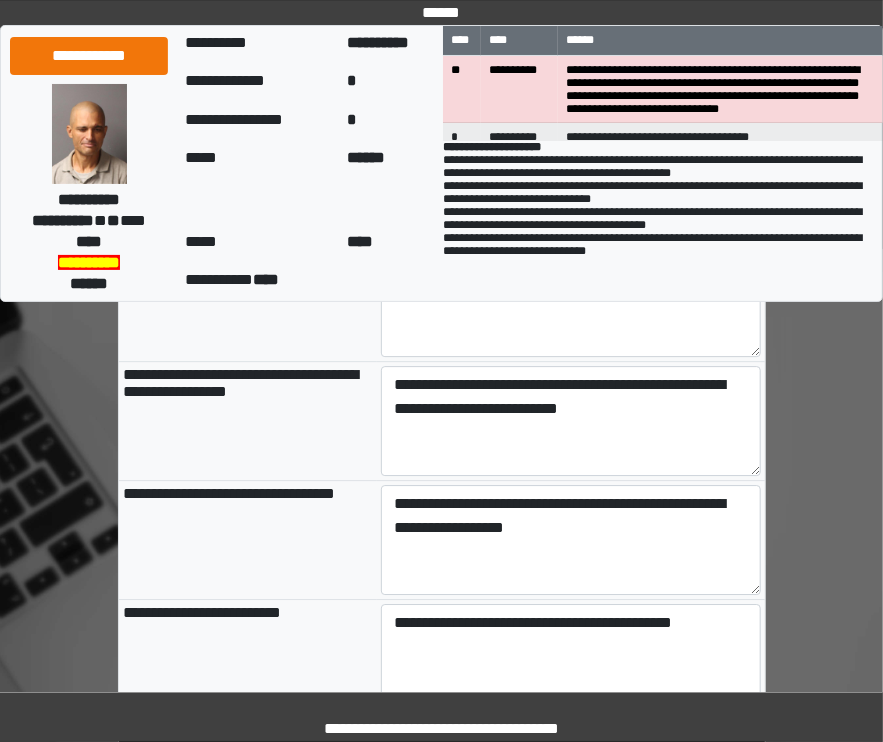 scroll, scrollTop: 1959, scrollLeft: 0, axis: vertical 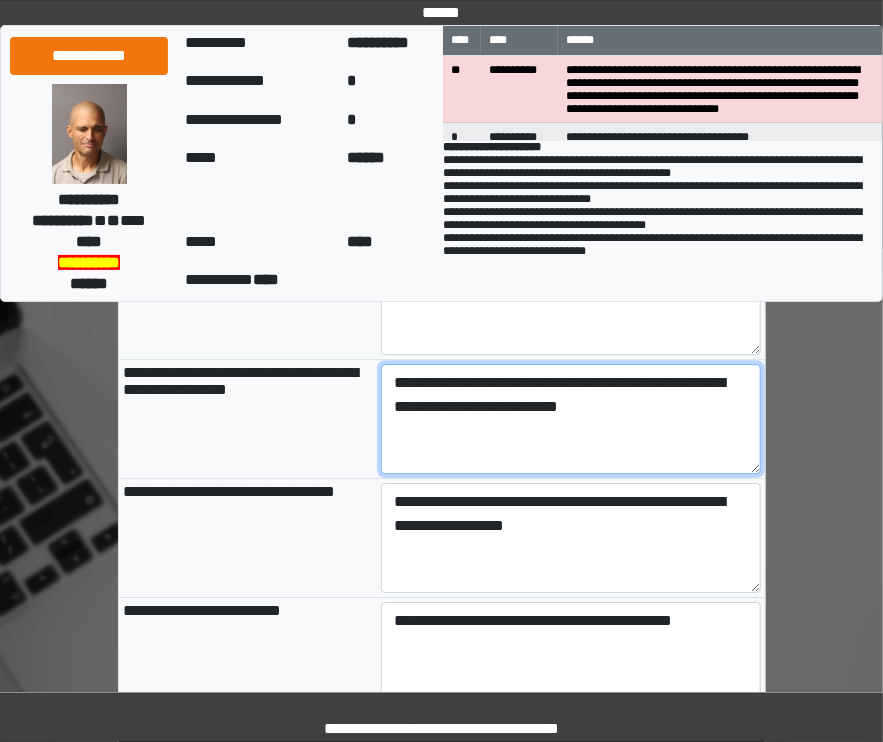 click on "**********" at bounding box center (571, 419) 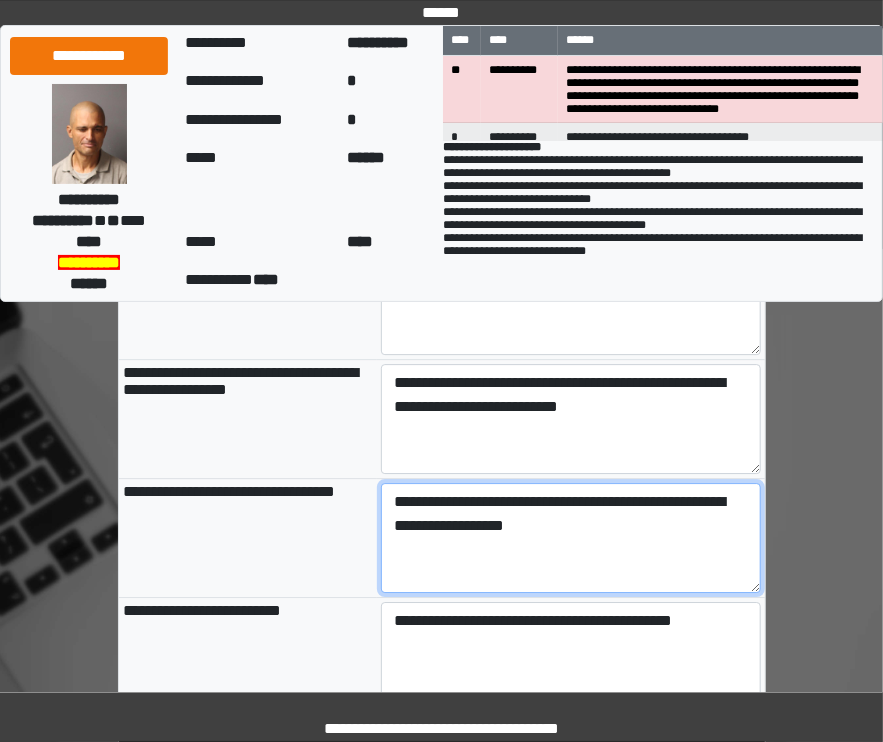 click on "**********" at bounding box center [571, 538] 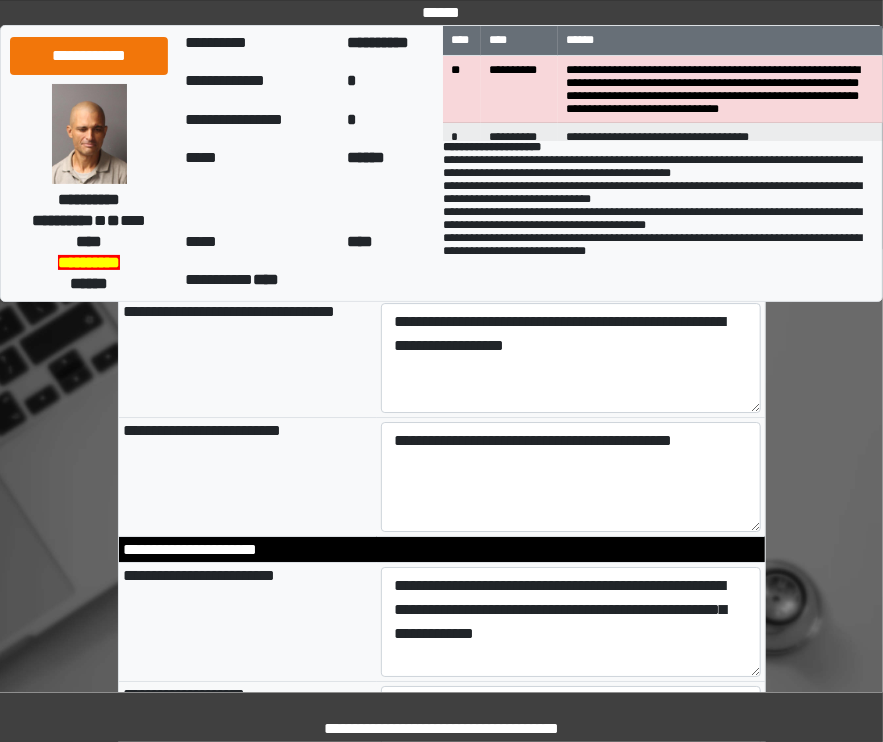 scroll, scrollTop: 2176, scrollLeft: 0, axis: vertical 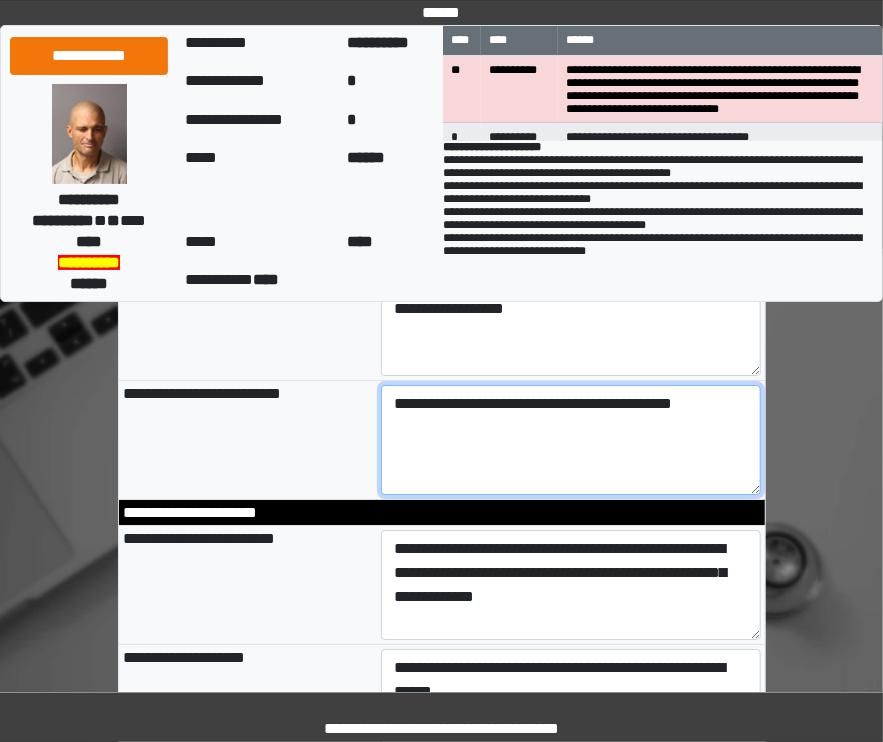 click on "**********" at bounding box center [571, 440] 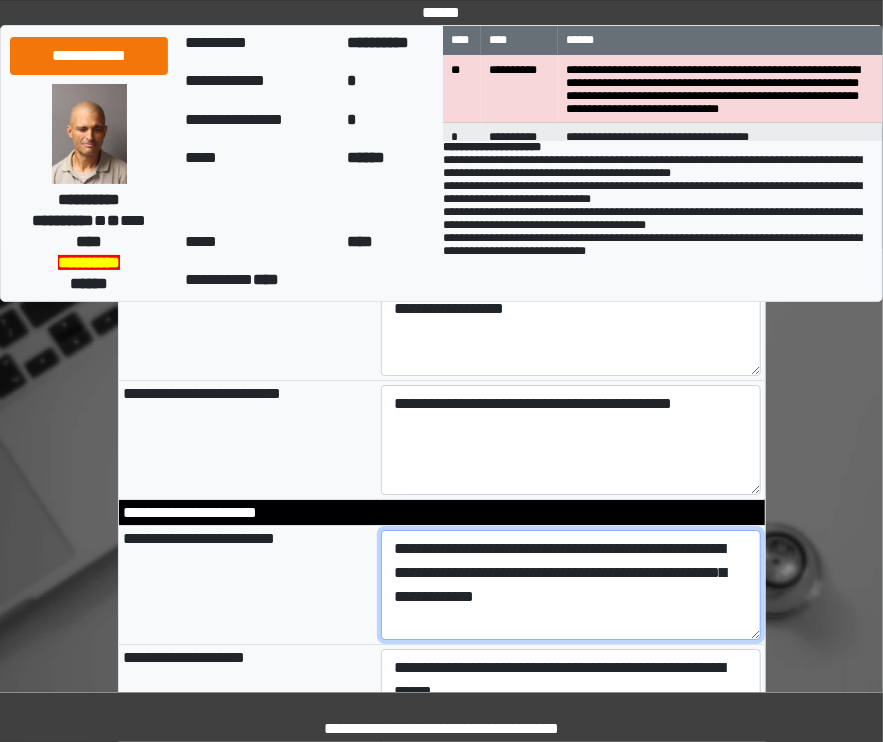 click on "**********" at bounding box center (571, 585) 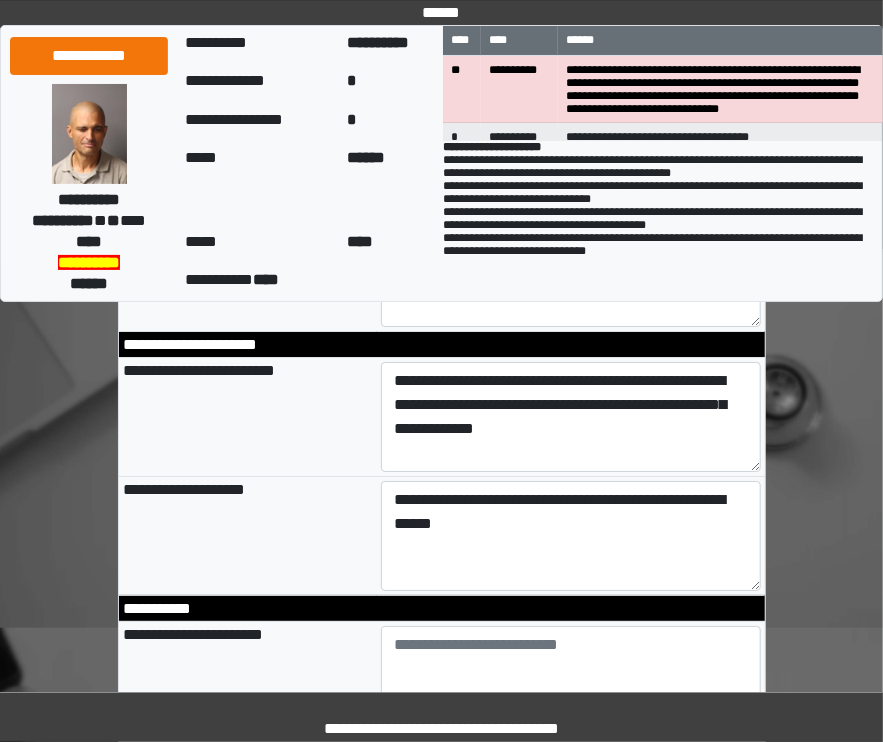 scroll, scrollTop: 2349, scrollLeft: 0, axis: vertical 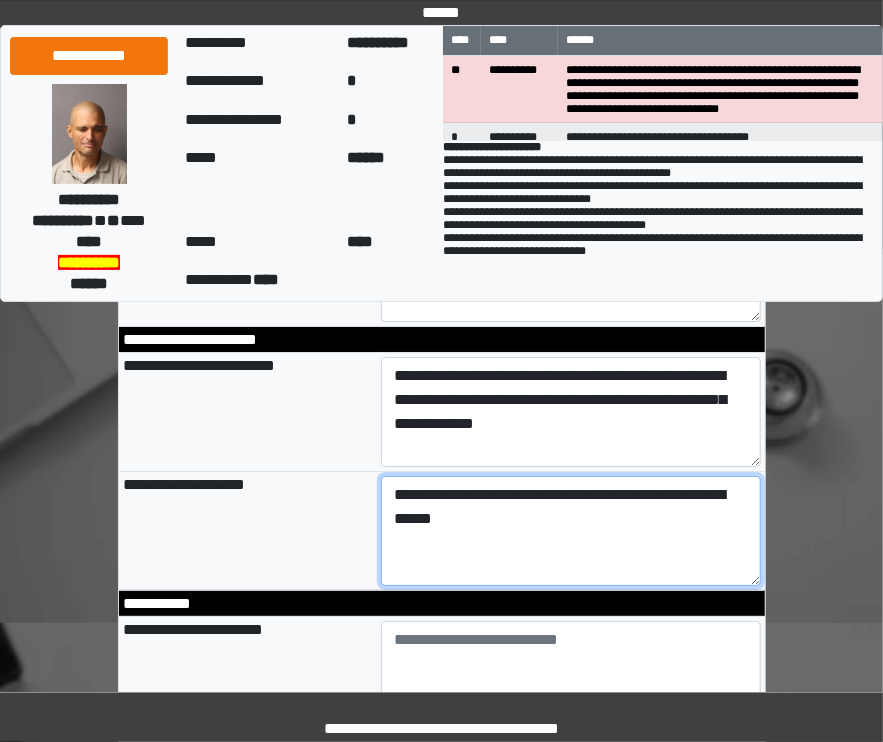 click on "**********" at bounding box center [571, 531] 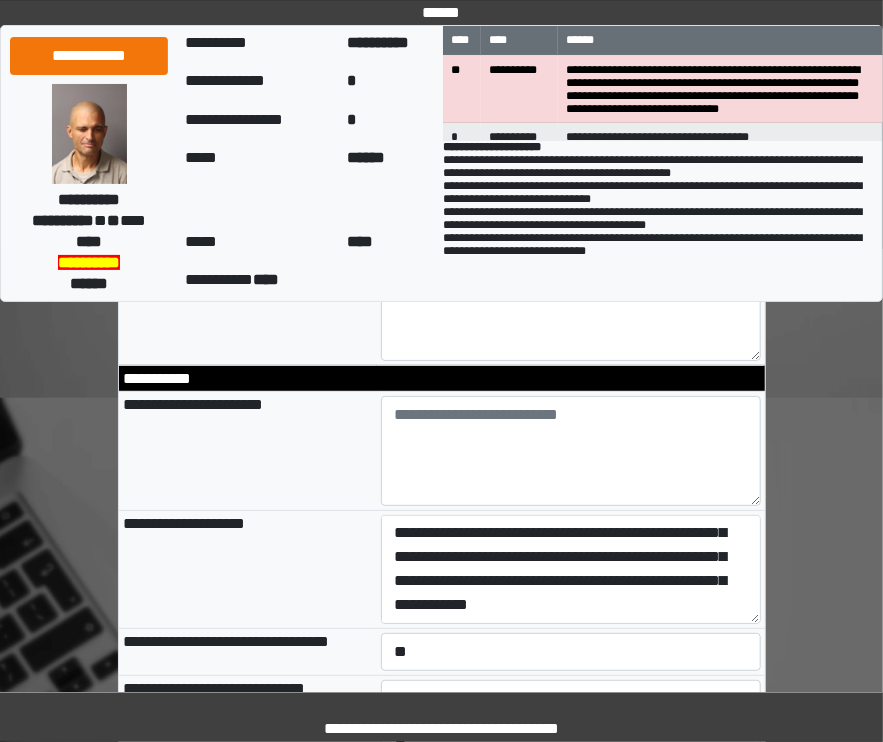 scroll, scrollTop: 2579, scrollLeft: 0, axis: vertical 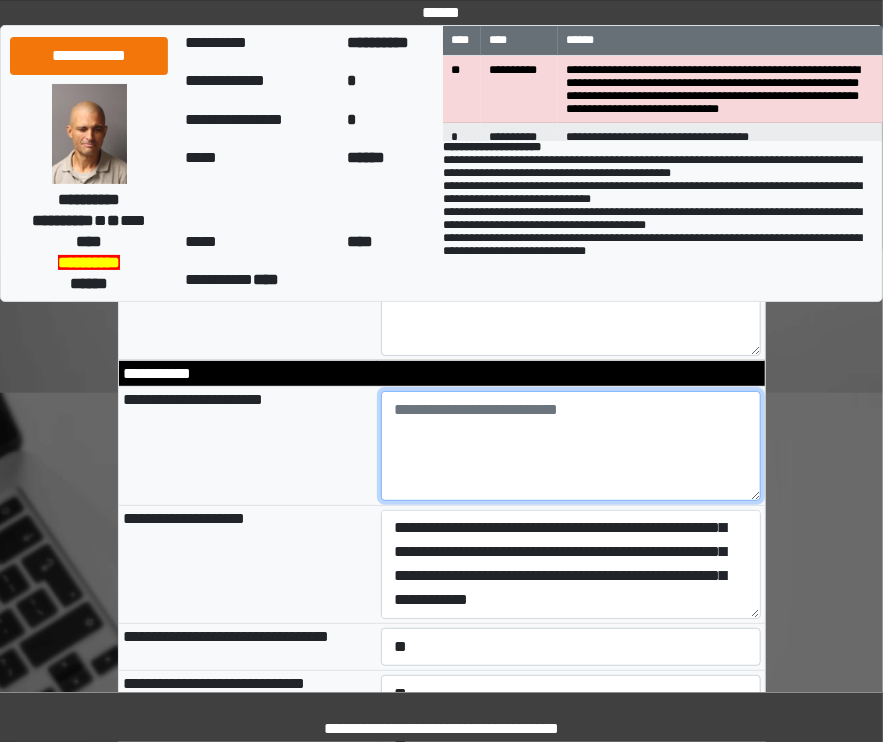 click at bounding box center (571, 446) 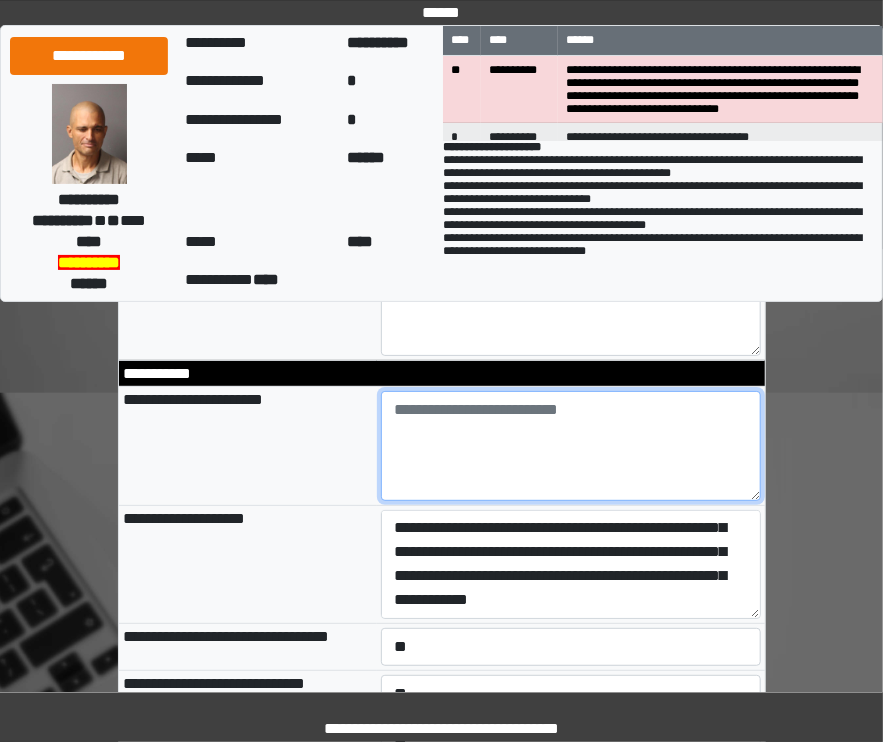 paste on "**********" 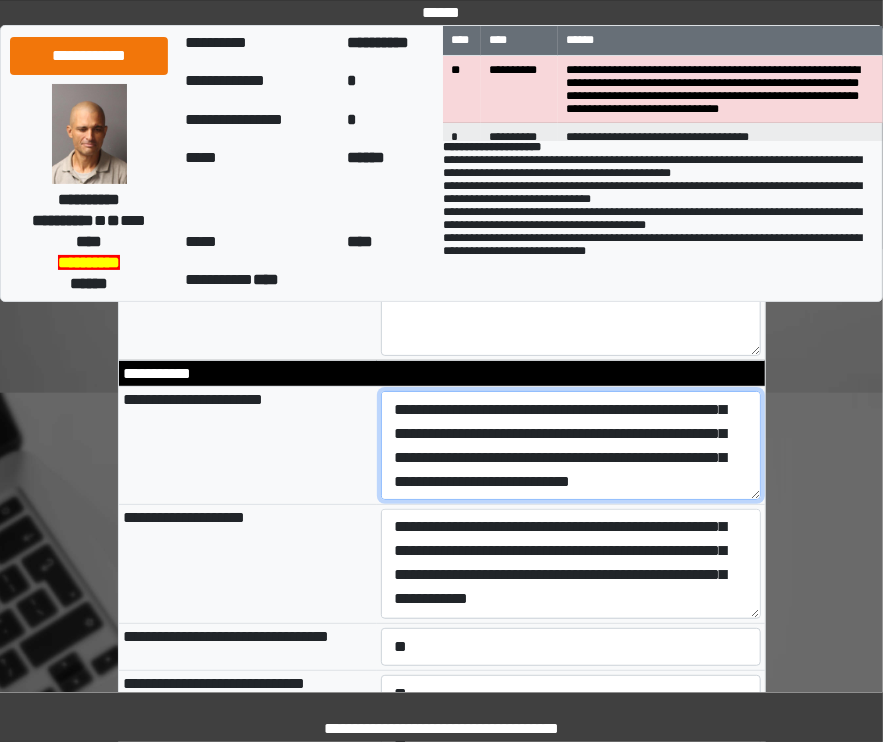 scroll, scrollTop: 713, scrollLeft: 0, axis: vertical 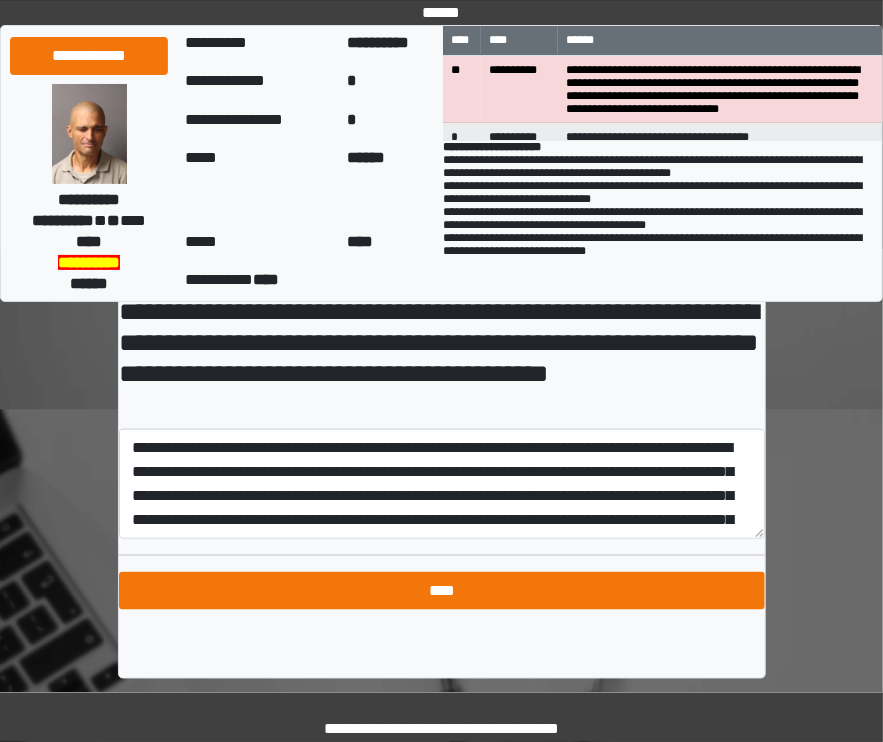 type on "**********" 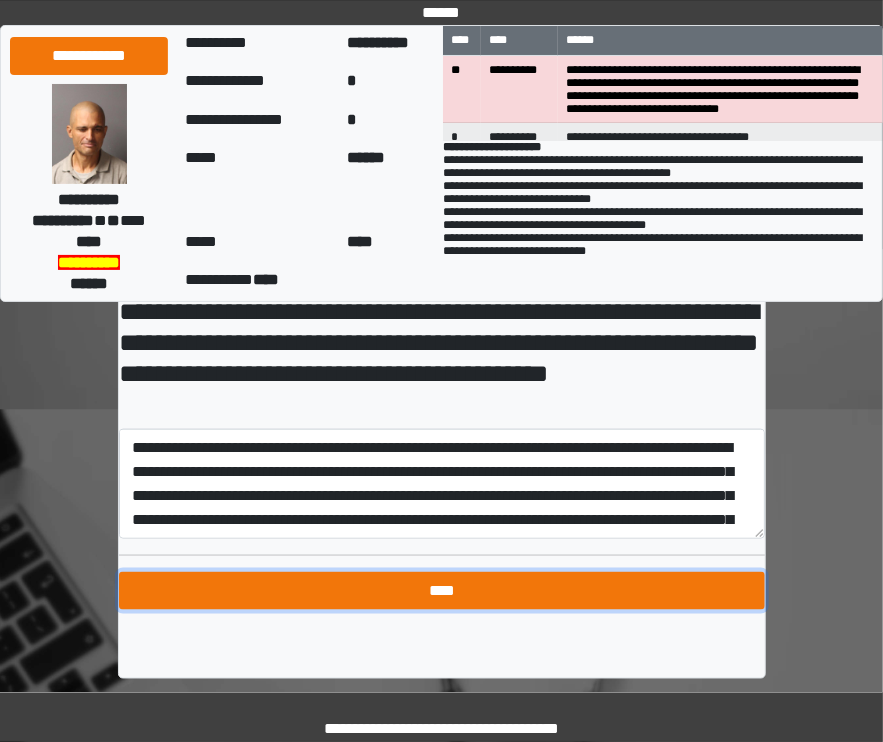 type on "**********" 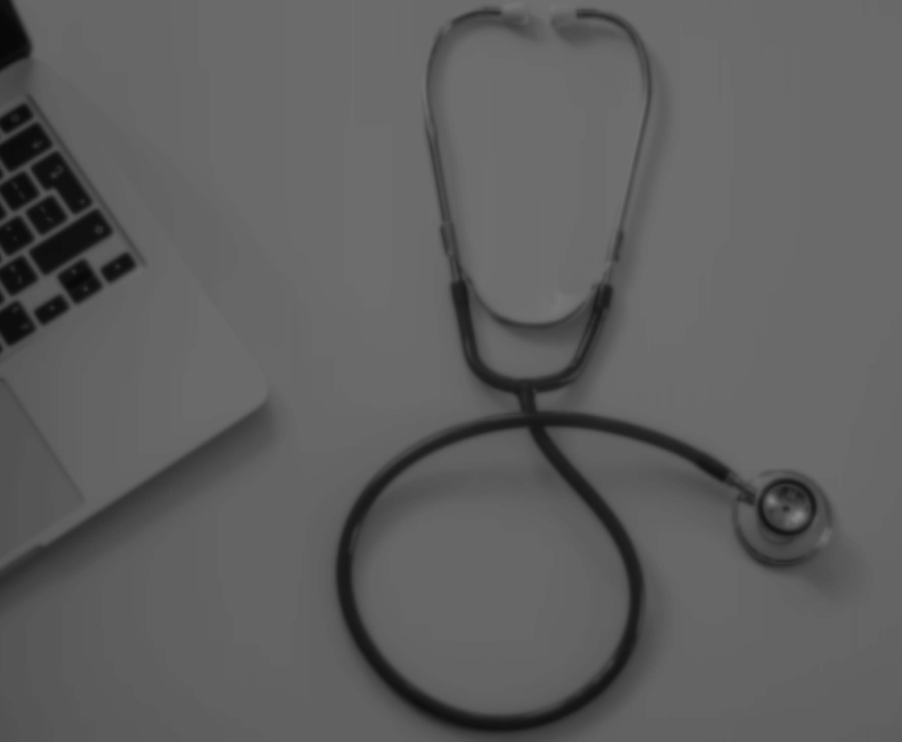 scroll, scrollTop: 0, scrollLeft: 0, axis: both 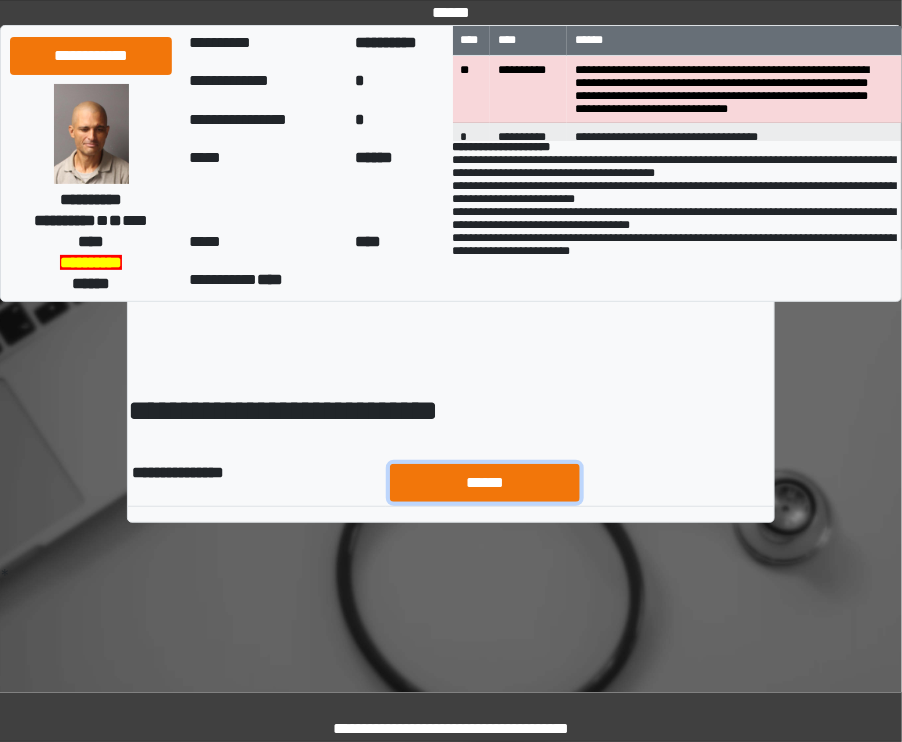 click on "******" at bounding box center [485, 483] 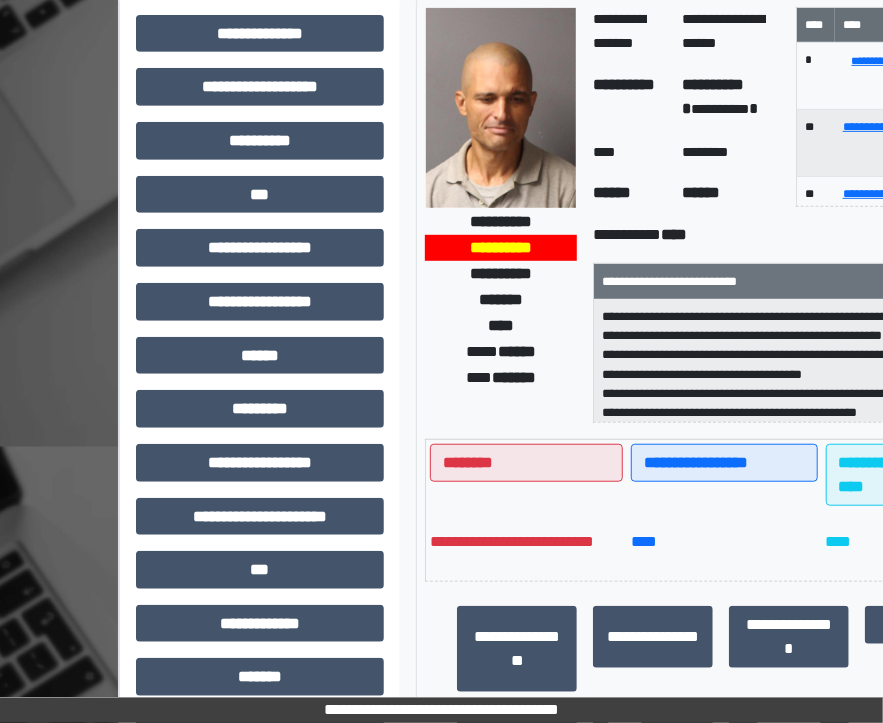 scroll, scrollTop: 0, scrollLeft: 0, axis: both 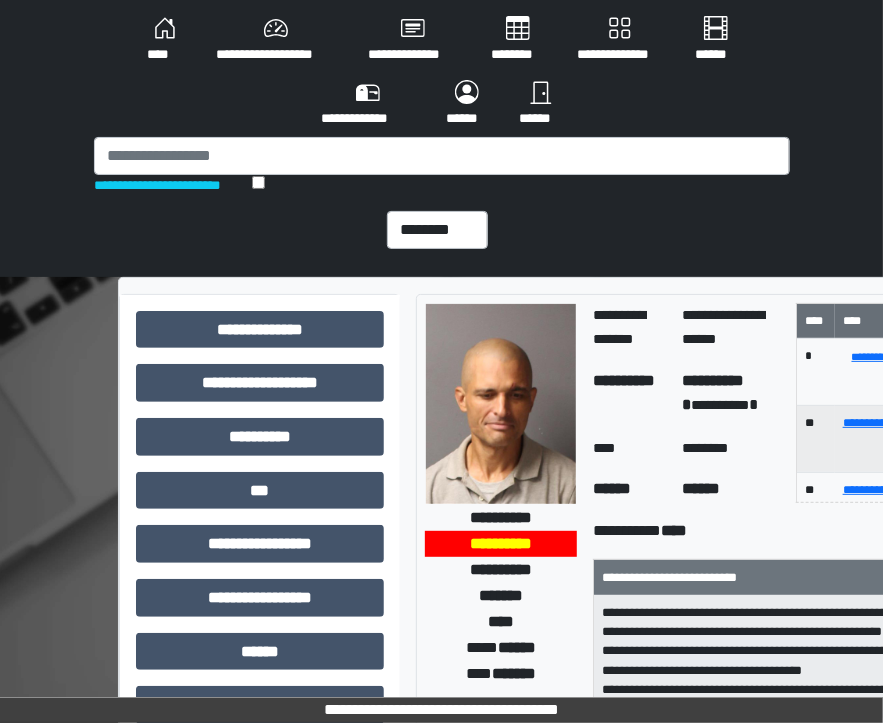 click on "****" at bounding box center [165, 40] 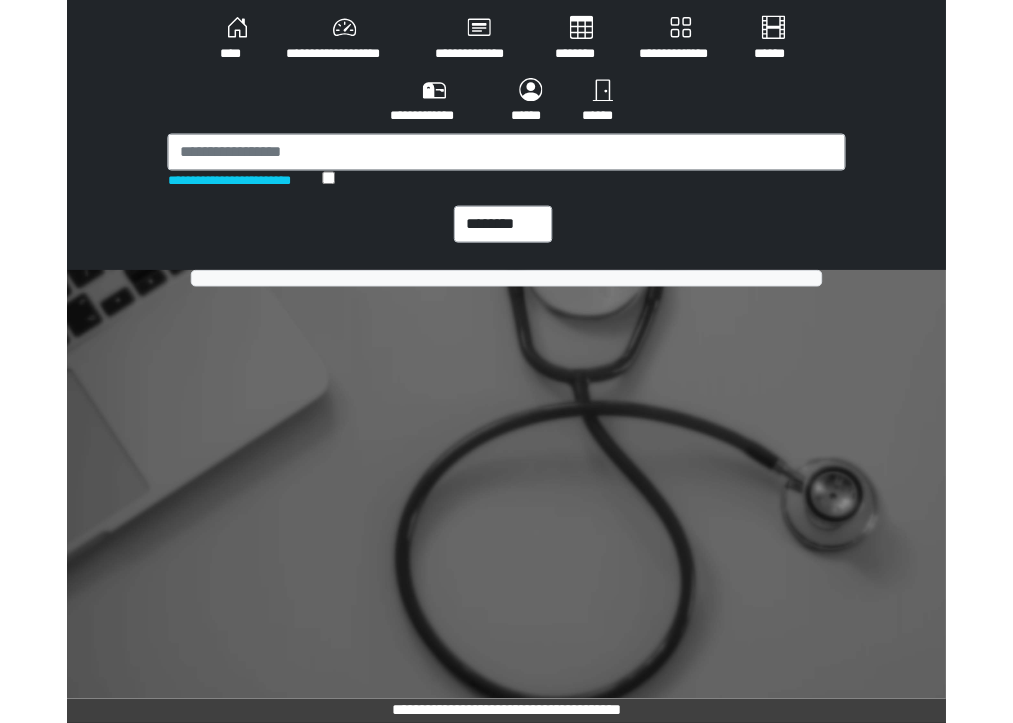 scroll, scrollTop: 0, scrollLeft: 0, axis: both 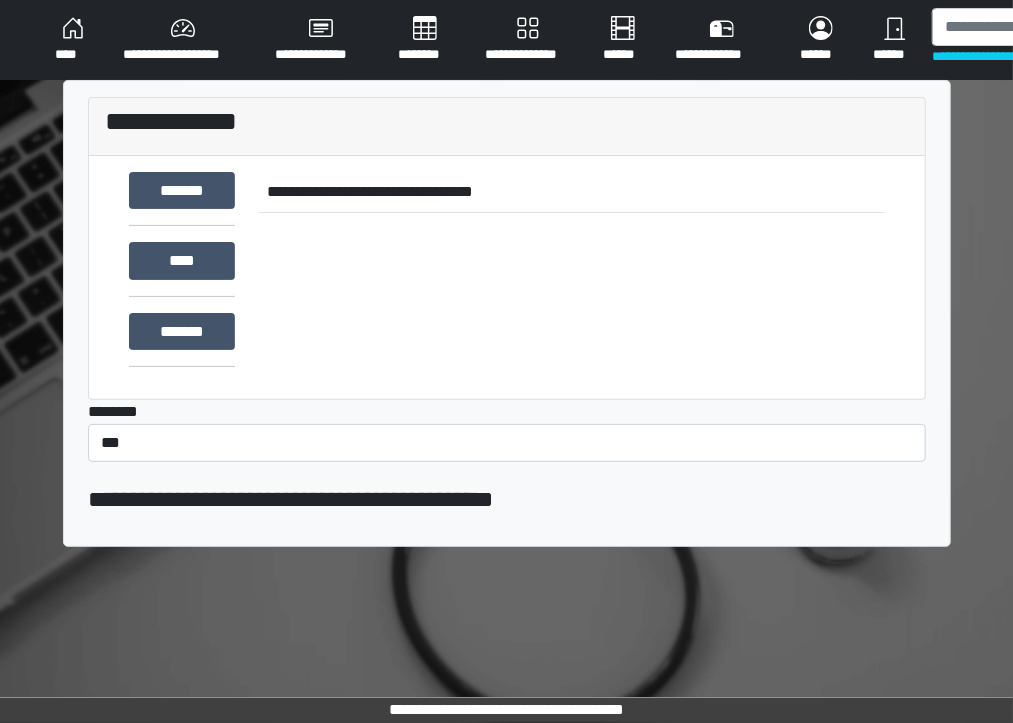 click on "**********" at bounding box center [572, 272] 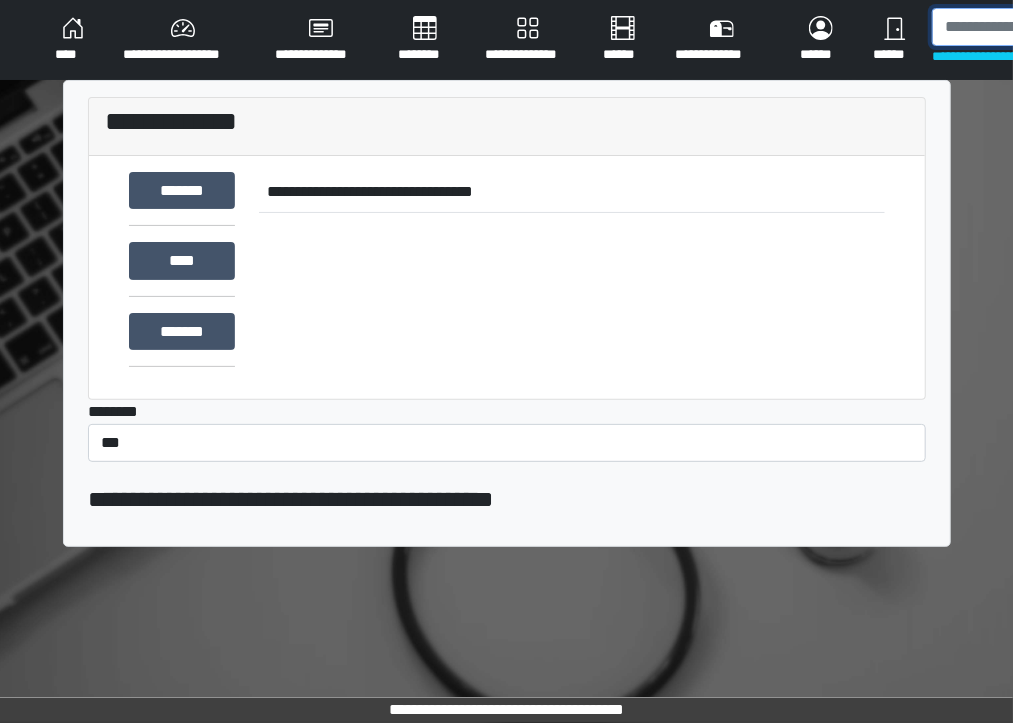 click at bounding box center (1036, 27) 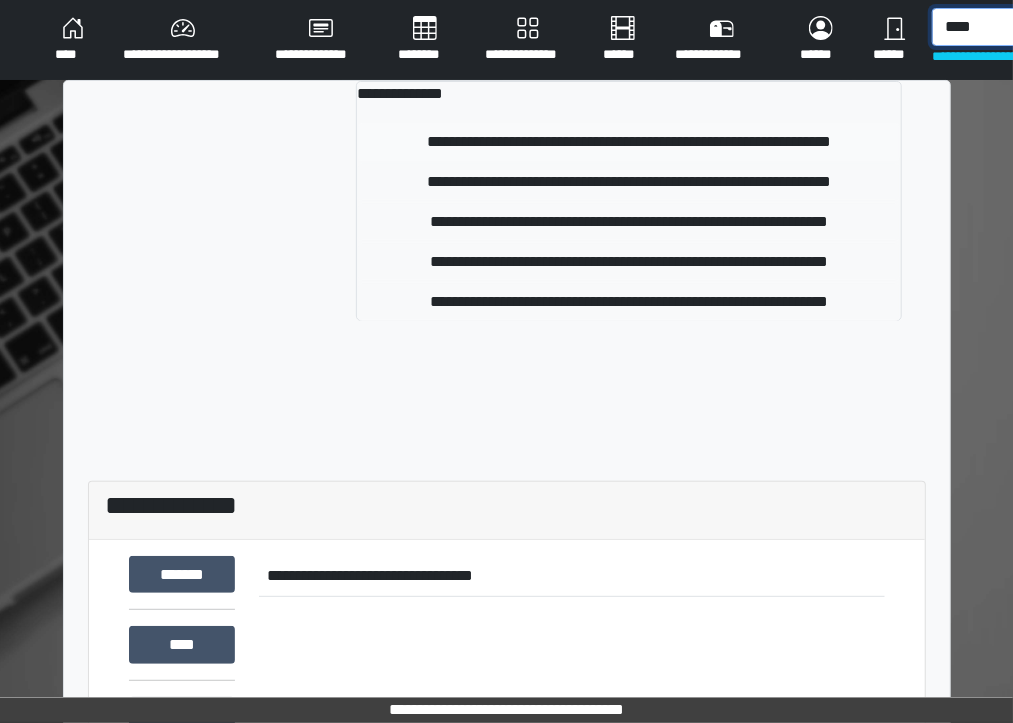 type on "****" 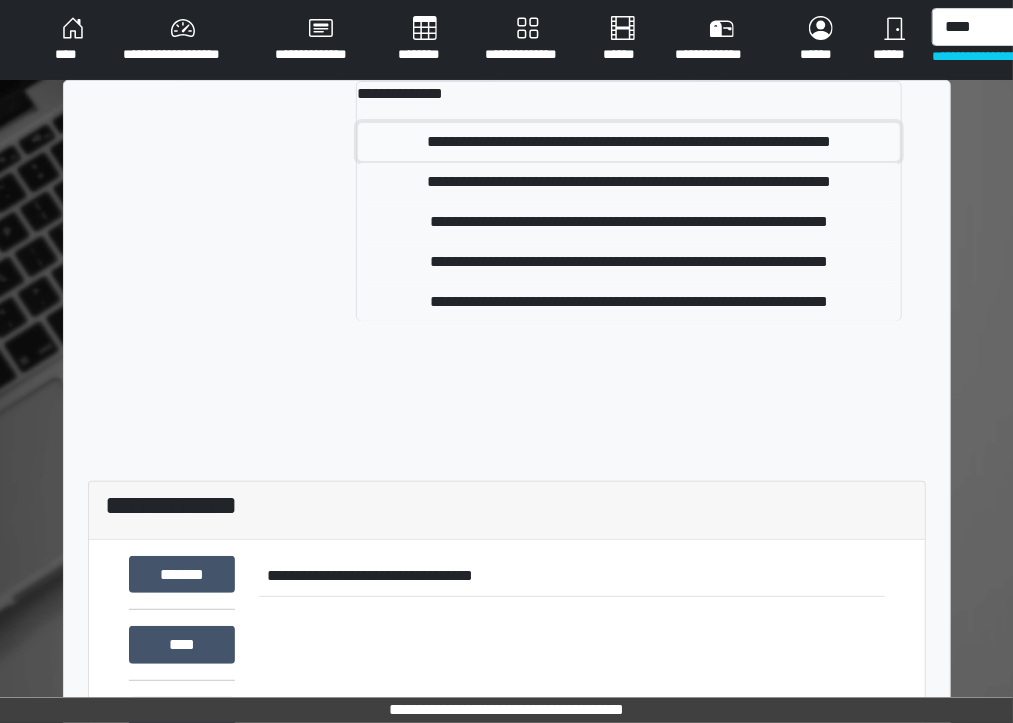 click on "**********" at bounding box center (629, 142) 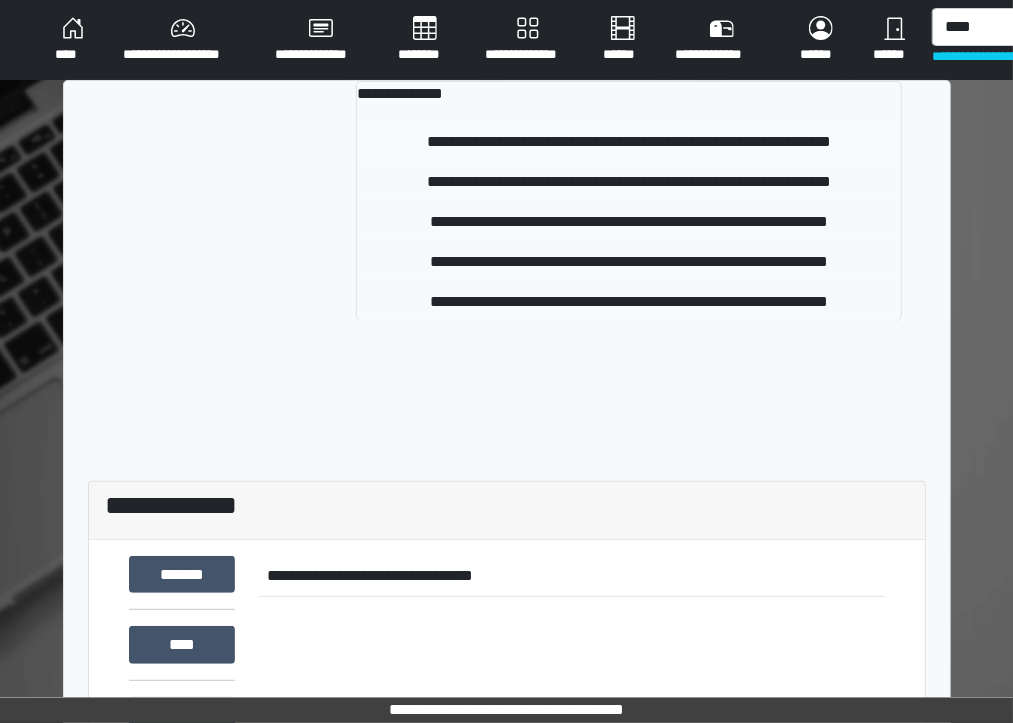 type 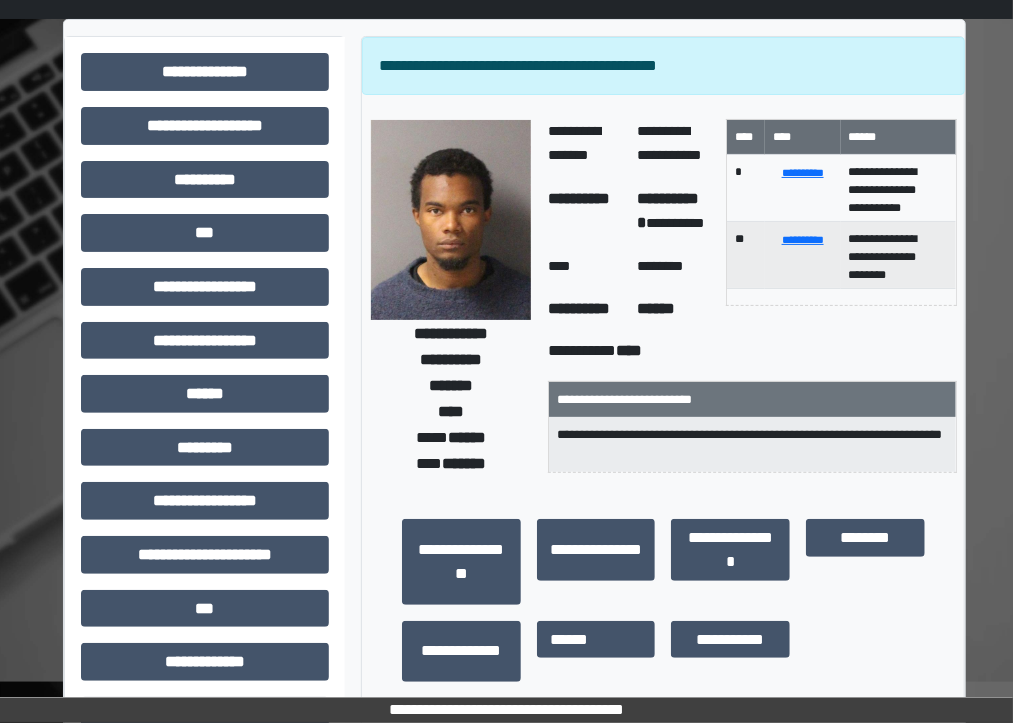 scroll, scrollTop: 0, scrollLeft: 0, axis: both 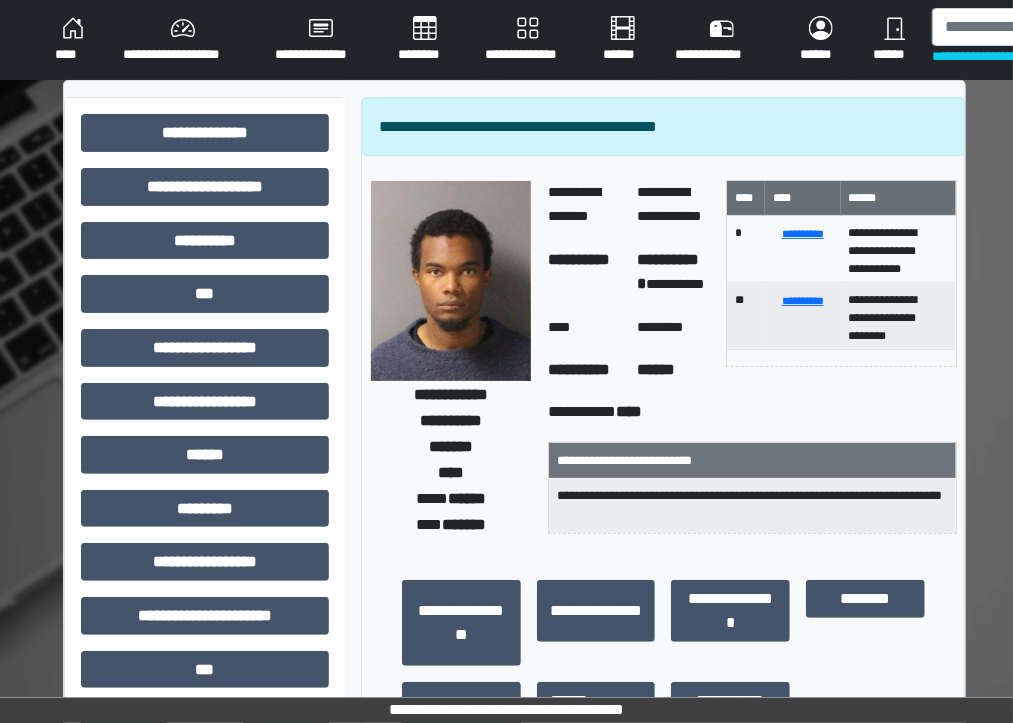 click on "****" at bounding box center [73, 40] 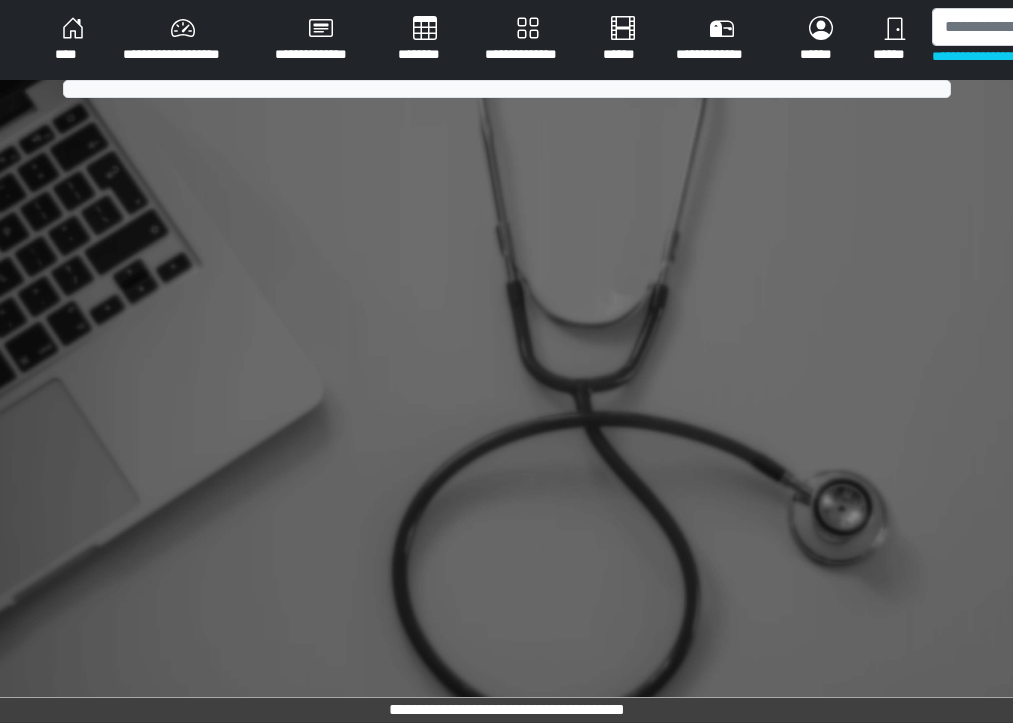 scroll, scrollTop: 0, scrollLeft: 0, axis: both 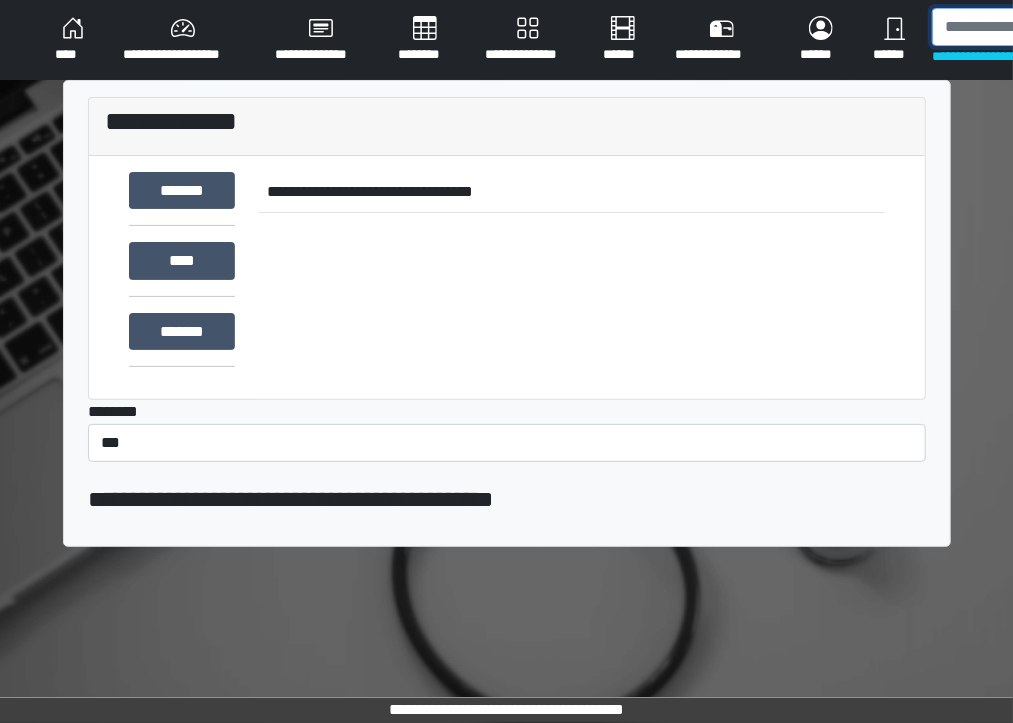 click at bounding box center (1036, 27) 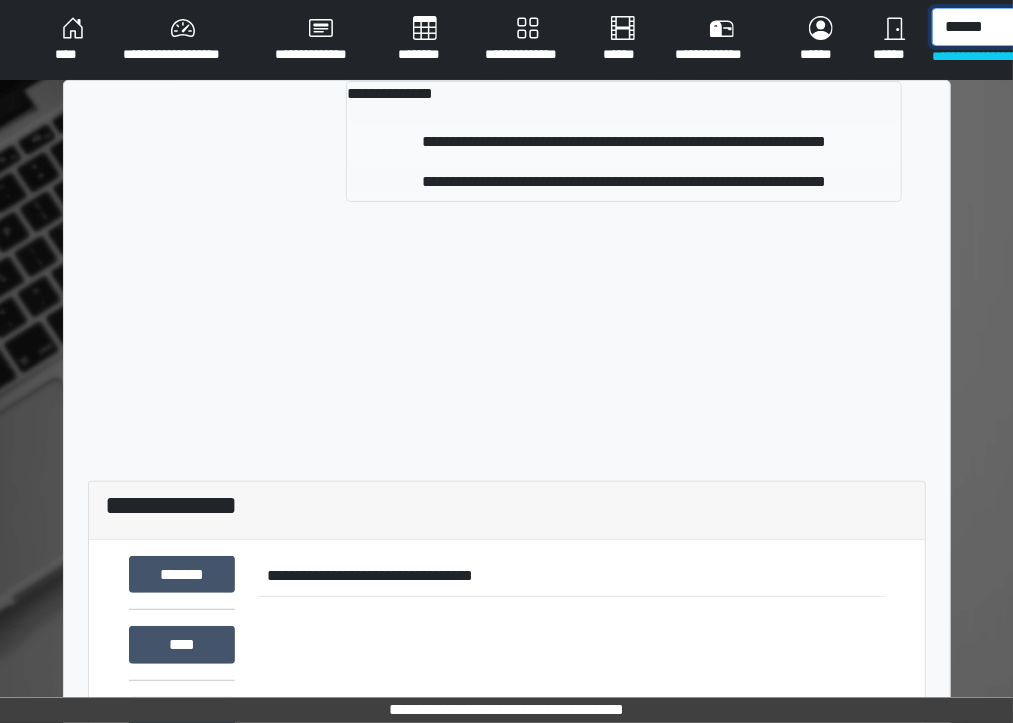 type on "******" 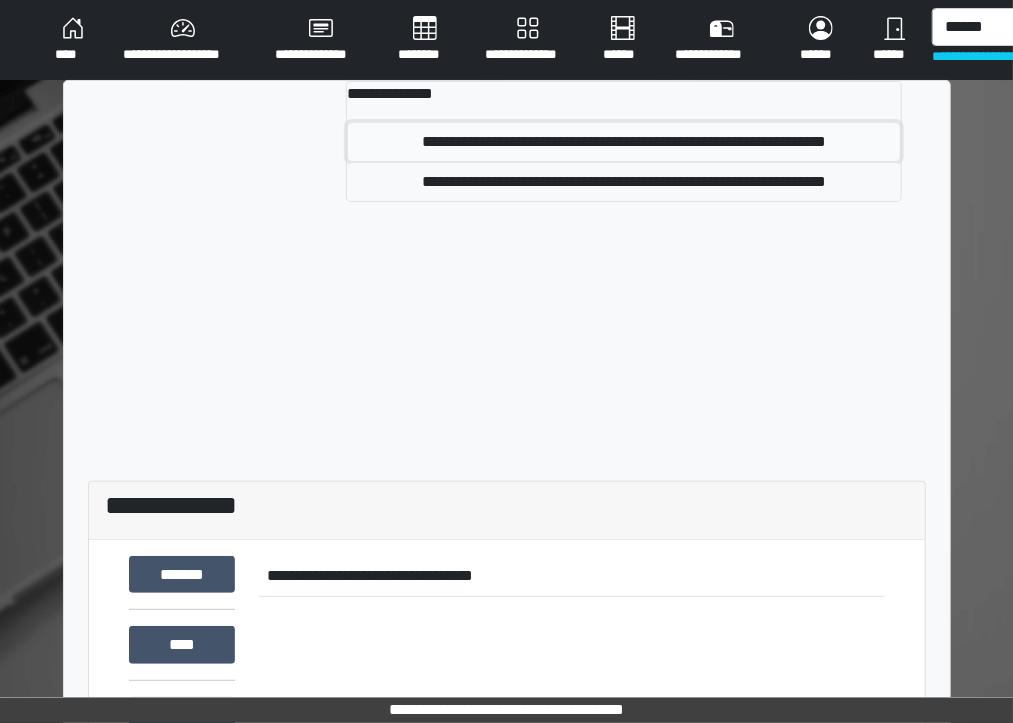 click on "**********" at bounding box center [624, 142] 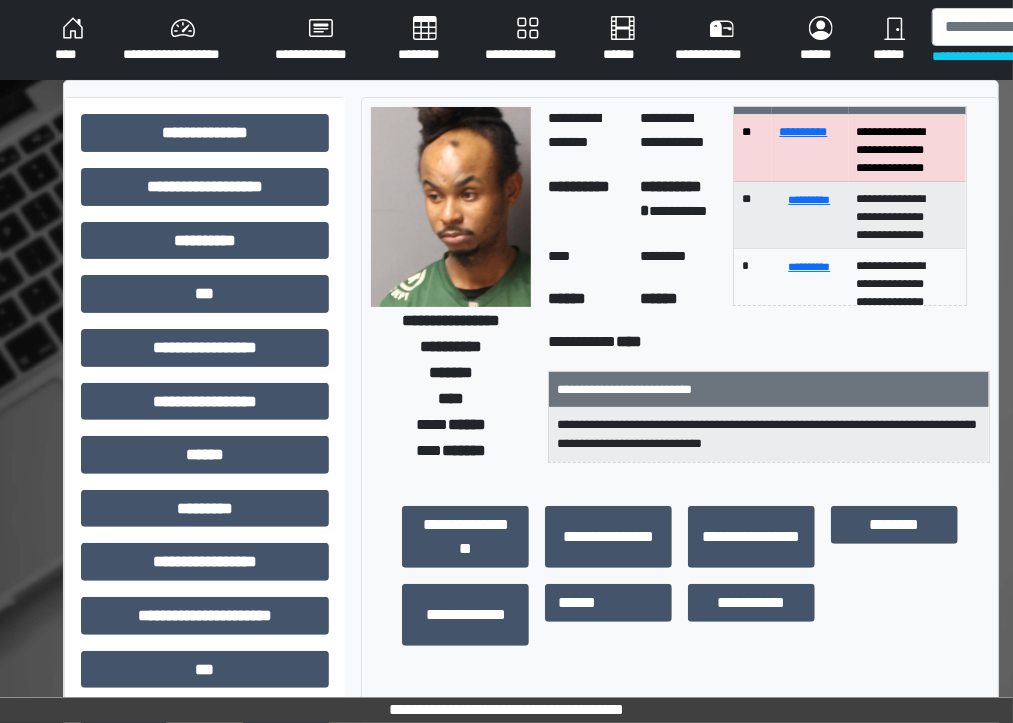 scroll, scrollTop: 26, scrollLeft: 0, axis: vertical 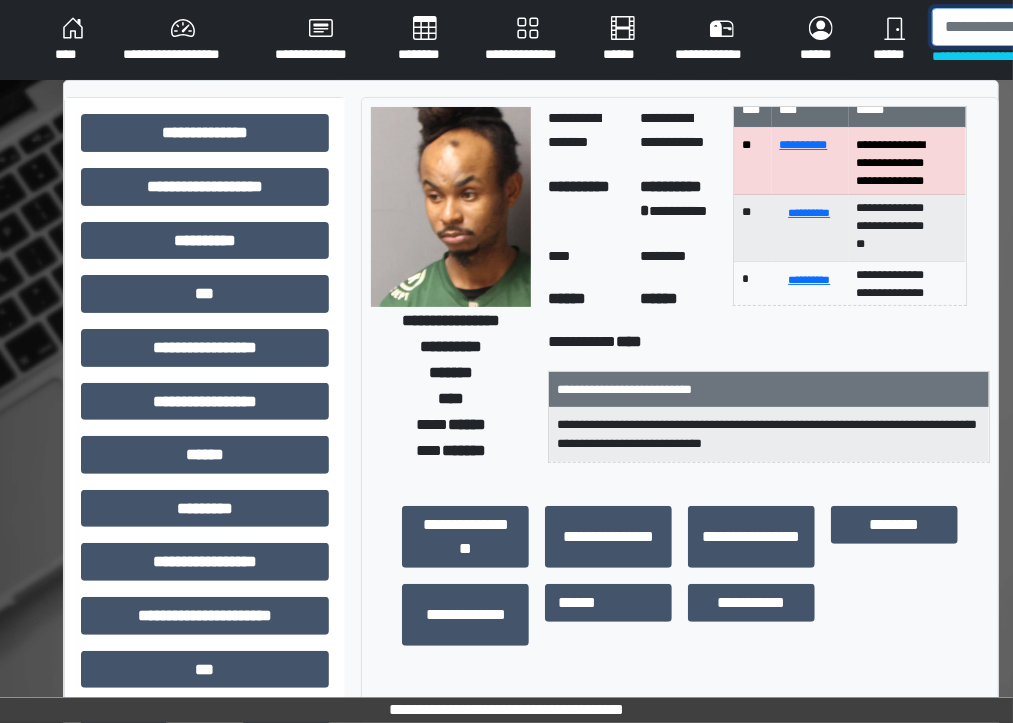 click at bounding box center (1036, 27) 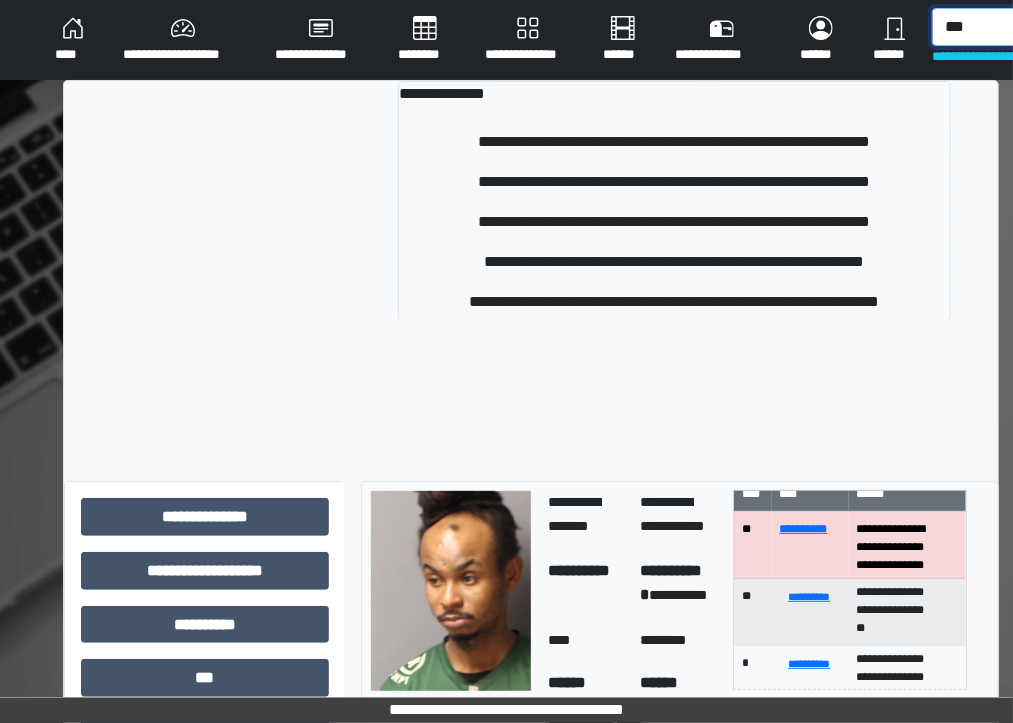 type on "***" 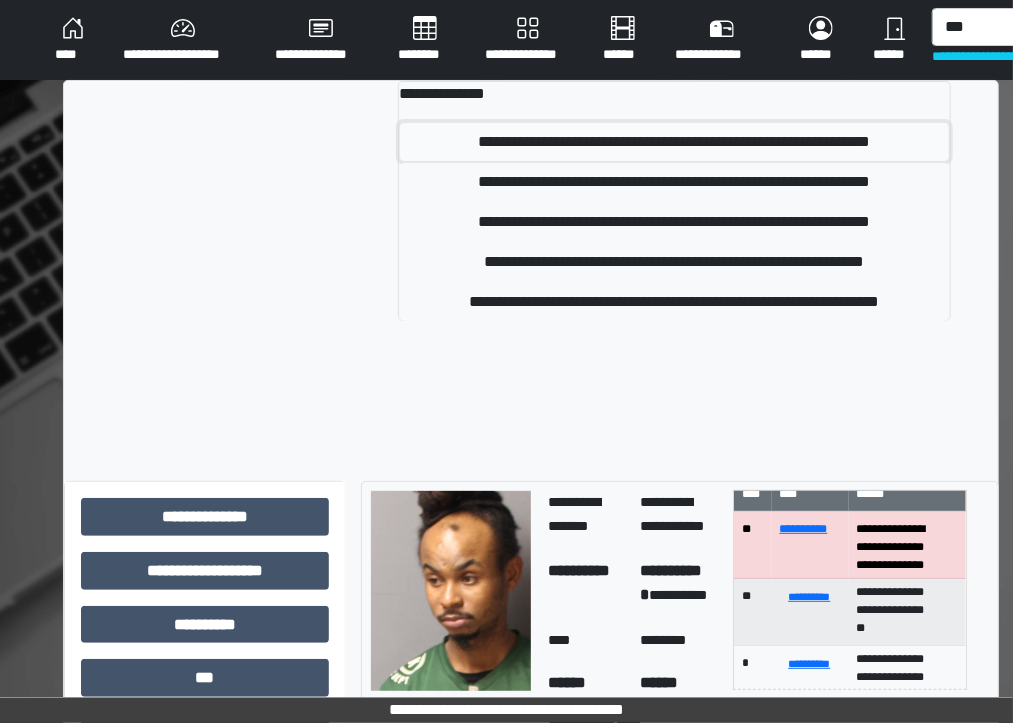 click on "**********" at bounding box center [674, 142] 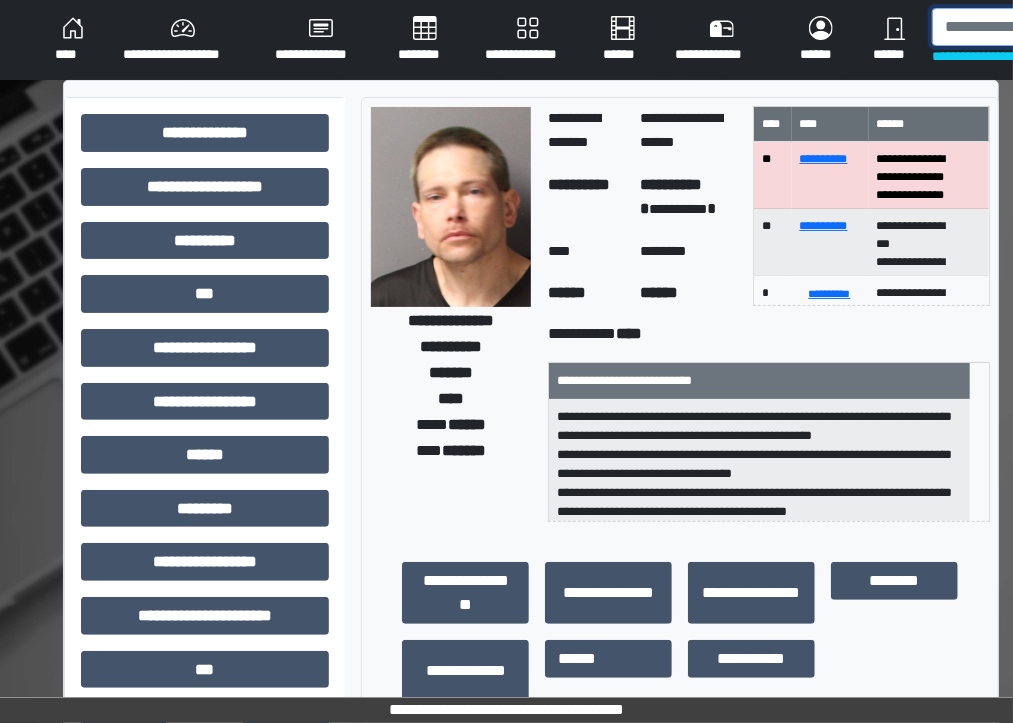 click at bounding box center [1036, 27] 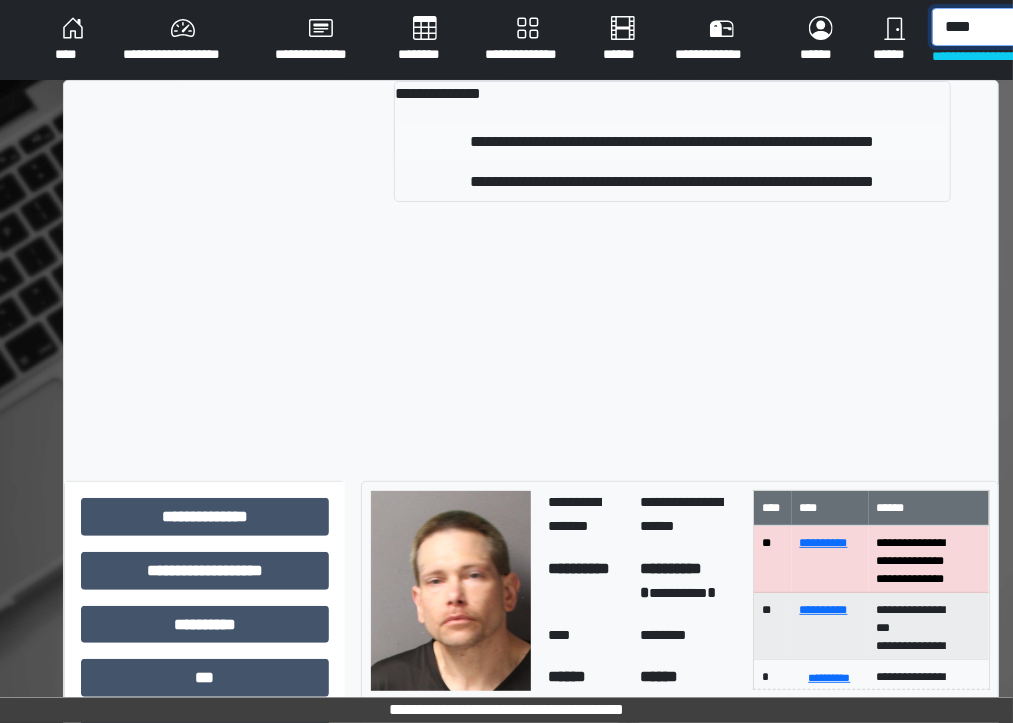 type on "****" 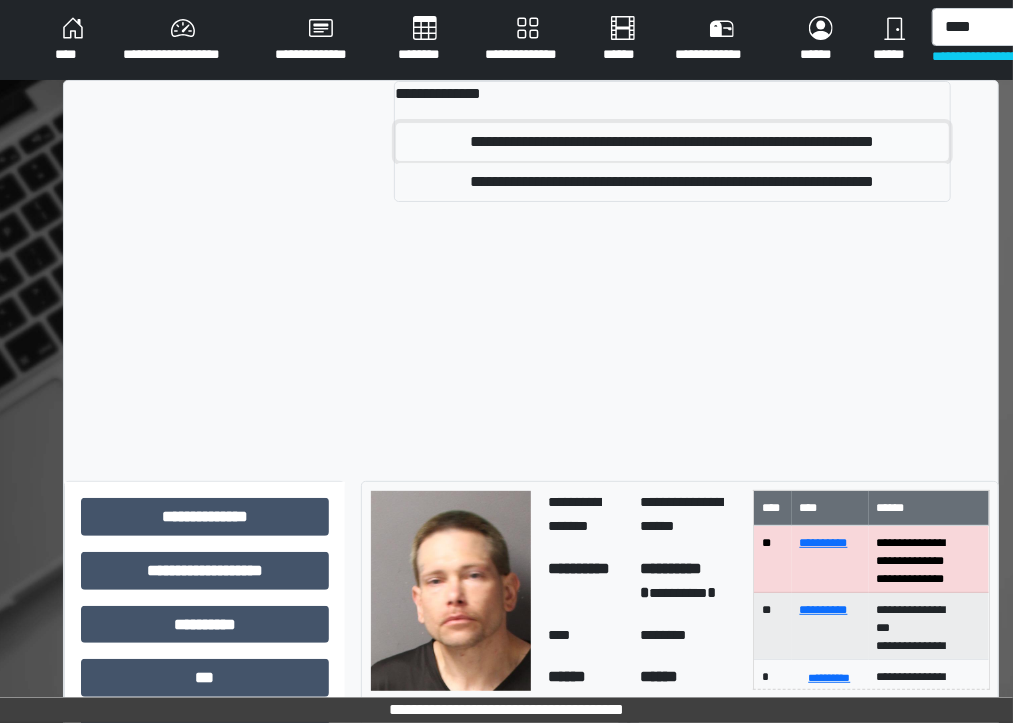 click on "**********" at bounding box center (672, 142) 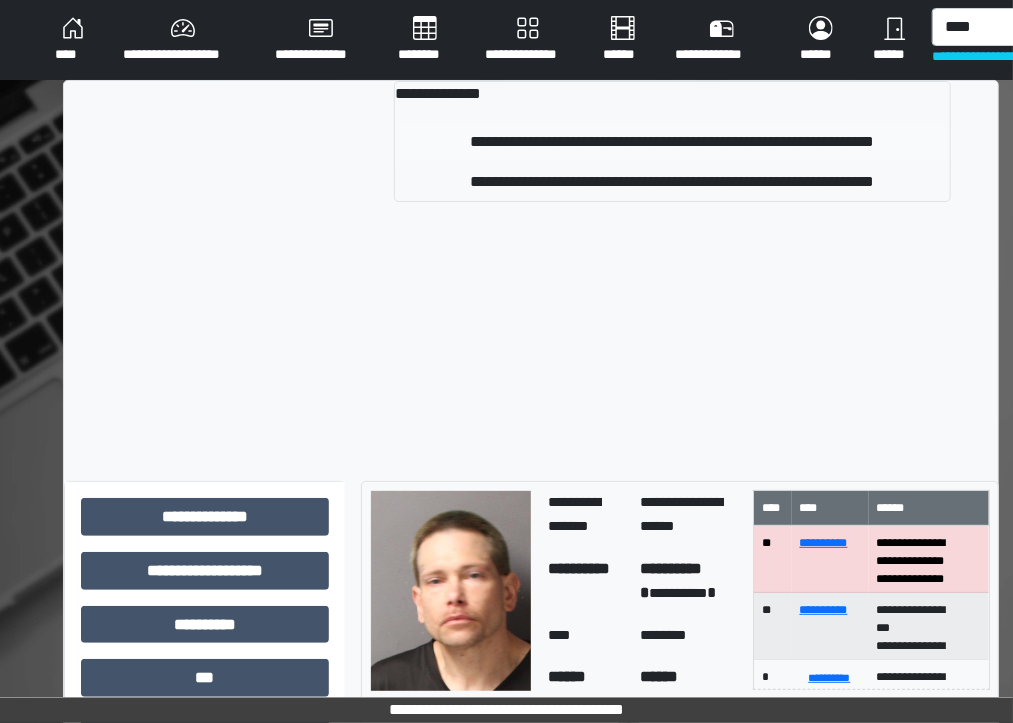 type 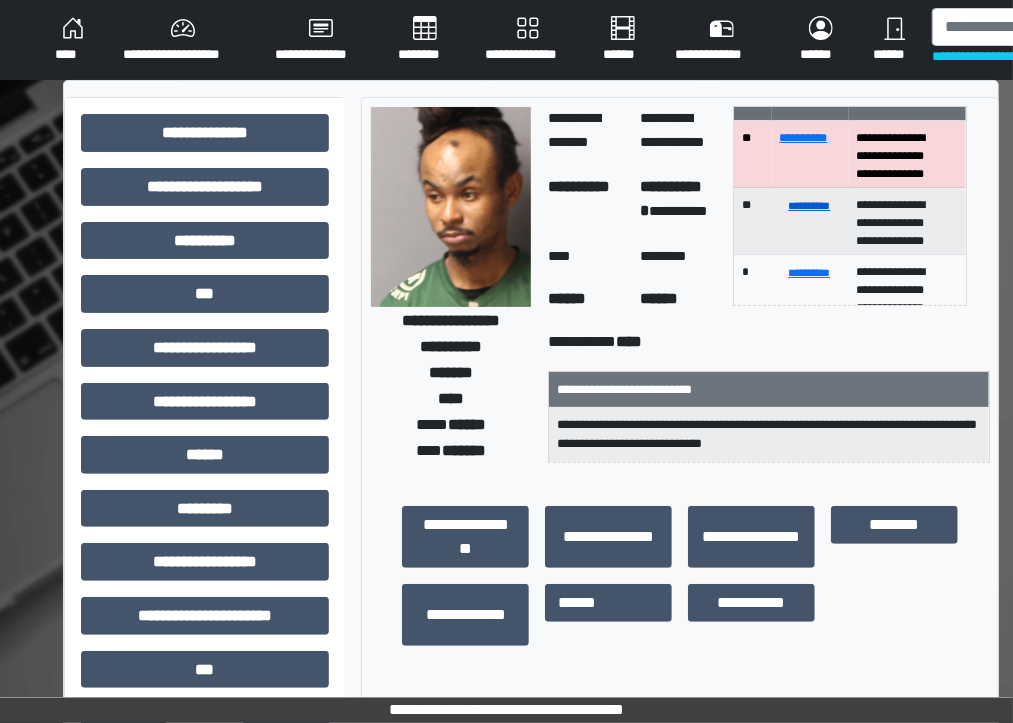 scroll, scrollTop: 22, scrollLeft: 0, axis: vertical 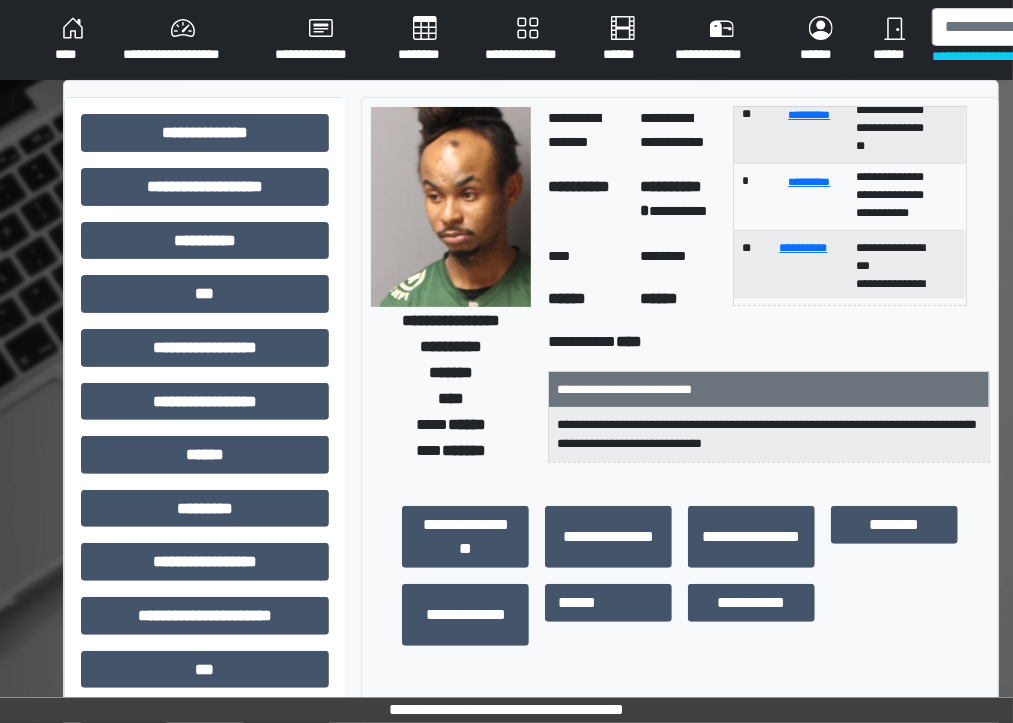 click on "**********" at bounding box center (769, 434) 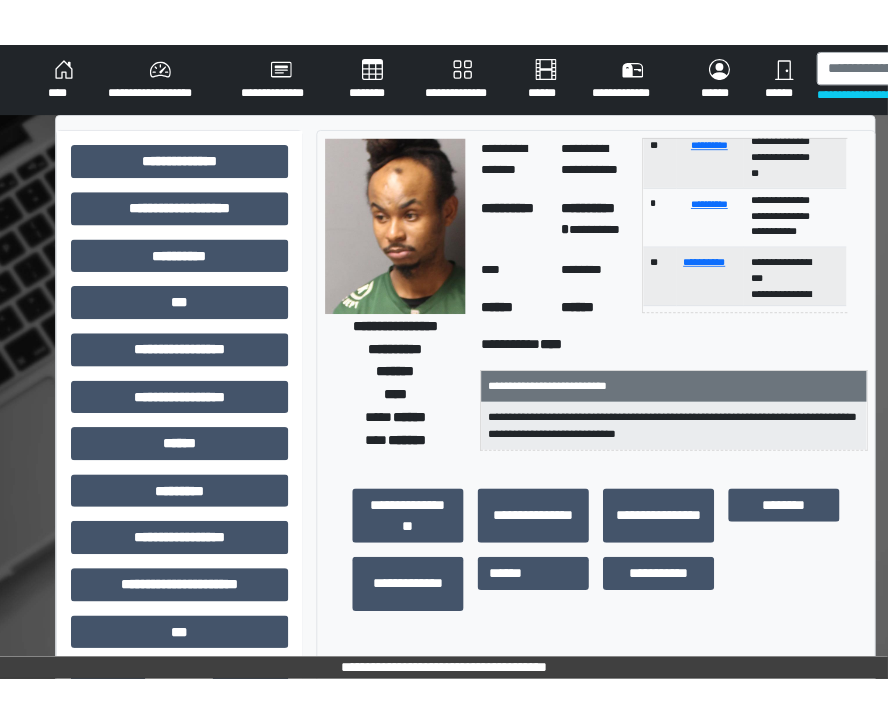 scroll, scrollTop: 0, scrollLeft: 0, axis: both 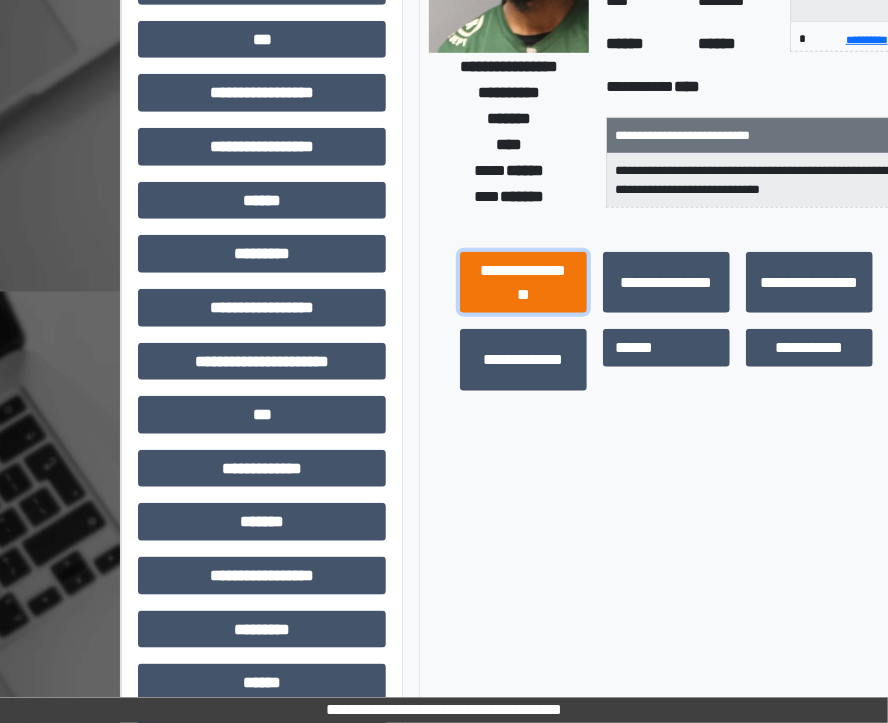 click on "**********" at bounding box center [523, 283] 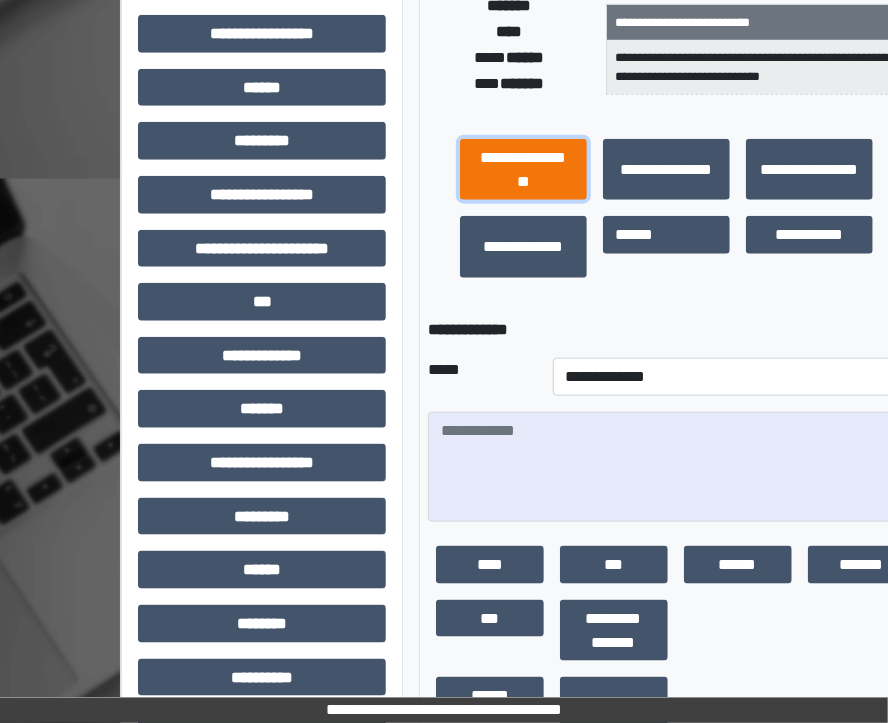 scroll, scrollTop: 574, scrollLeft: 0, axis: vertical 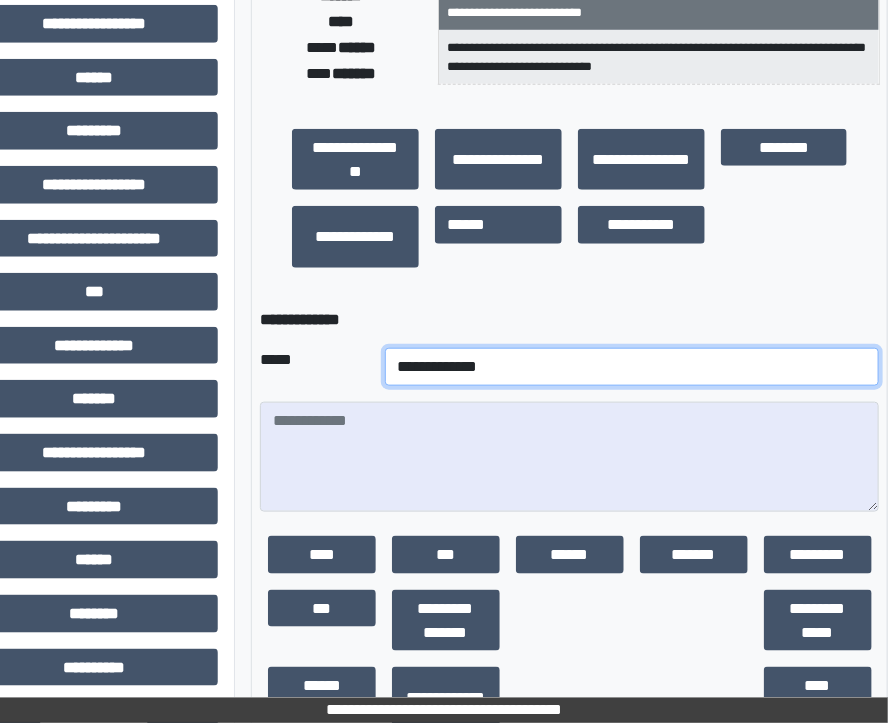 click on "**********" at bounding box center [632, 367] 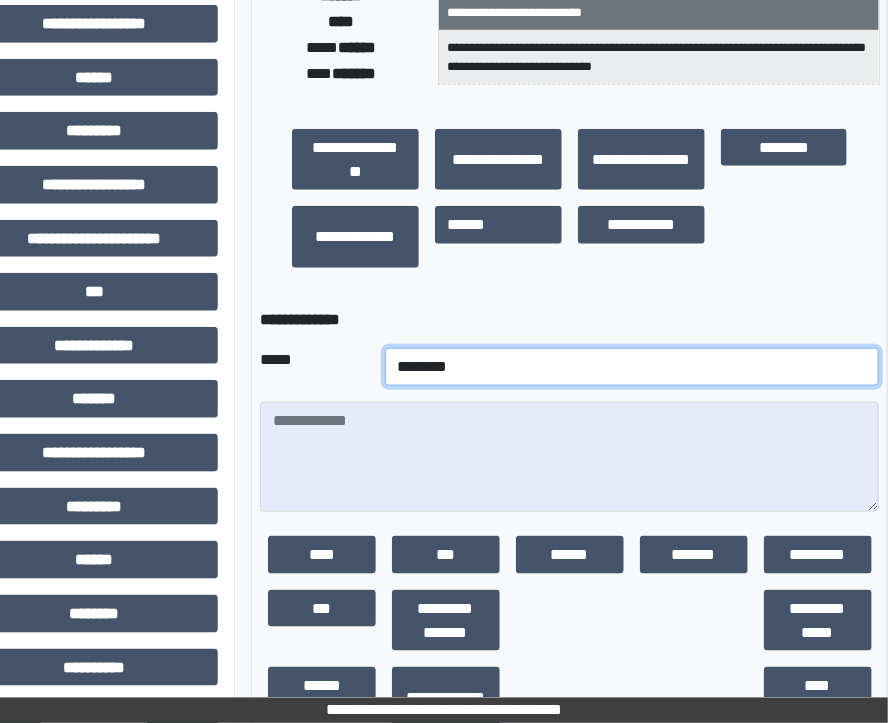 click on "**********" at bounding box center [632, 367] 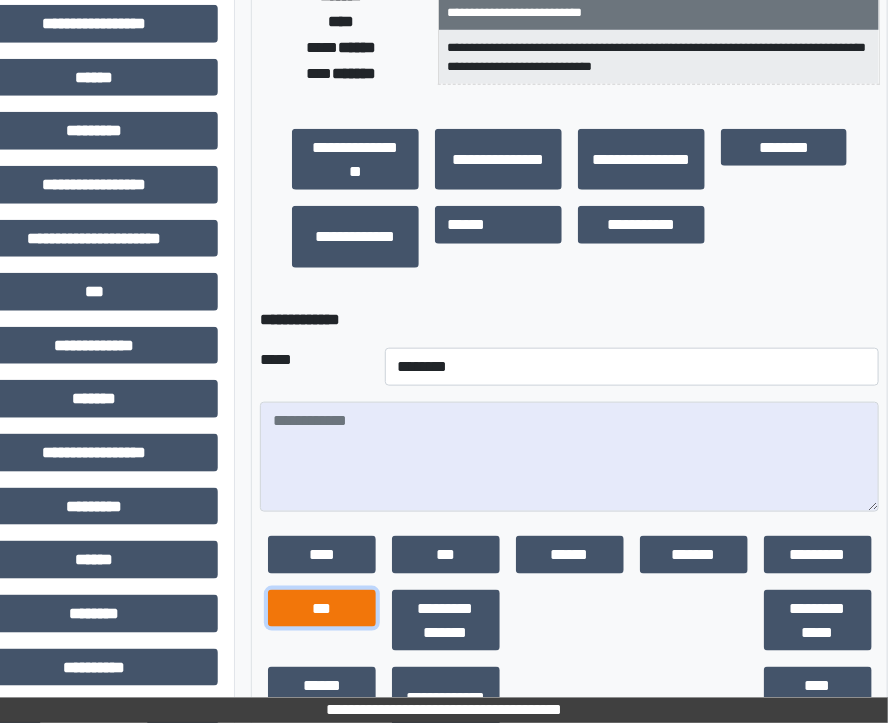 click on "***" at bounding box center [322, 609] 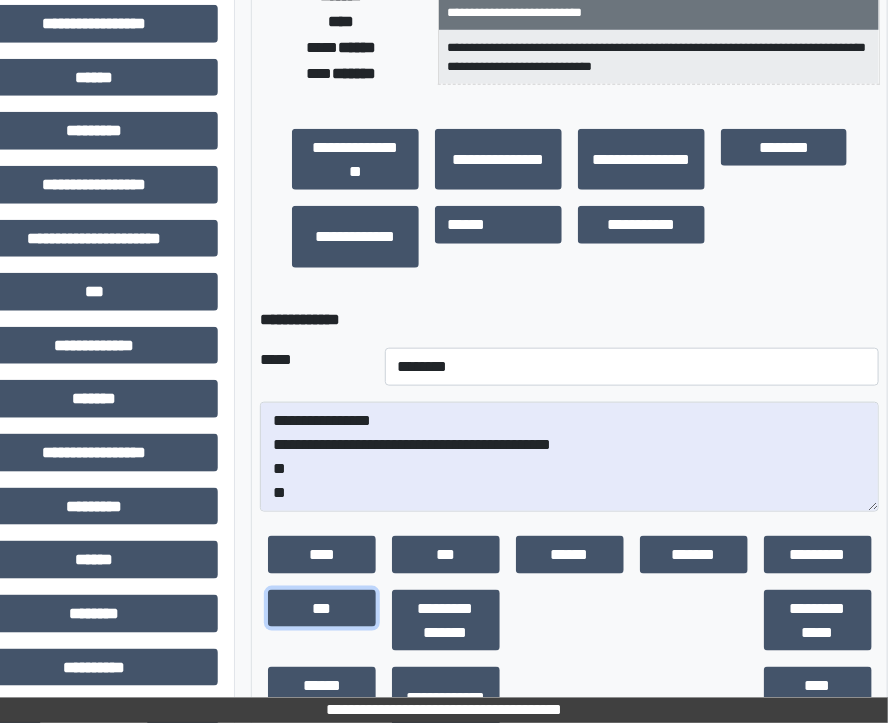 scroll, scrollTop: 23, scrollLeft: 0, axis: vertical 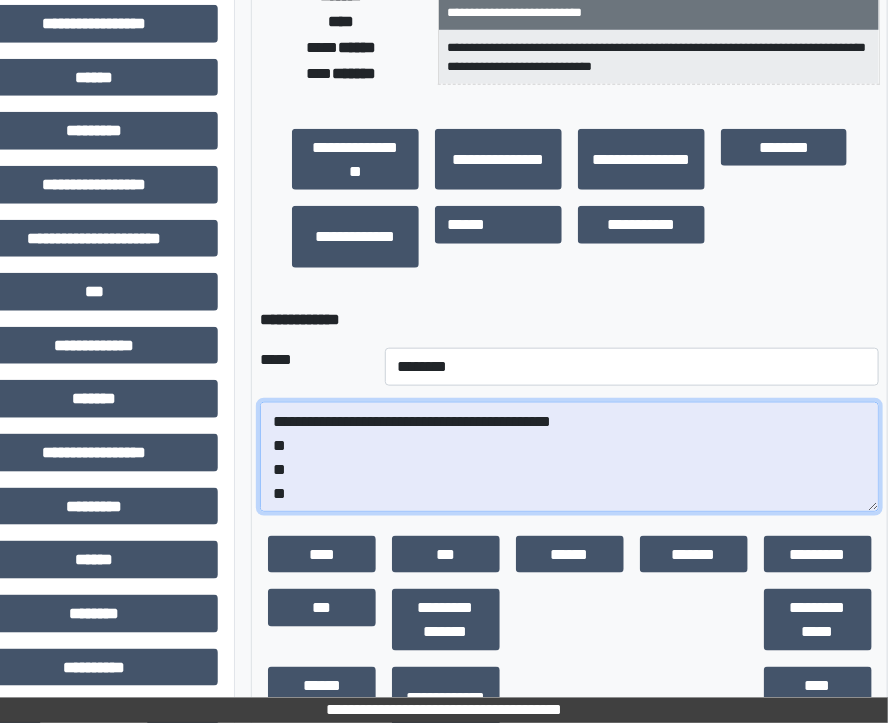 drag, startPoint x: 310, startPoint y: 489, endPoint x: 272, endPoint y: 452, distance: 53.037724 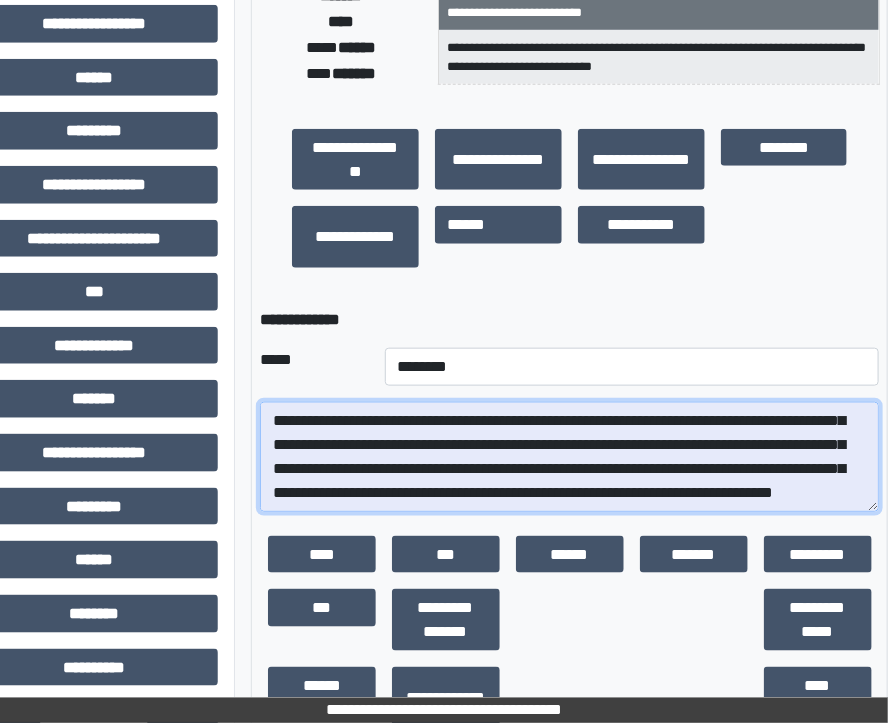 scroll, scrollTop: 160, scrollLeft: 0, axis: vertical 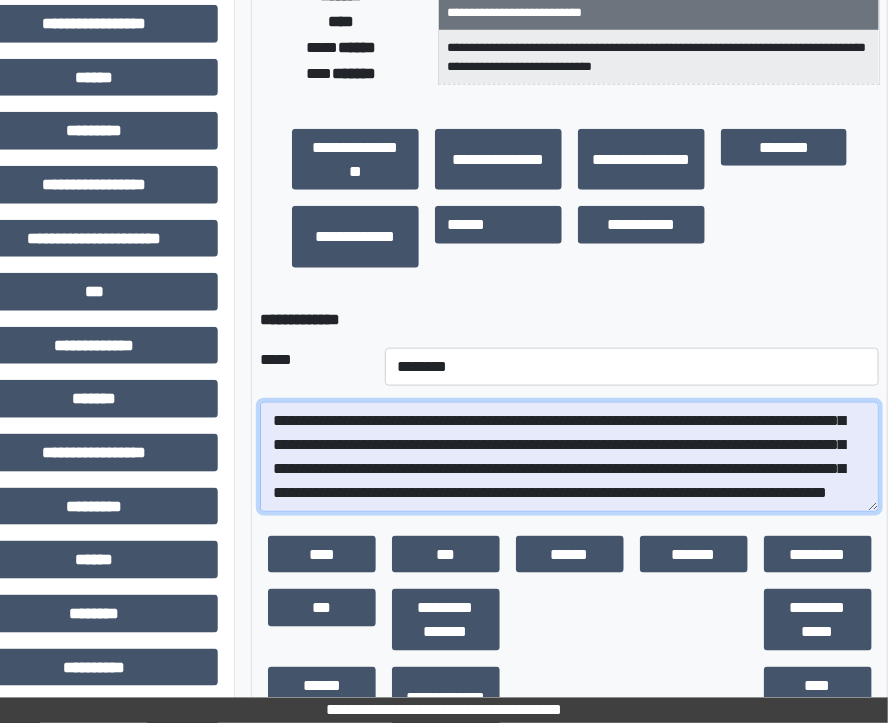 click on "**********" at bounding box center (570, 457) 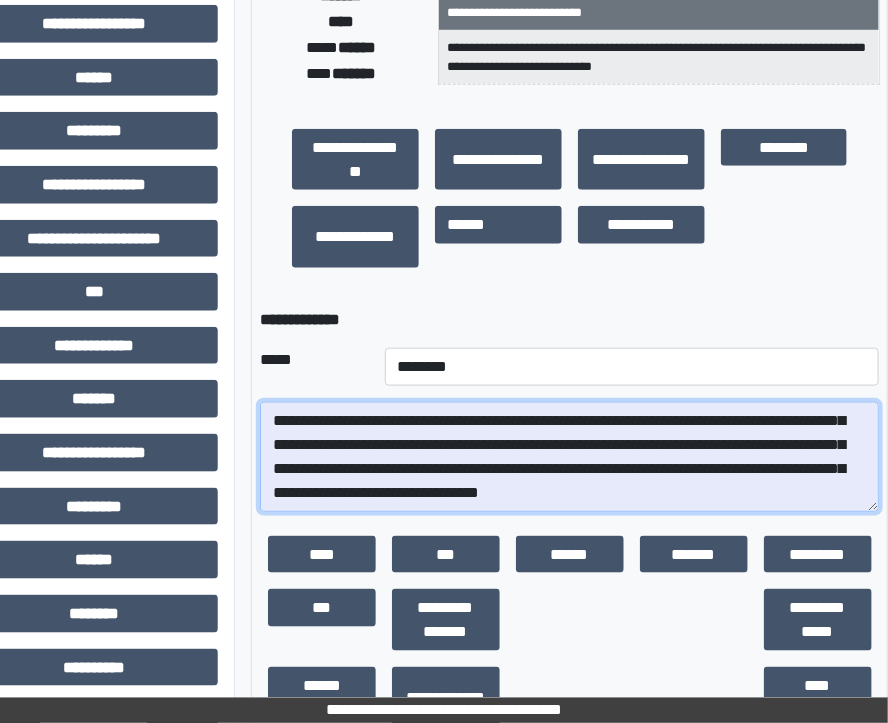 scroll, scrollTop: 256, scrollLeft: 0, axis: vertical 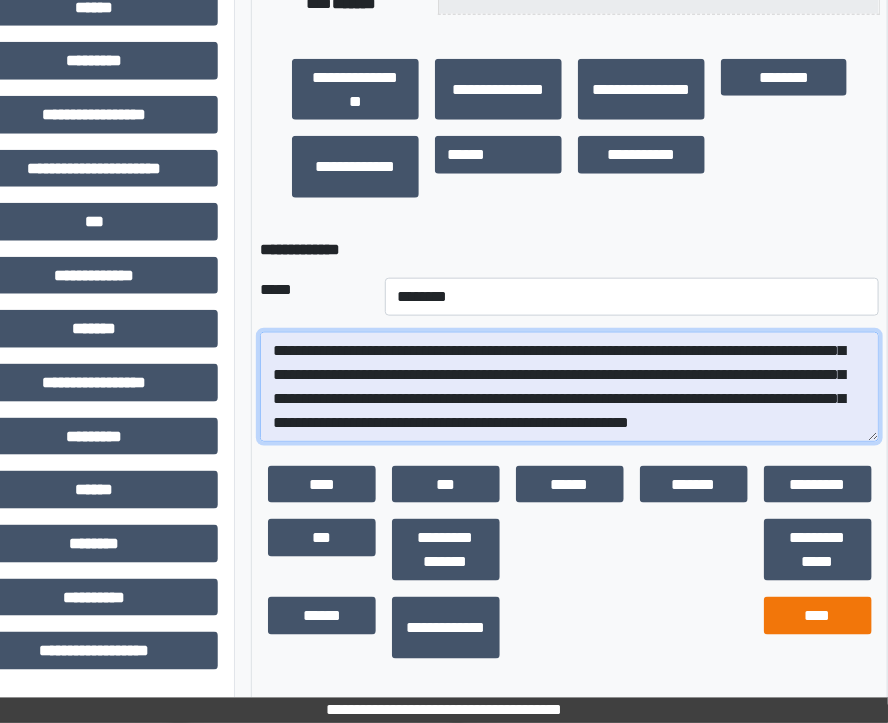 type on "**********" 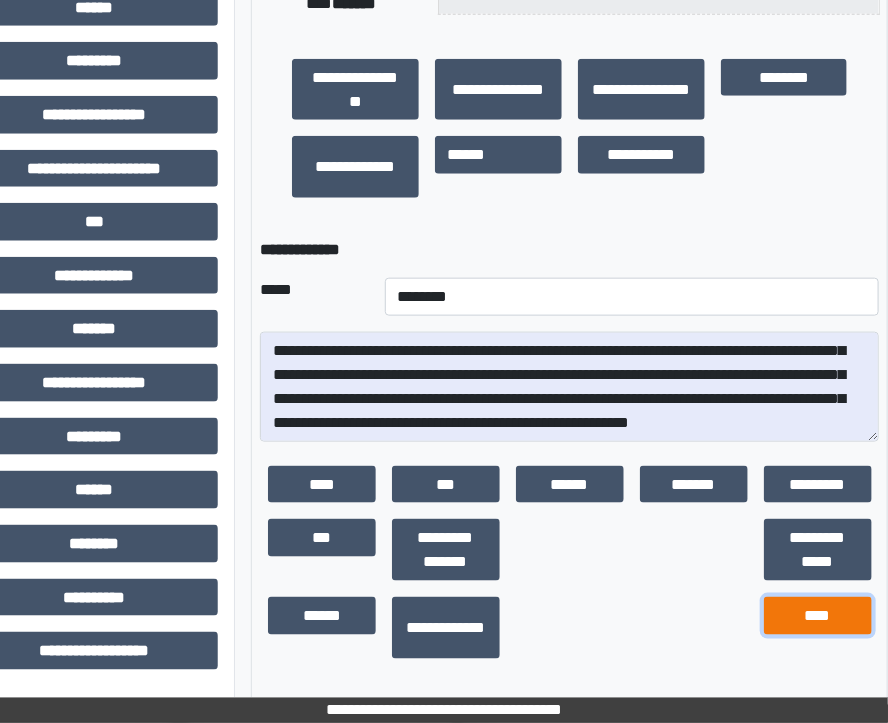 click on "****" at bounding box center (818, 616) 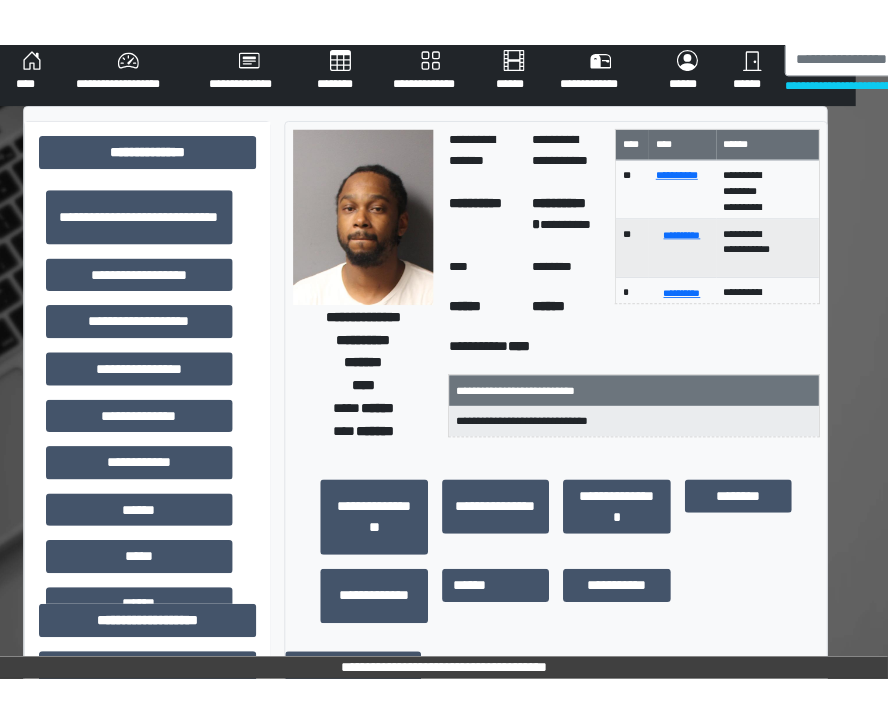 scroll, scrollTop: 0, scrollLeft: 36, axis: horizontal 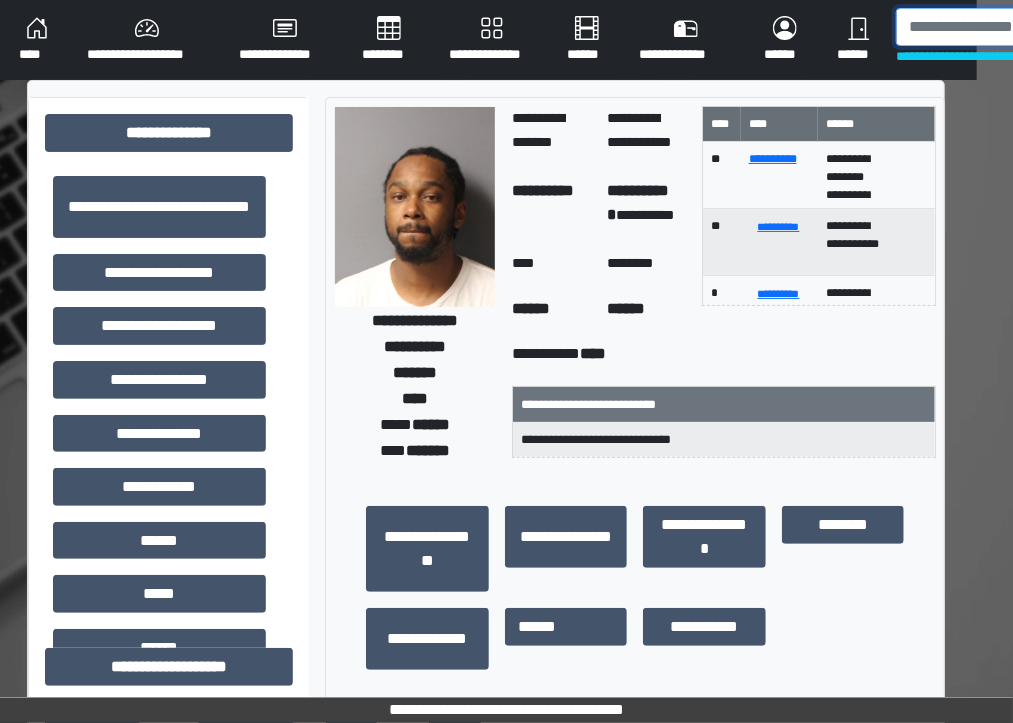 click at bounding box center (1000, 27) 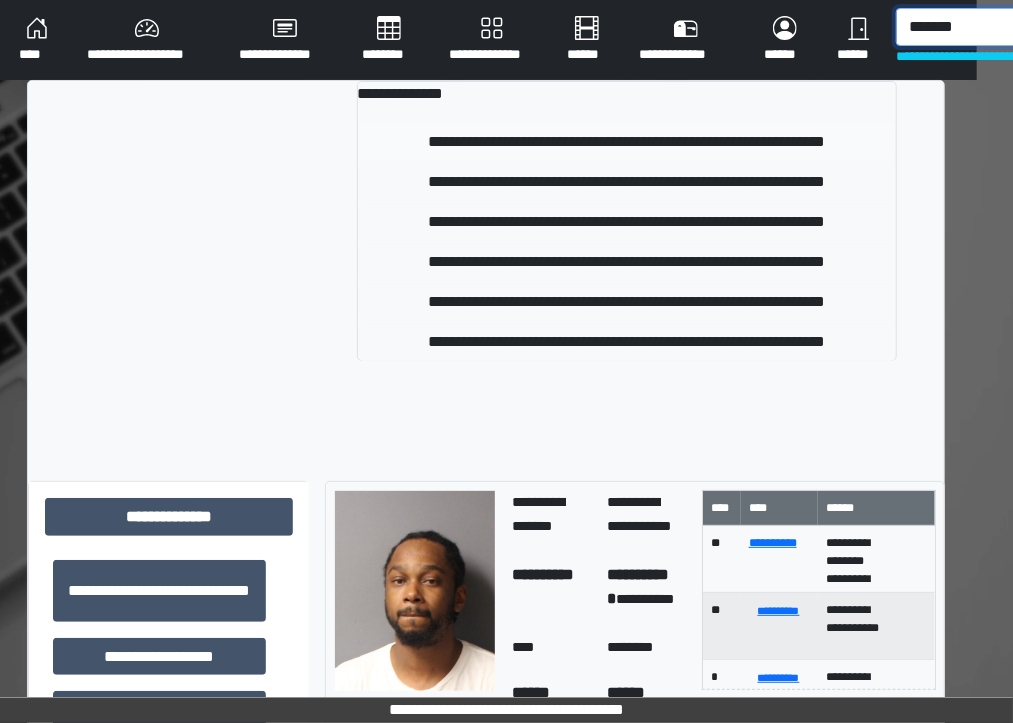 type on "*******" 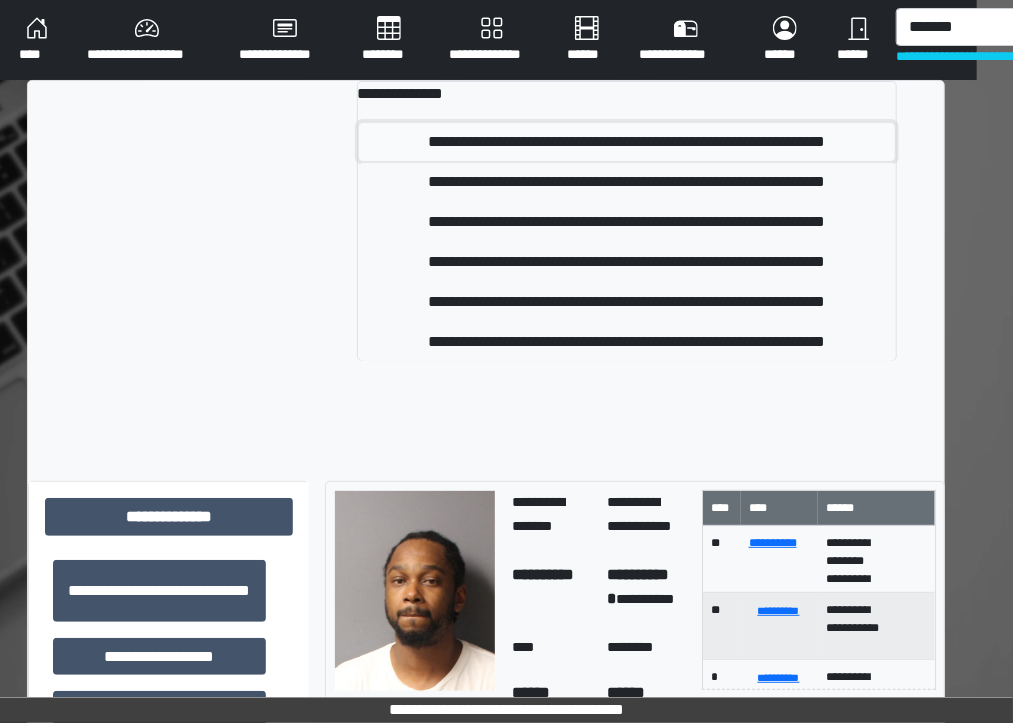 click on "**********" at bounding box center [627, 142] 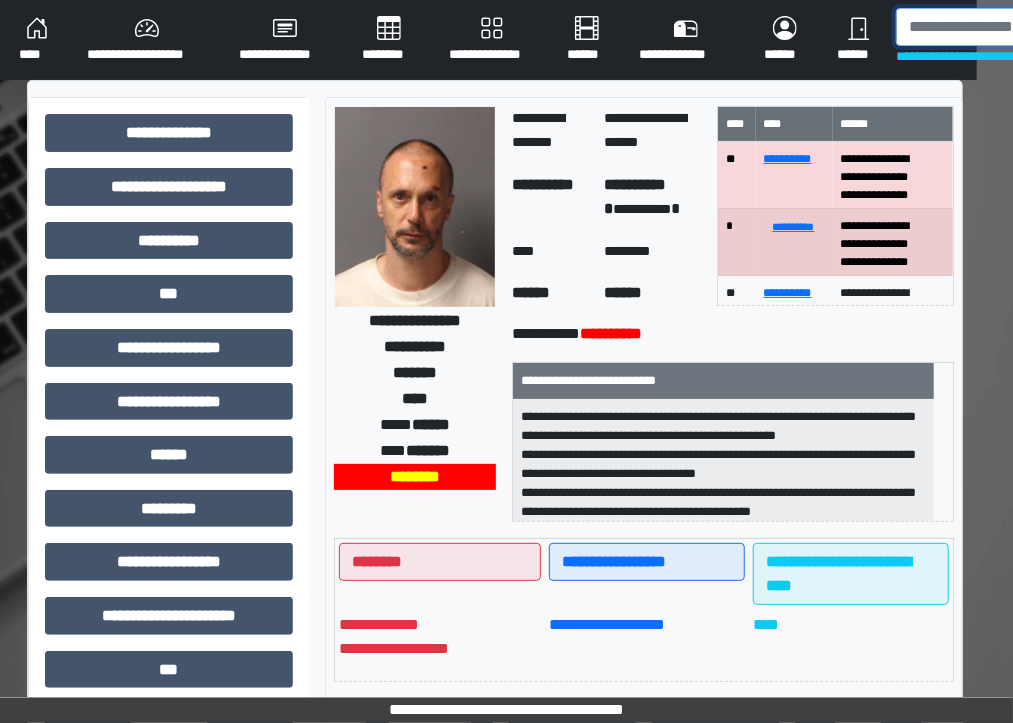 click at bounding box center (1000, 27) 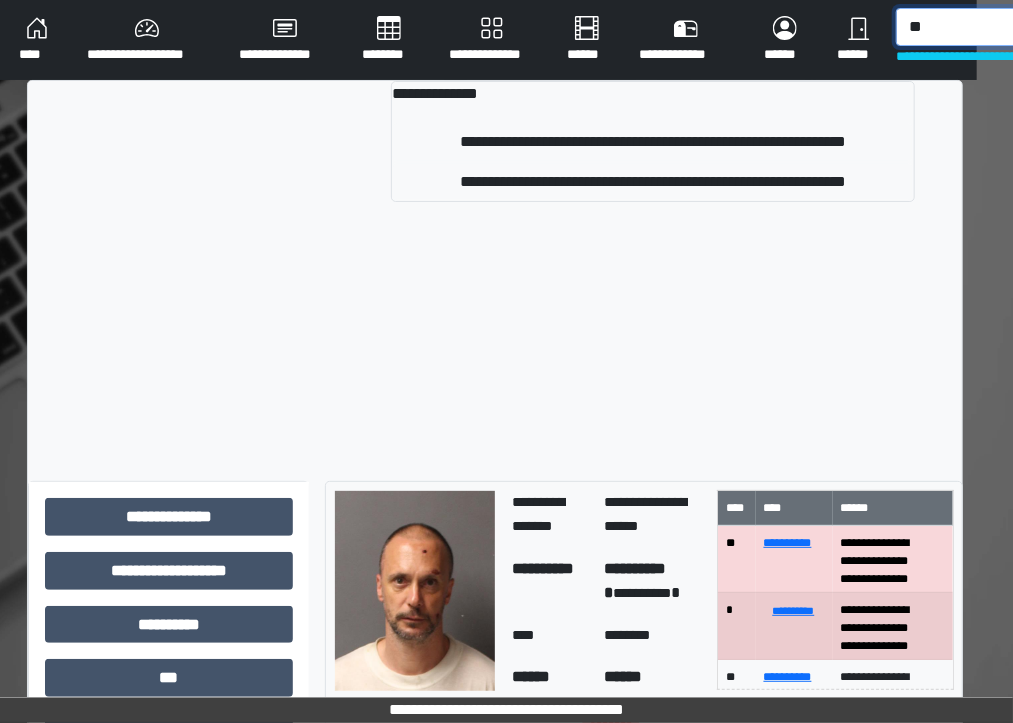 type on "*" 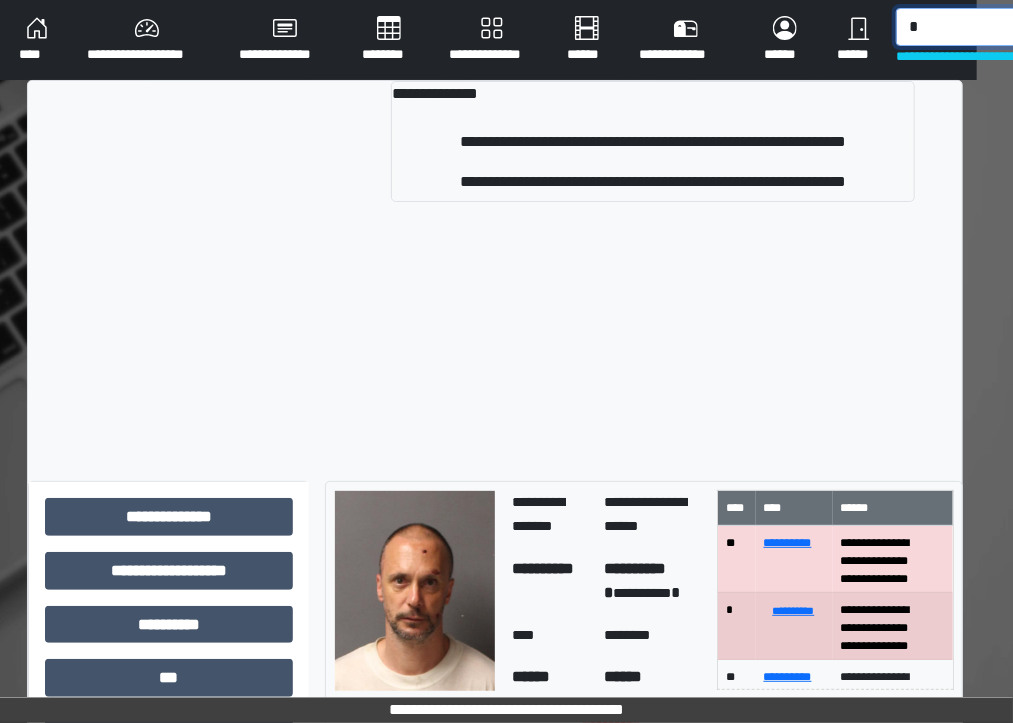 type 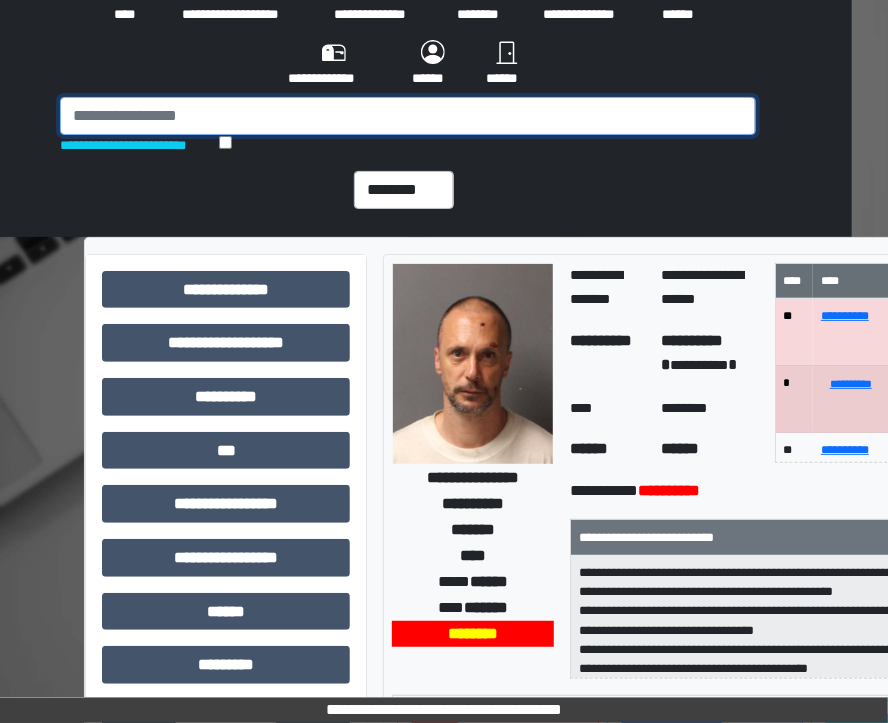 scroll, scrollTop: 42, scrollLeft: 36, axis: both 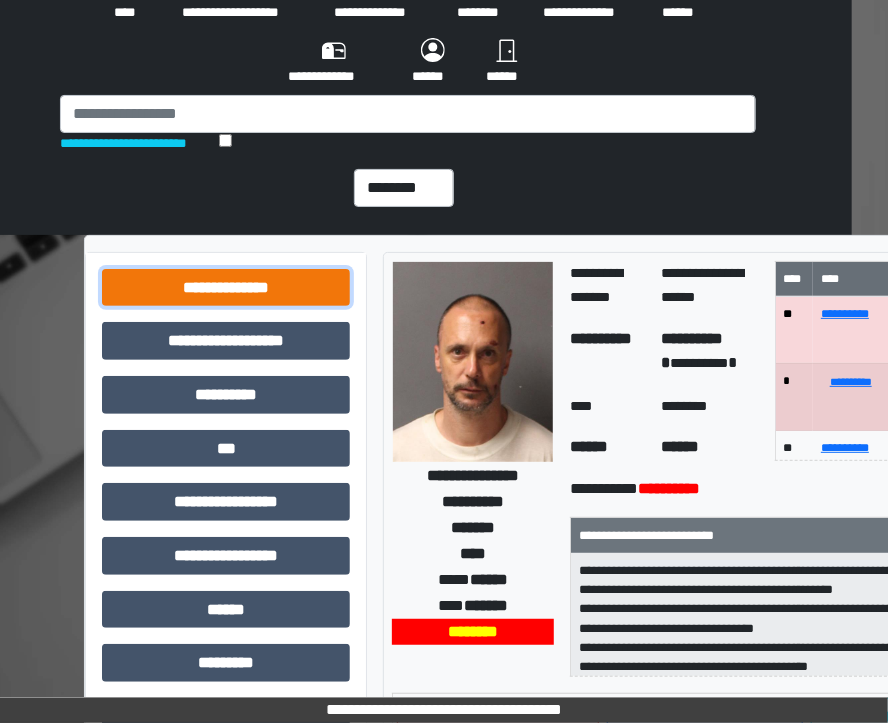 click on "**********" at bounding box center (226, 288) 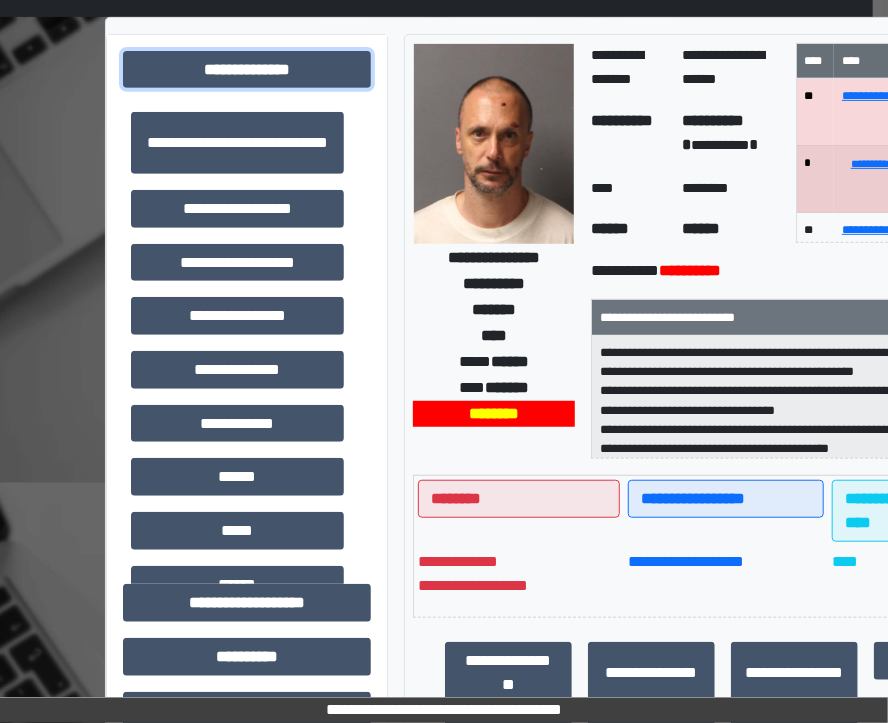scroll, scrollTop: 259, scrollLeft: 15, axis: both 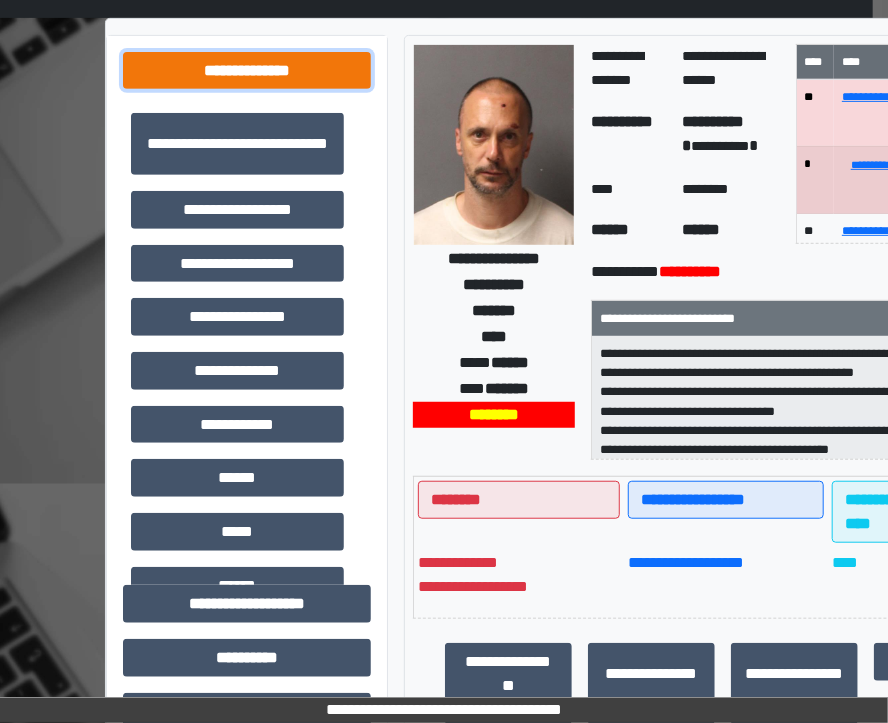 click on "**********" at bounding box center [247, 71] 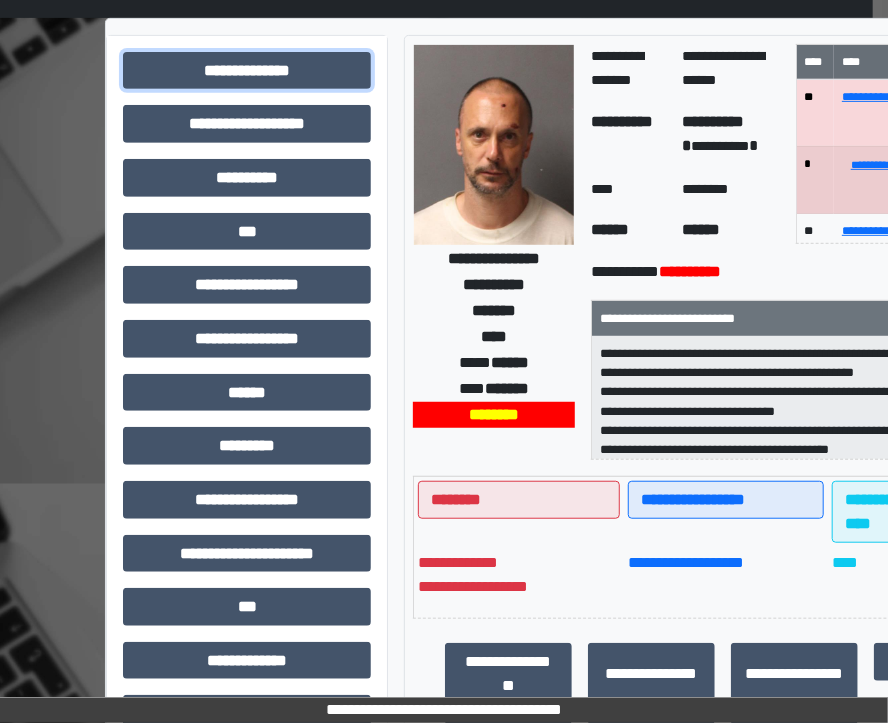 scroll, scrollTop: 640, scrollLeft: 15, axis: both 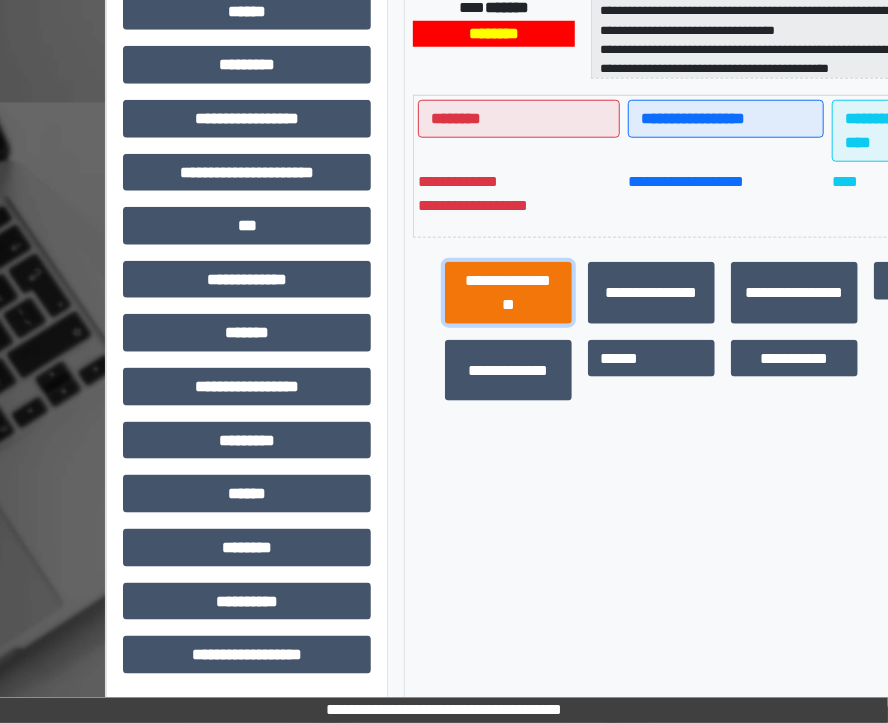click on "**********" at bounding box center [508, 293] 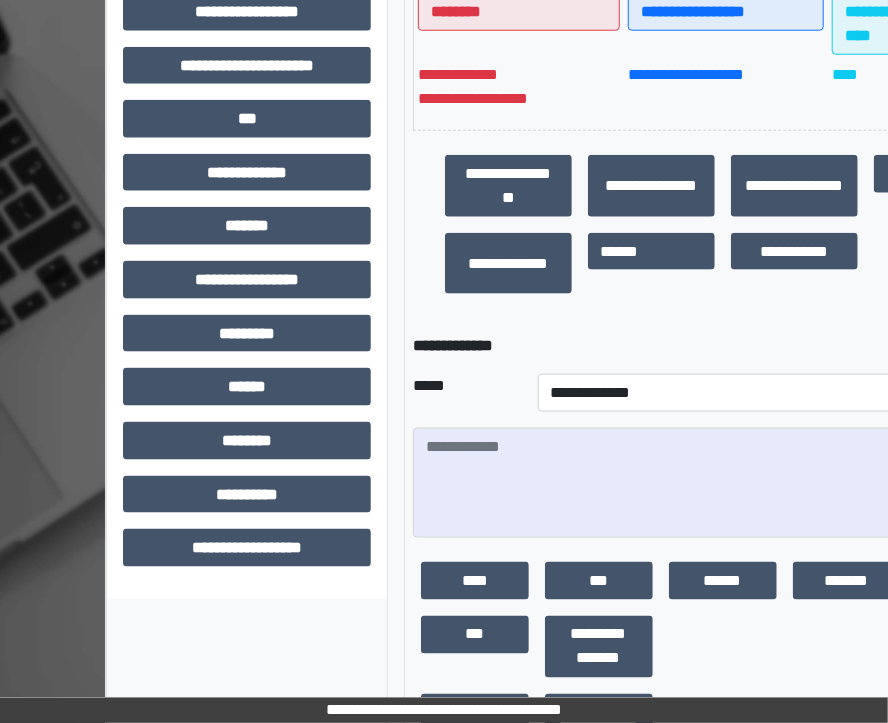 scroll, scrollTop: 843, scrollLeft: 15, axis: both 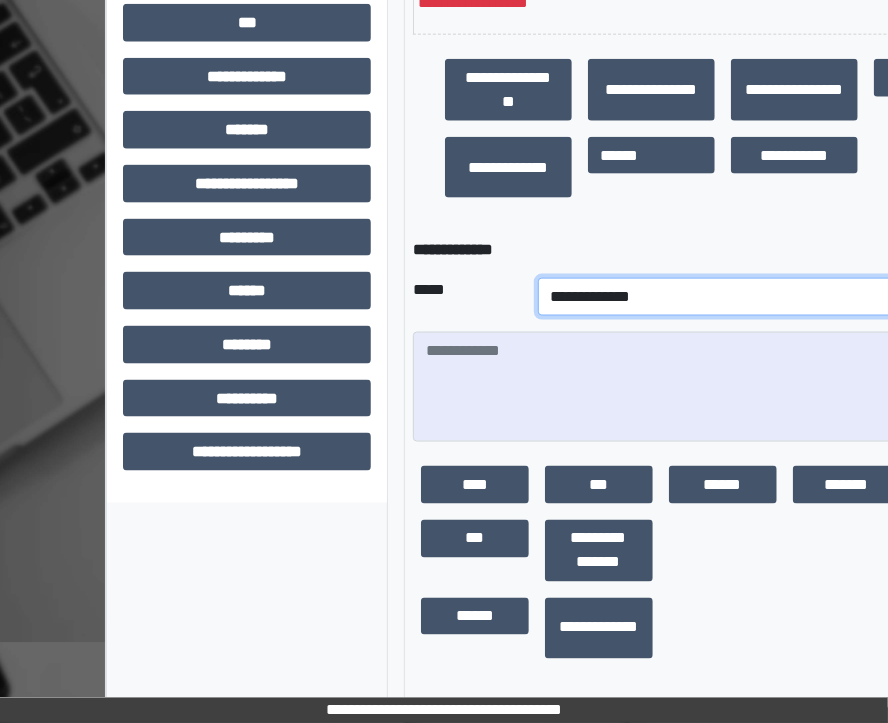 click on "**********" at bounding box center [785, 297] 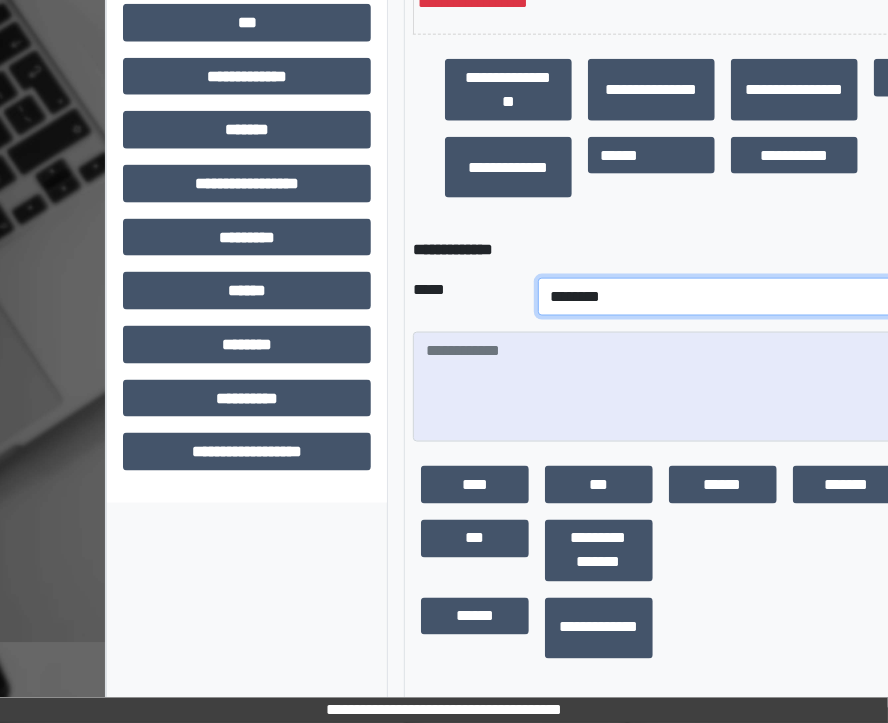 click on "**********" at bounding box center (785, 297) 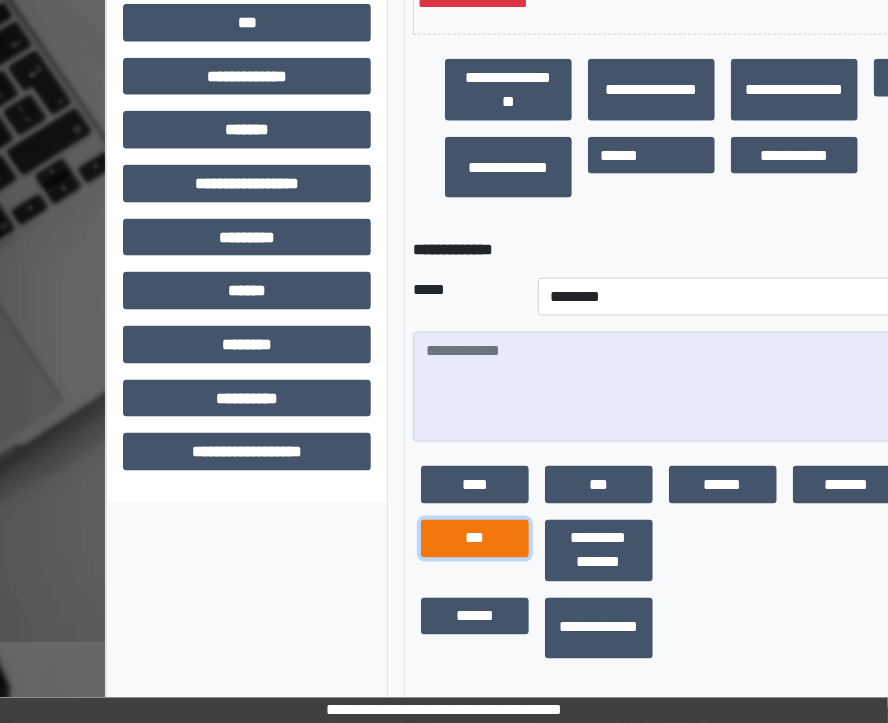 click on "***" at bounding box center [475, 539] 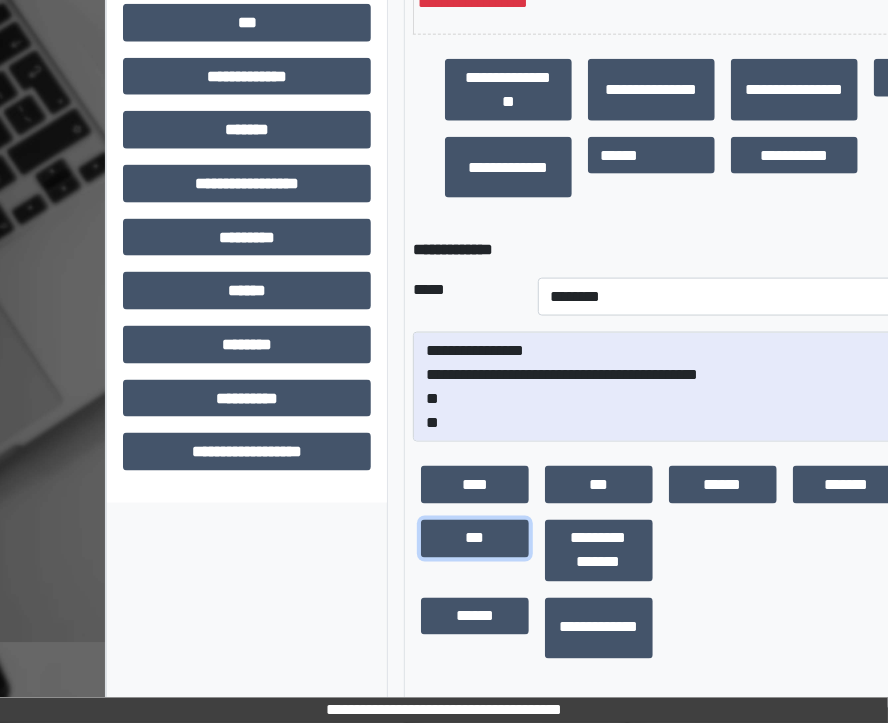 scroll, scrollTop: 23, scrollLeft: 0, axis: vertical 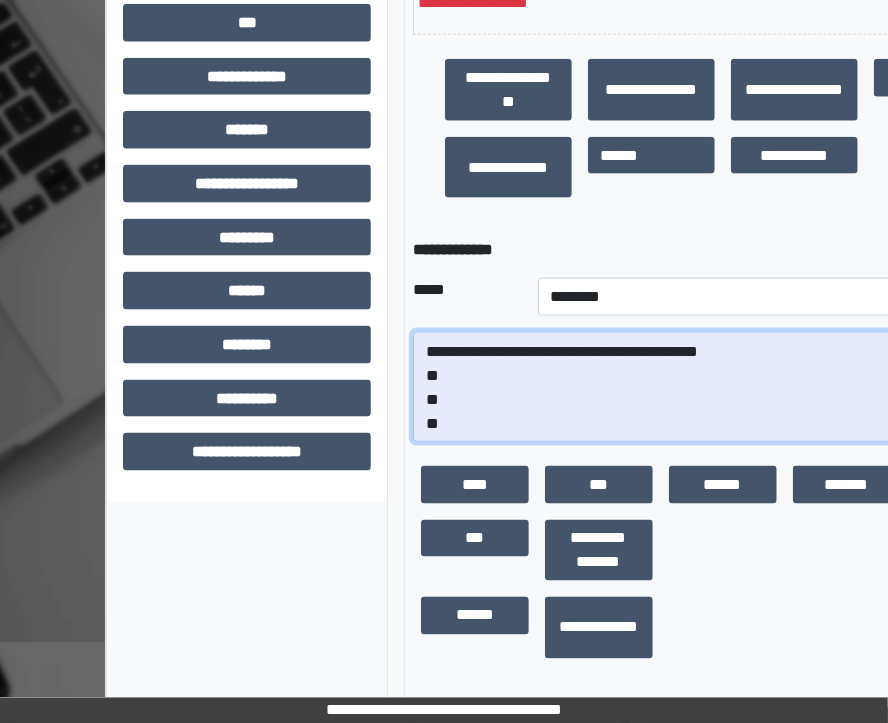 drag, startPoint x: 445, startPoint y: 422, endPoint x: 406, endPoint y: 374, distance: 61.846584 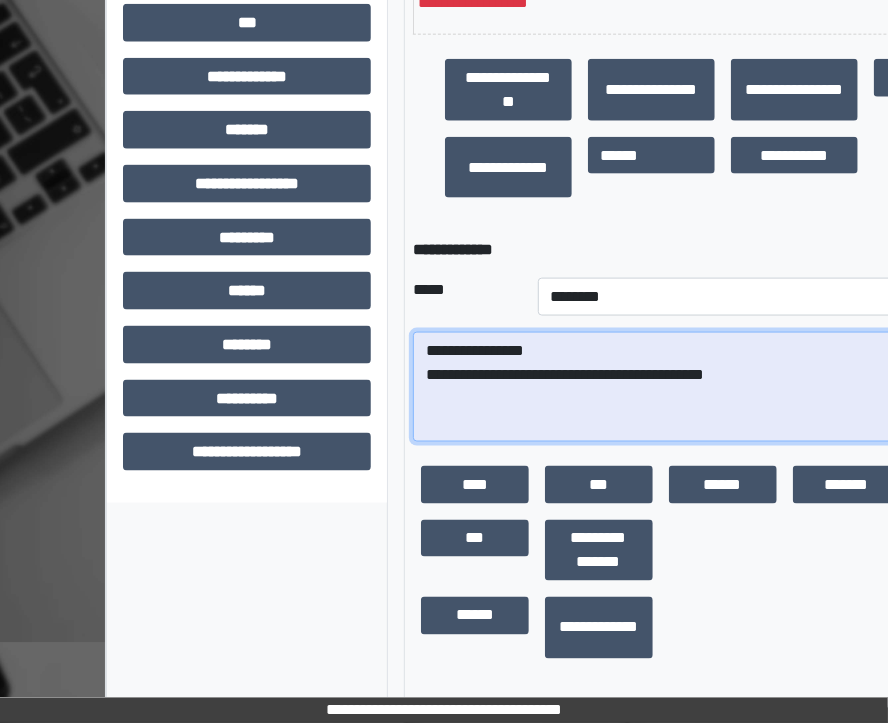scroll, scrollTop: 0, scrollLeft: 0, axis: both 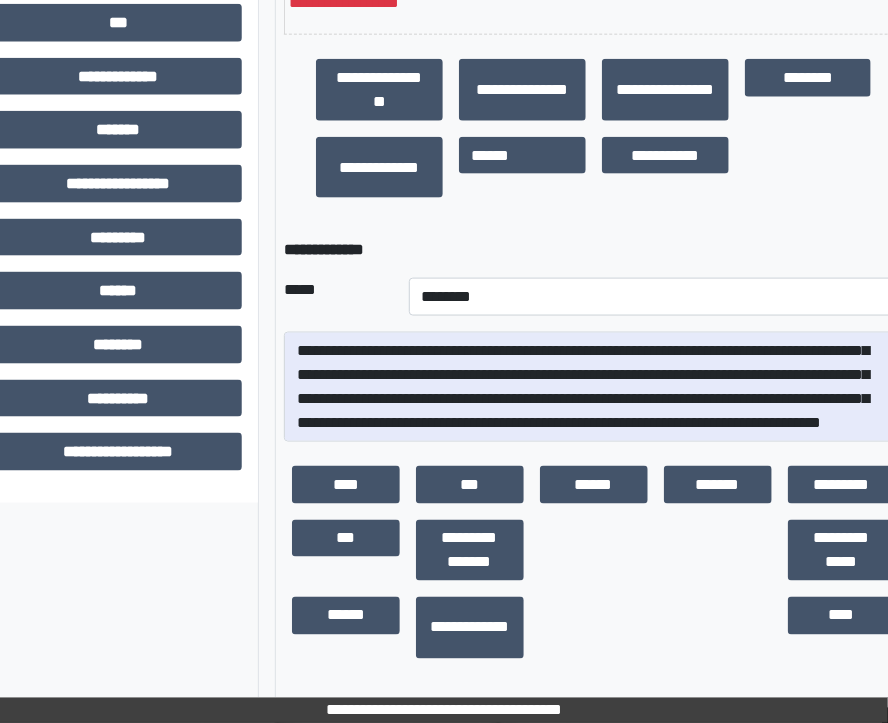click on "**********" at bounding box center (594, 250) 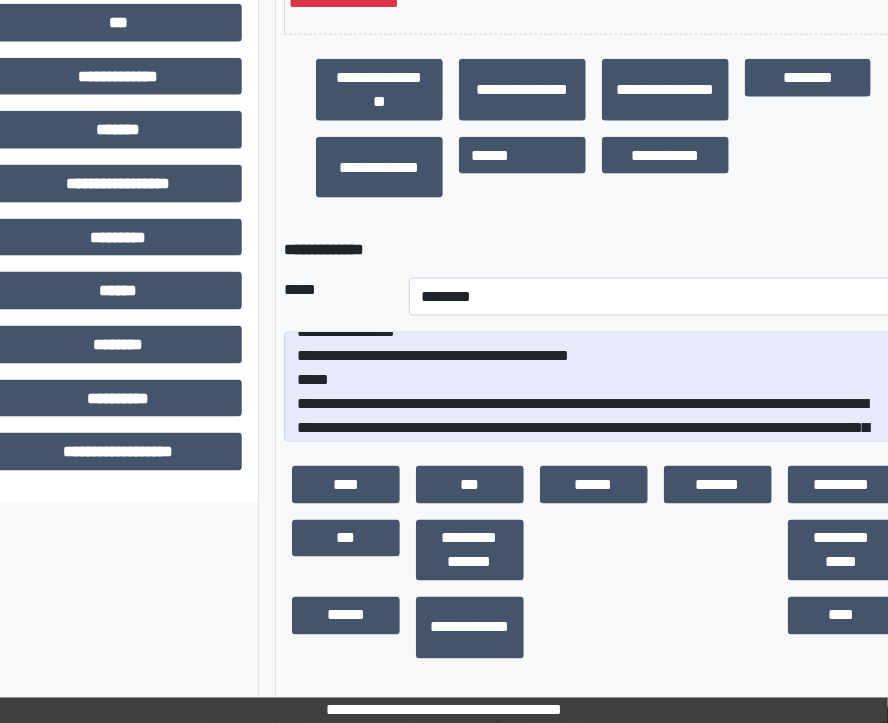 scroll, scrollTop: 24, scrollLeft: 0, axis: vertical 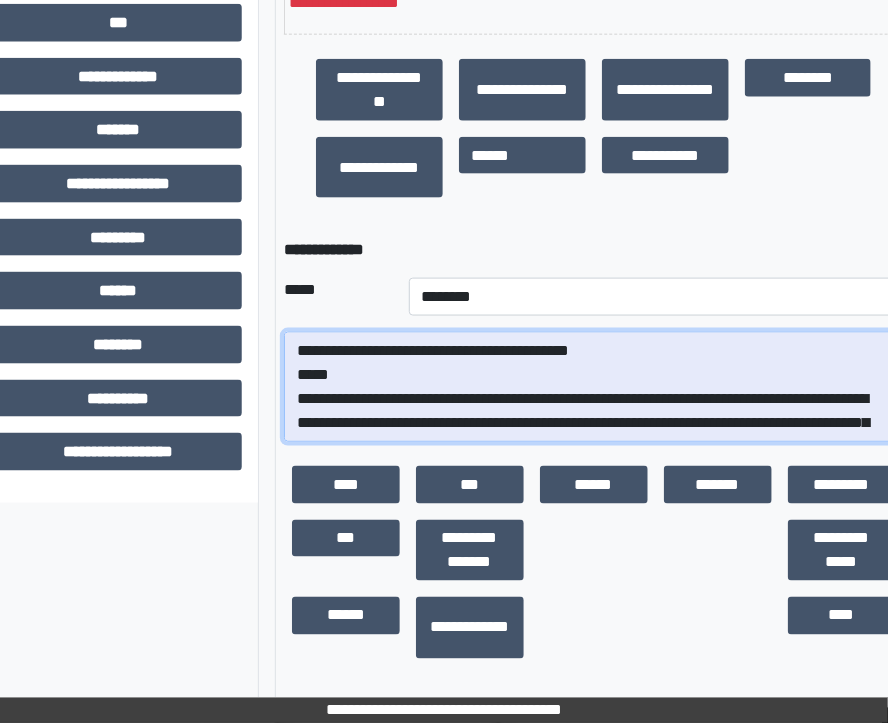 click on "**********" at bounding box center (594, 387) 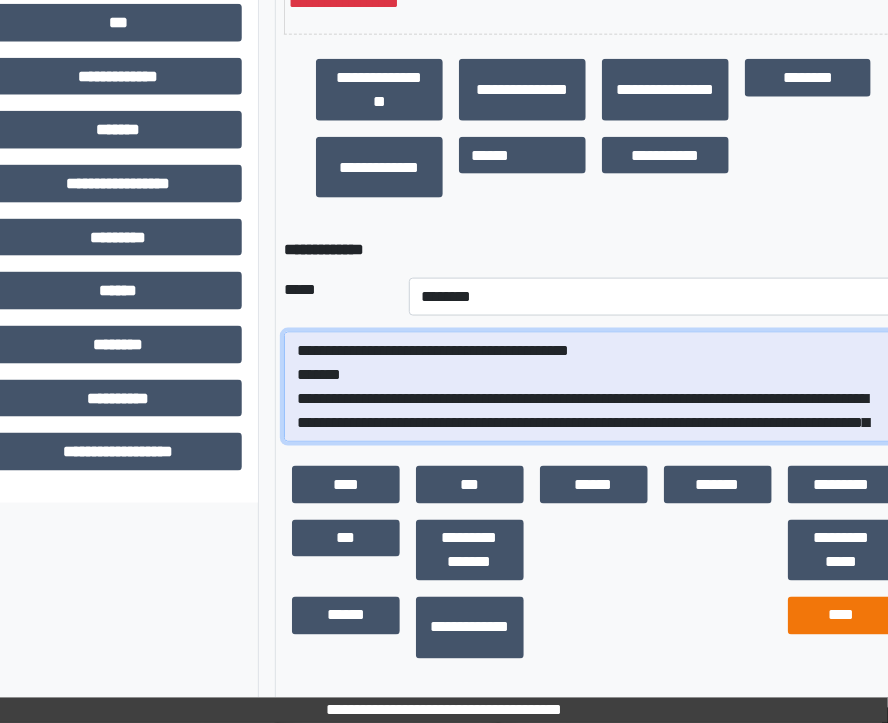 type on "**********" 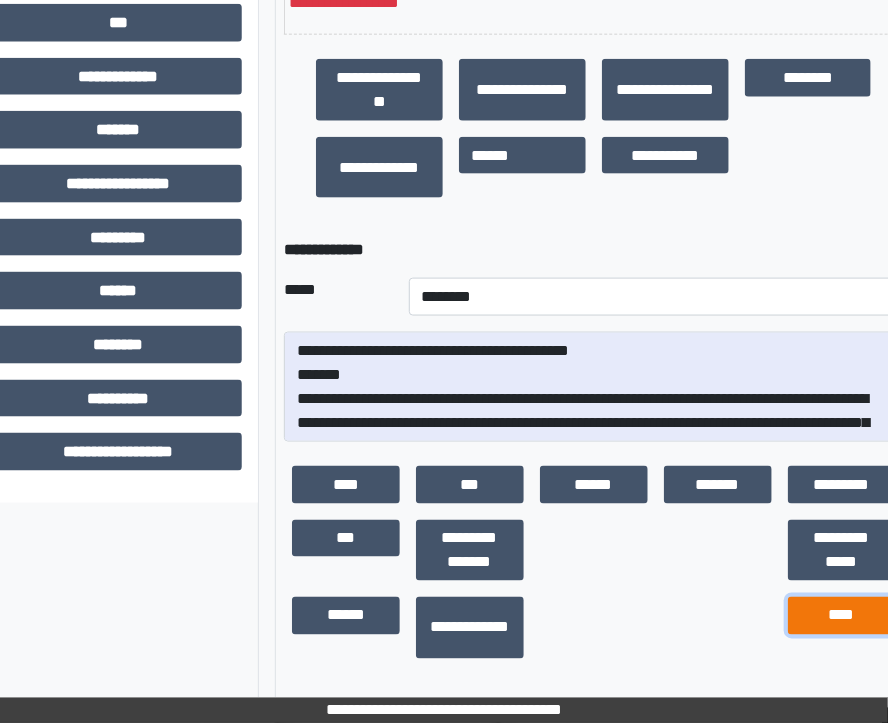 click on "****" at bounding box center [842, 616] 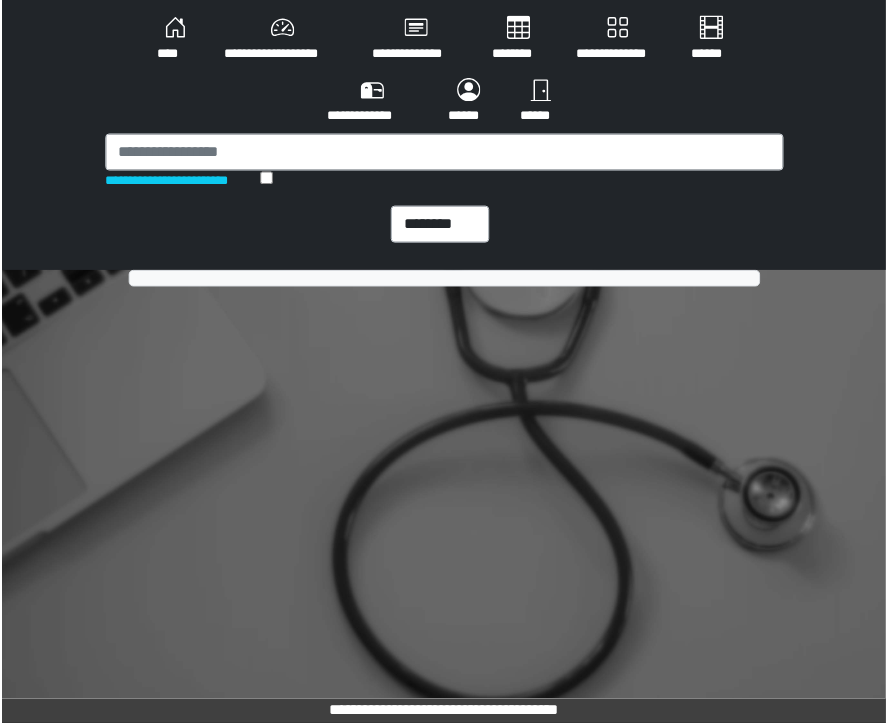 scroll, scrollTop: 0, scrollLeft: 0, axis: both 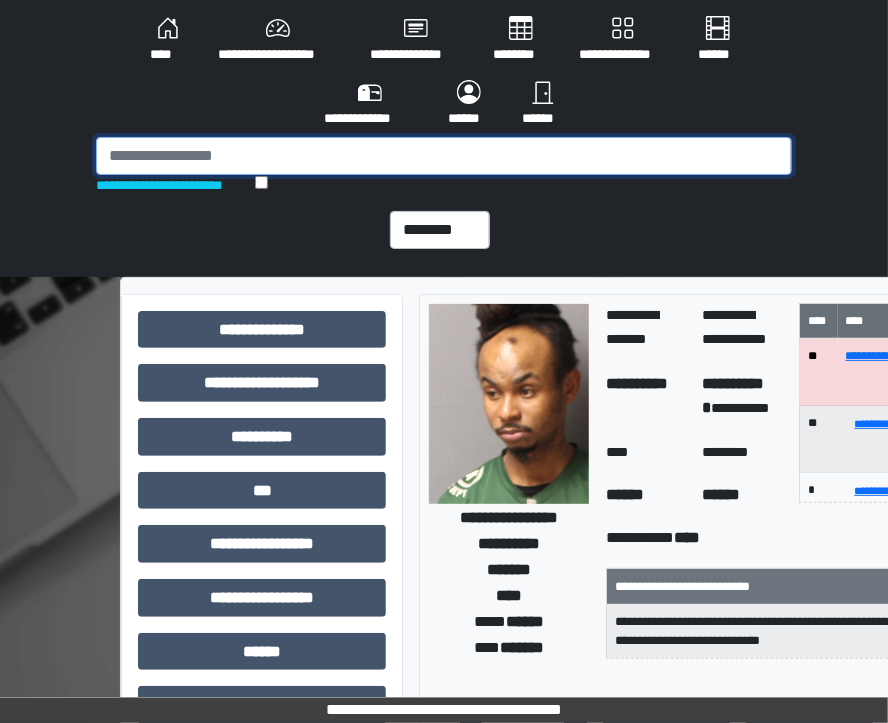 click at bounding box center (444, 156) 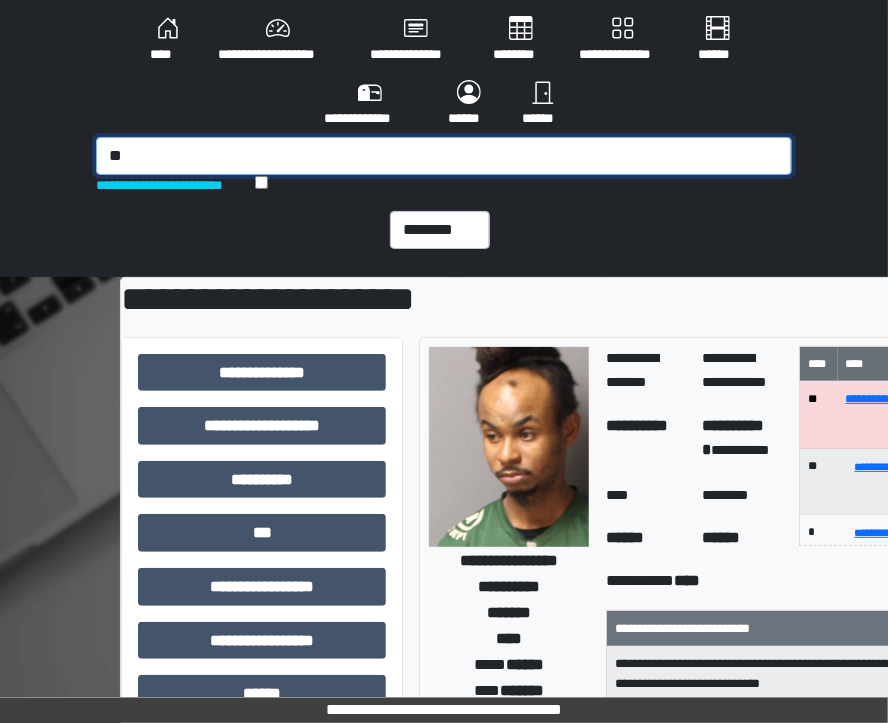type on "*" 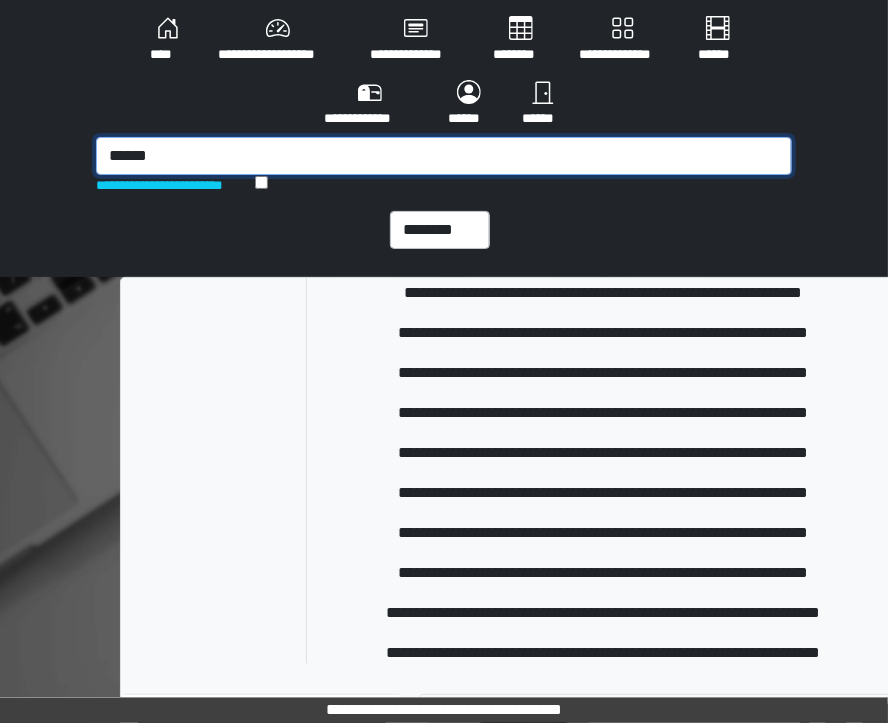 scroll, scrollTop: 489, scrollLeft: 0, axis: vertical 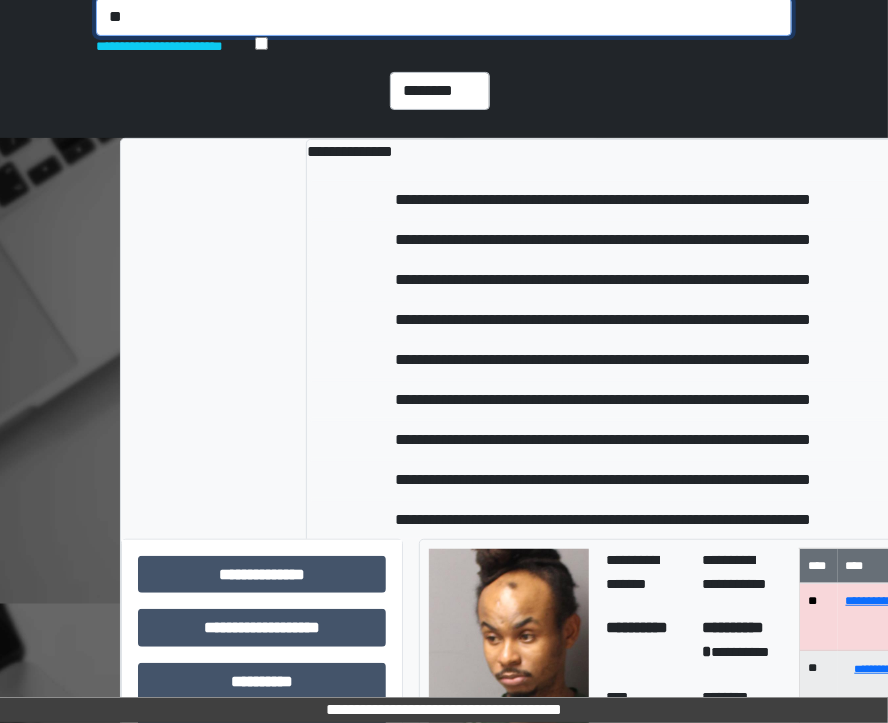 type on "*" 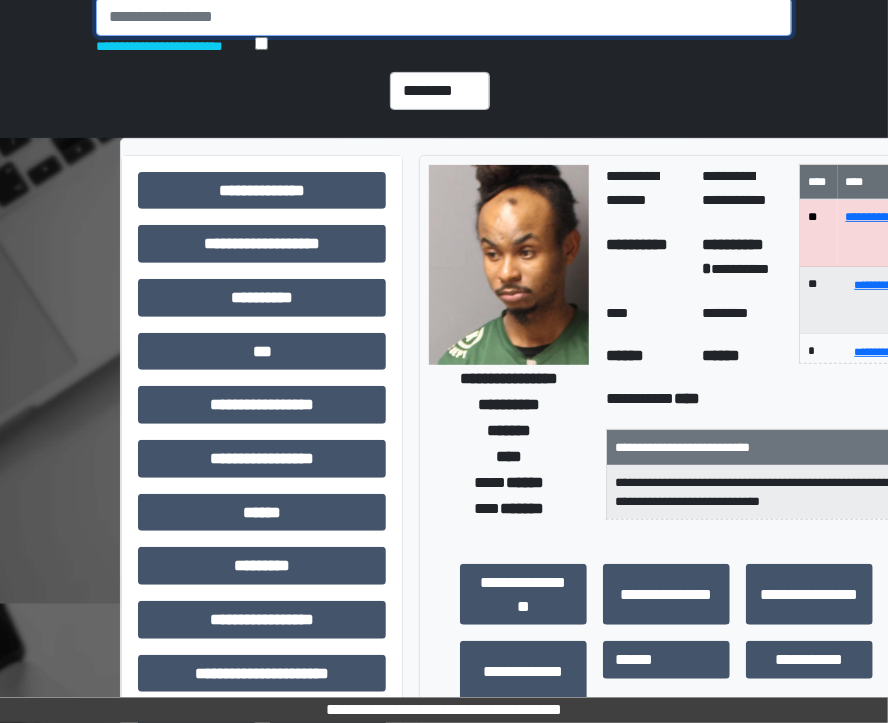 click at bounding box center [444, 17] 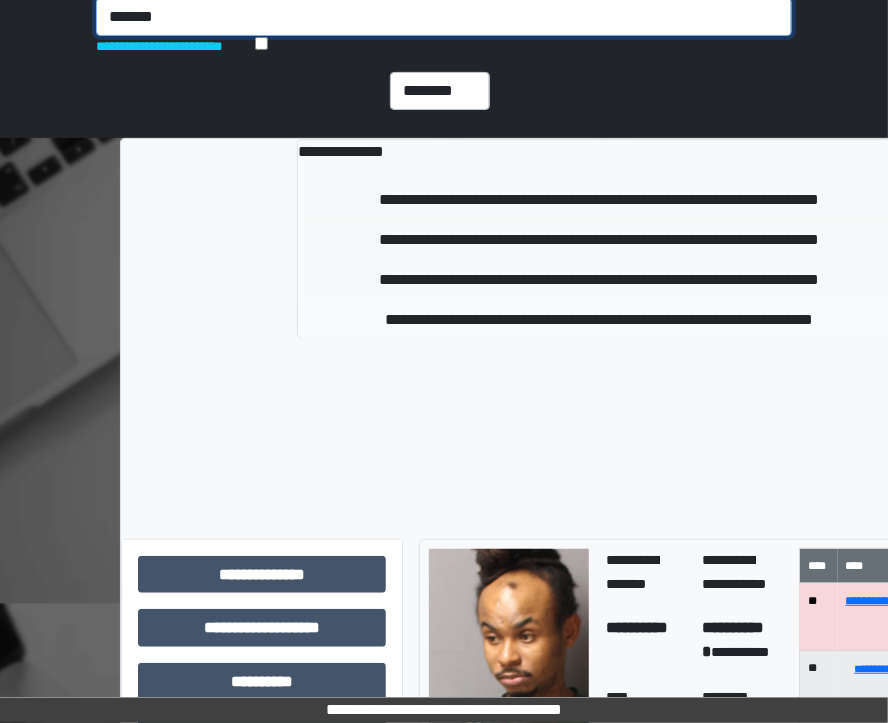type on "*******" 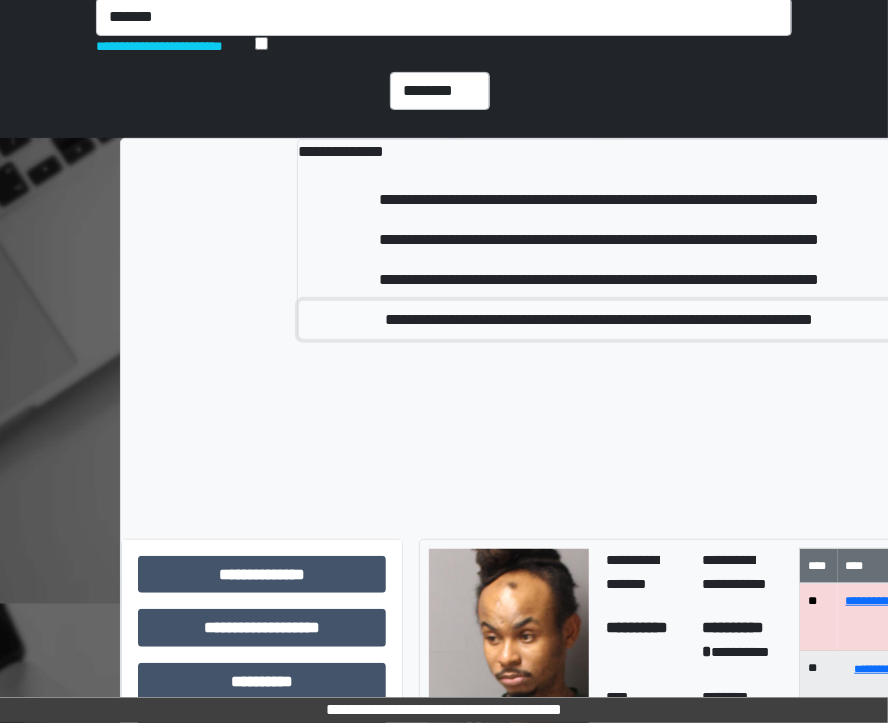 click on "**********" at bounding box center (598, 320) 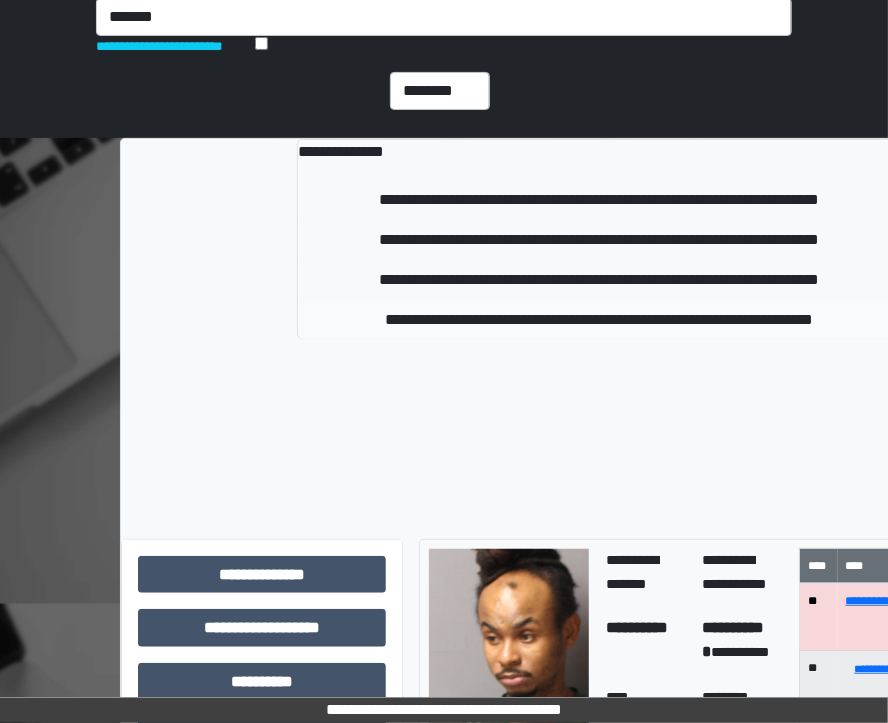 type 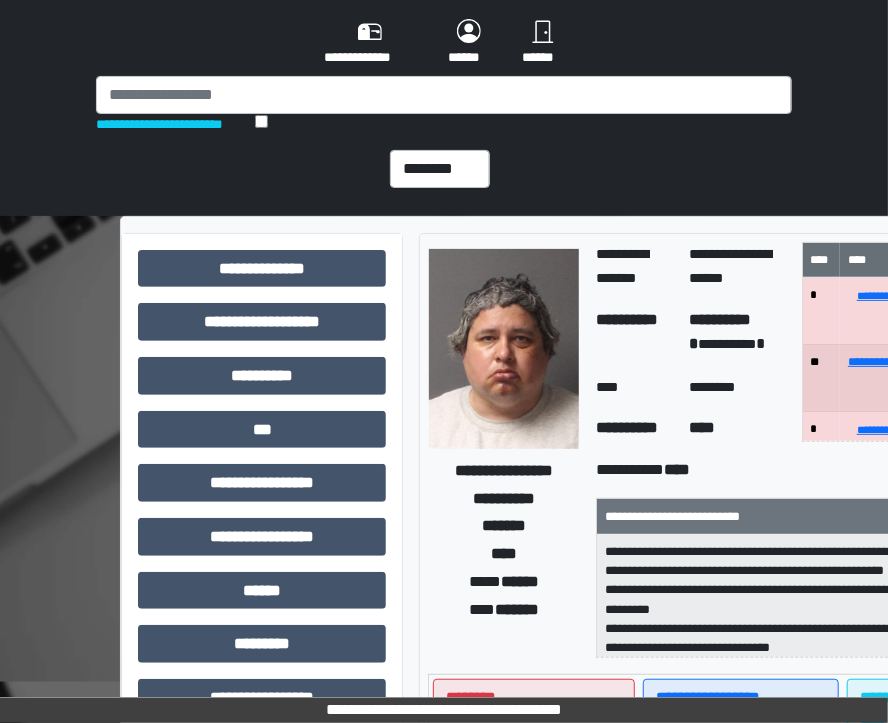 scroll, scrollTop: 54, scrollLeft: 0, axis: vertical 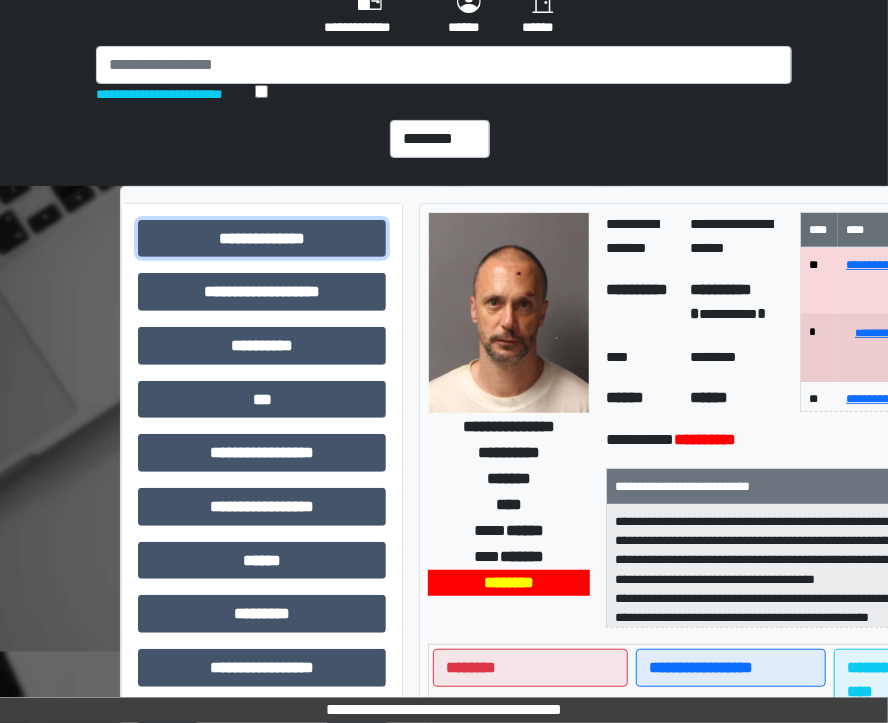 click on "**********" at bounding box center (262, 239) 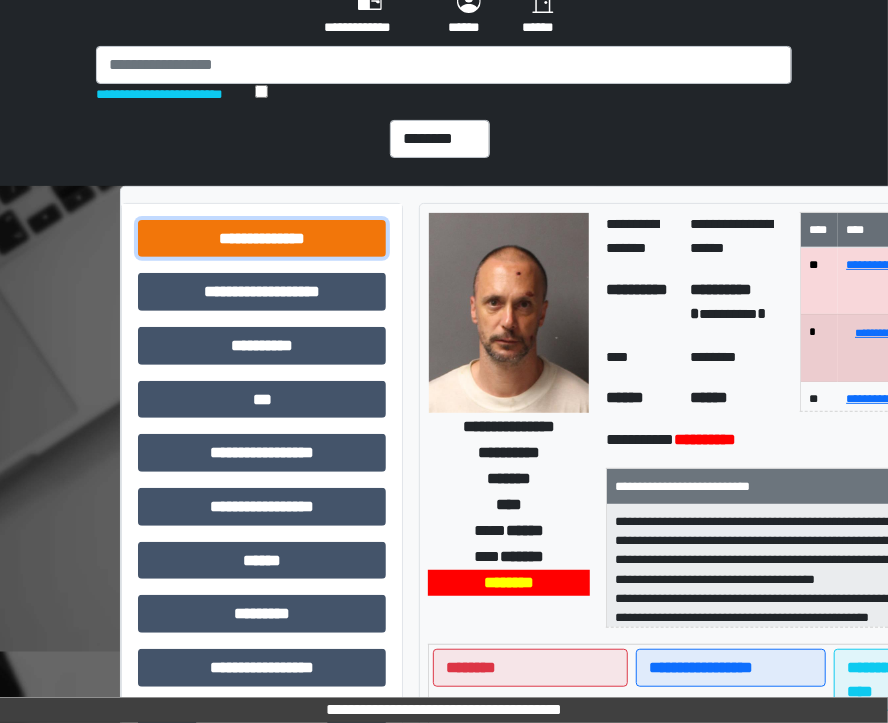 click on "**********" at bounding box center [262, 239] 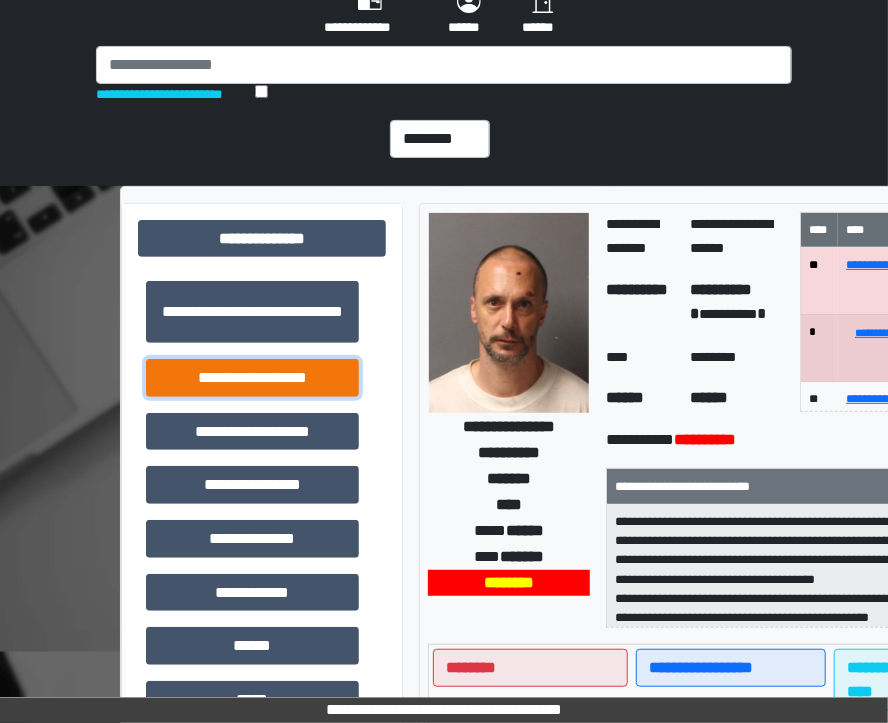 click on "**********" at bounding box center [252, 378] 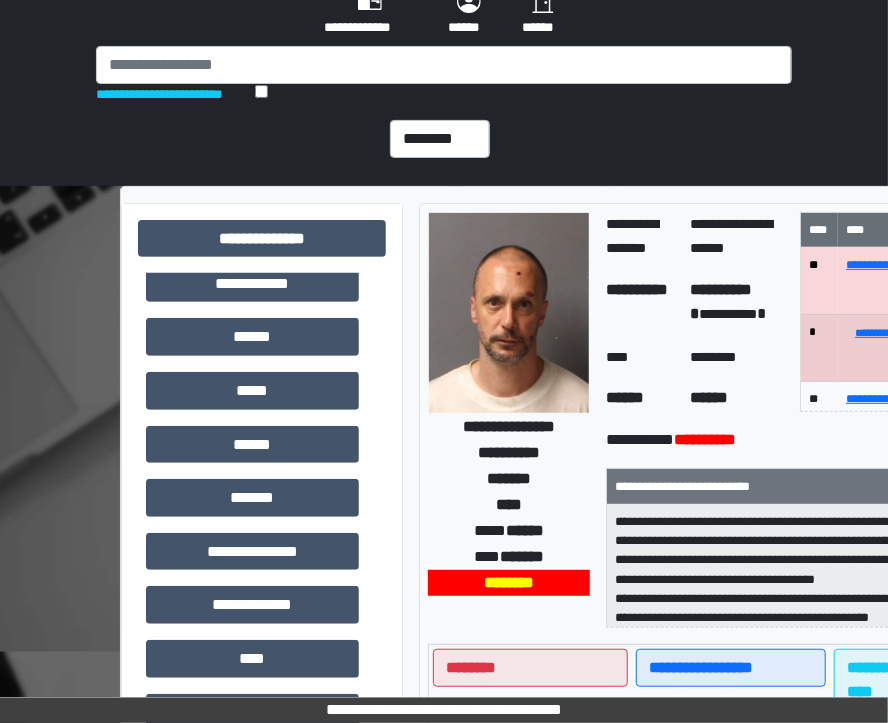 scroll, scrollTop: 337, scrollLeft: 0, axis: vertical 